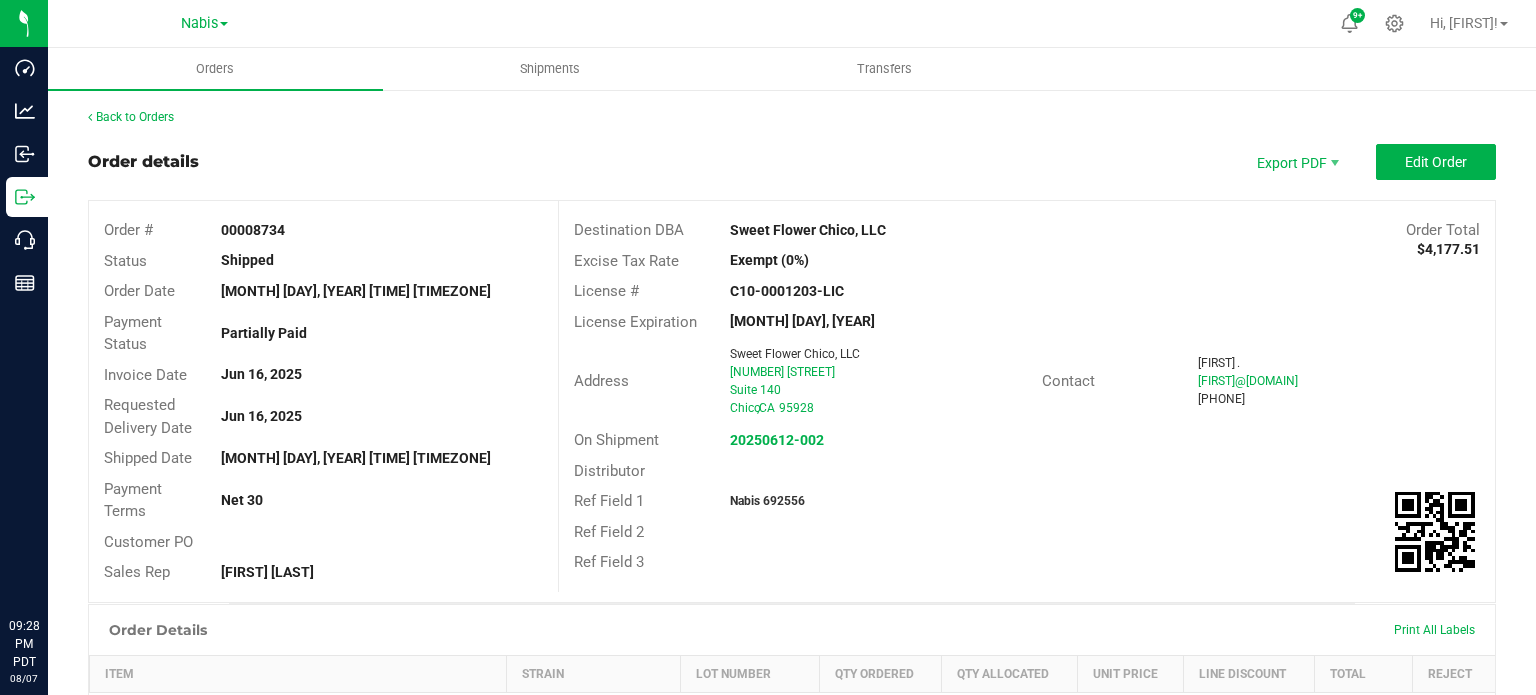 scroll, scrollTop: 0, scrollLeft: 0, axis: both 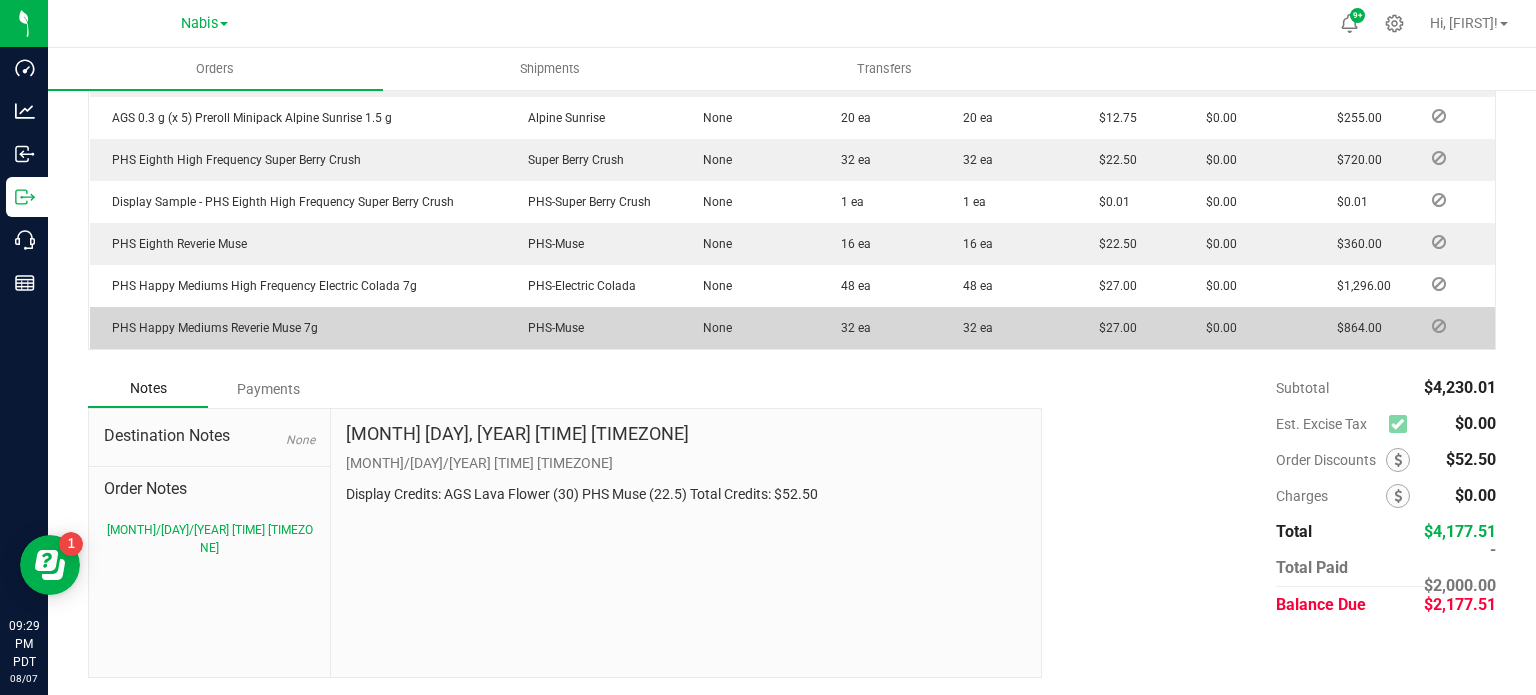 click on "Payments" at bounding box center [268, 389] 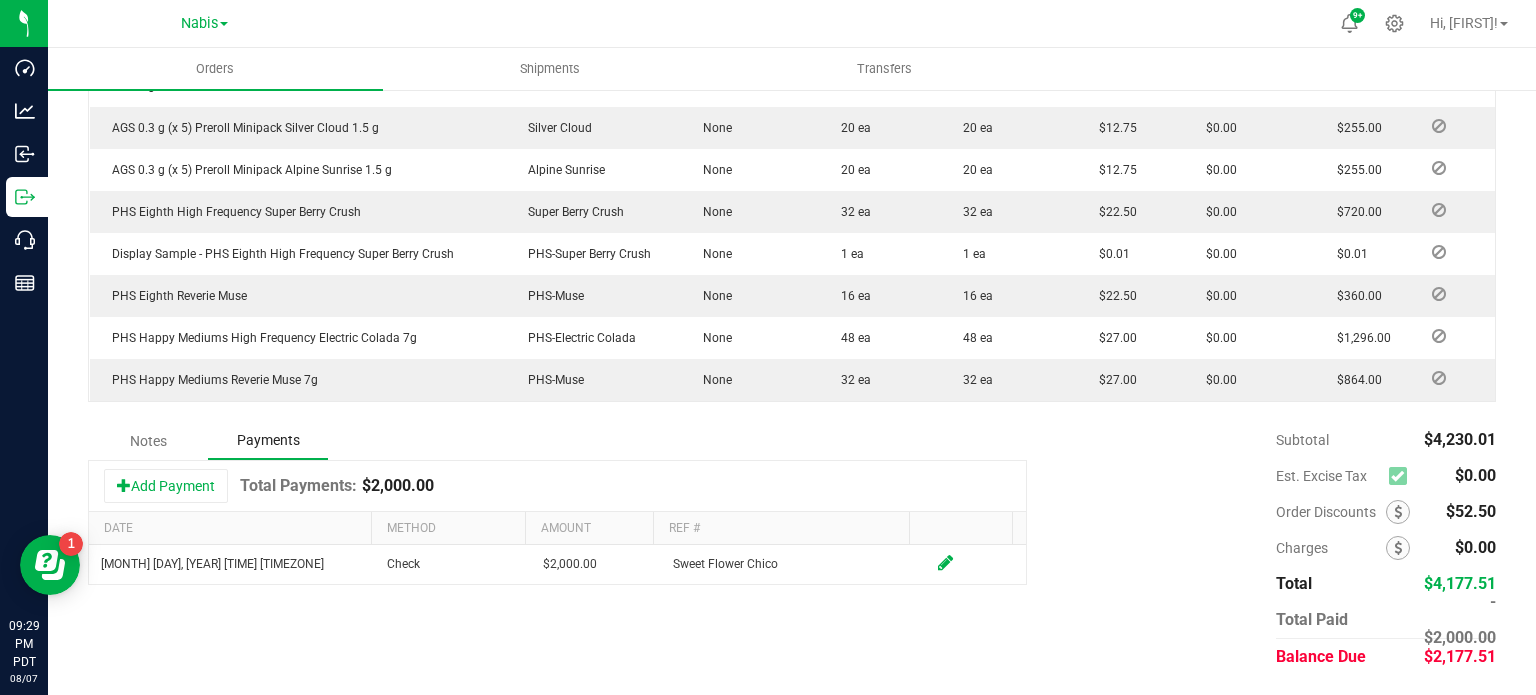 scroll, scrollTop: 625, scrollLeft: 0, axis: vertical 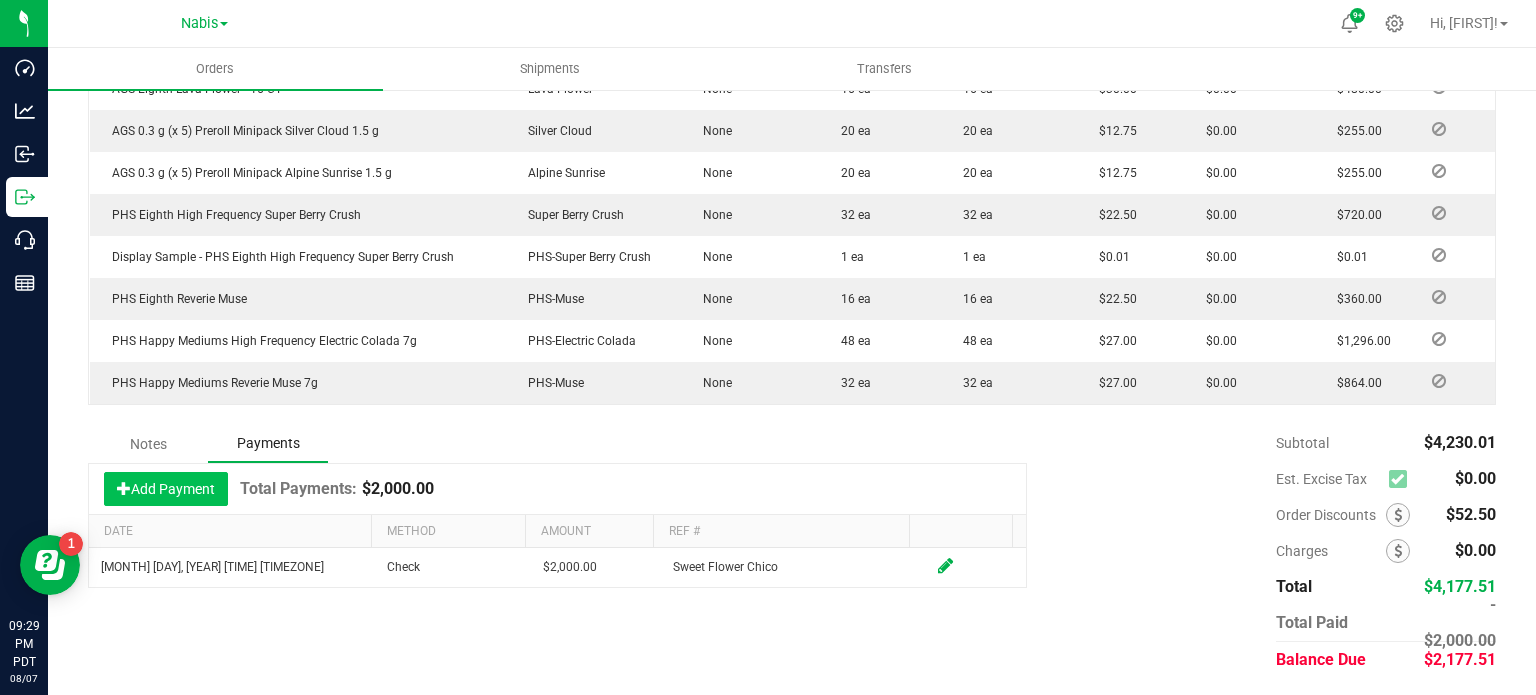 click on "Add Payment" at bounding box center [166, 489] 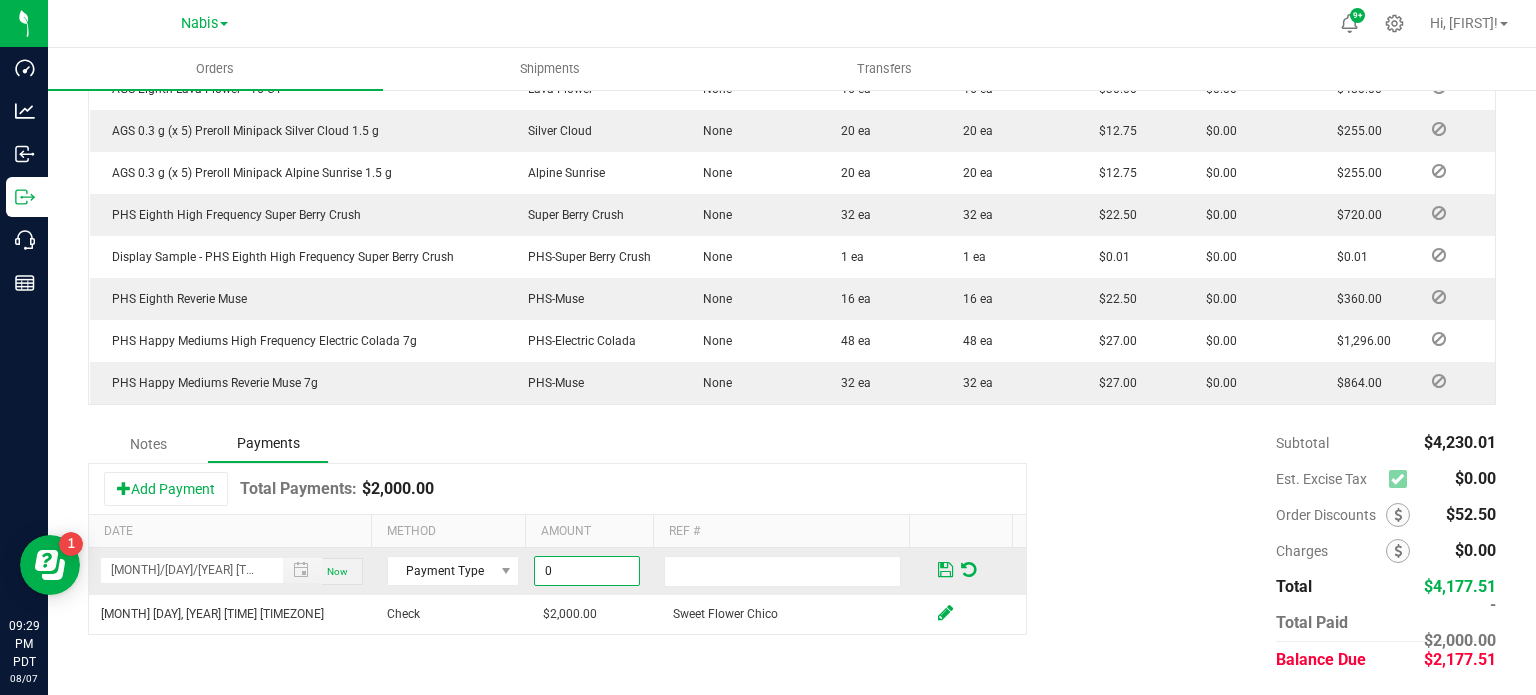 click on "0" at bounding box center [587, 571] 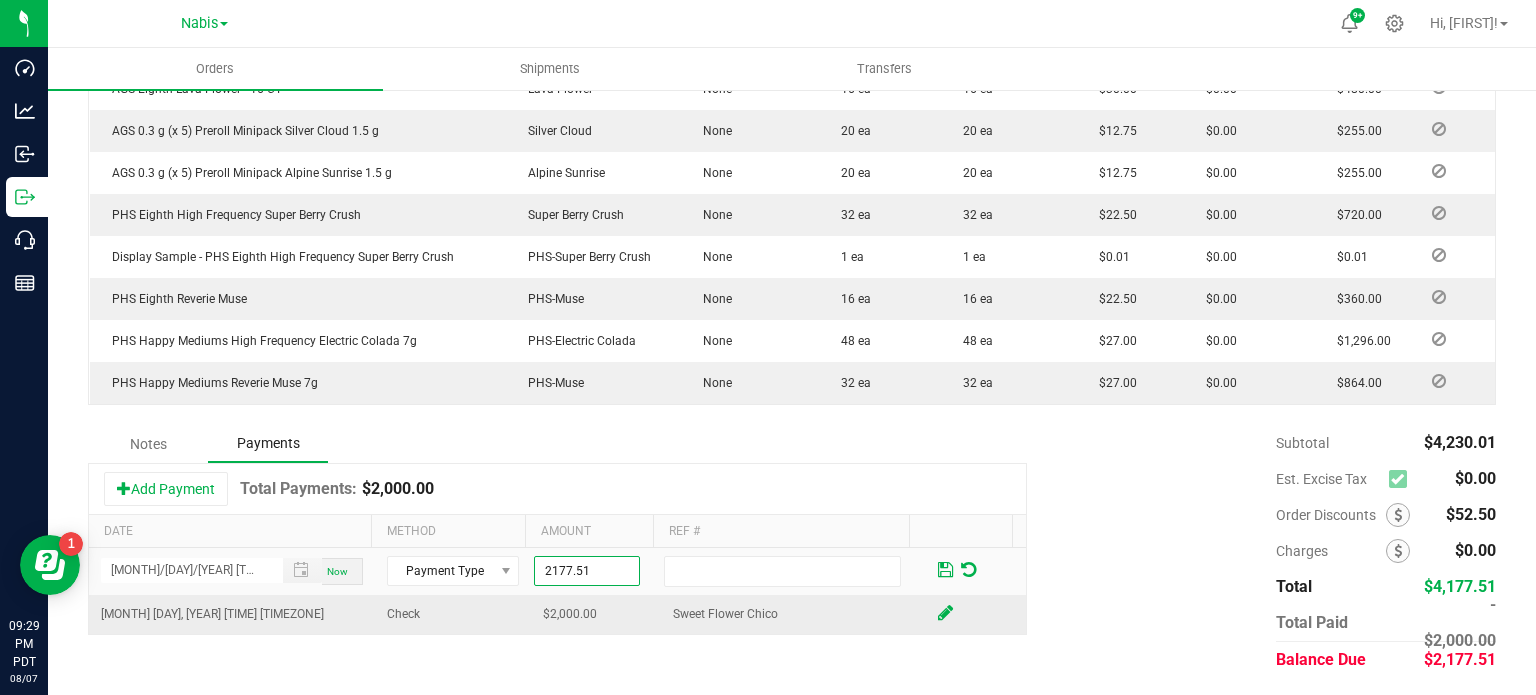 type on "$2,177.51" 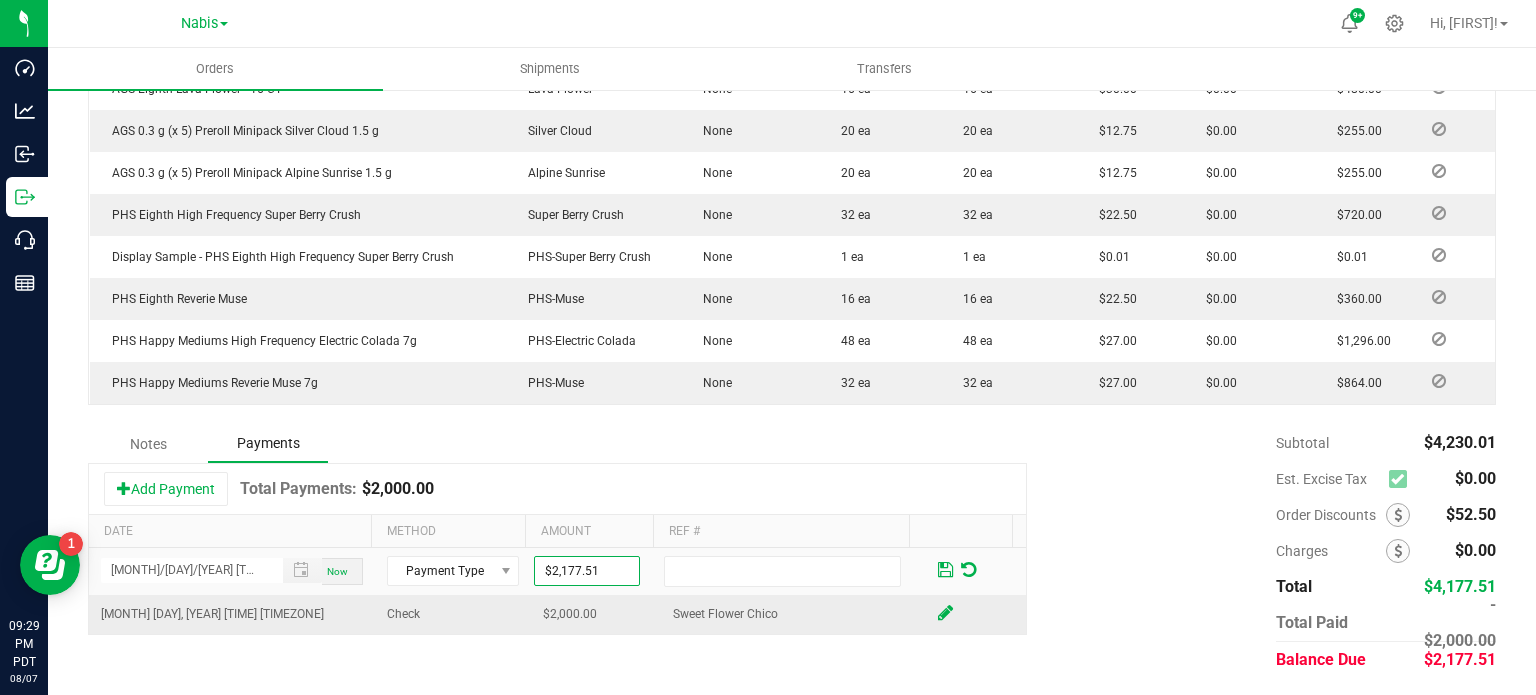 click on "Sweet Flower Chico" at bounding box center (791, 614) 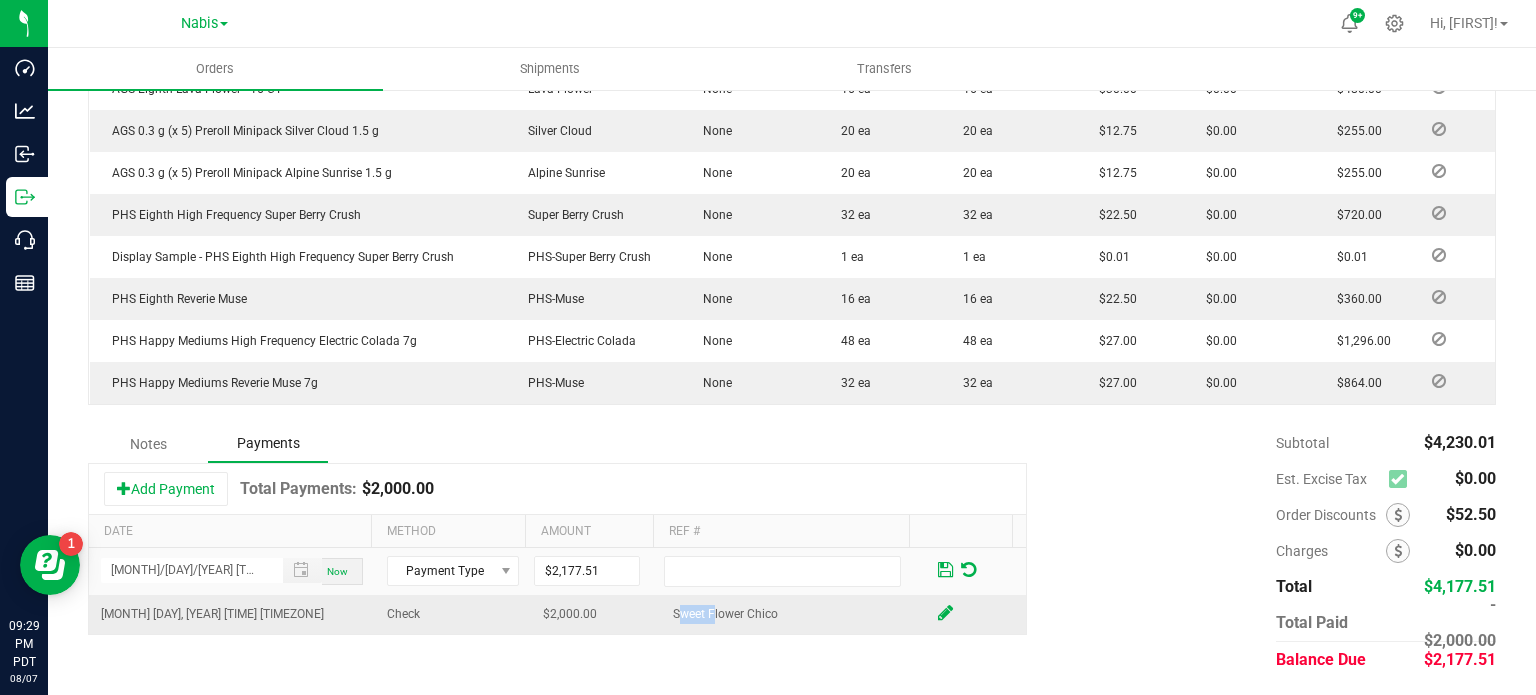 click on "Sweet Flower Chico" at bounding box center [791, 614] 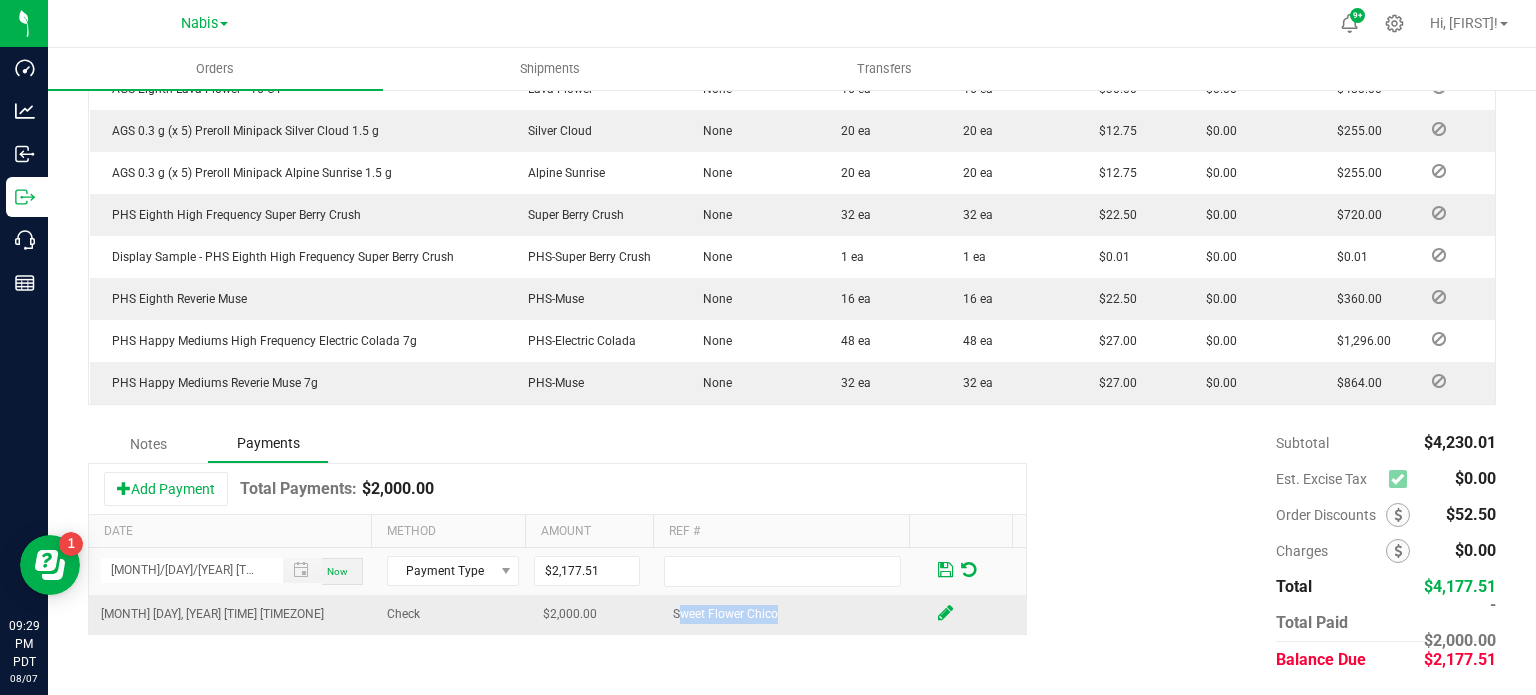 click on "Sweet Flower Chico" at bounding box center (791, 614) 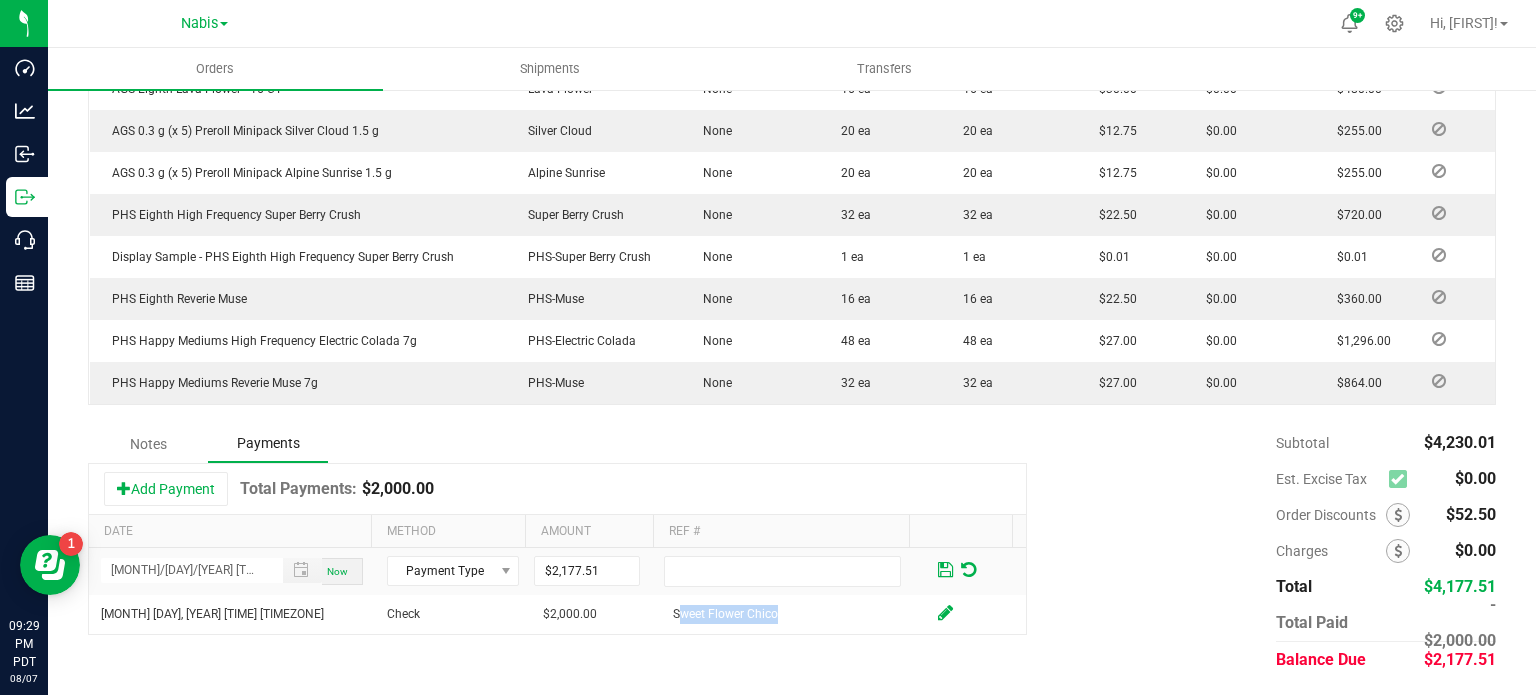copy on "Sweet Flower Chico" 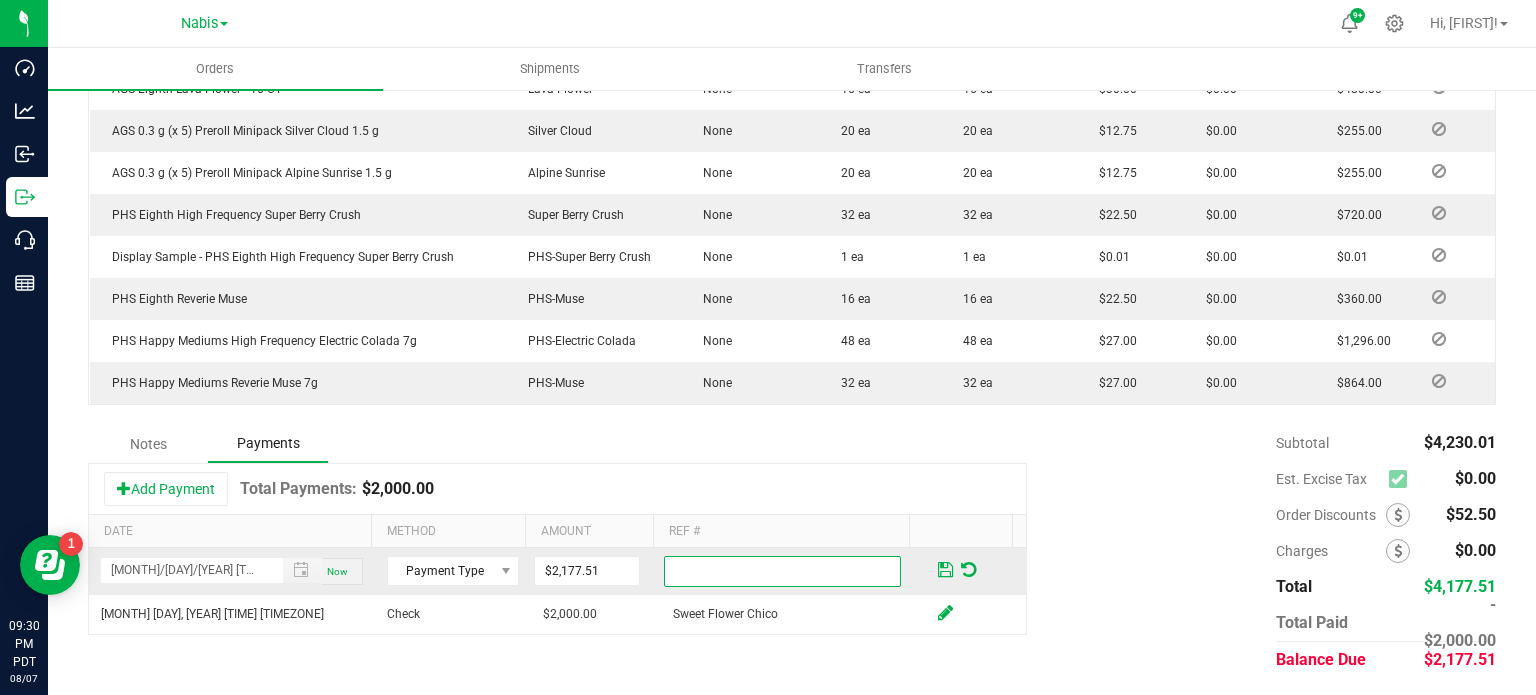 click at bounding box center [782, 571] 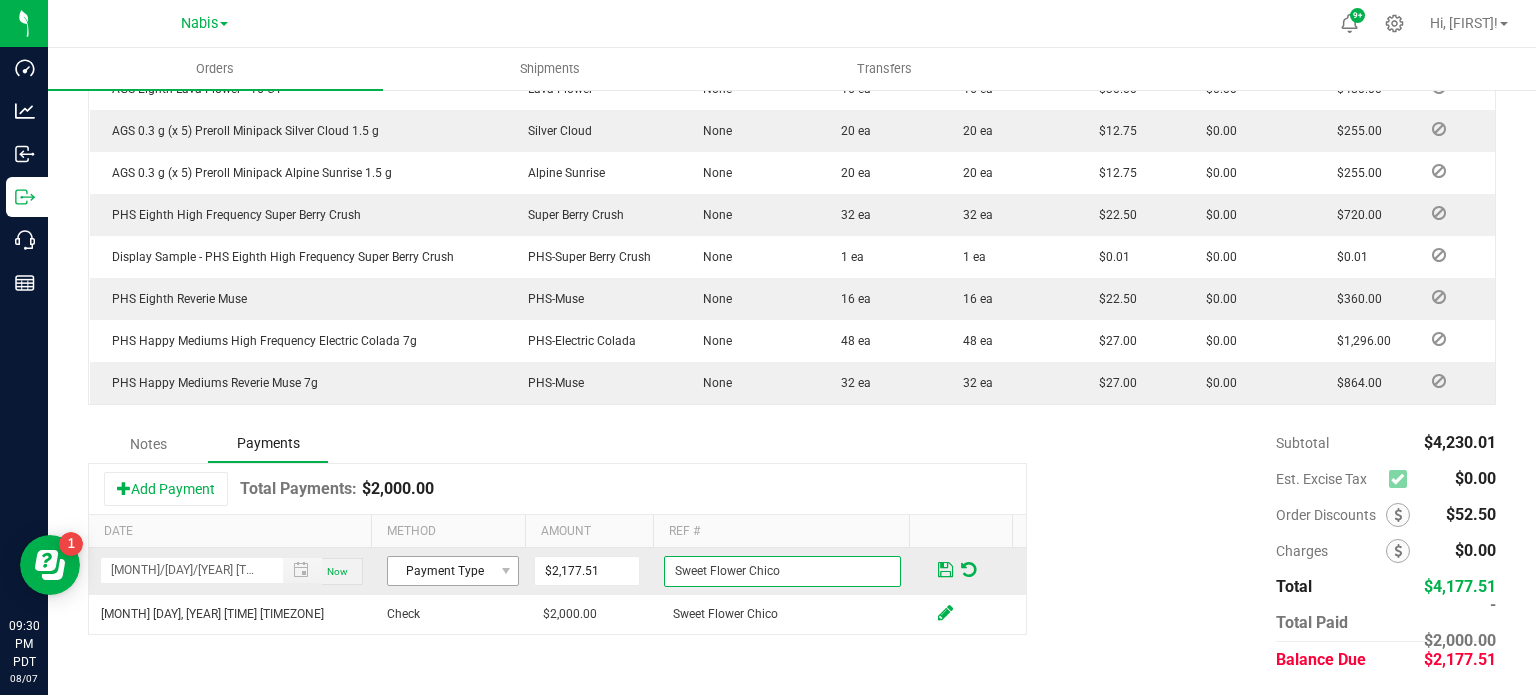 type on "Sweet Flower Chico" 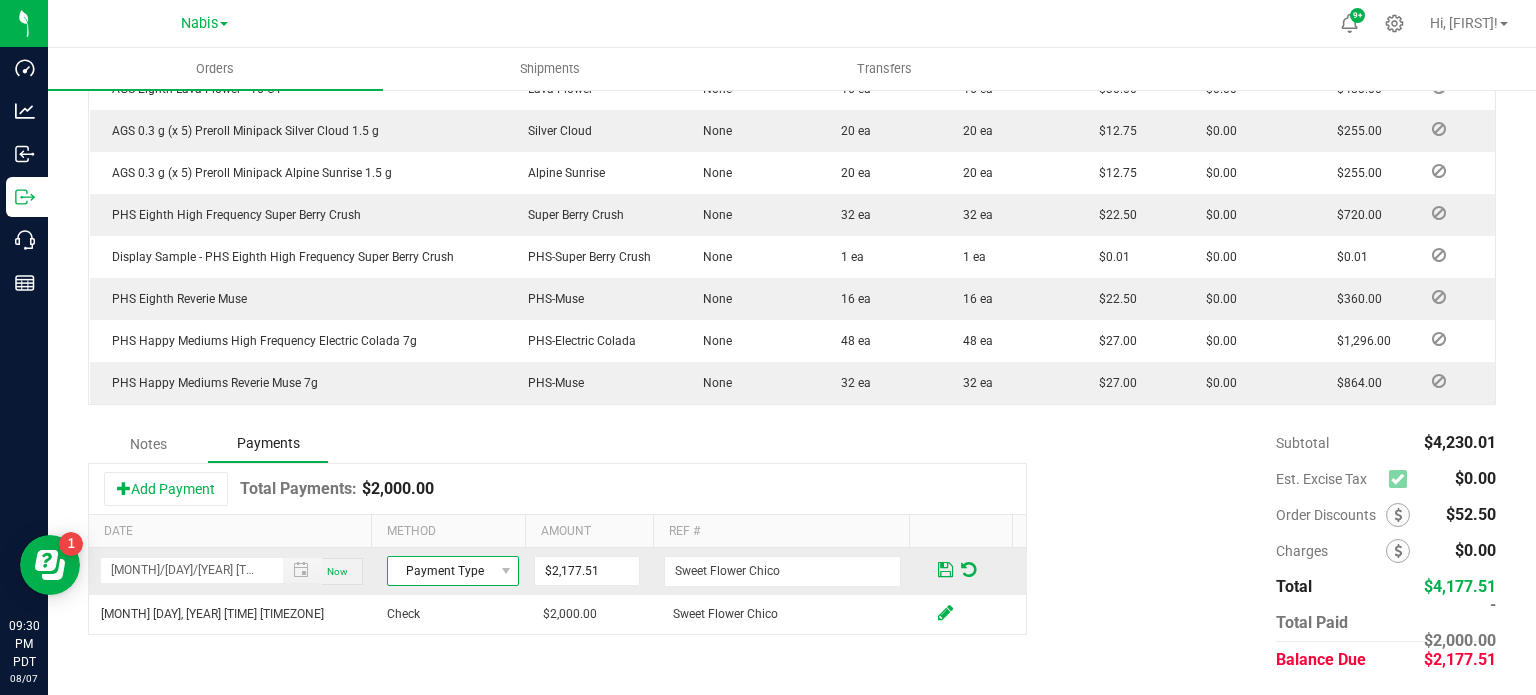 click on "Payment Type" at bounding box center [440, 571] 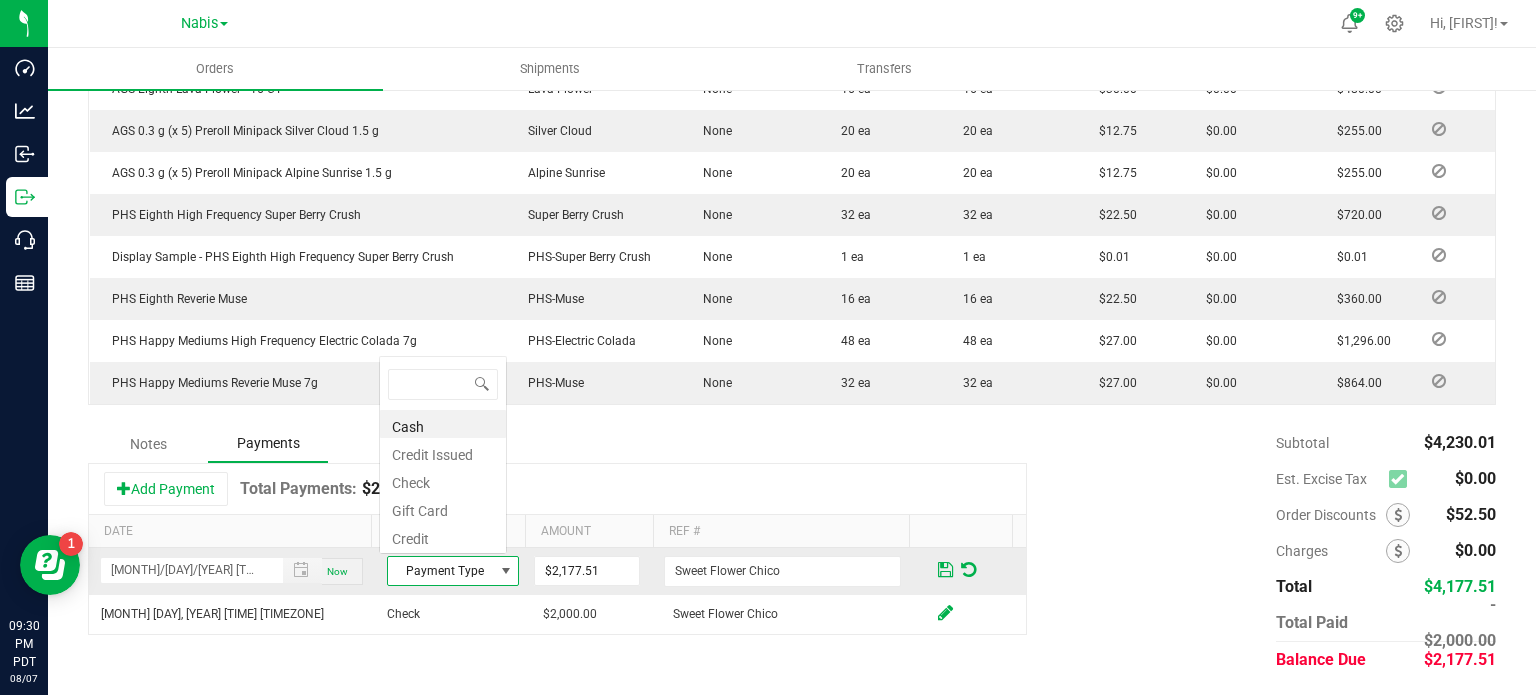 scroll, scrollTop: 0, scrollLeft: 0, axis: both 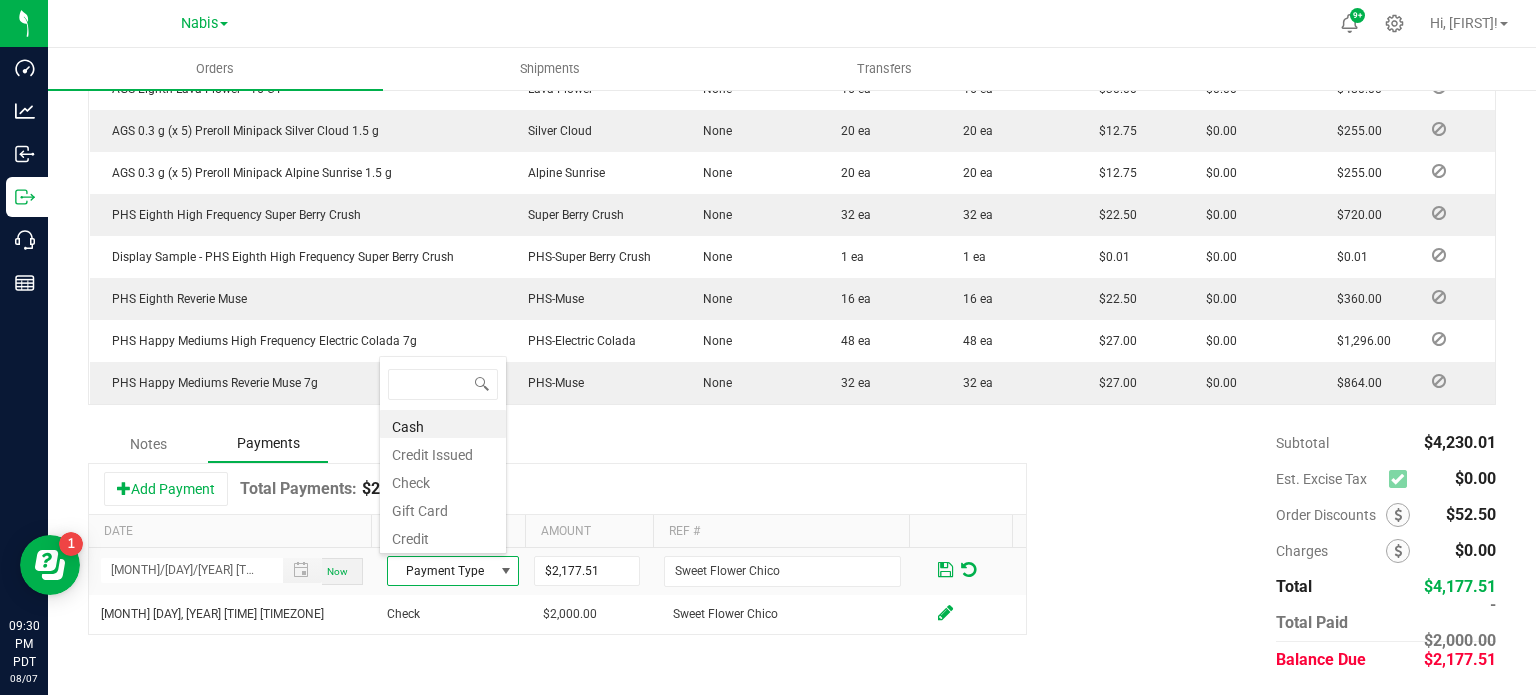 click on "Check" at bounding box center (443, 480) 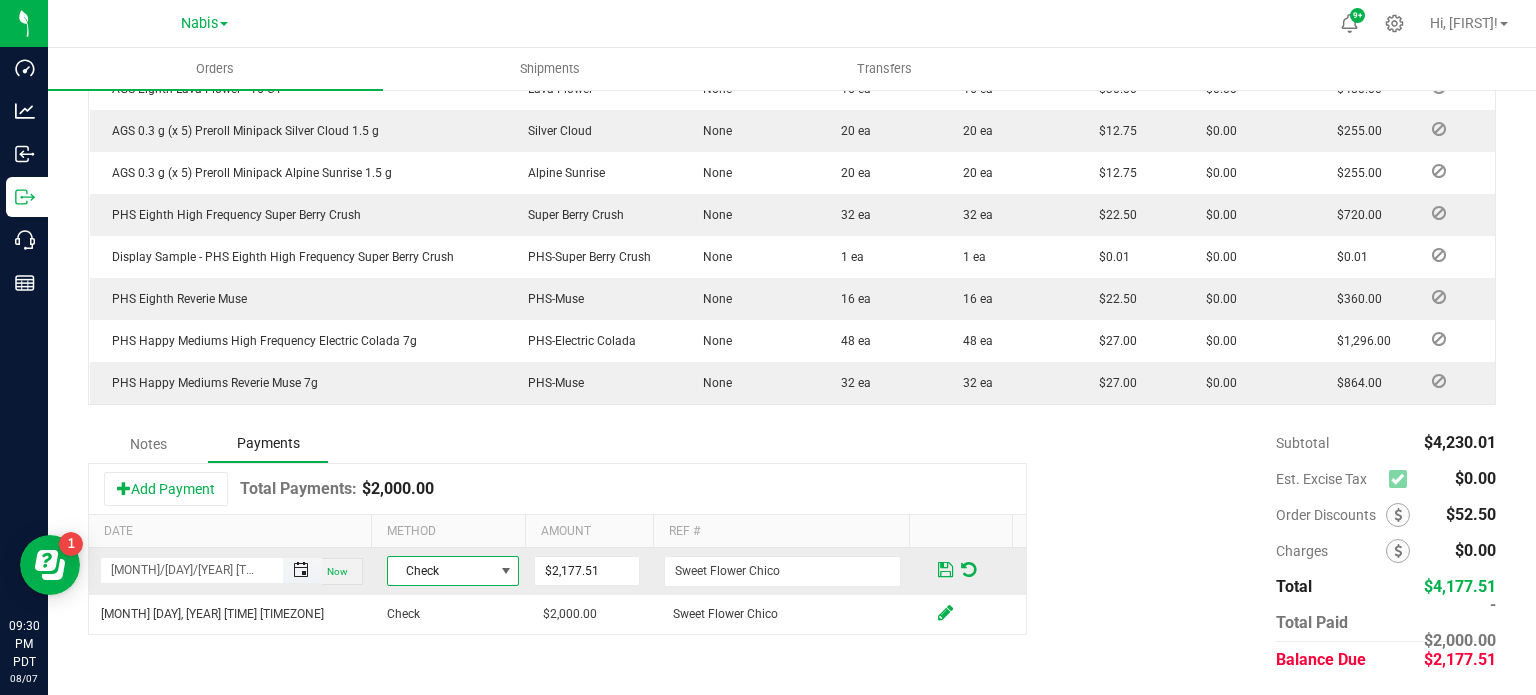 click at bounding box center (301, 570) 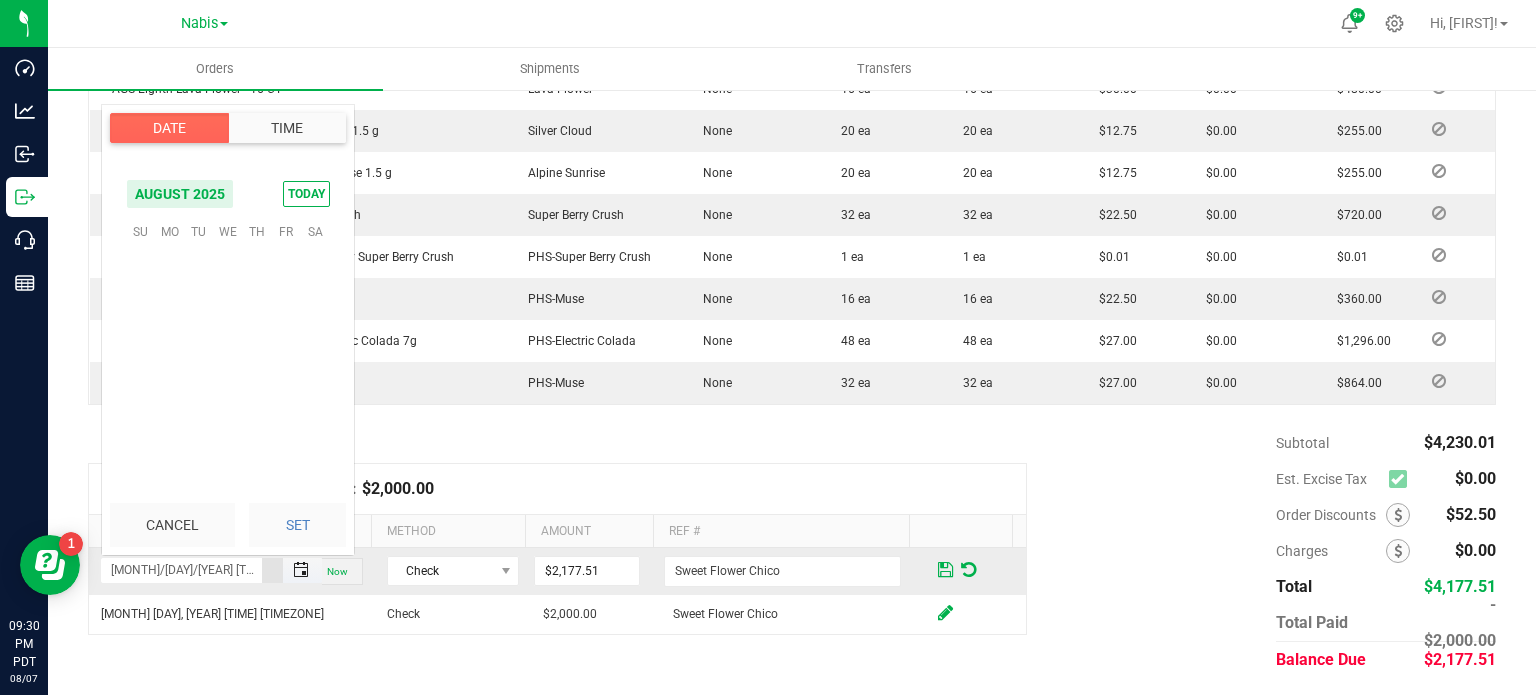 scroll, scrollTop: 0, scrollLeft: 0, axis: both 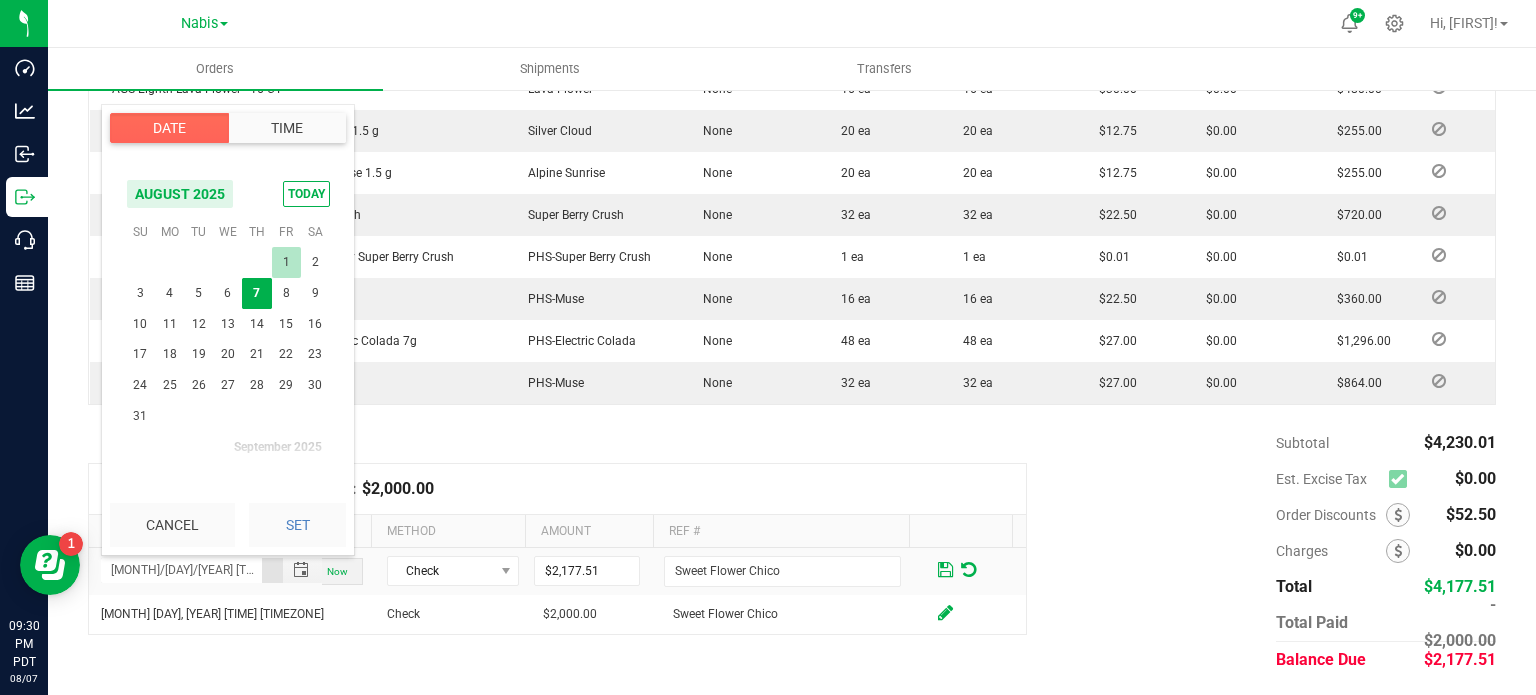 click on "1" at bounding box center (286, 262) 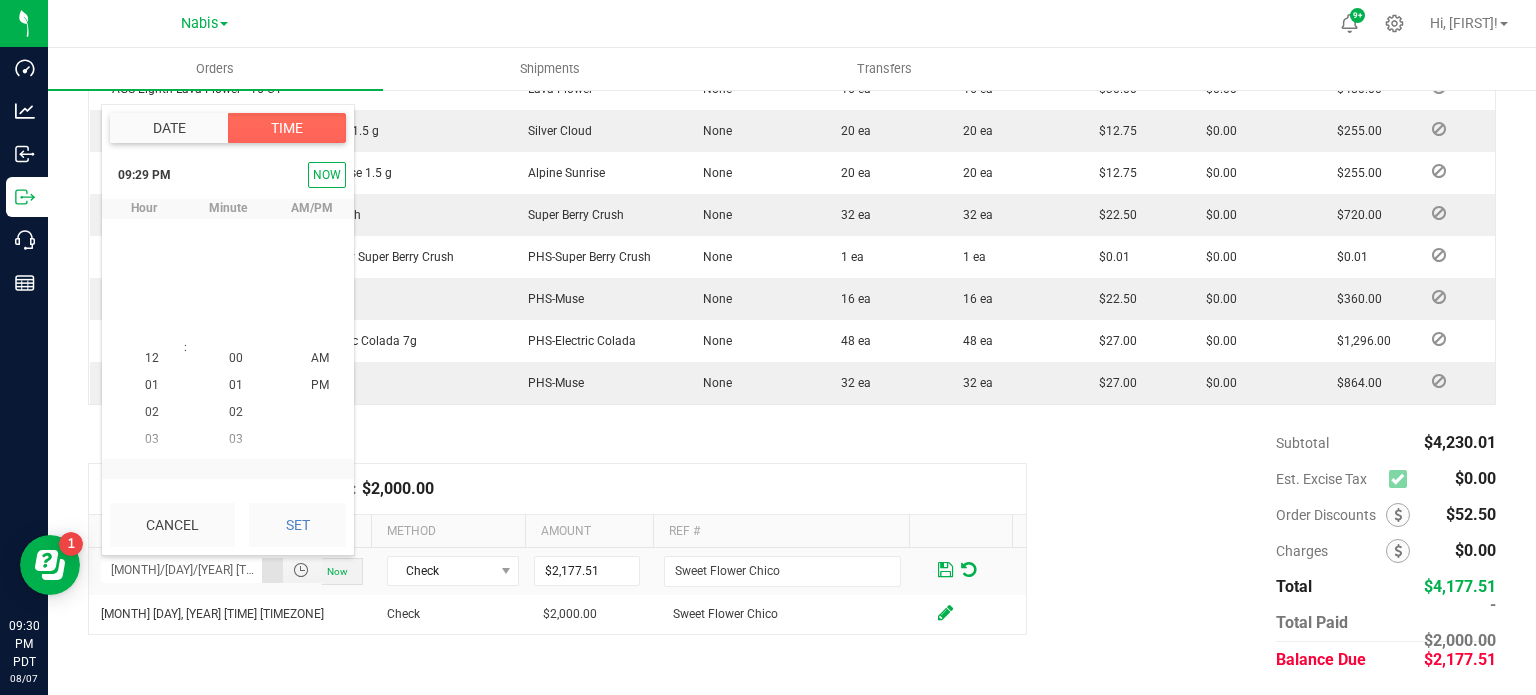 scroll, scrollTop: 570, scrollLeft: 0, axis: vertical 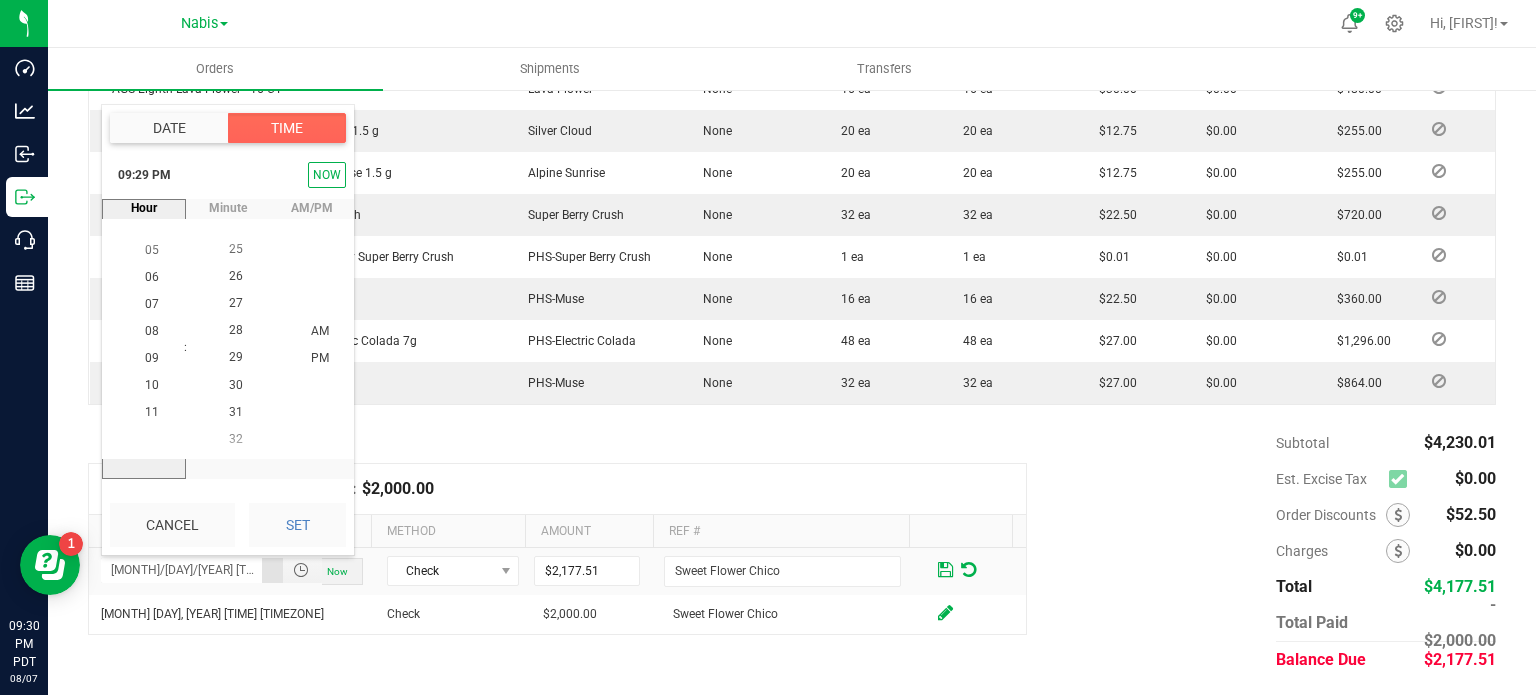 click on "Set" at bounding box center [297, 525] 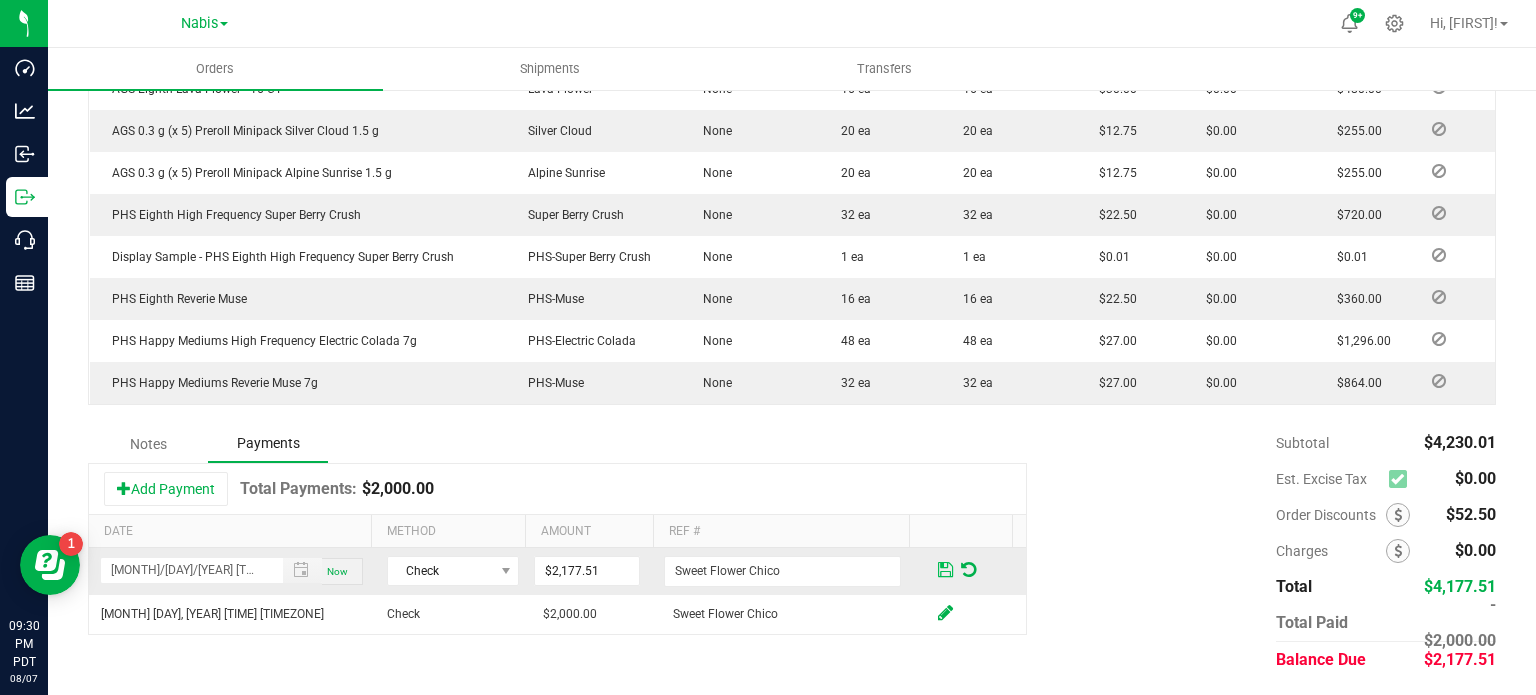 click at bounding box center [945, 570] 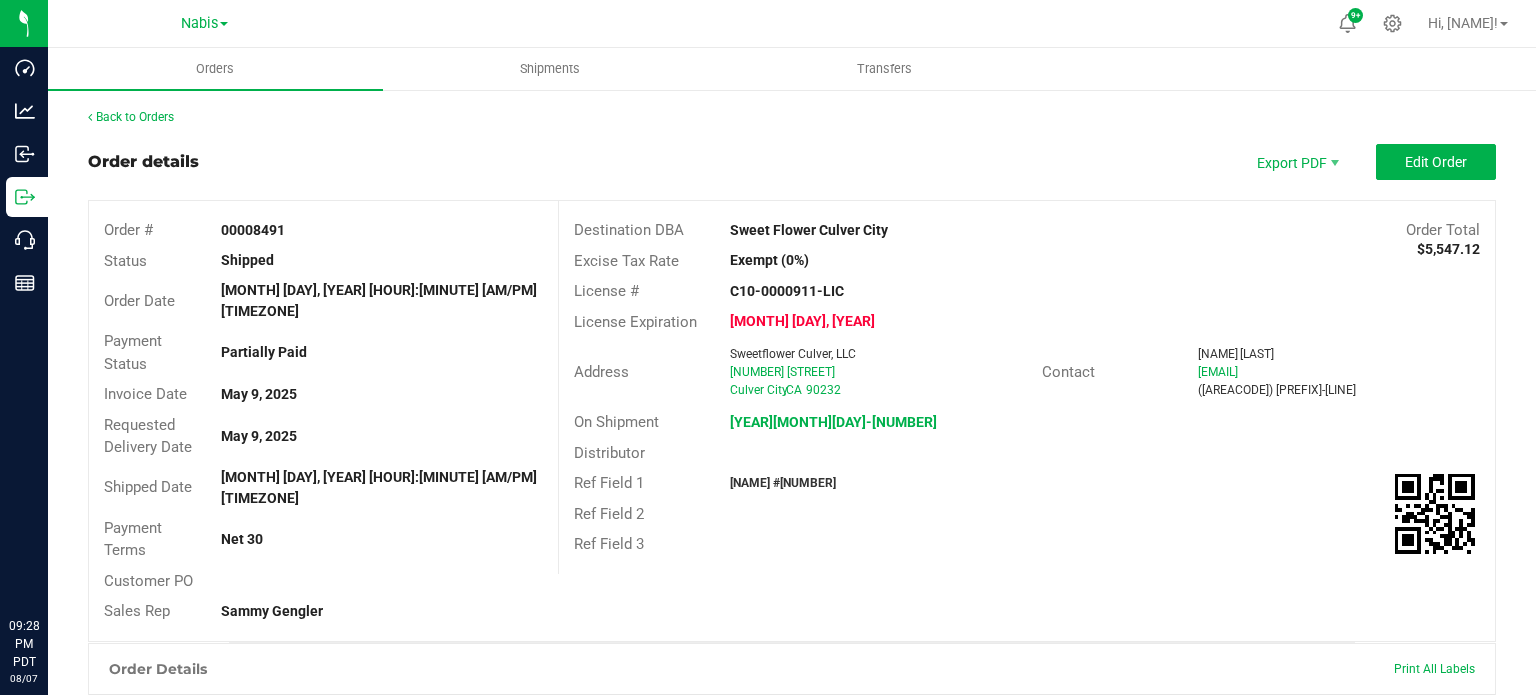 scroll, scrollTop: 0, scrollLeft: 0, axis: both 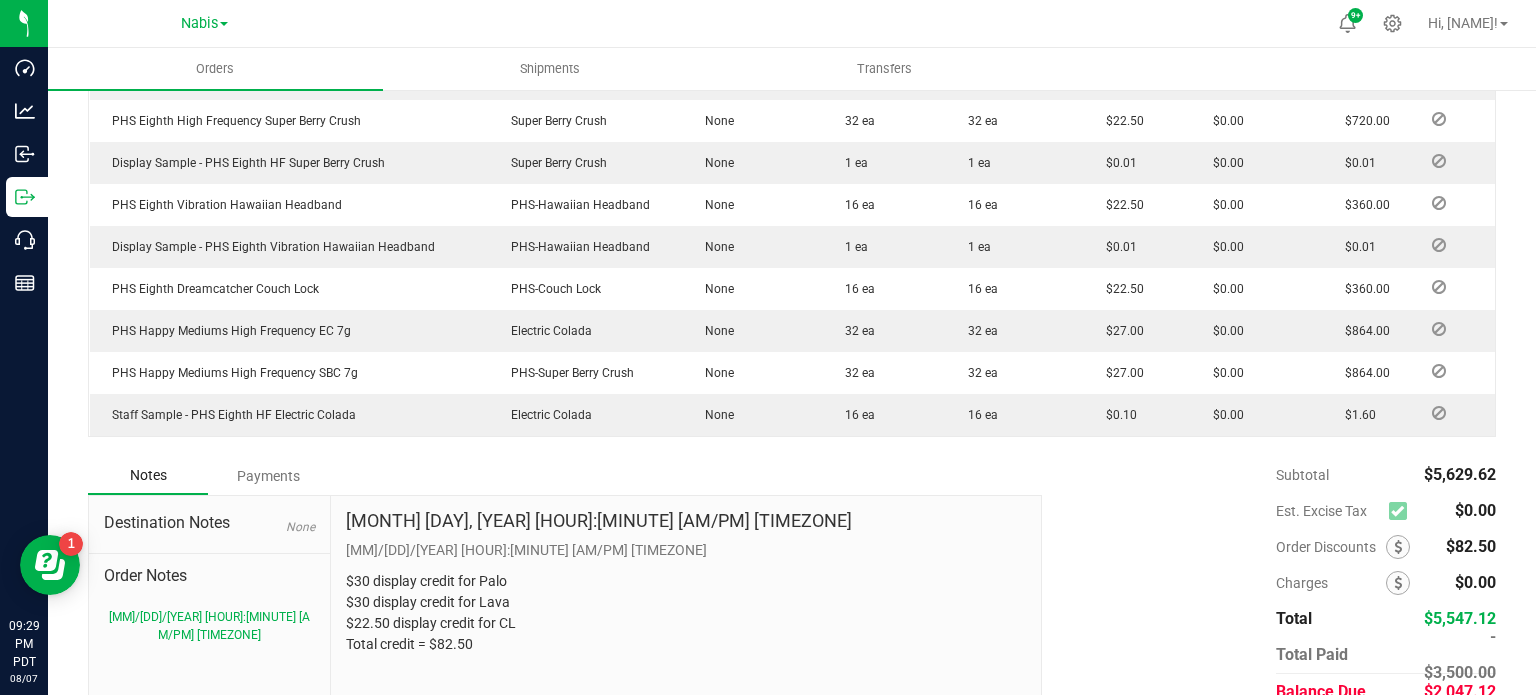 click on "Payments" at bounding box center (268, 476) 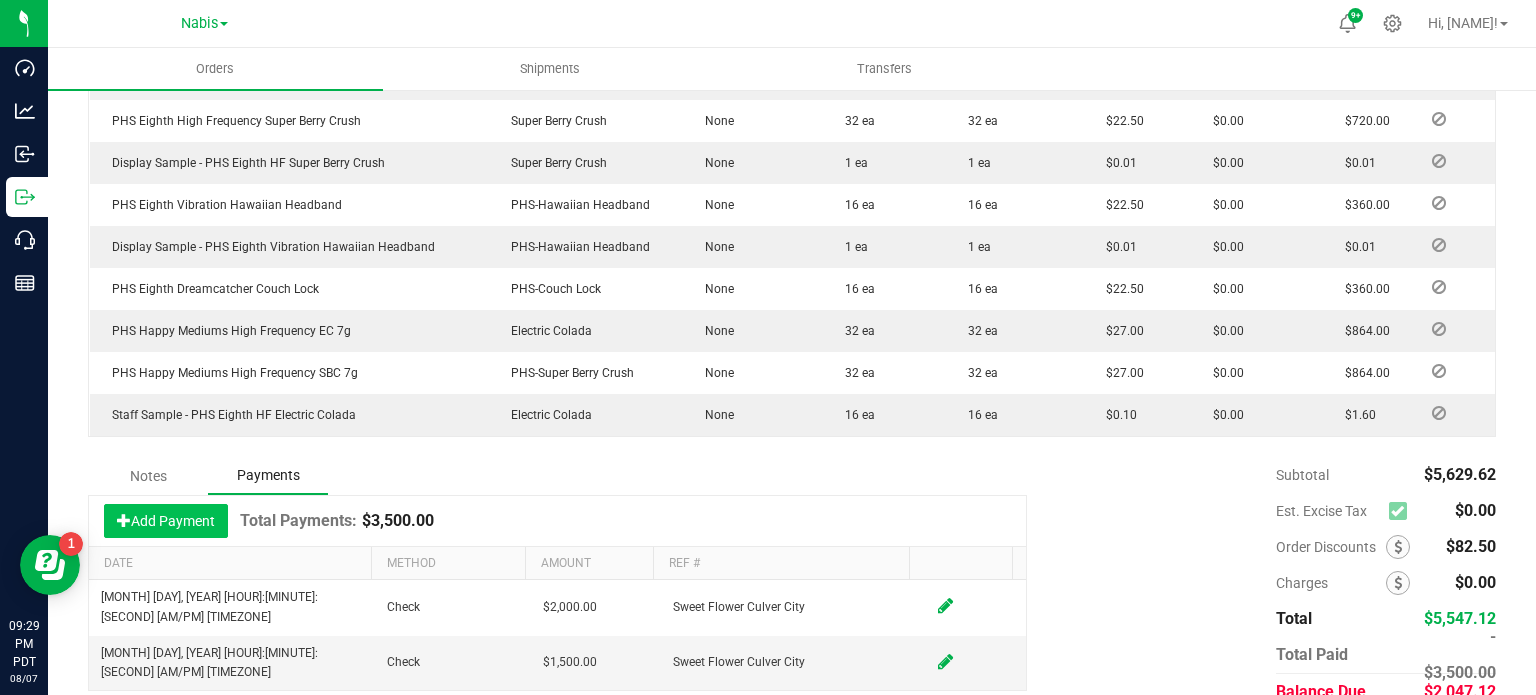 scroll, scrollTop: 793, scrollLeft: 0, axis: vertical 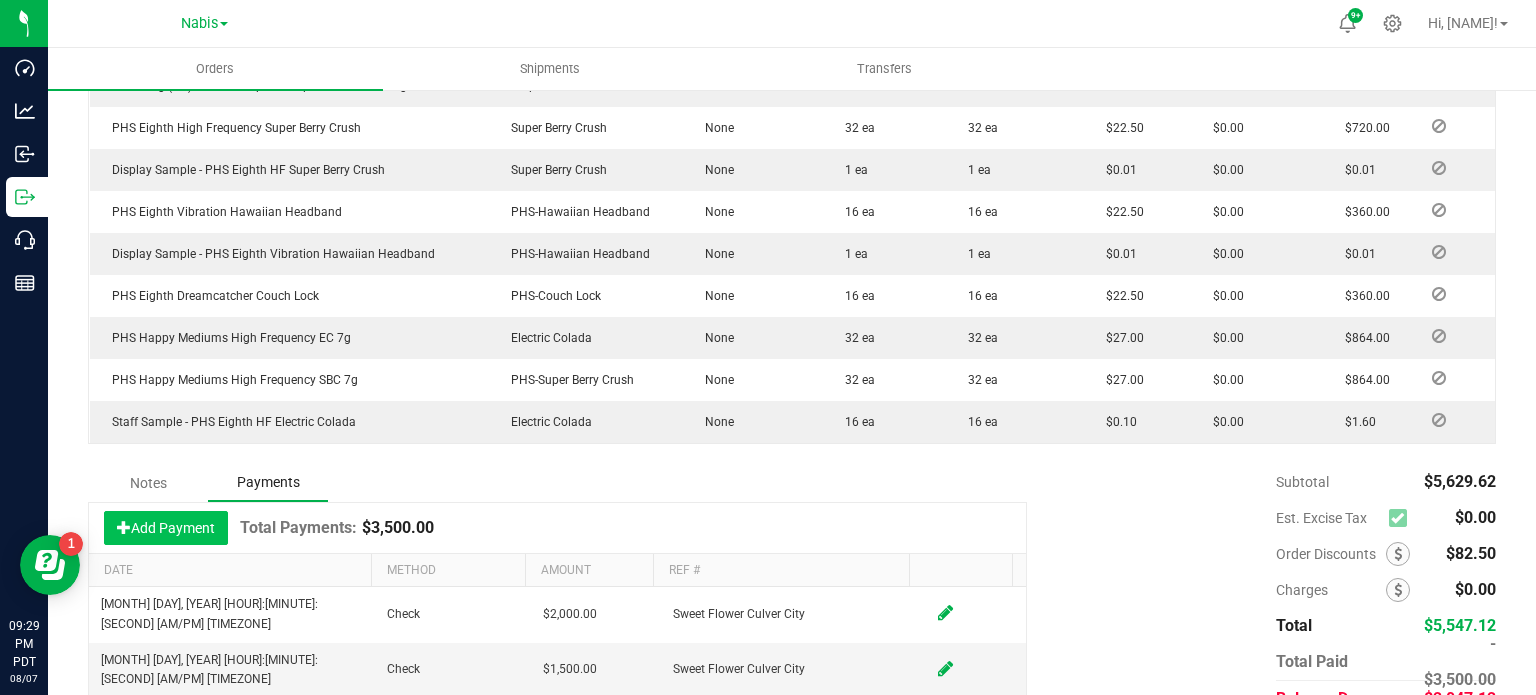click on "Add Payment" at bounding box center (166, 528) 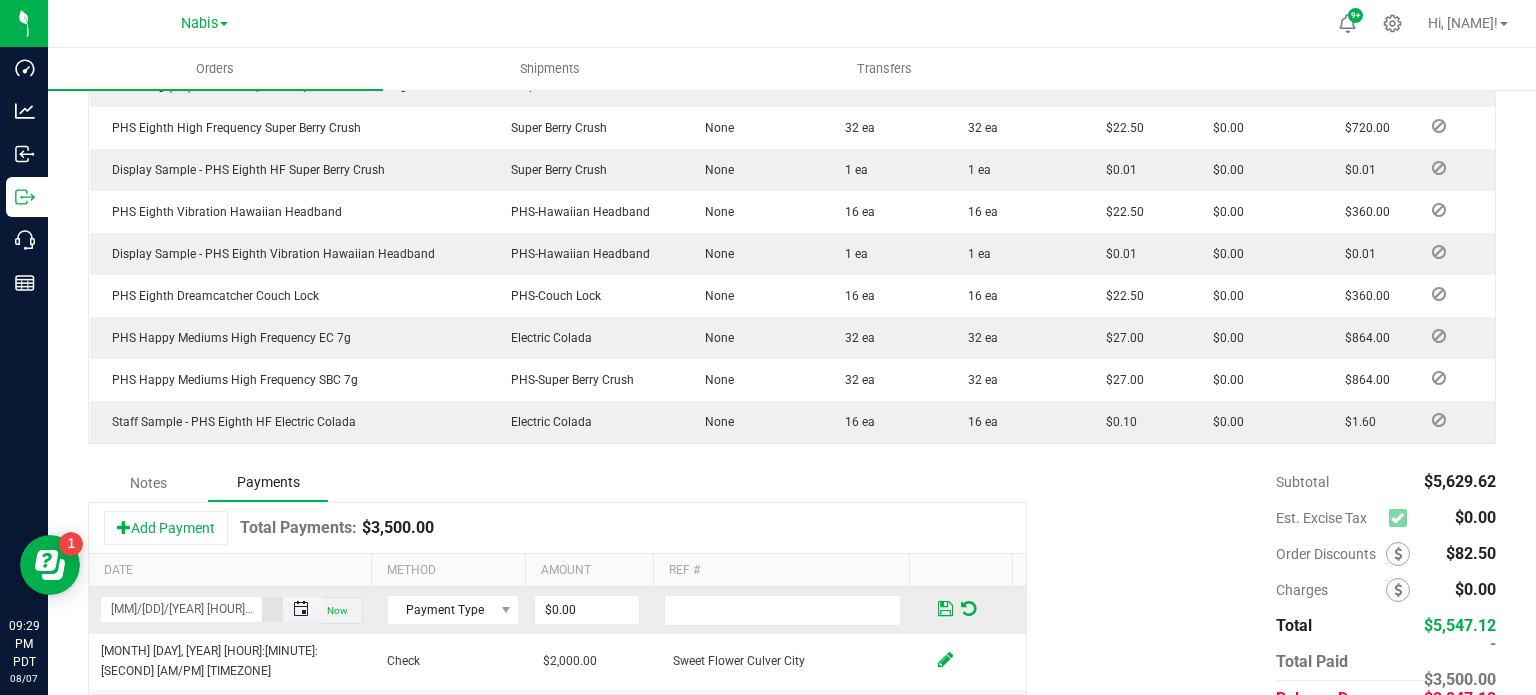 click at bounding box center (301, 609) 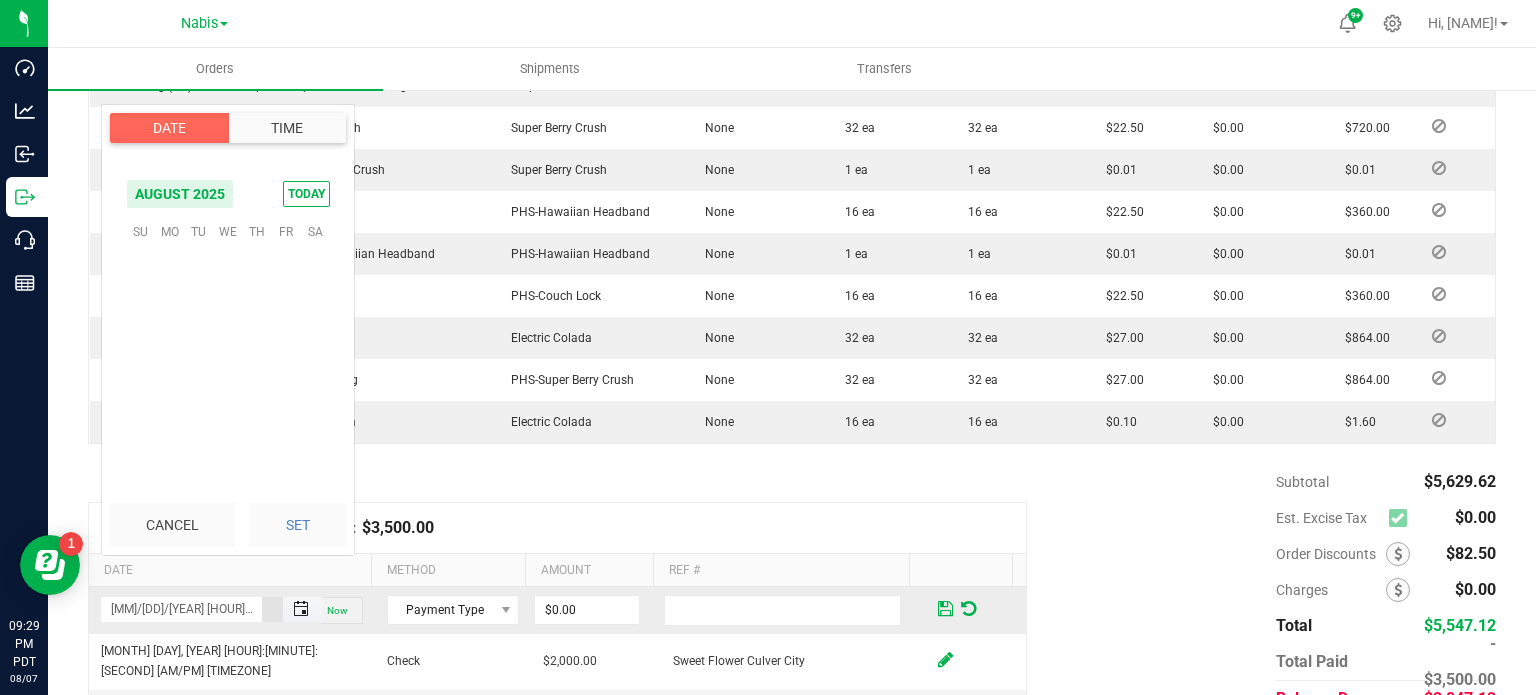 scroll, scrollTop: 116, scrollLeft: 0, axis: vertical 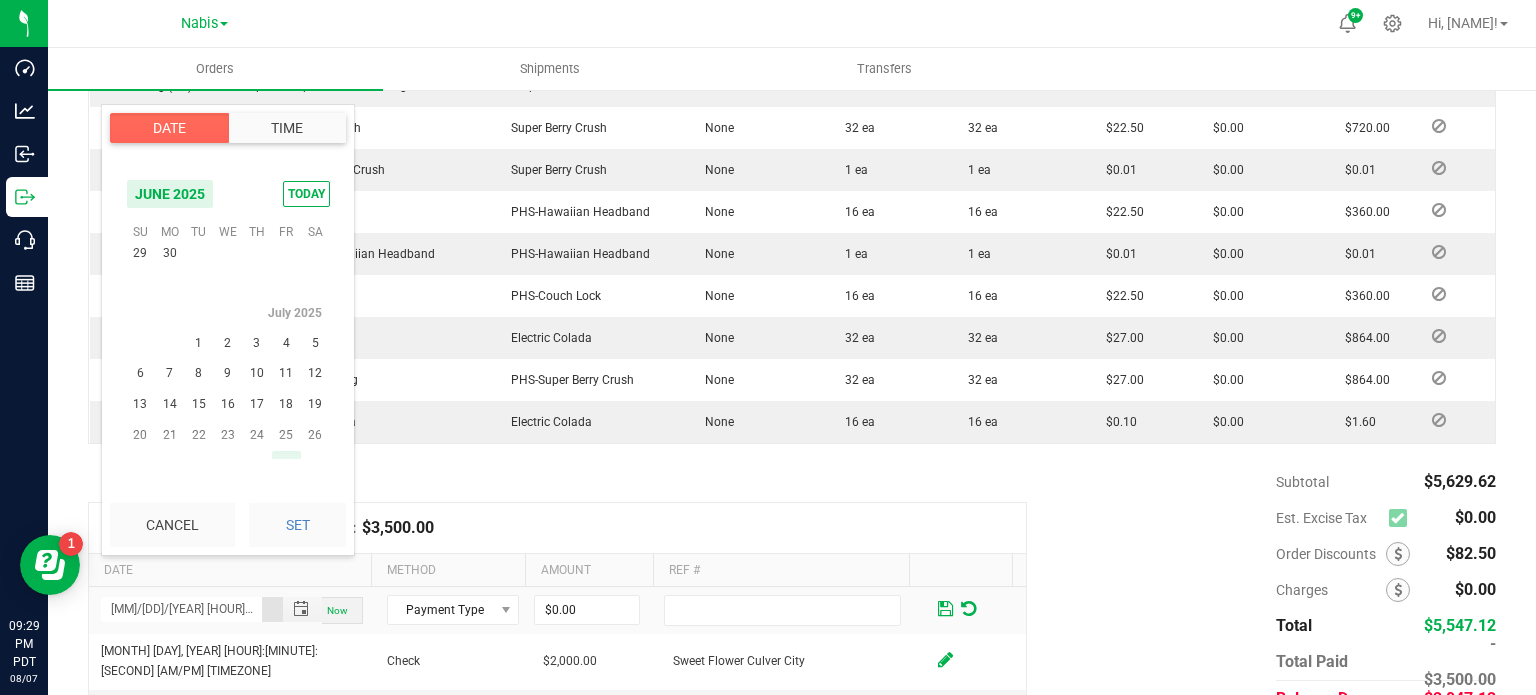 click on "25" at bounding box center (286, 435) 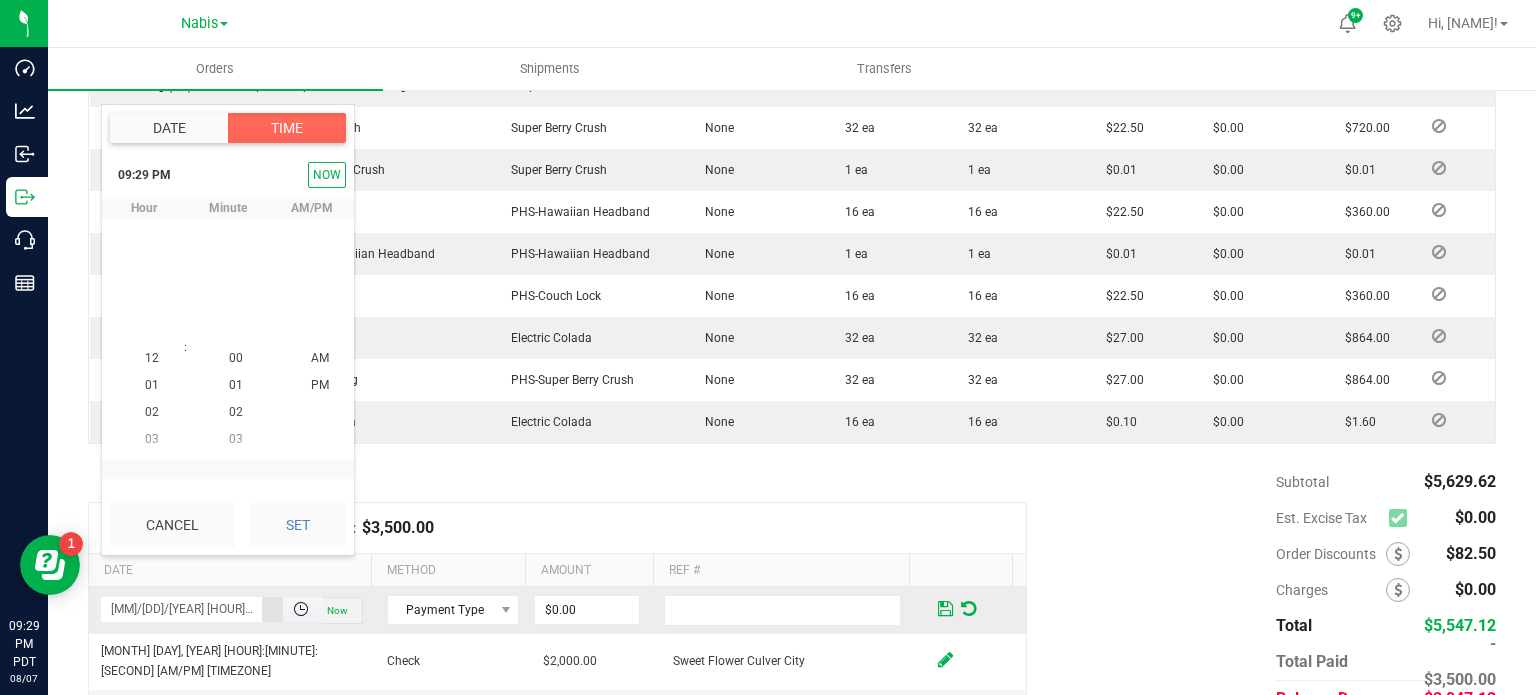 scroll, scrollTop: 323940, scrollLeft: 0, axis: vertical 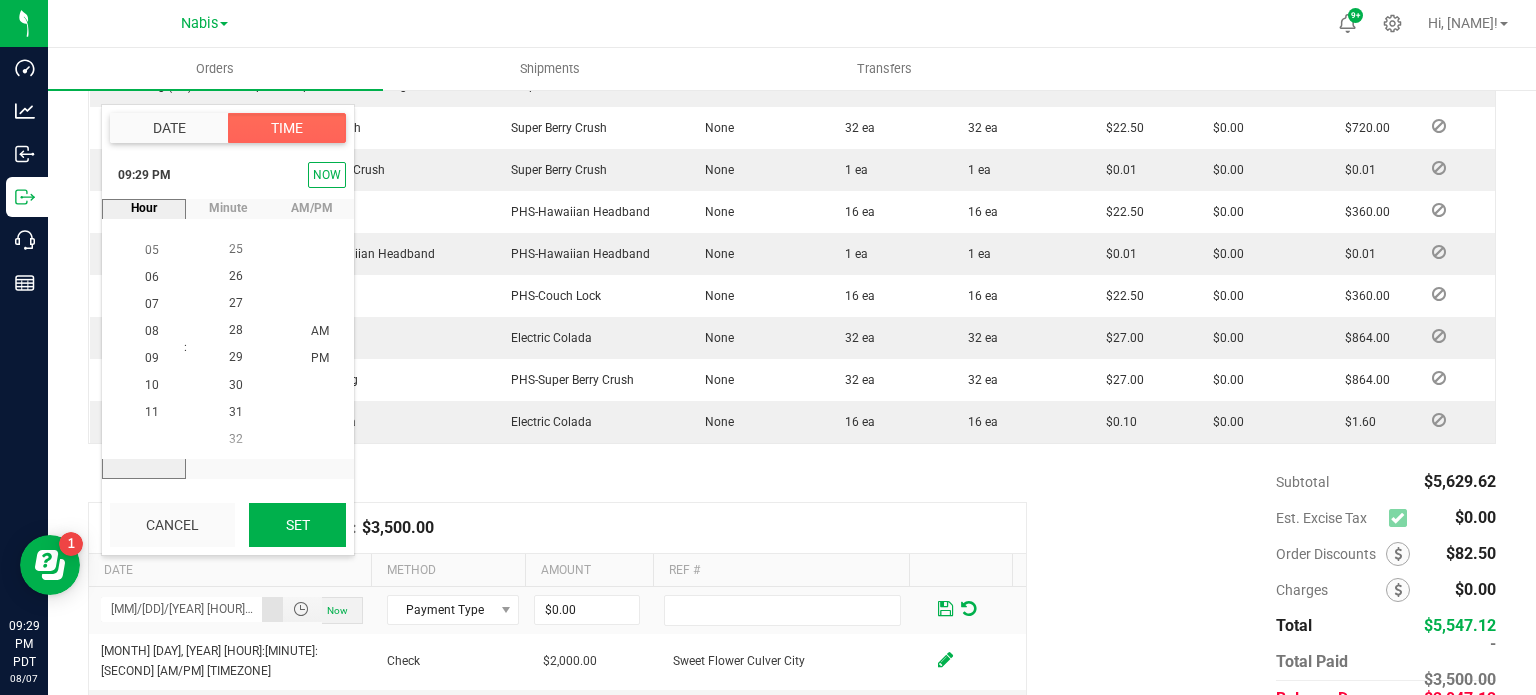 click on "Set" at bounding box center (297, 525) 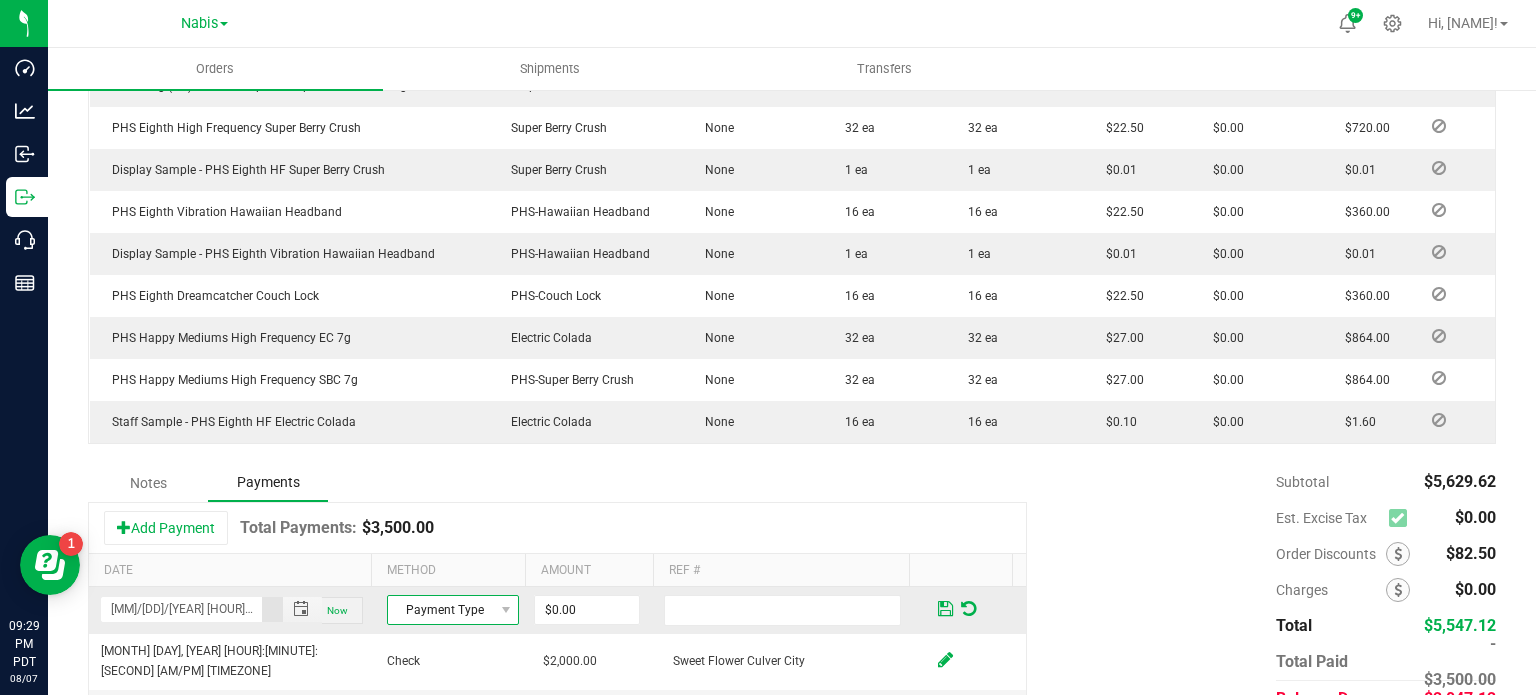 click on "Payment Type" at bounding box center [440, 610] 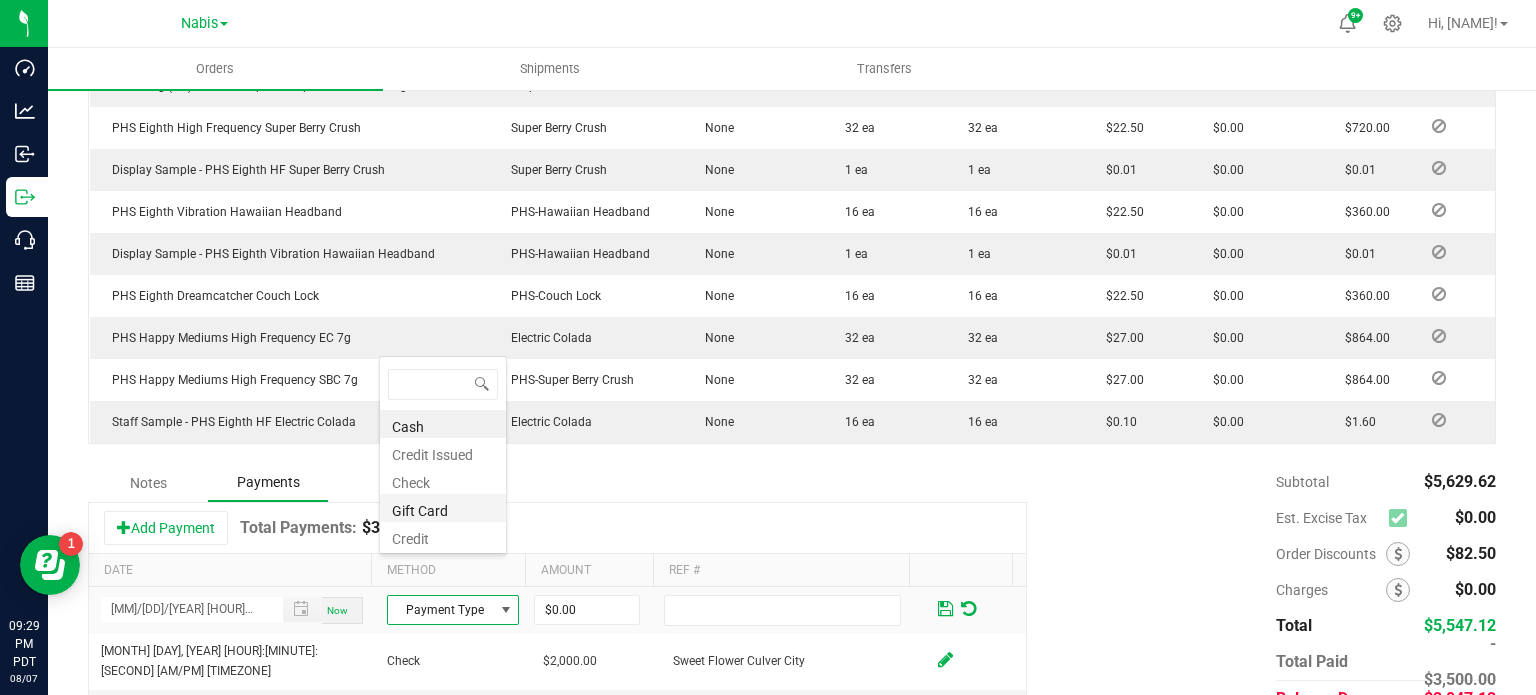 scroll, scrollTop: 99970, scrollLeft: 99872, axis: both 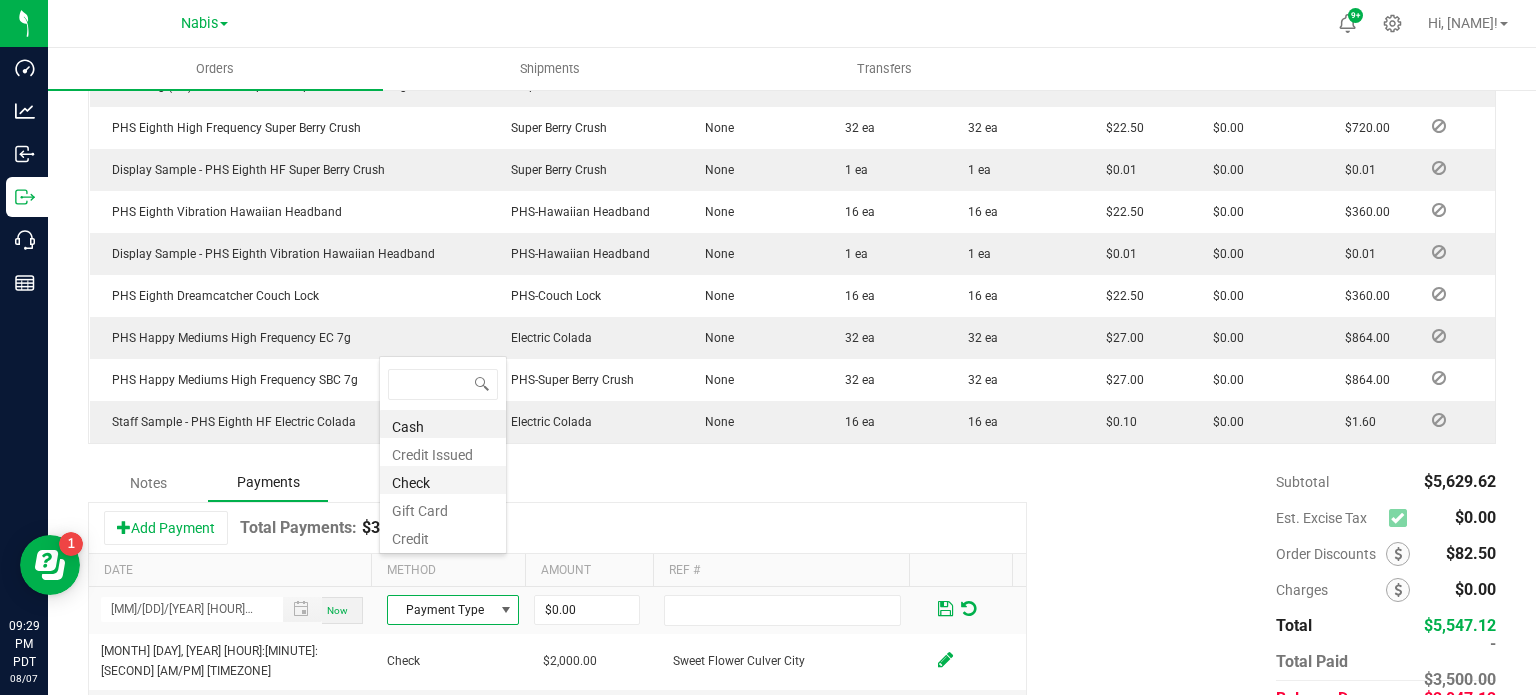 click on "Check" at bounding box center (443, 480) 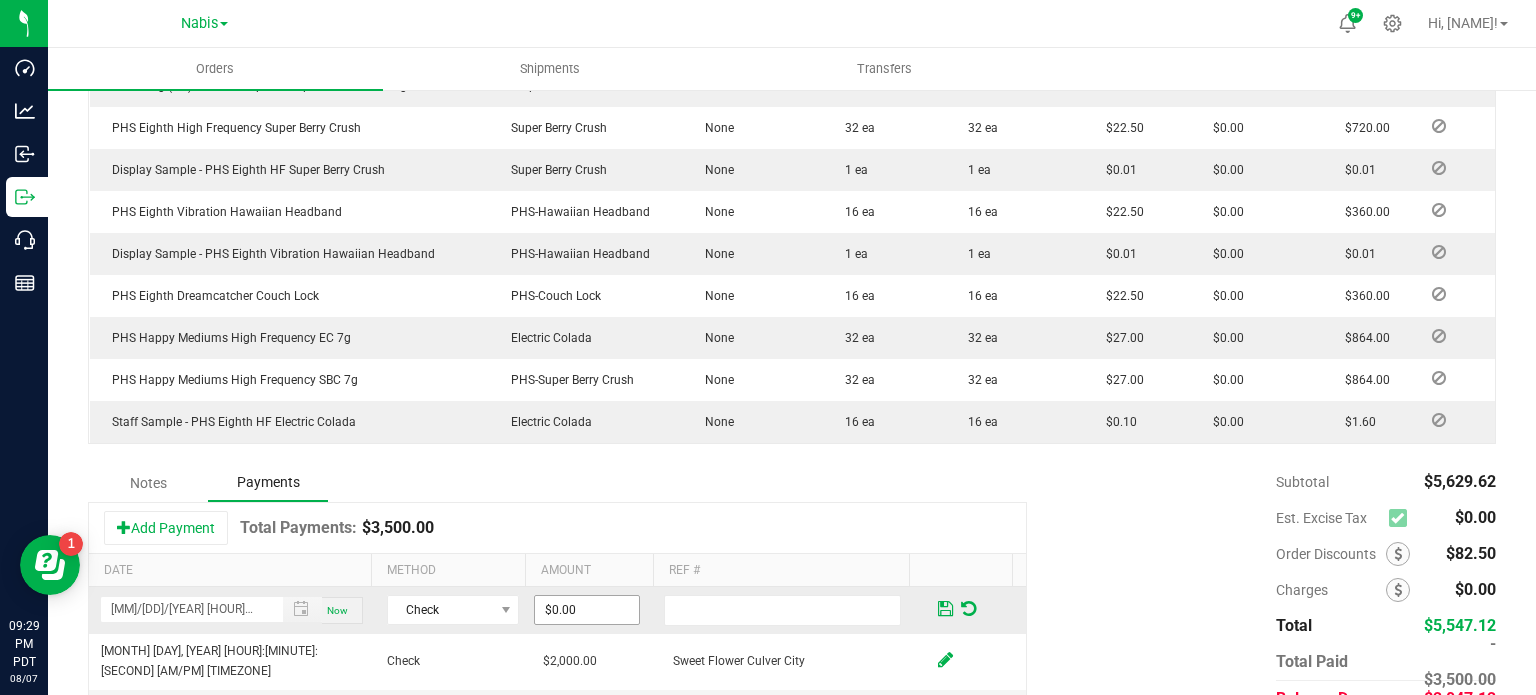 click on "$0.00" at bounding box center (587, 610) 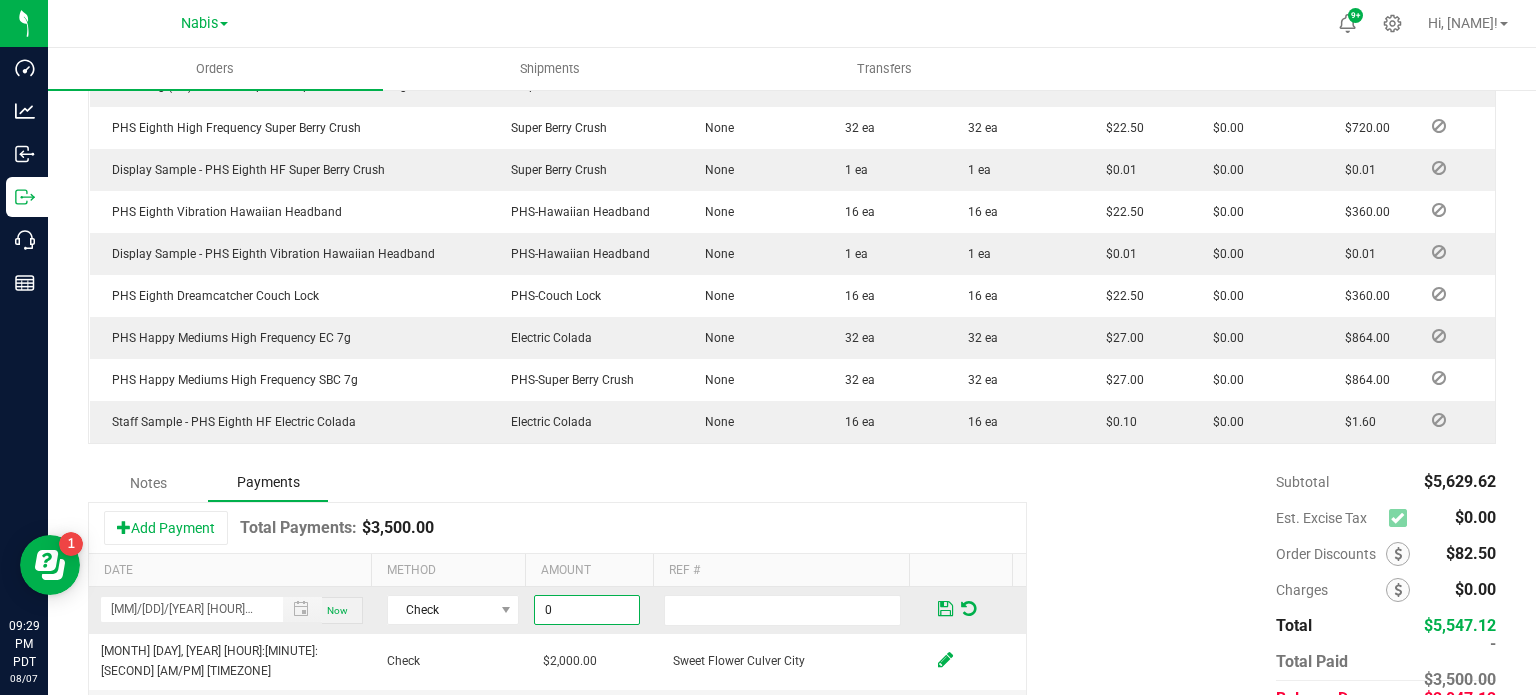 paste on "2047.12" 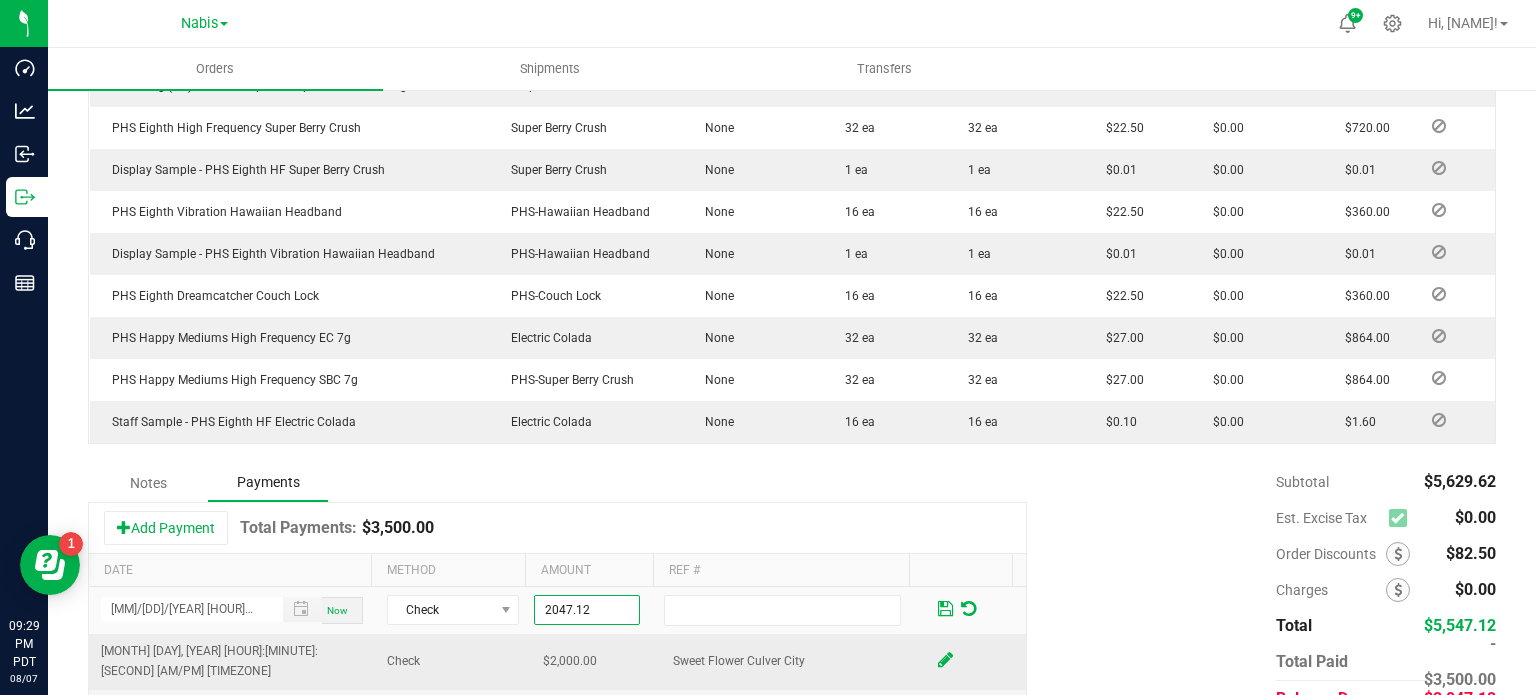 type on "$2,047.12" 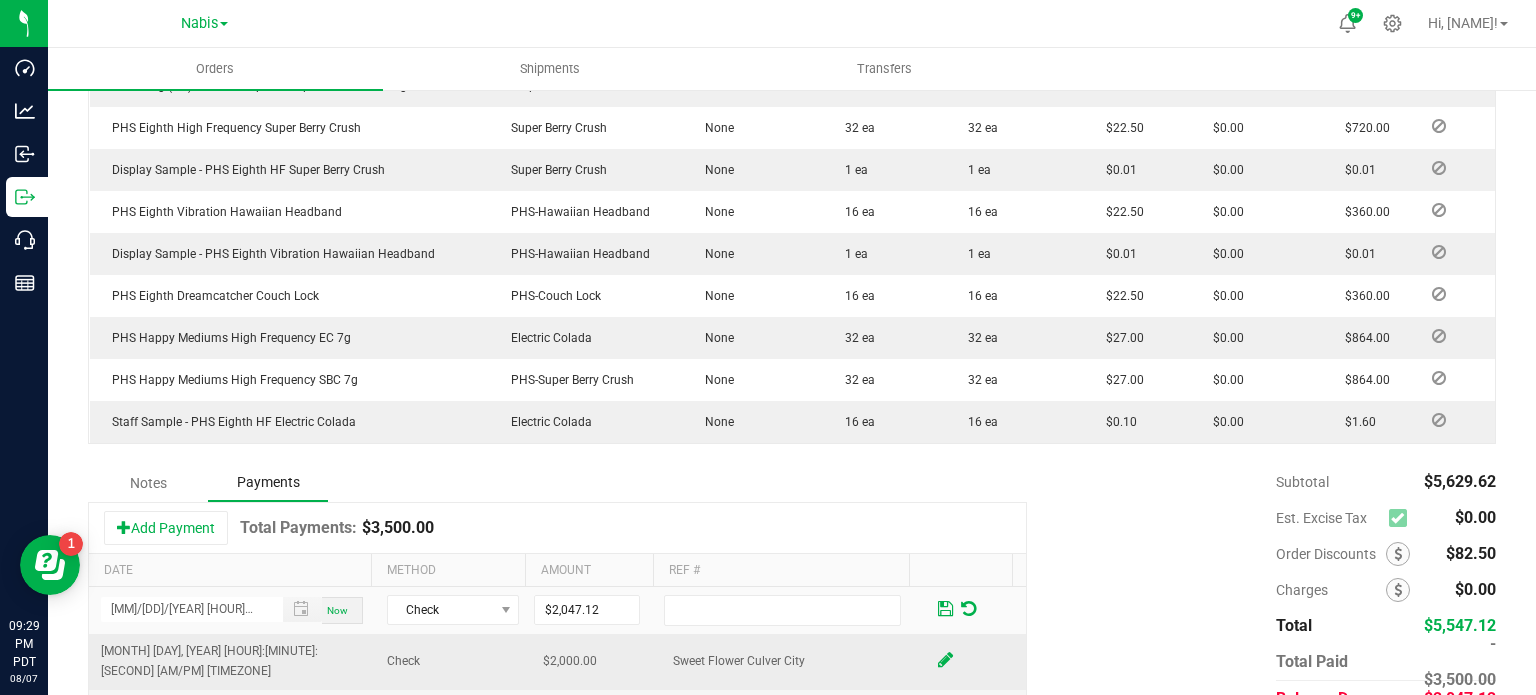 click on "Sweet Flower Culver City" at bounding box center [791, 661] 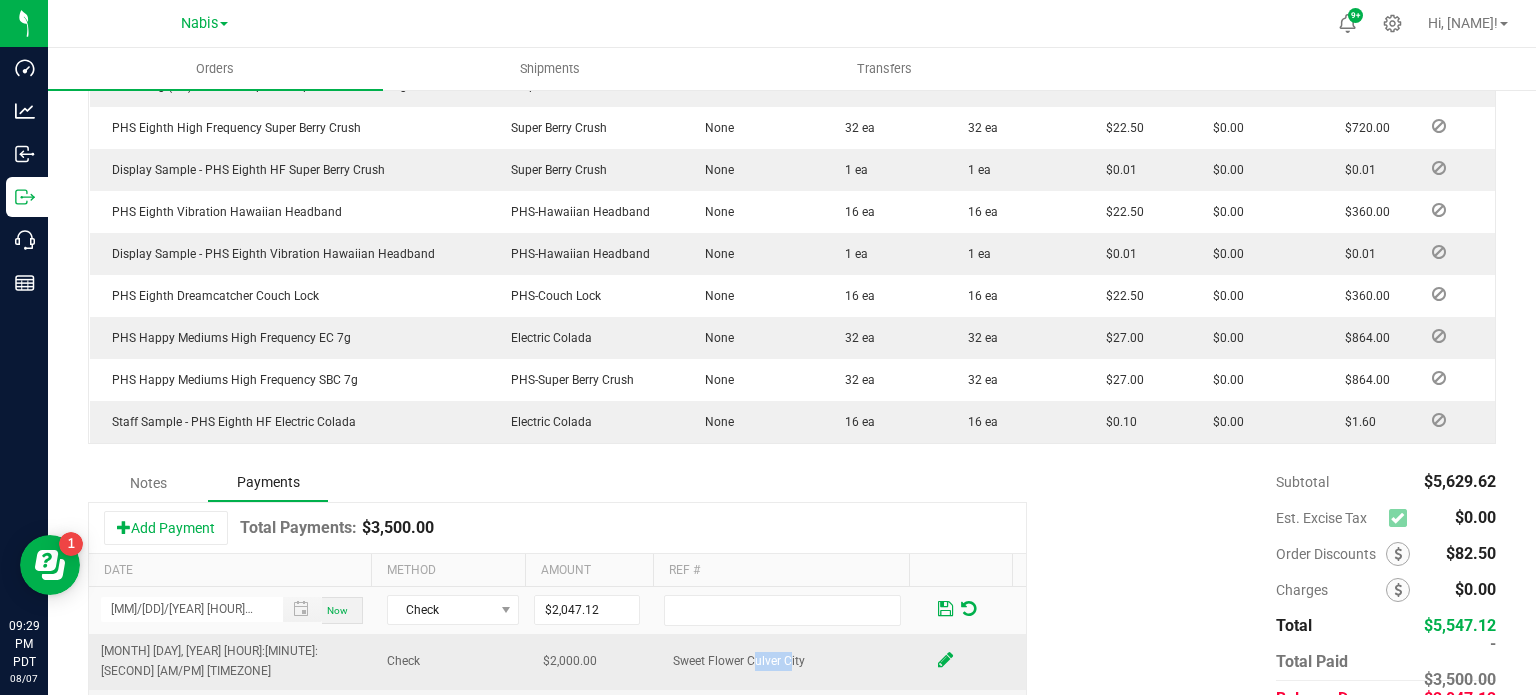 click on "Sweet Flower Culver City" at bounding box center [791, 661] 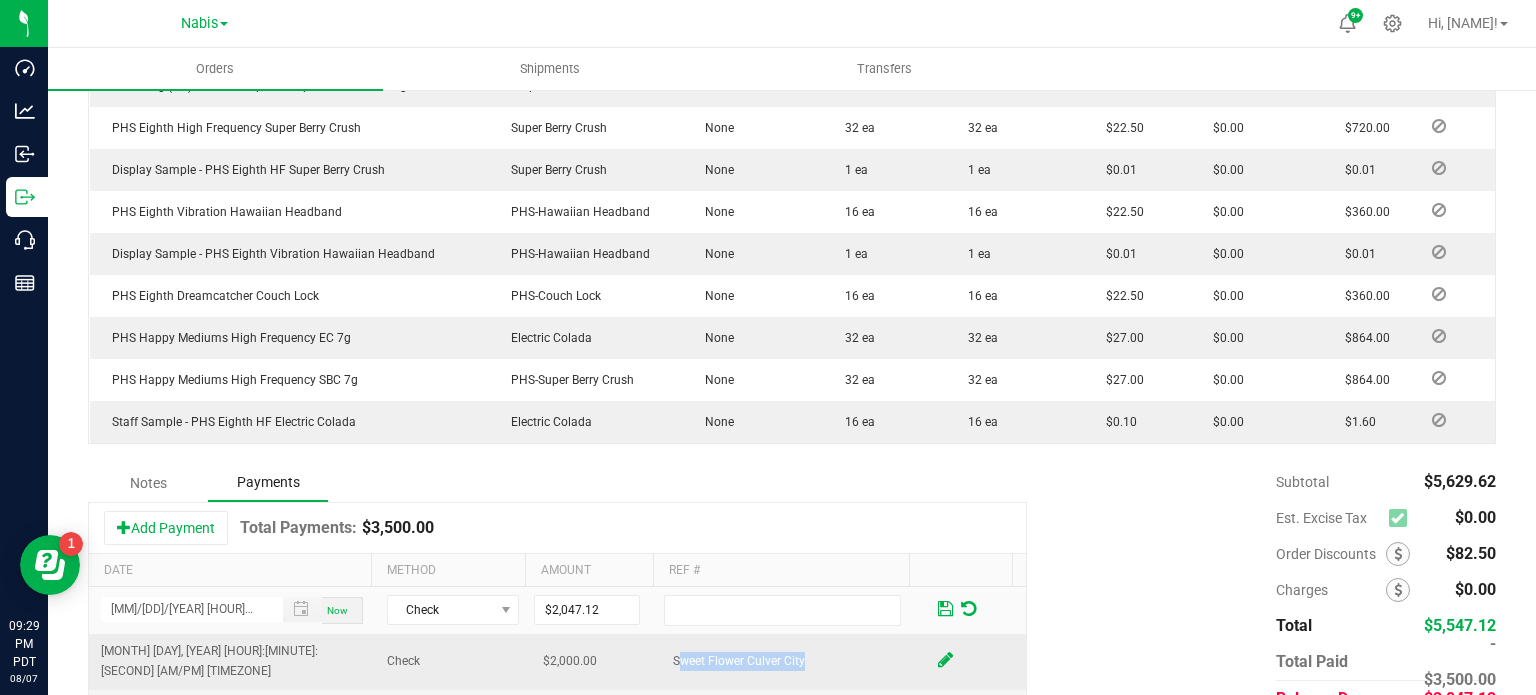 click on "Sweet Flower Culver City" at bounding box center (791, 661) 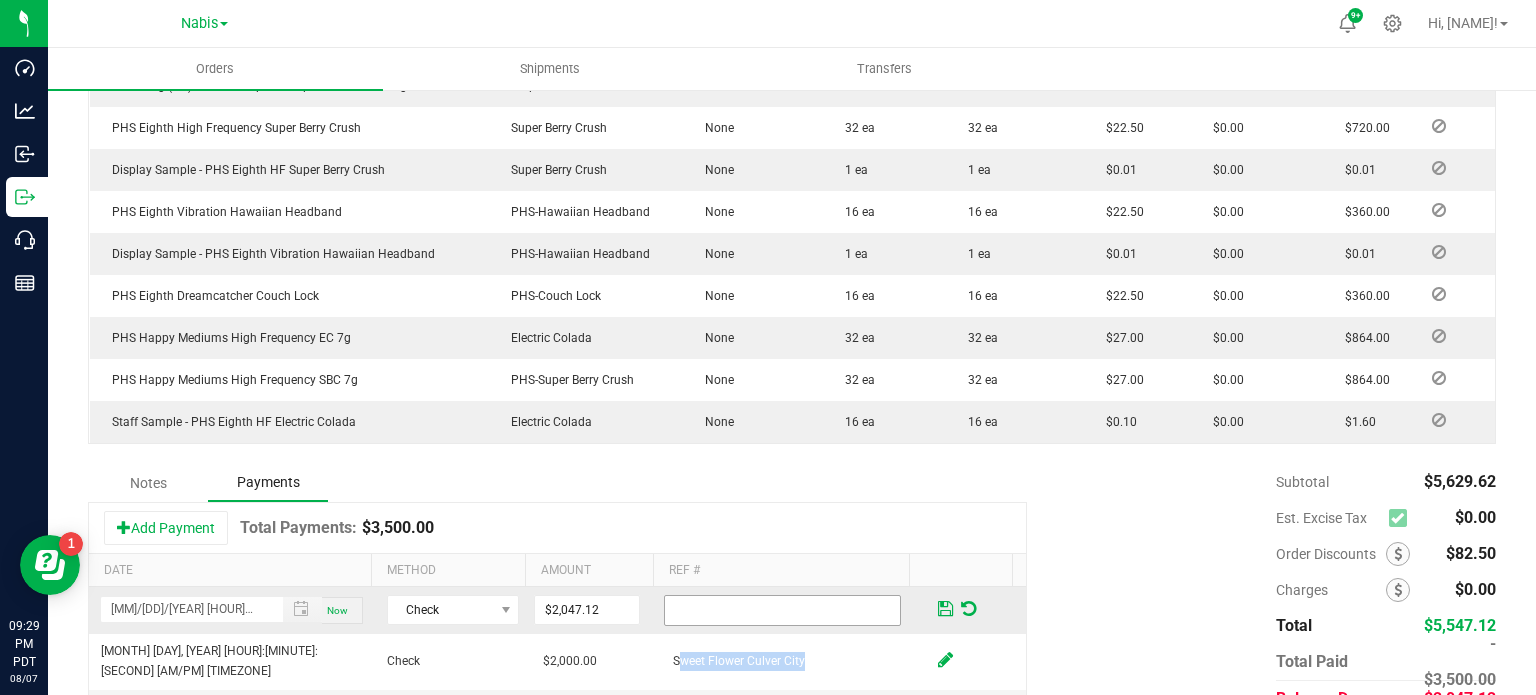 copy on "Sweet Flower Culver City" 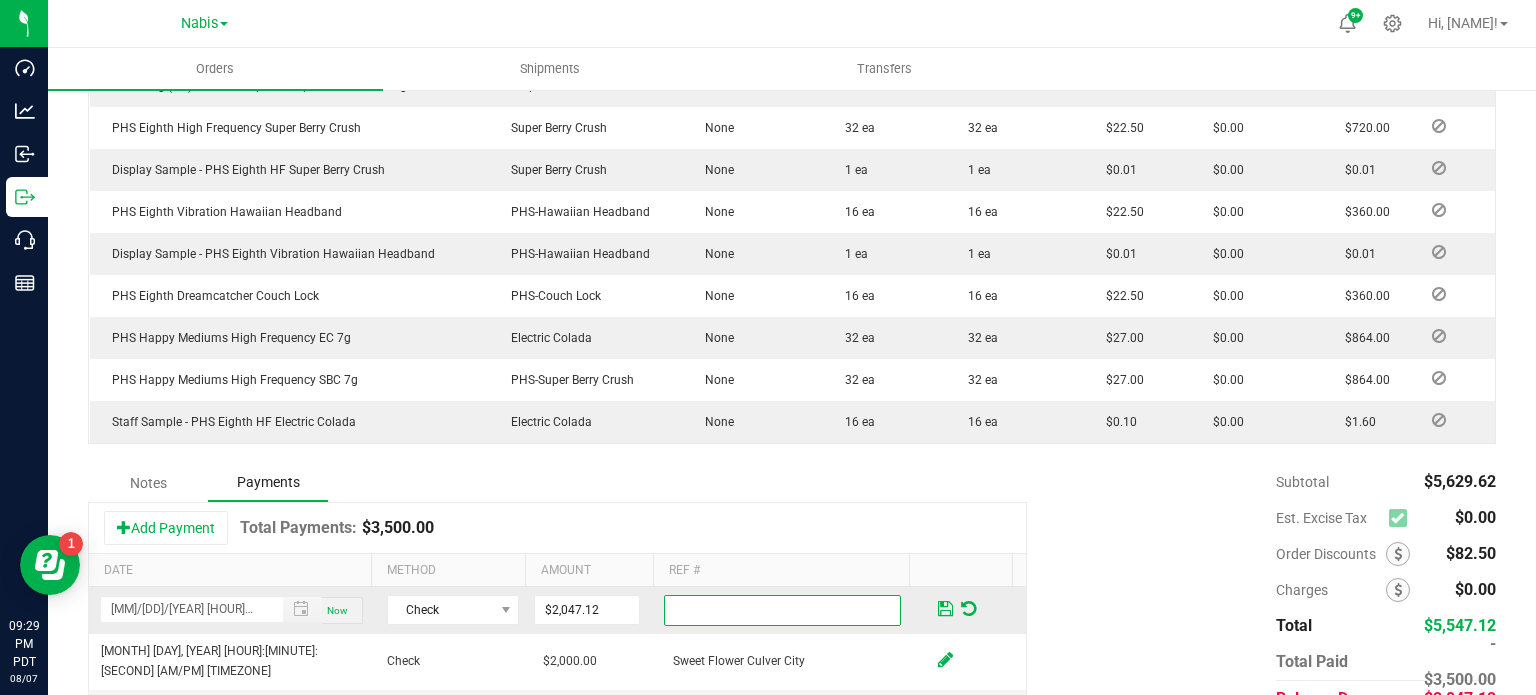 click at bounding box center (782, 610) 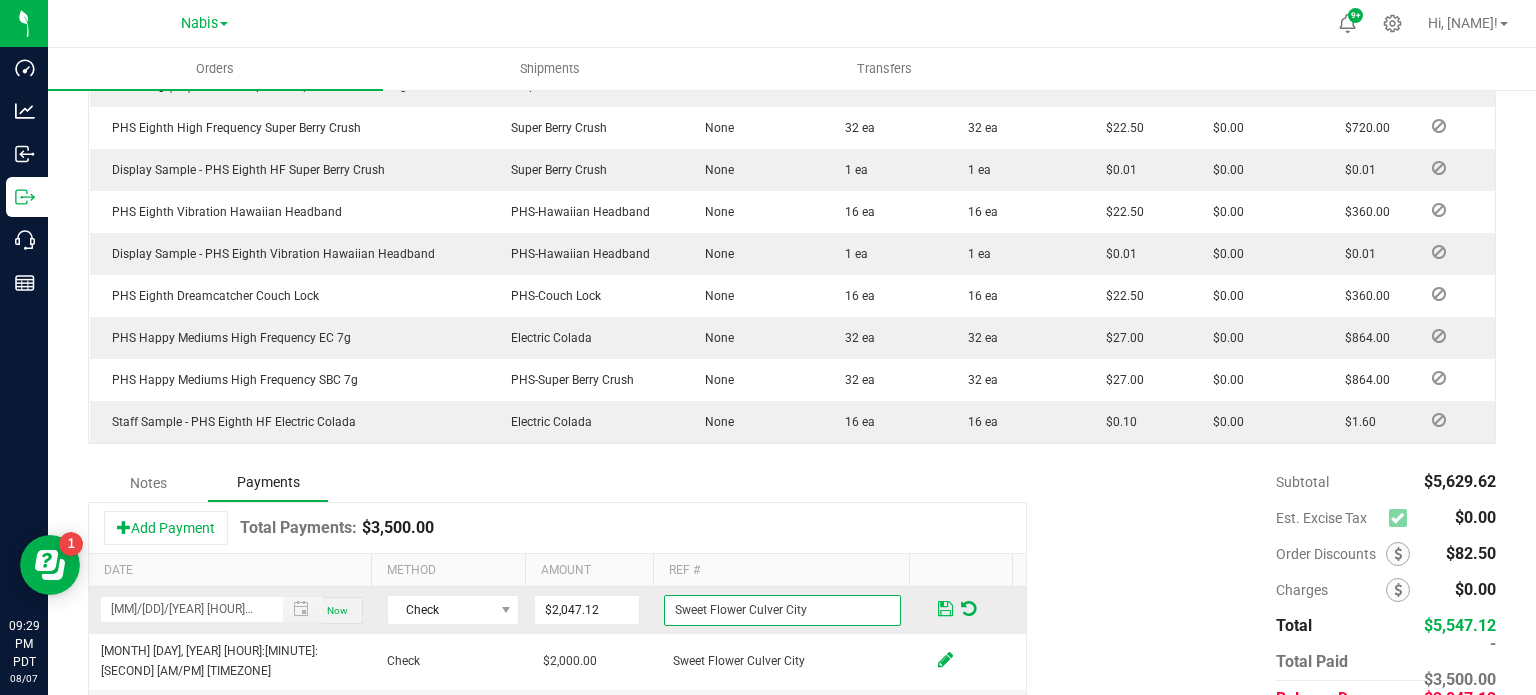 type on "Sweet Flower Culver City" 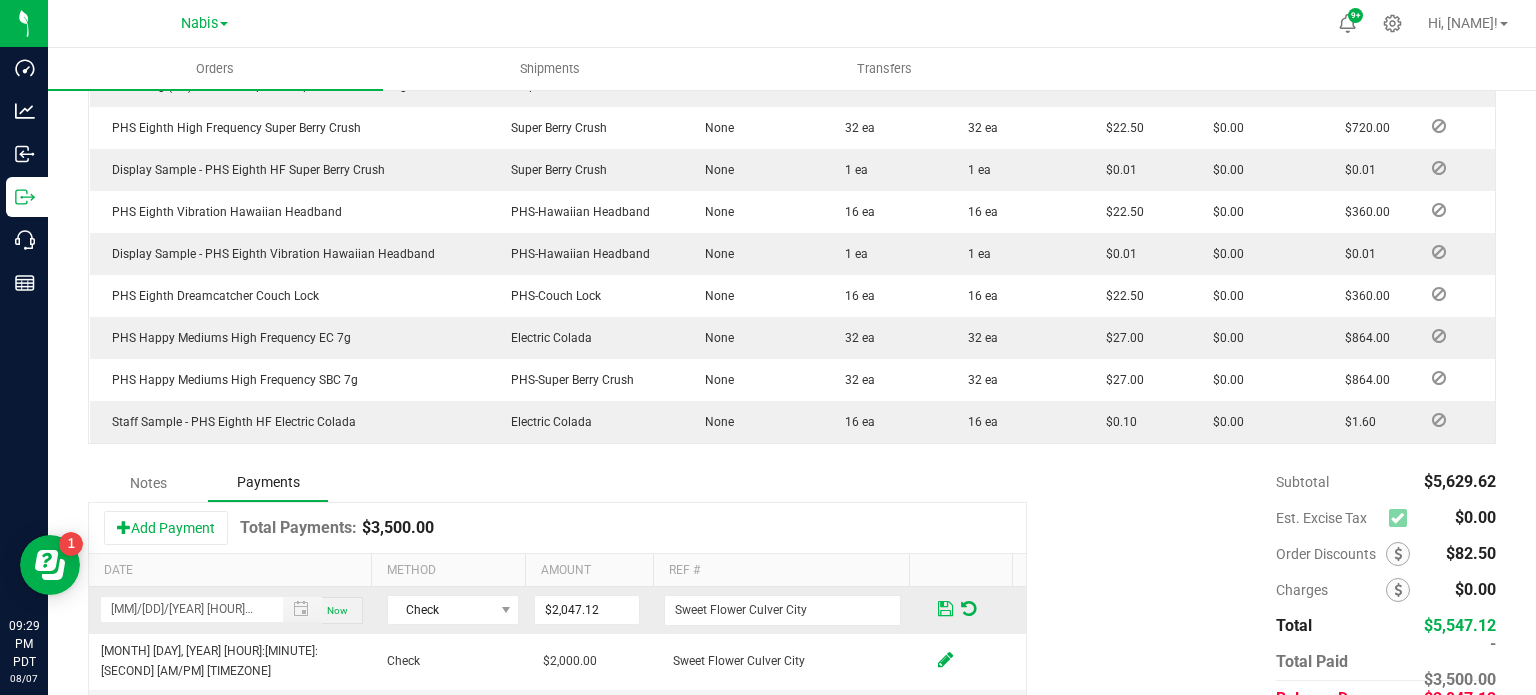 click at bounding box center [945, 608] 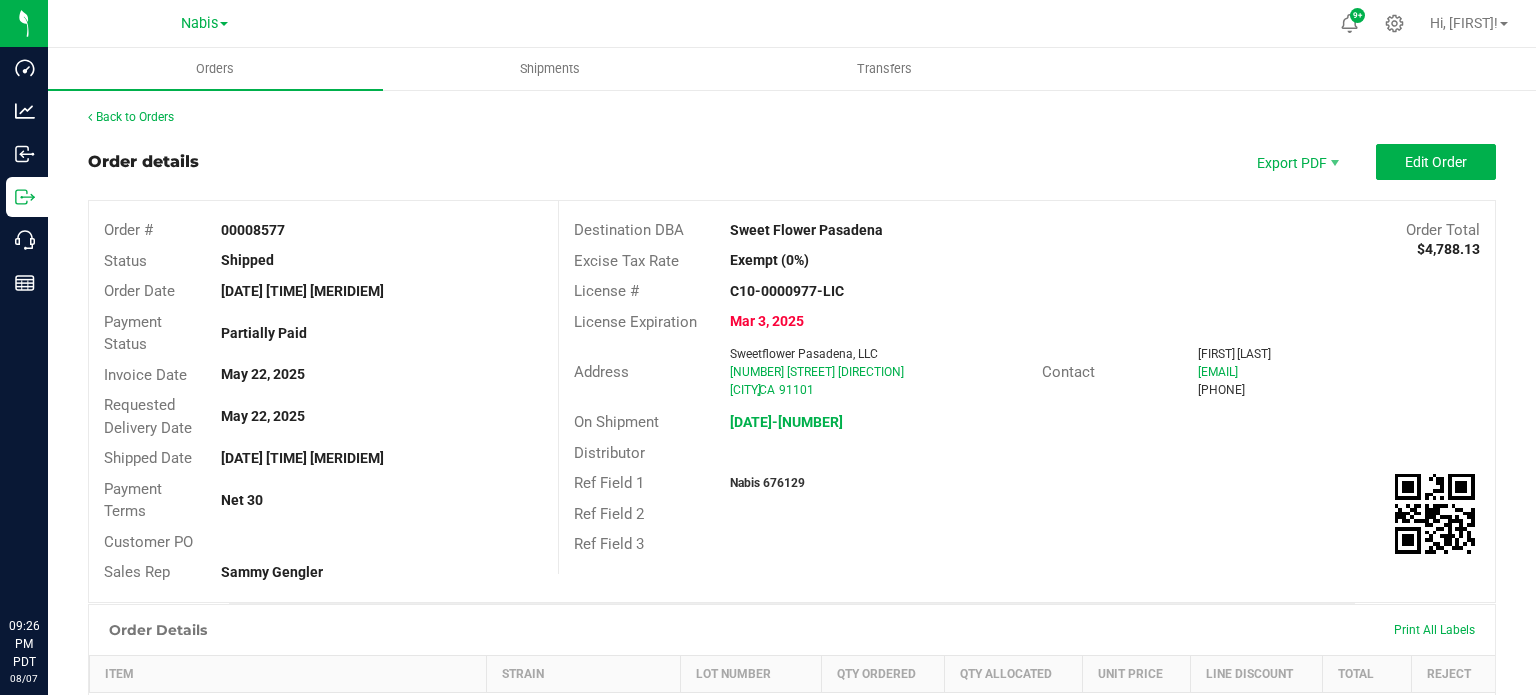 scroll, scrollTop: 0, scrollLeft: 0, axis: both 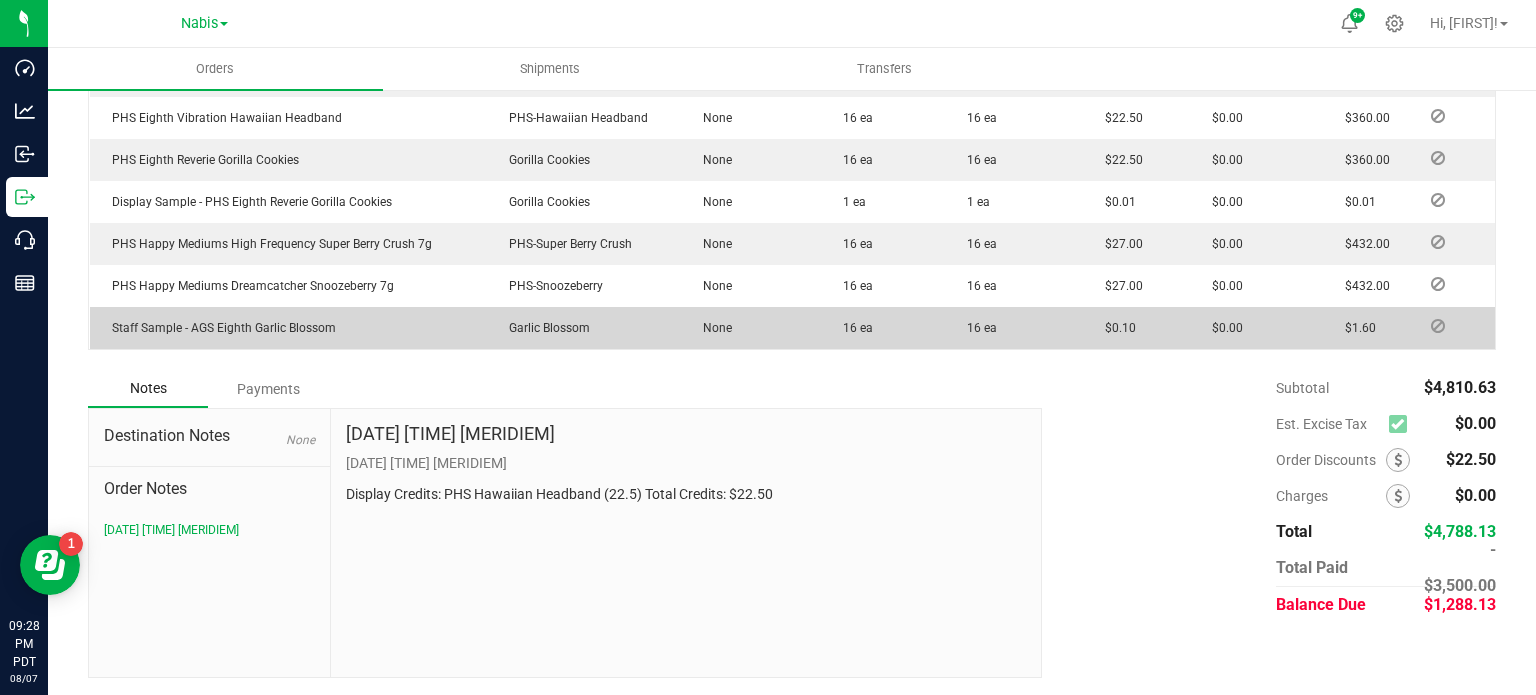 click on "Payments" at bounding box center [268, 389] 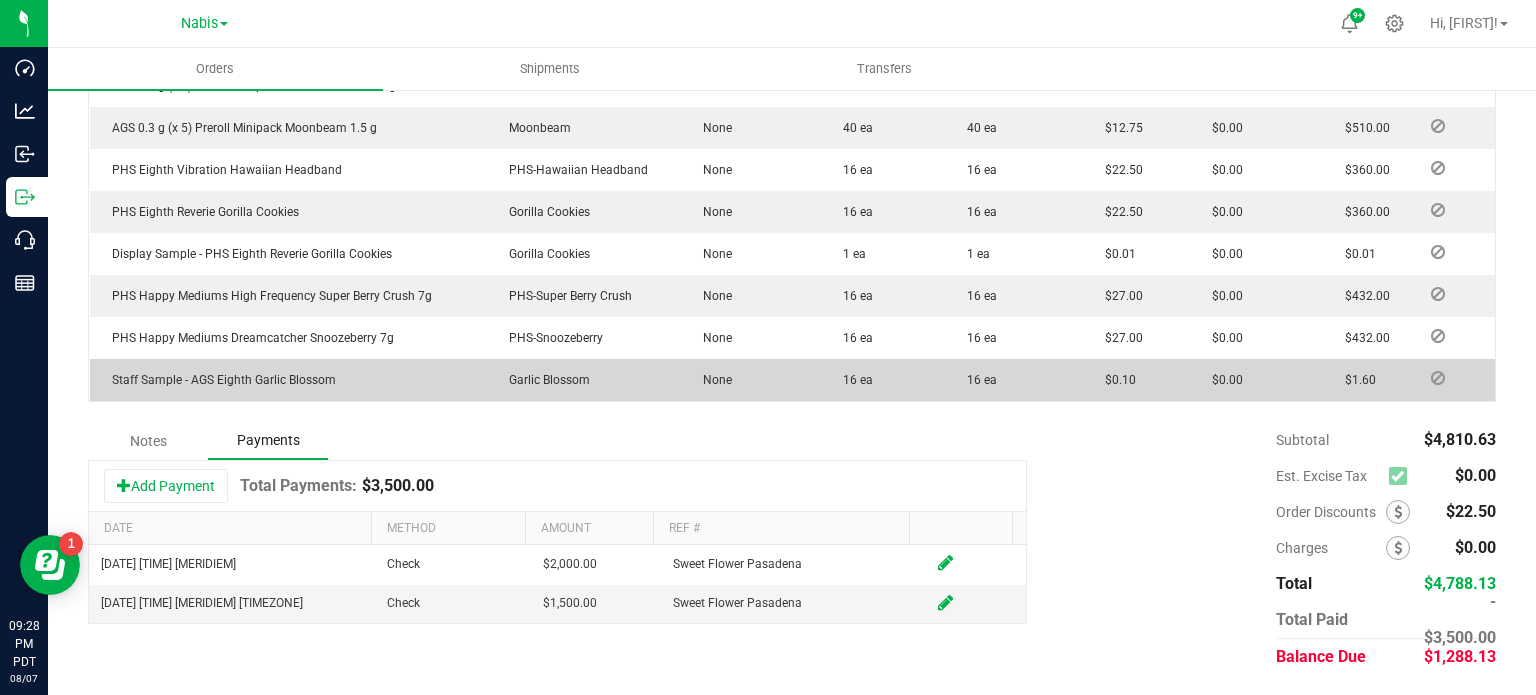 scroll, scrollTop: 877, scrollLeft: 0, axis: vertical 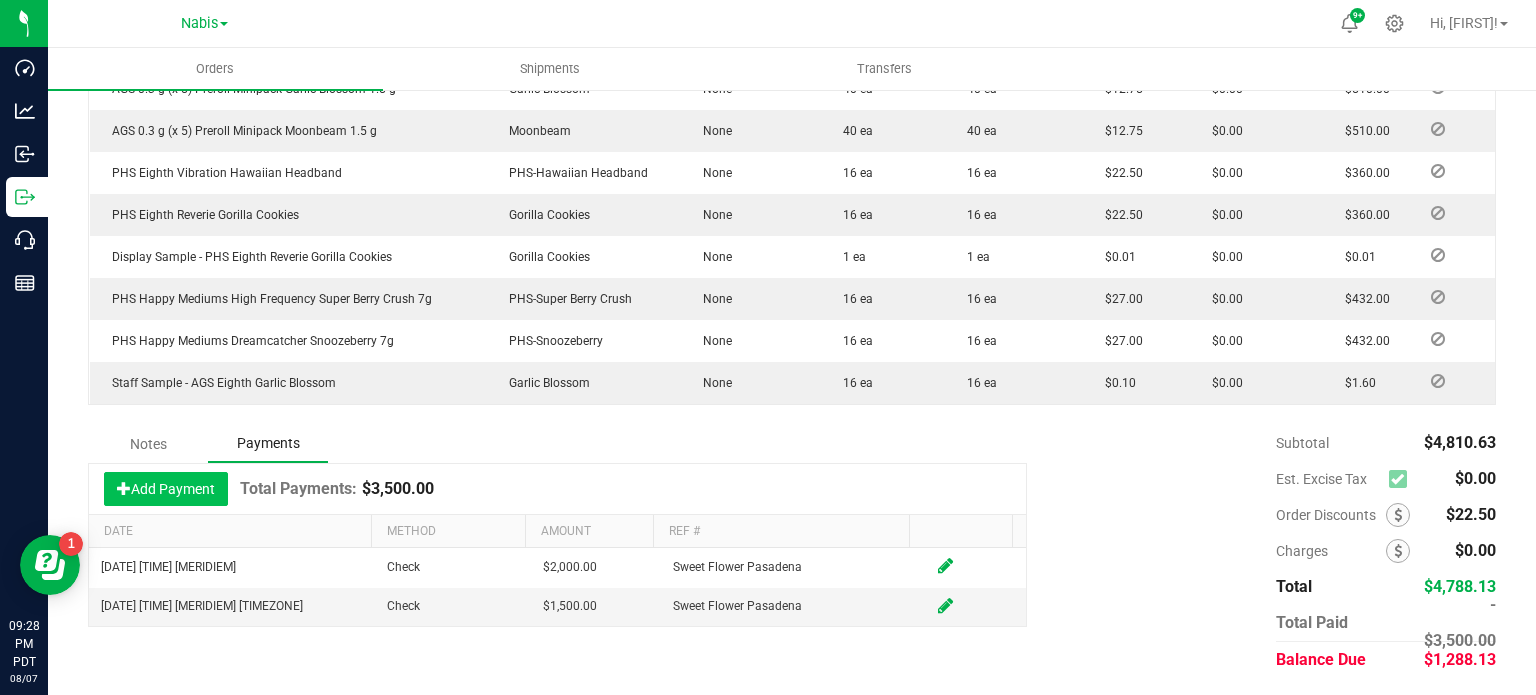 click on "Add Payment" at bounding box center (166, 489) 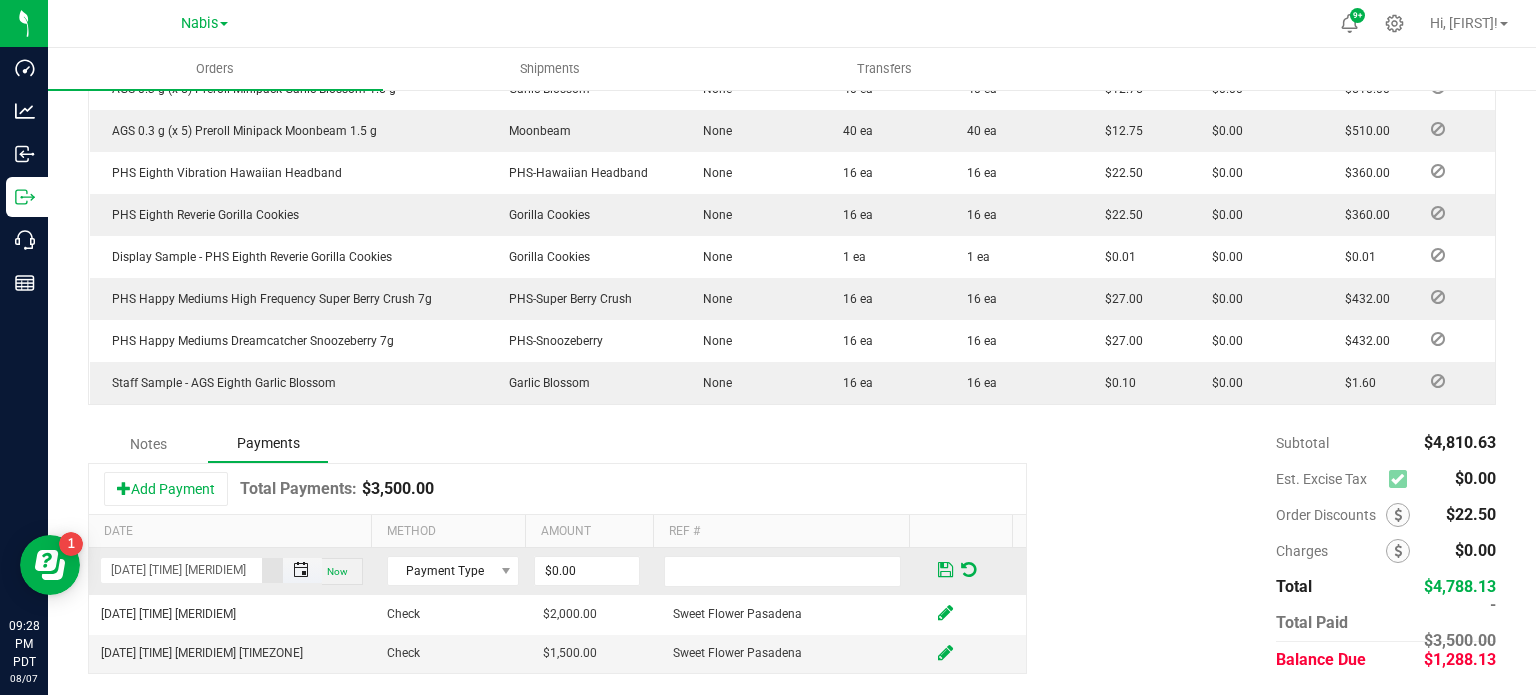 click at bounding box center (301, 570) 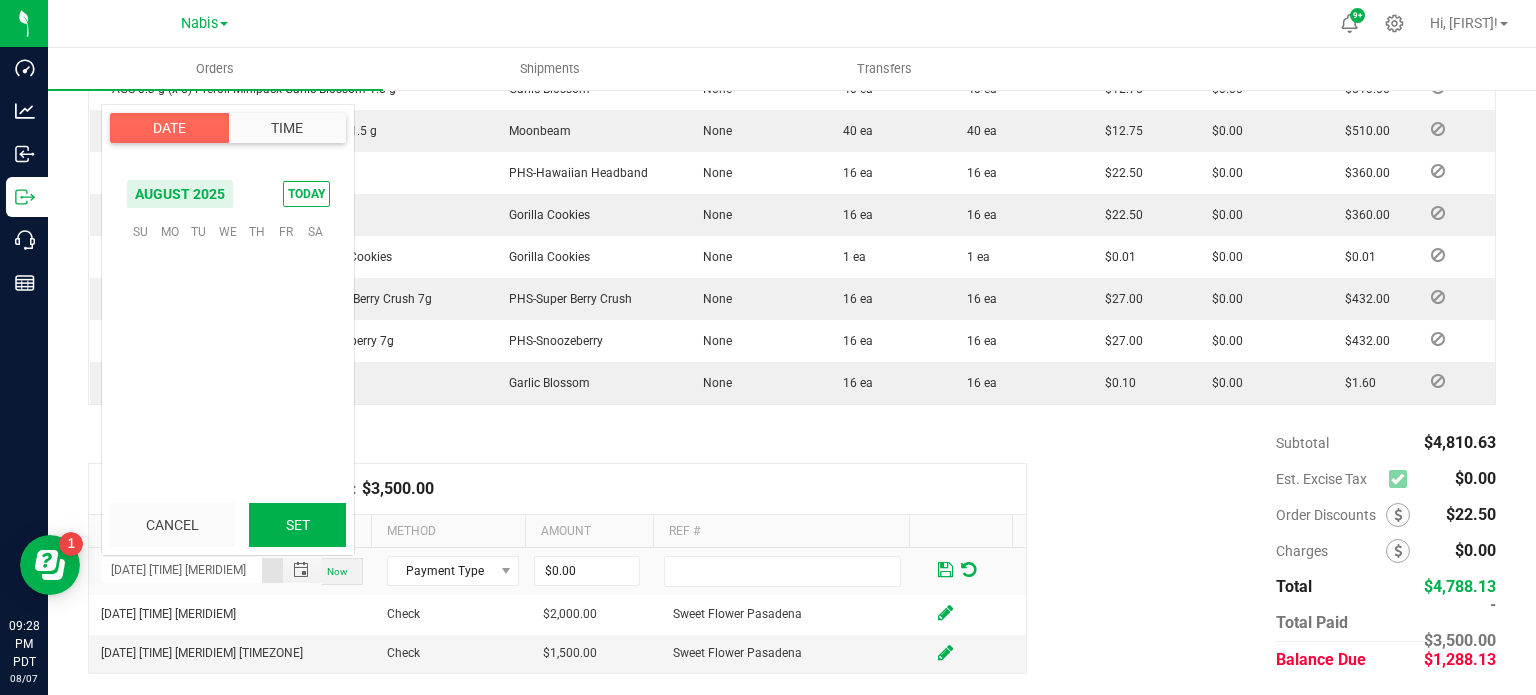scroll, scrollTop: 0, scrollLeft: 0, axis: both 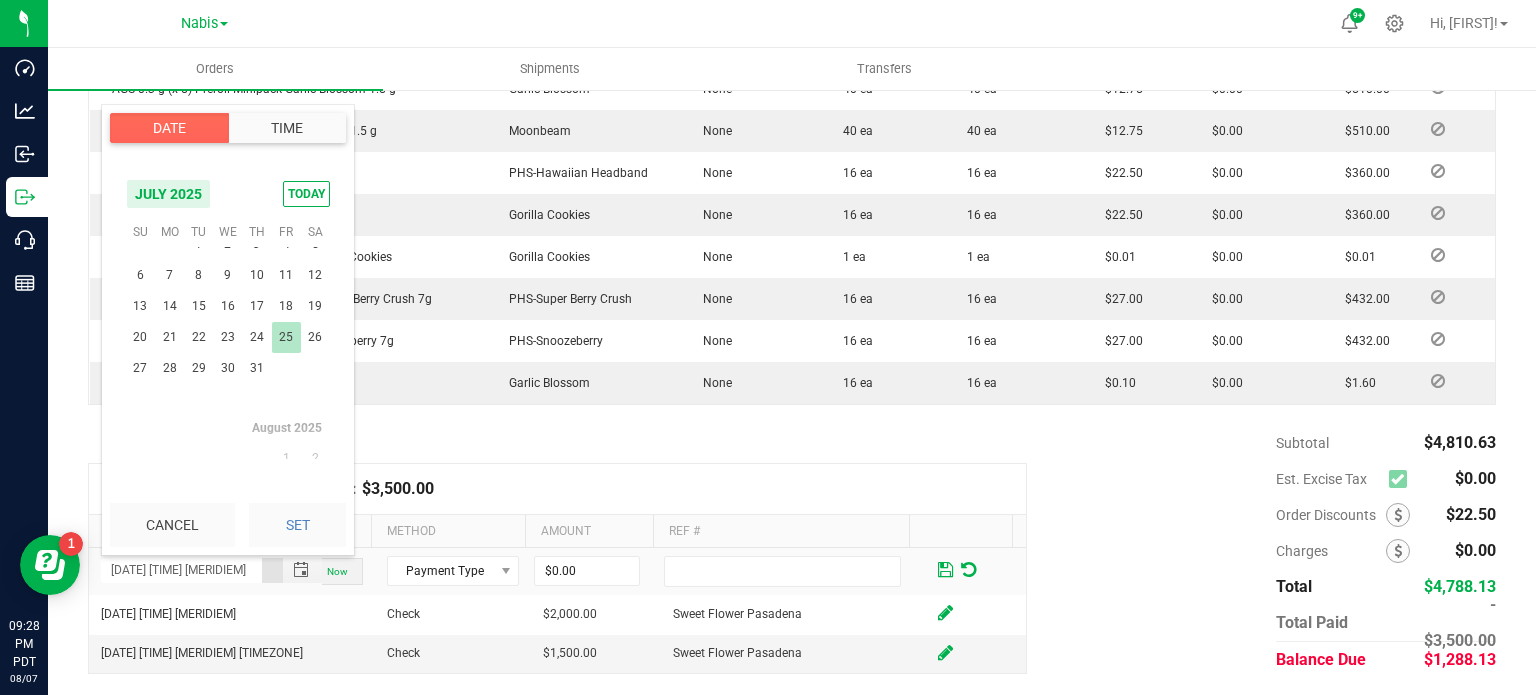 click on "25" at bounding box center [286, 337] 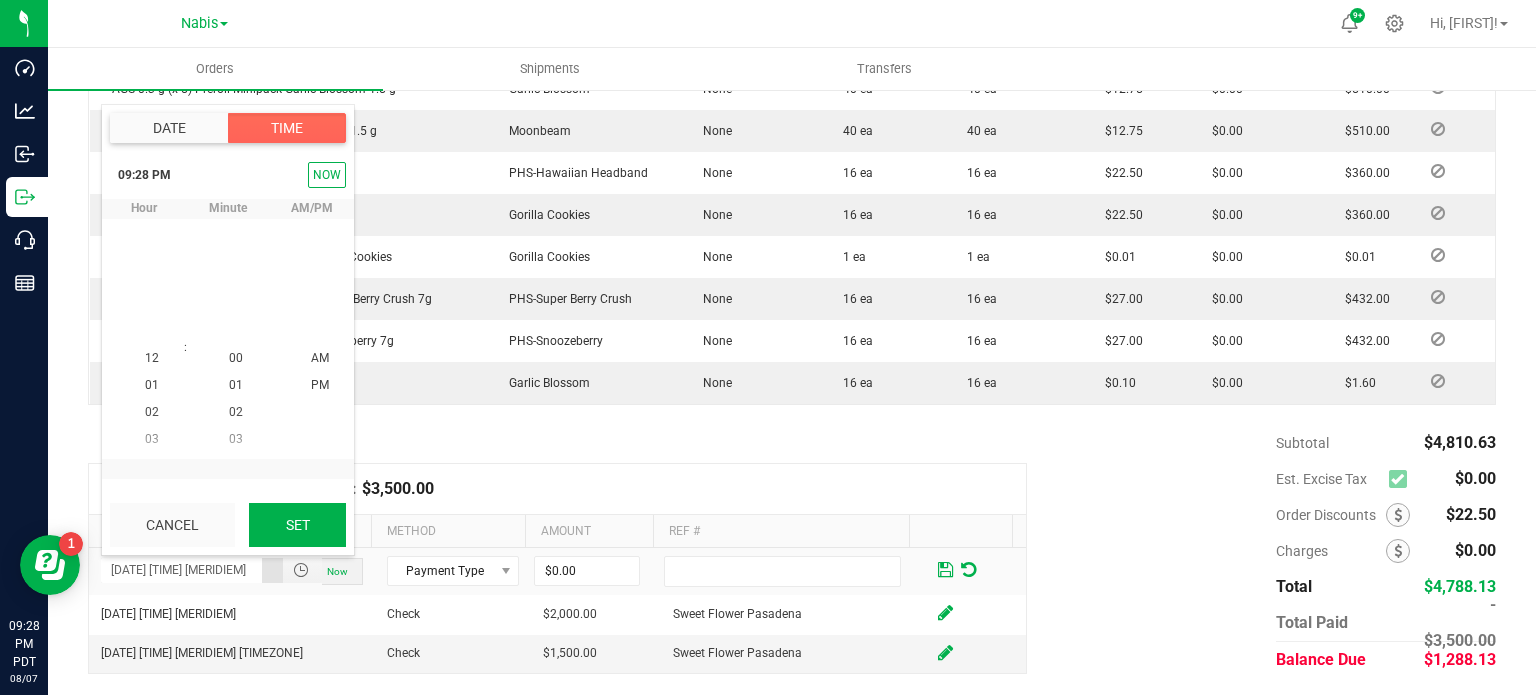 scroll, scrollTop: 323940, scrollLeft: 0, axis: vertical 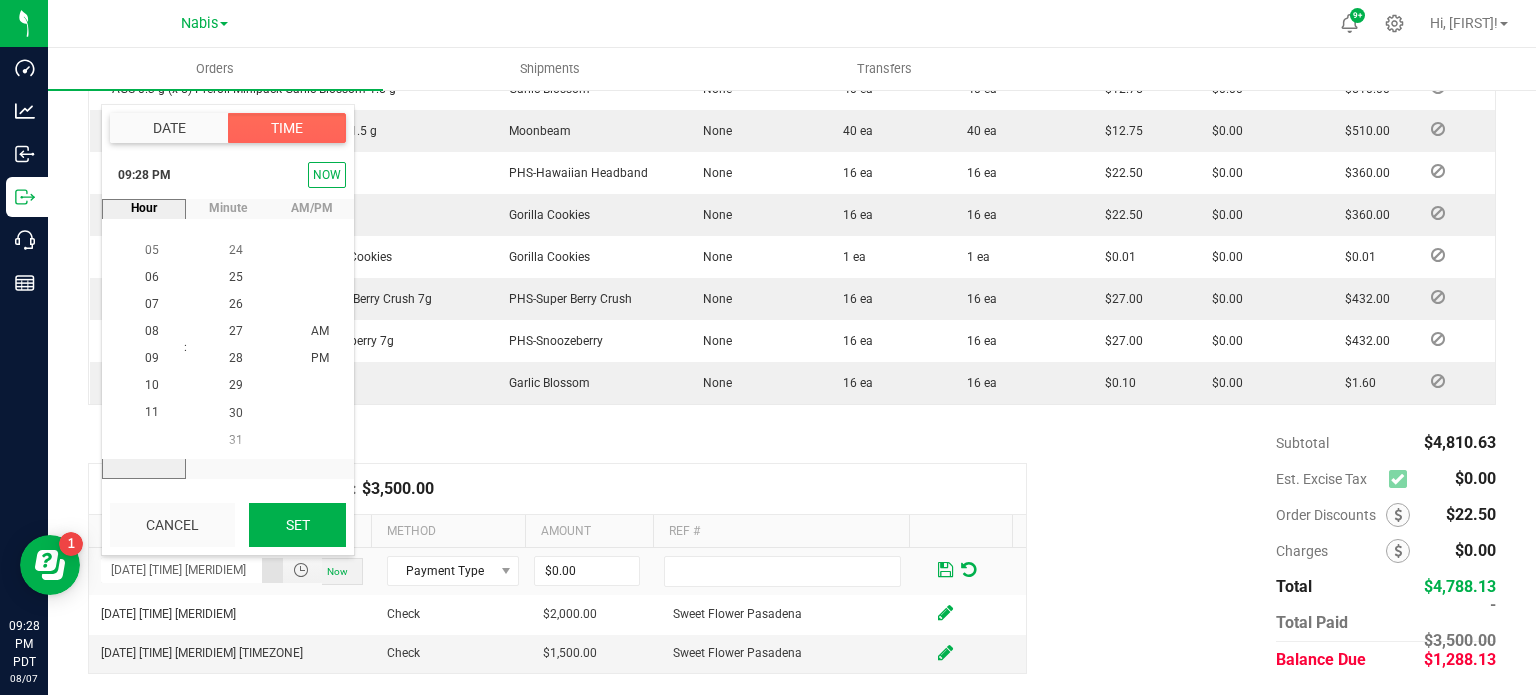 click on "Set" at bounding box center [297, 525] 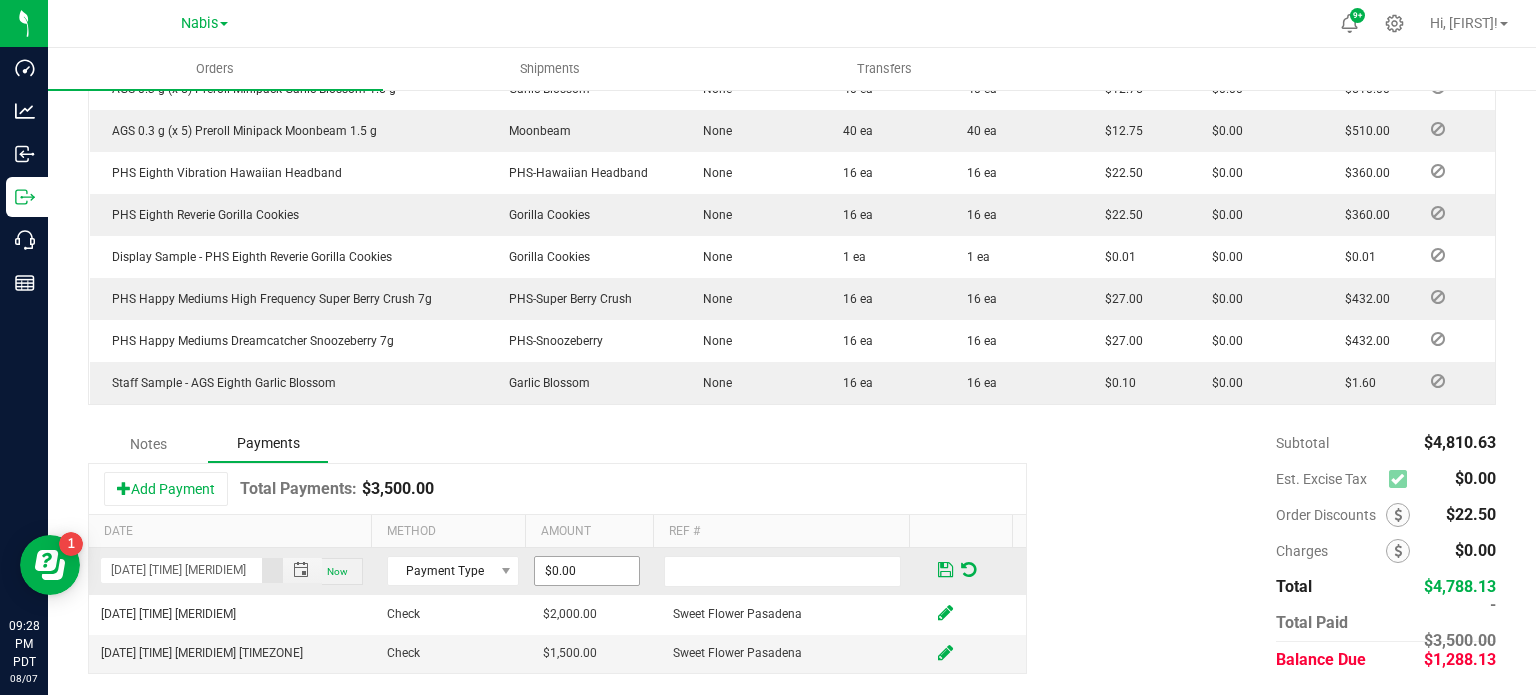 click on "$0.00" at bounding box center (587, 571) 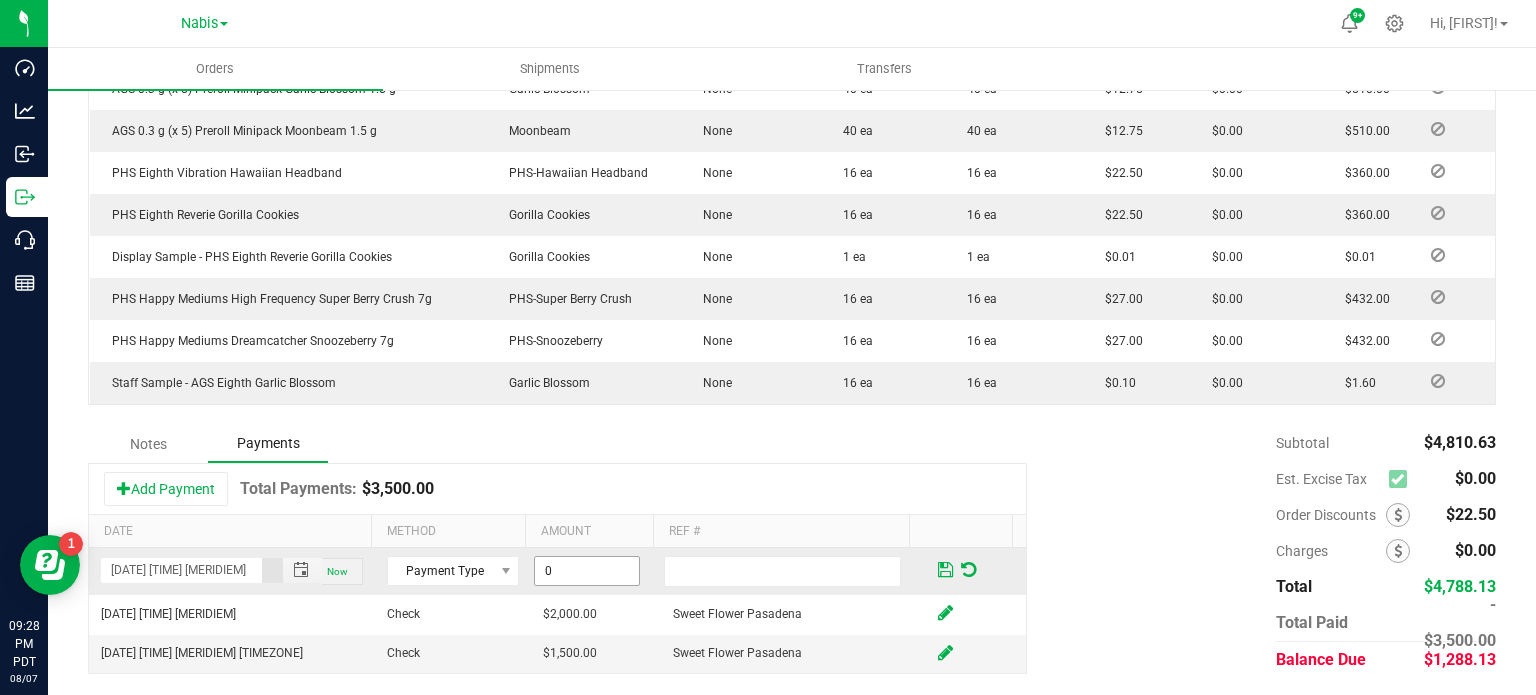 paste on "1288.13" 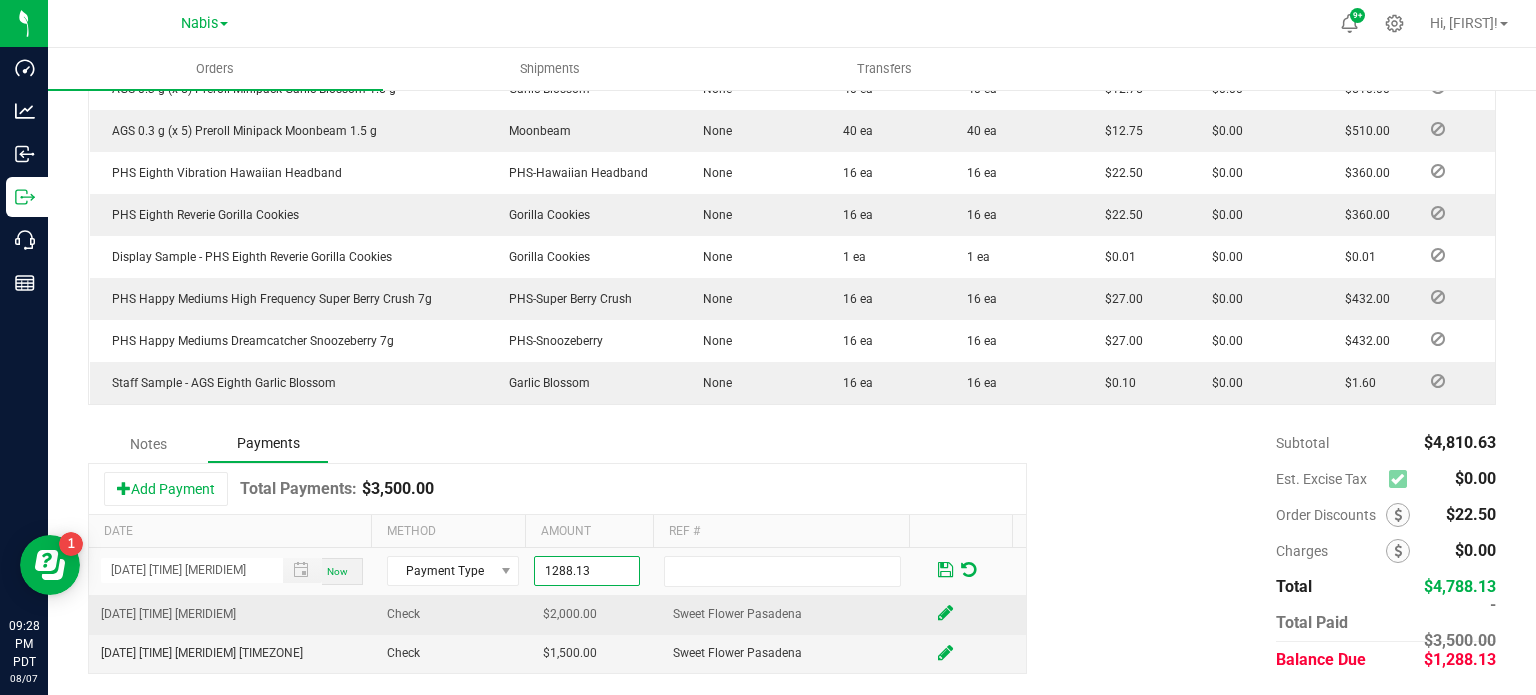 type on "$1,288.13" 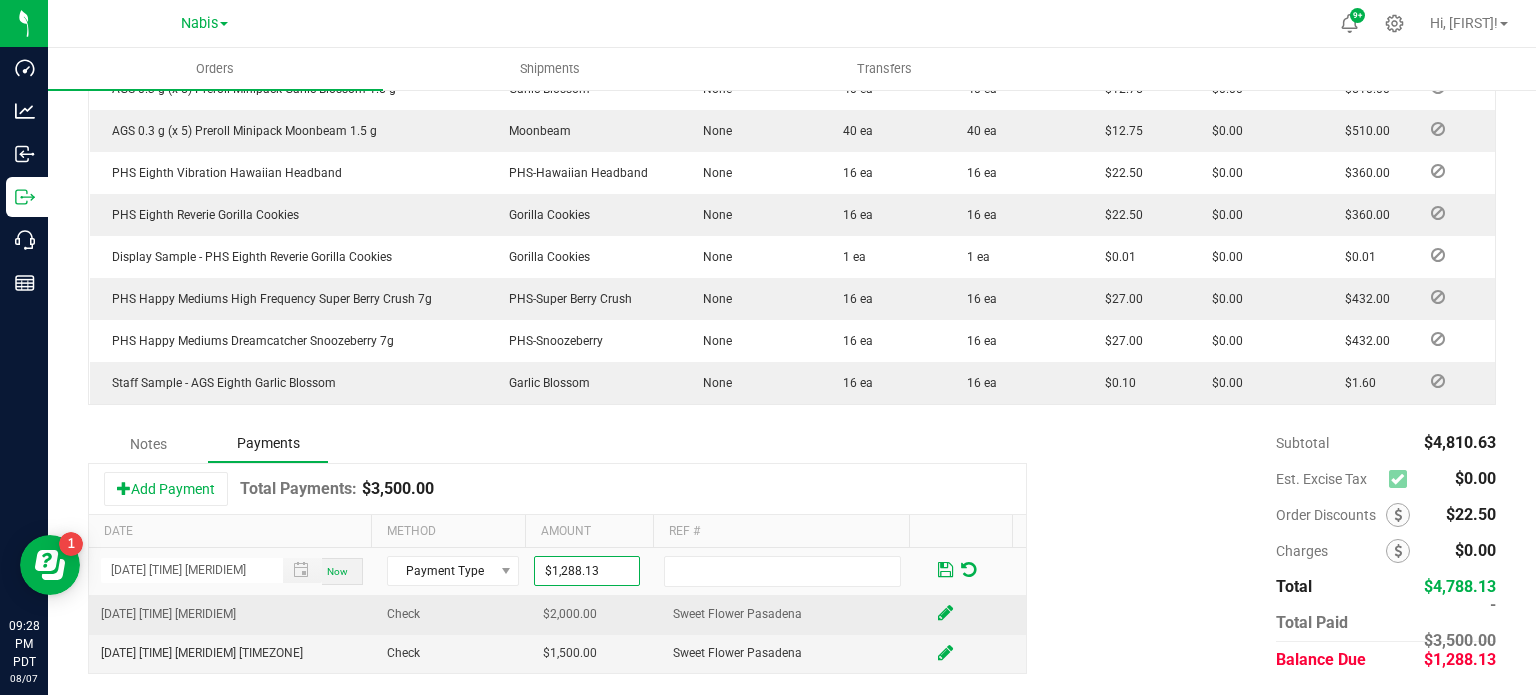 click on "Sweet Flower Pasadena" at bounding box center (791, 614) 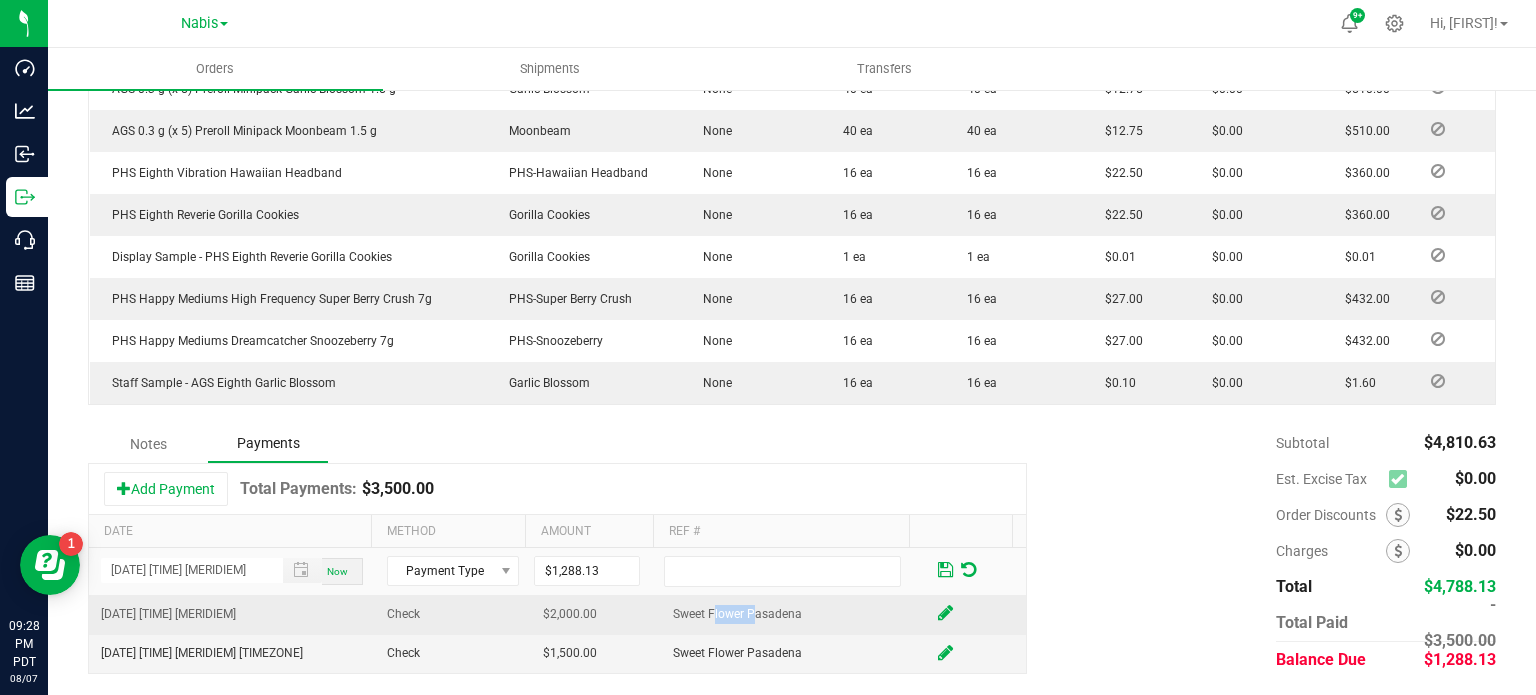 click on "Sweet Flower Pasadena" at bounding box center [791, 614] 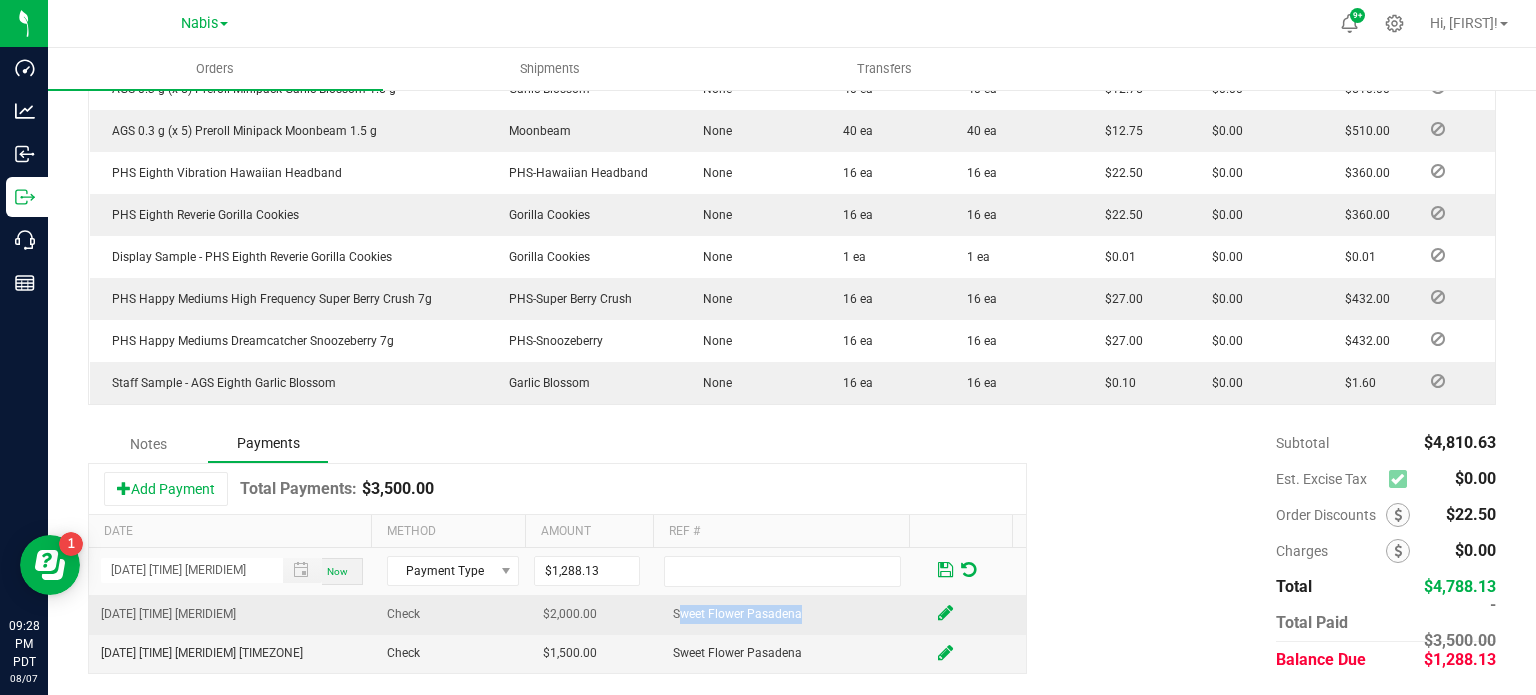 click on "Sweet Flower Pasadena" at bounding box center [791, 614] 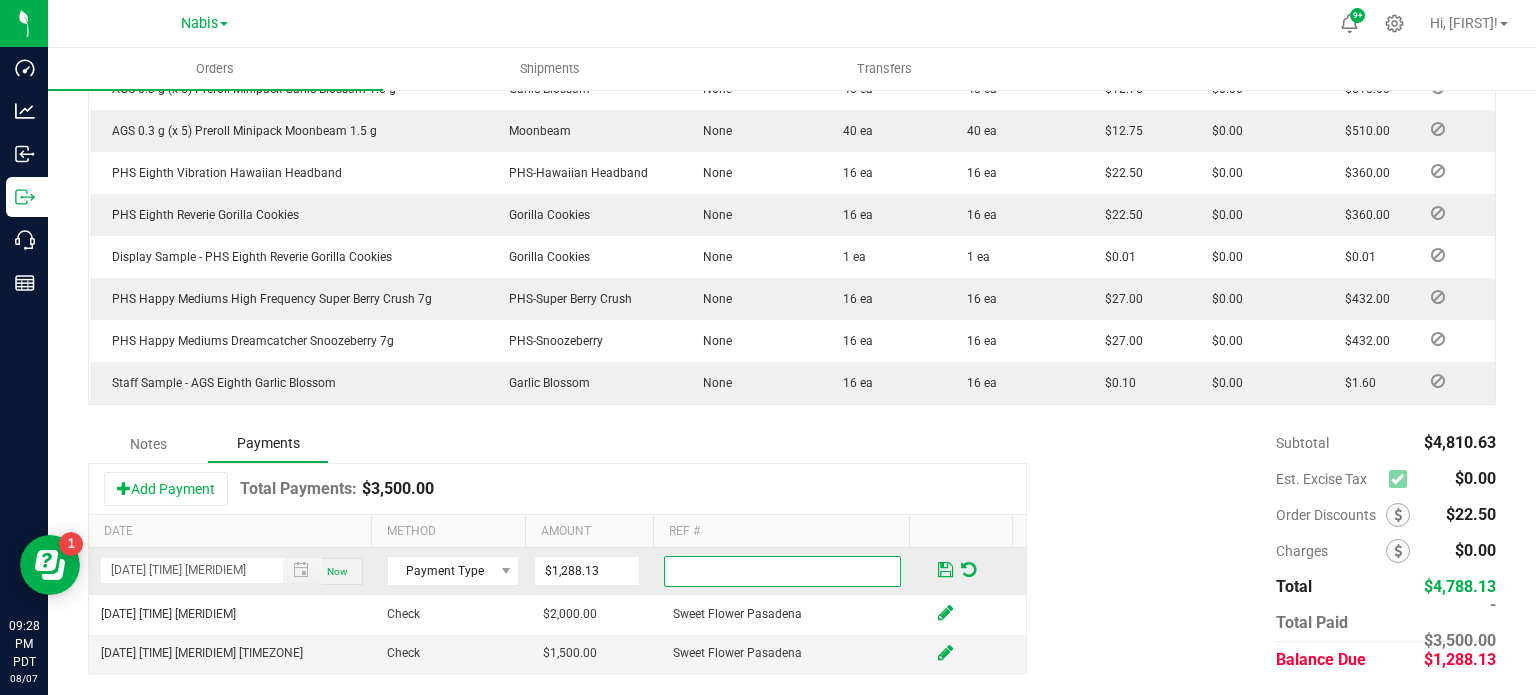 click at bounding box center [782, 571] 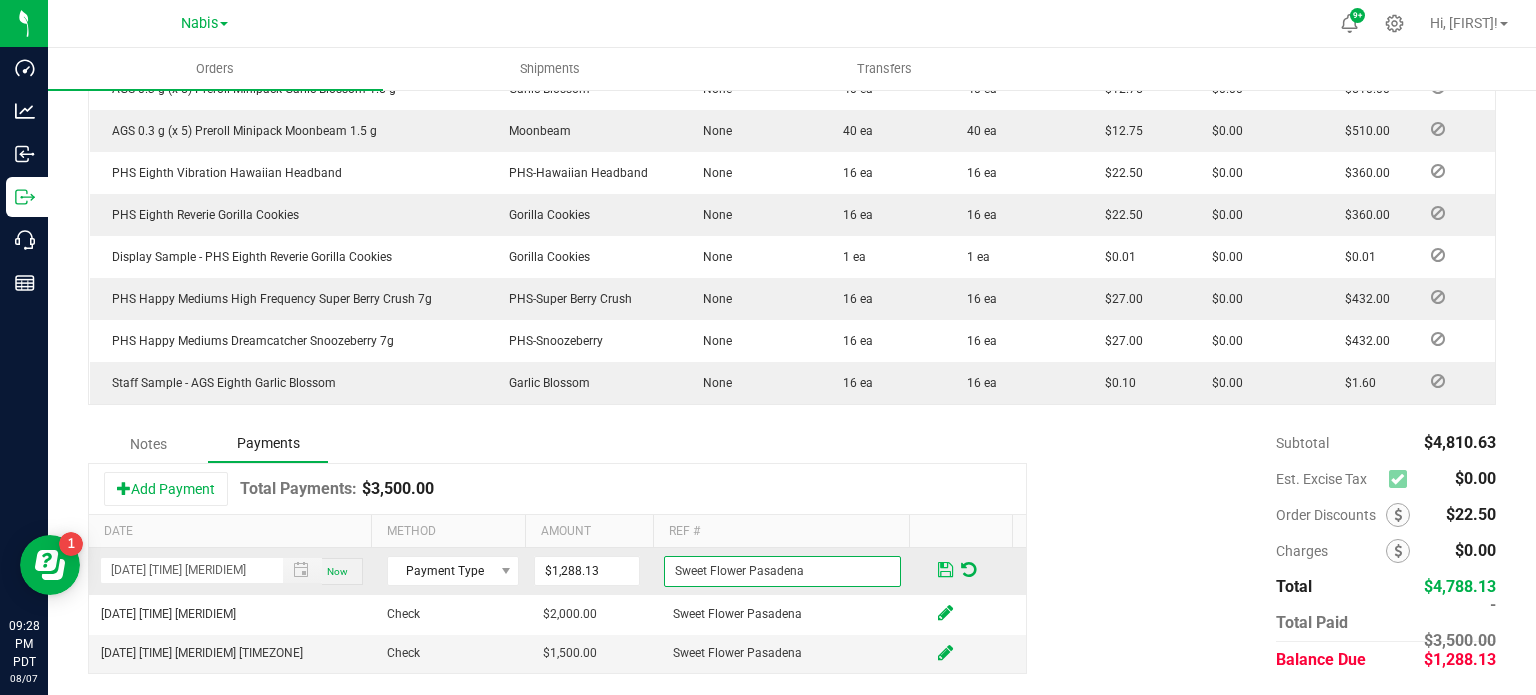 type on "Sweet Flower Pasadena" 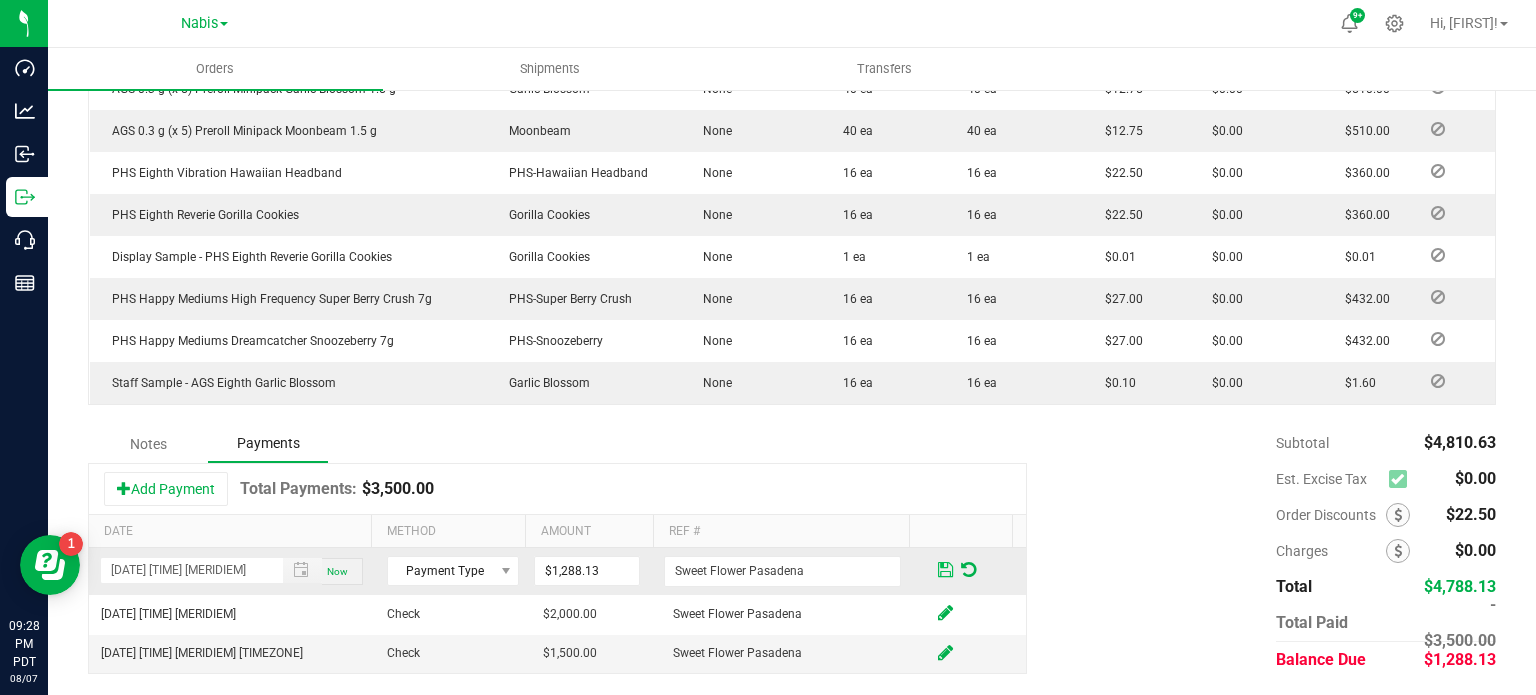 click at bounding box center (945, 570) 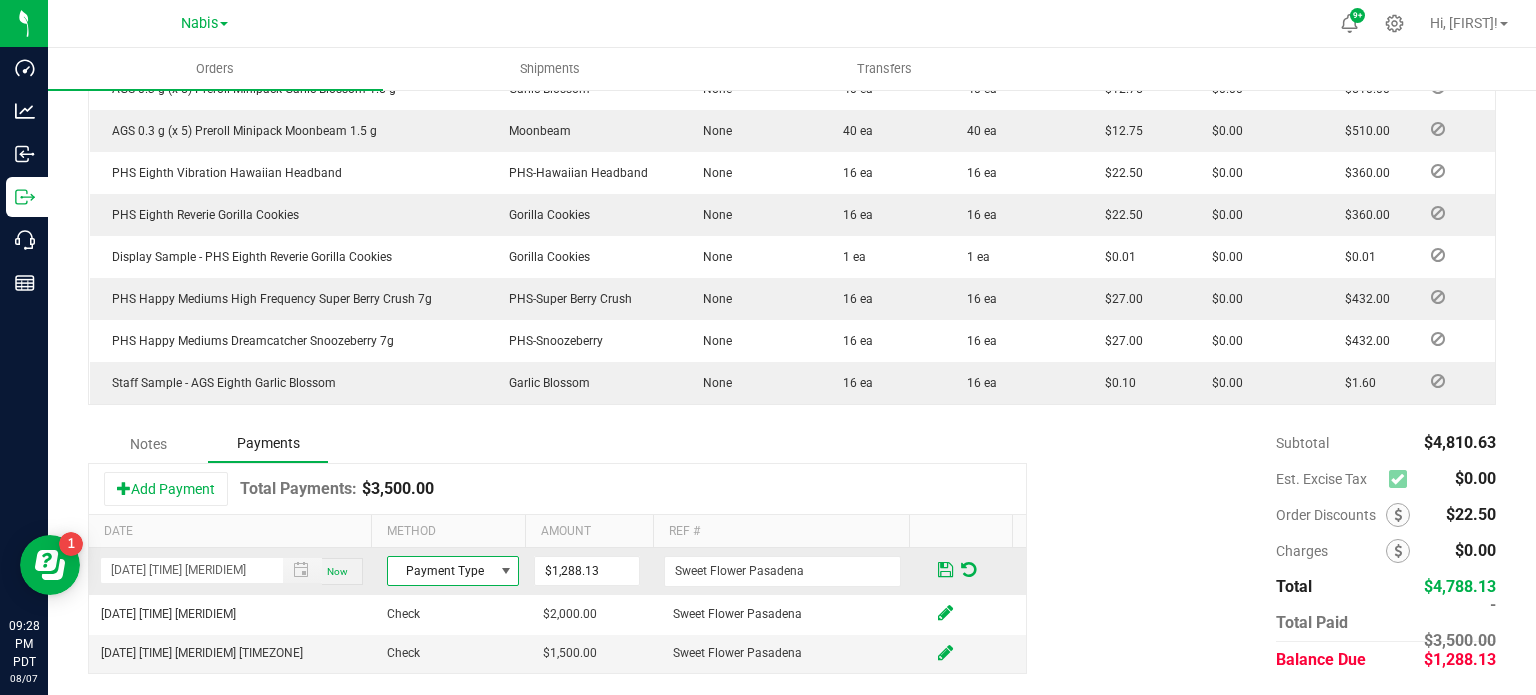 click on "Payment Type" at bounding box center [440, 571] 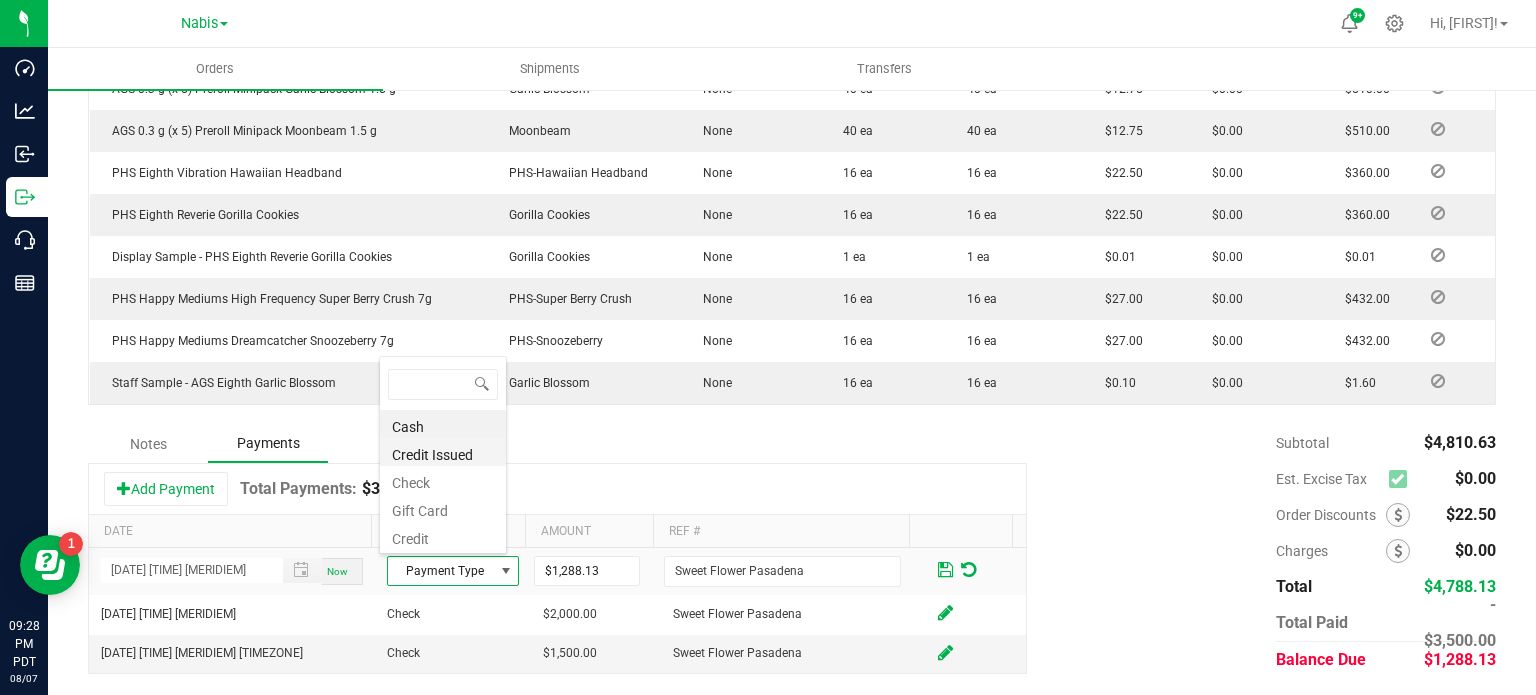 scroll, scrollTop: 99970, scrollLeft: 99872, axis: both 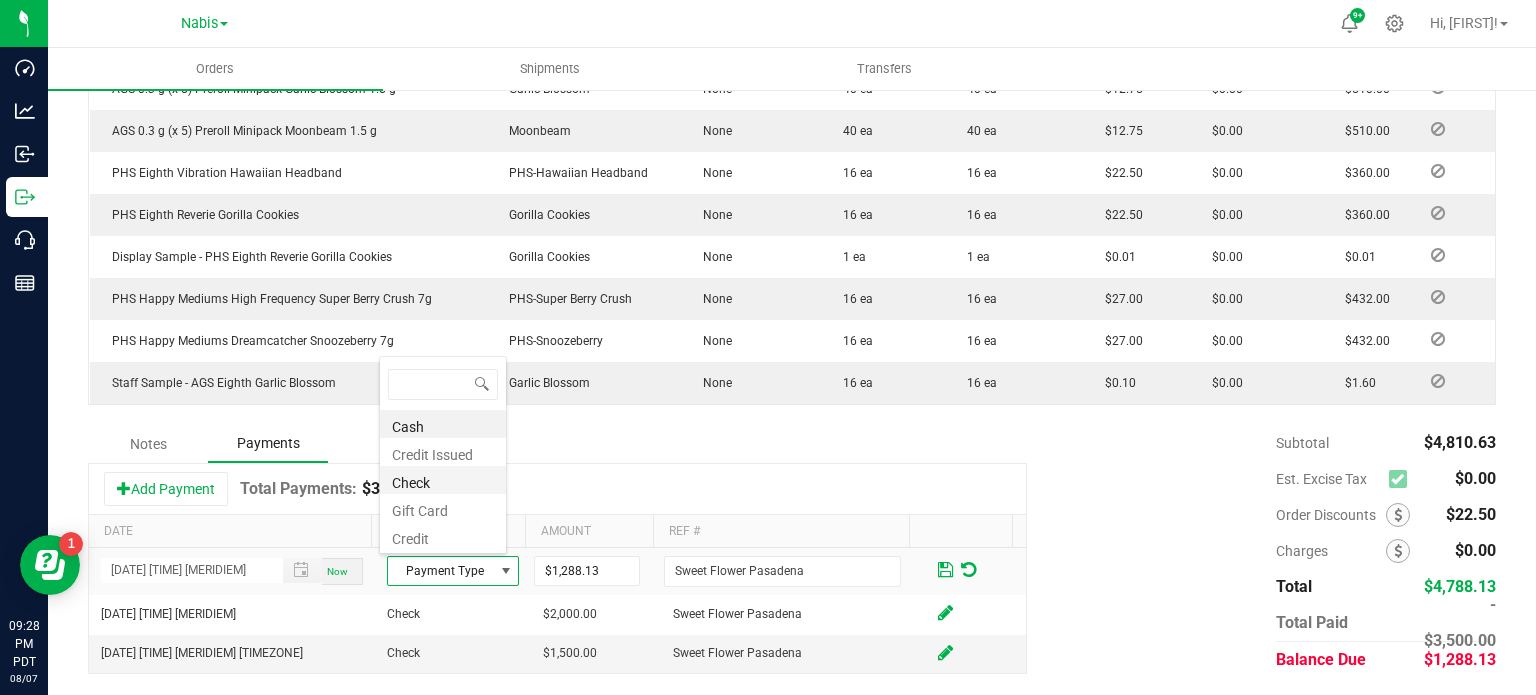 click on "Check" at bounding box center [443, 480] 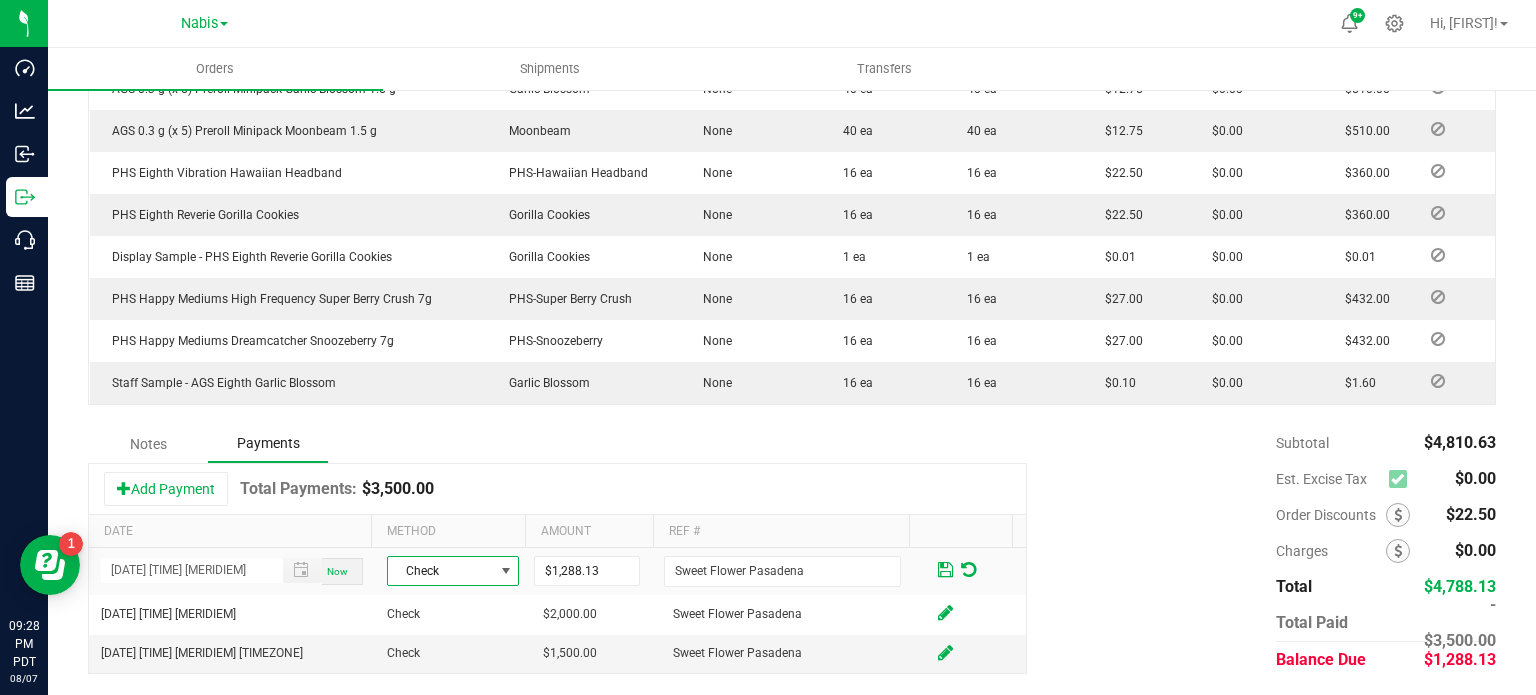 click on "Add Payment  Total Payments:     $3,500.00" at bounding box center [557, 489] 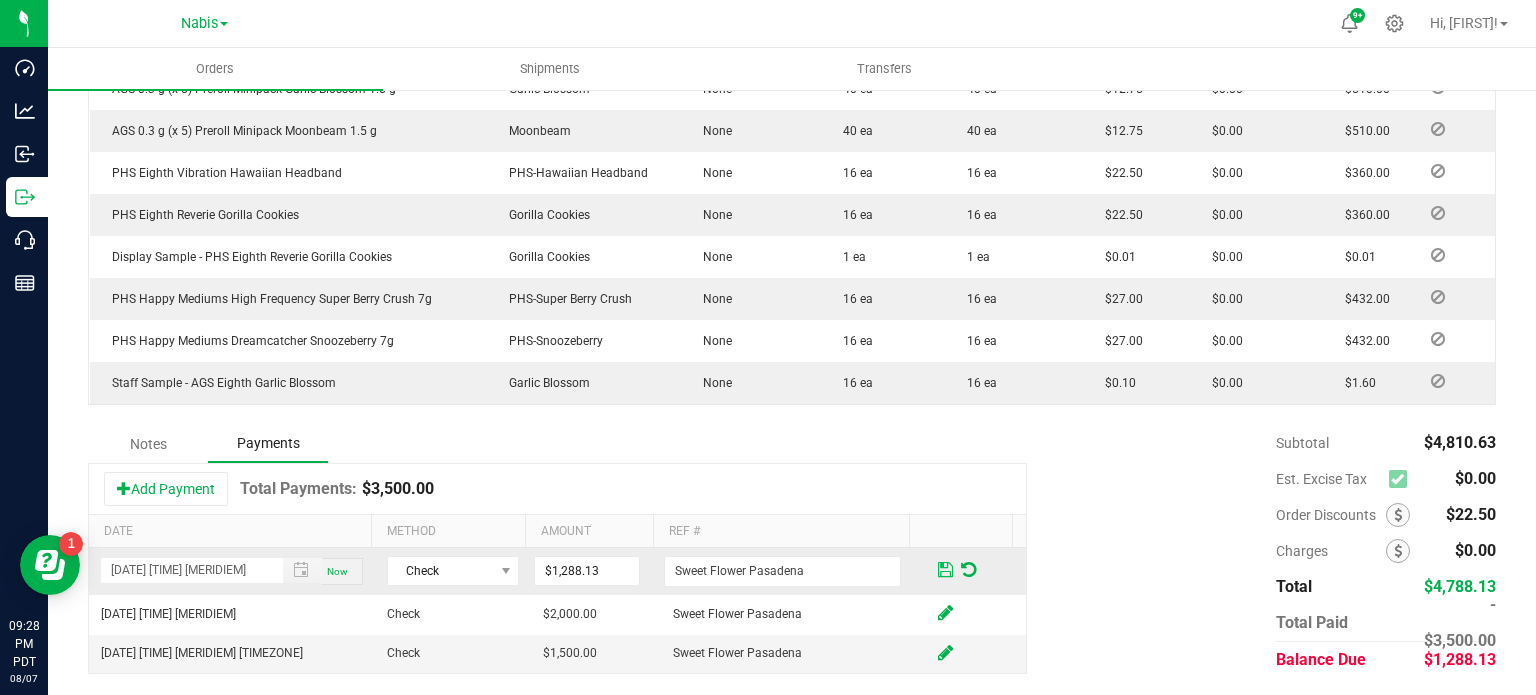 click at bounding box center (945, 570) 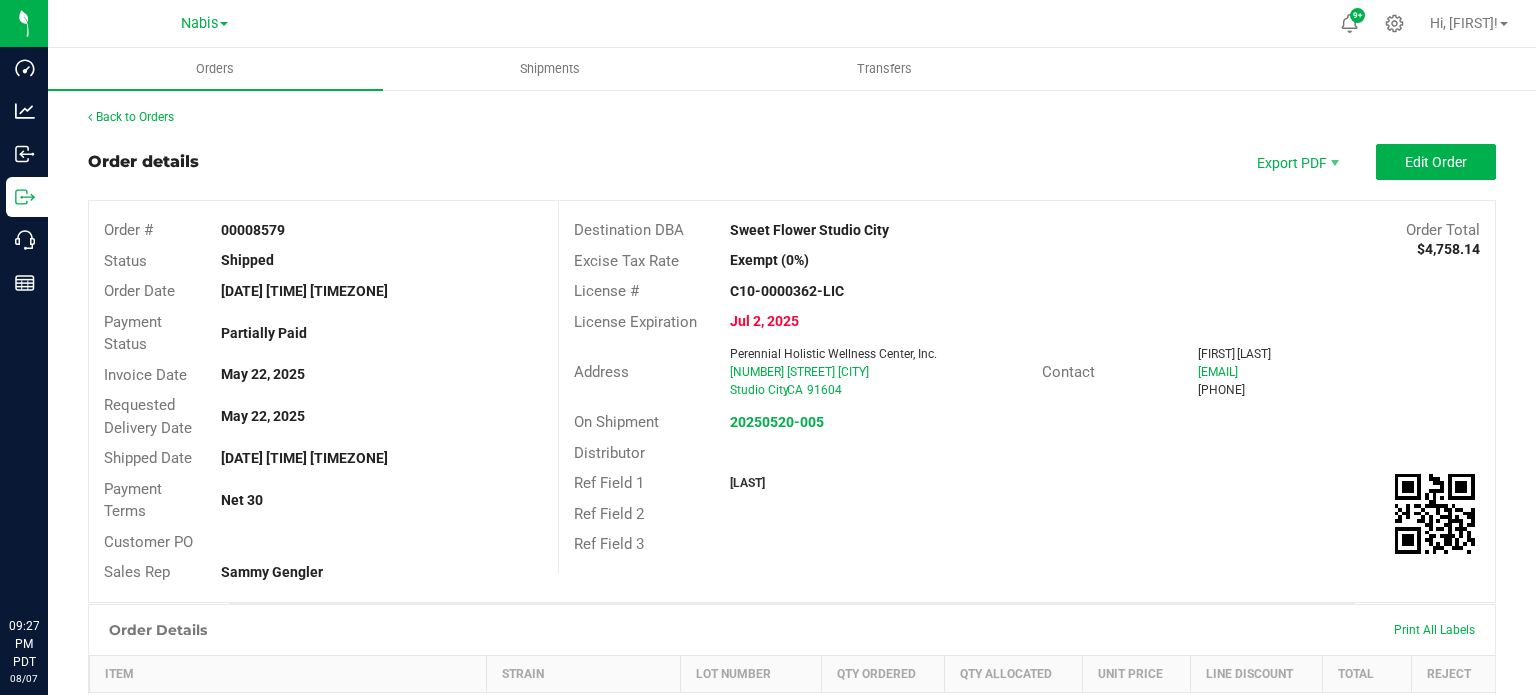 scroll, scrollTop: 0, scrollLeft: 0, axis: both 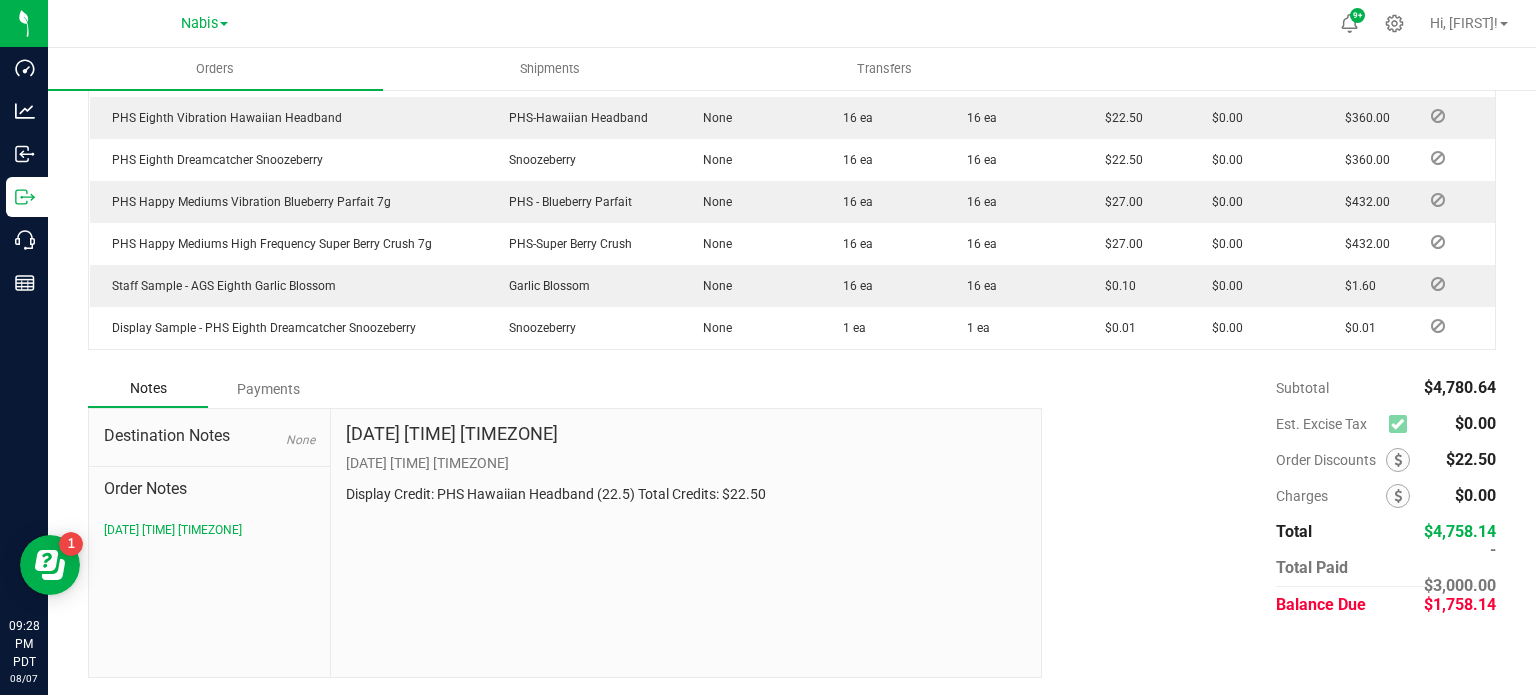 click on "Payments" at bounding box center (268, 389) 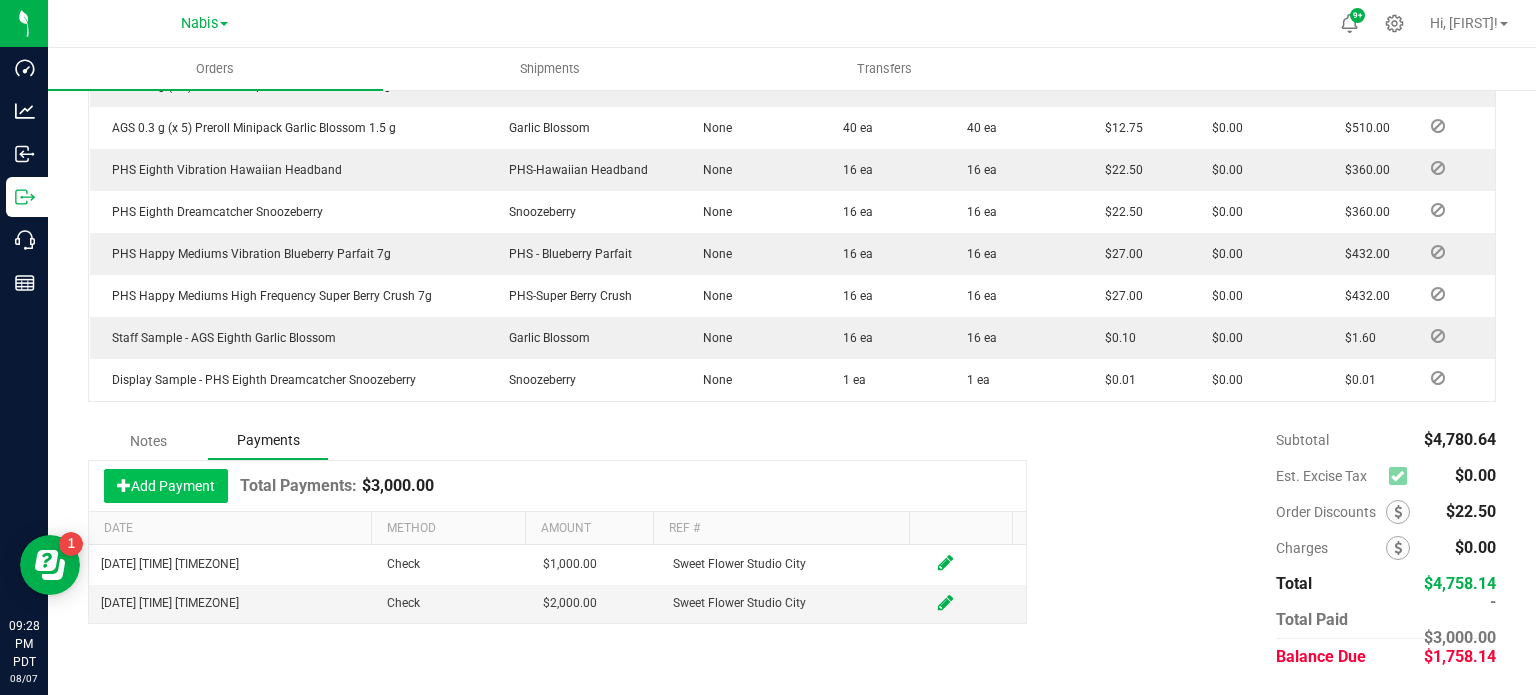 scroll, scrollTop: 920, scrollLeft: 0, axis: vertical 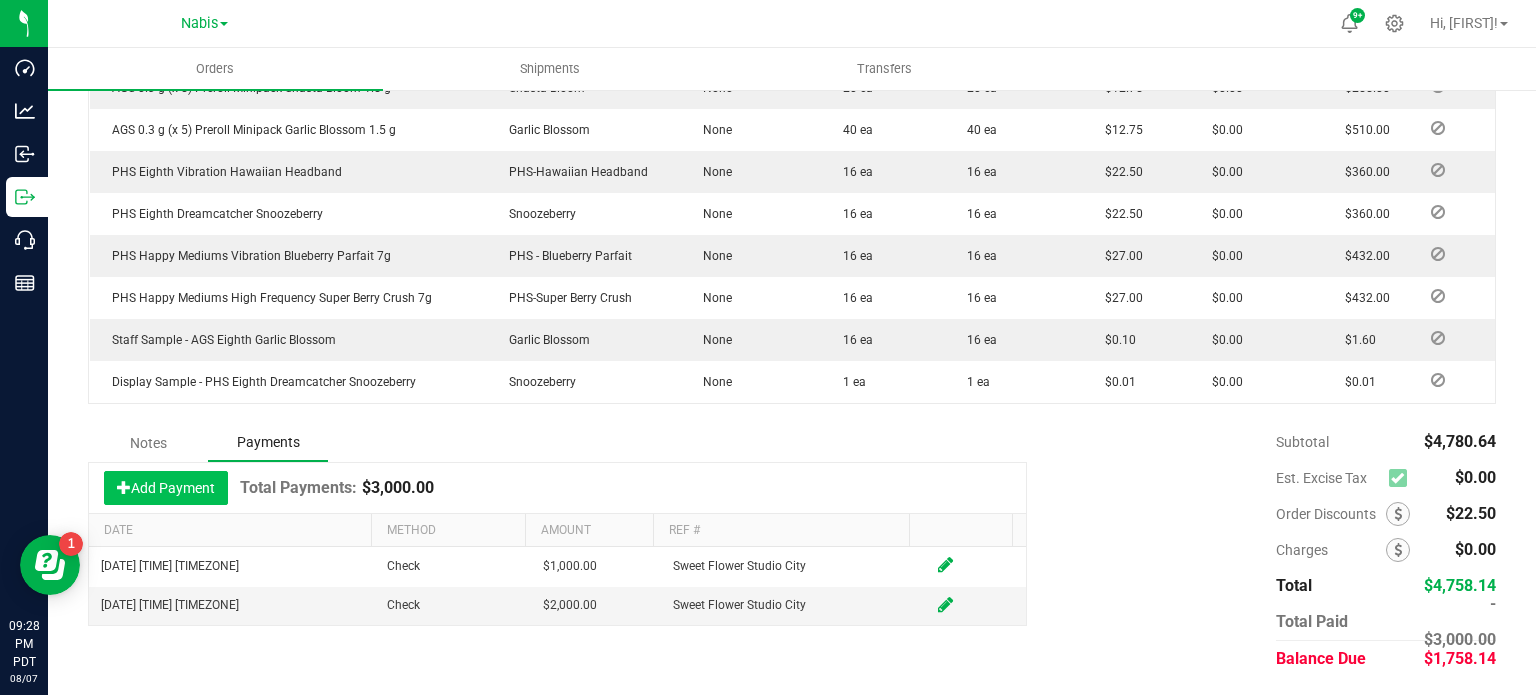 click on "Add Payment" at bounding box center (166, 488) 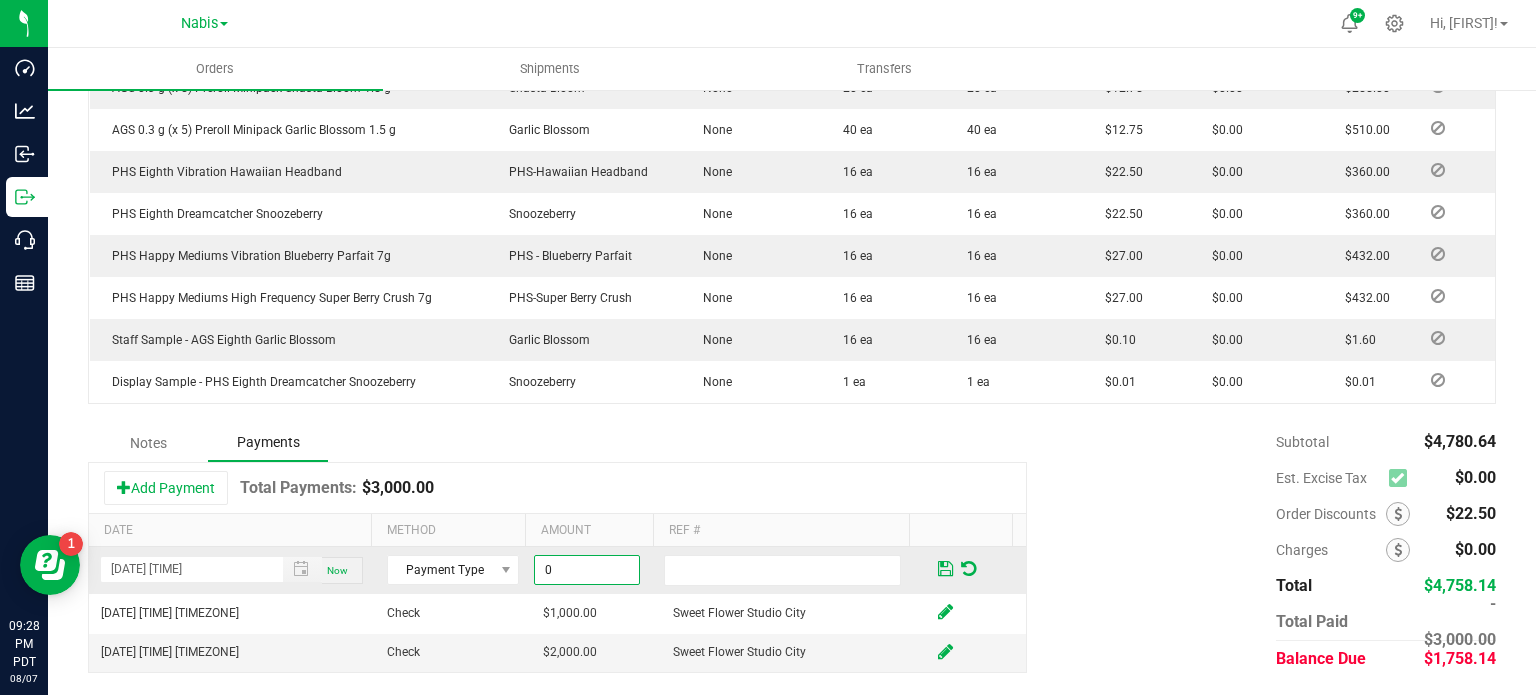 click on "0" at bounding box center [587, 570] 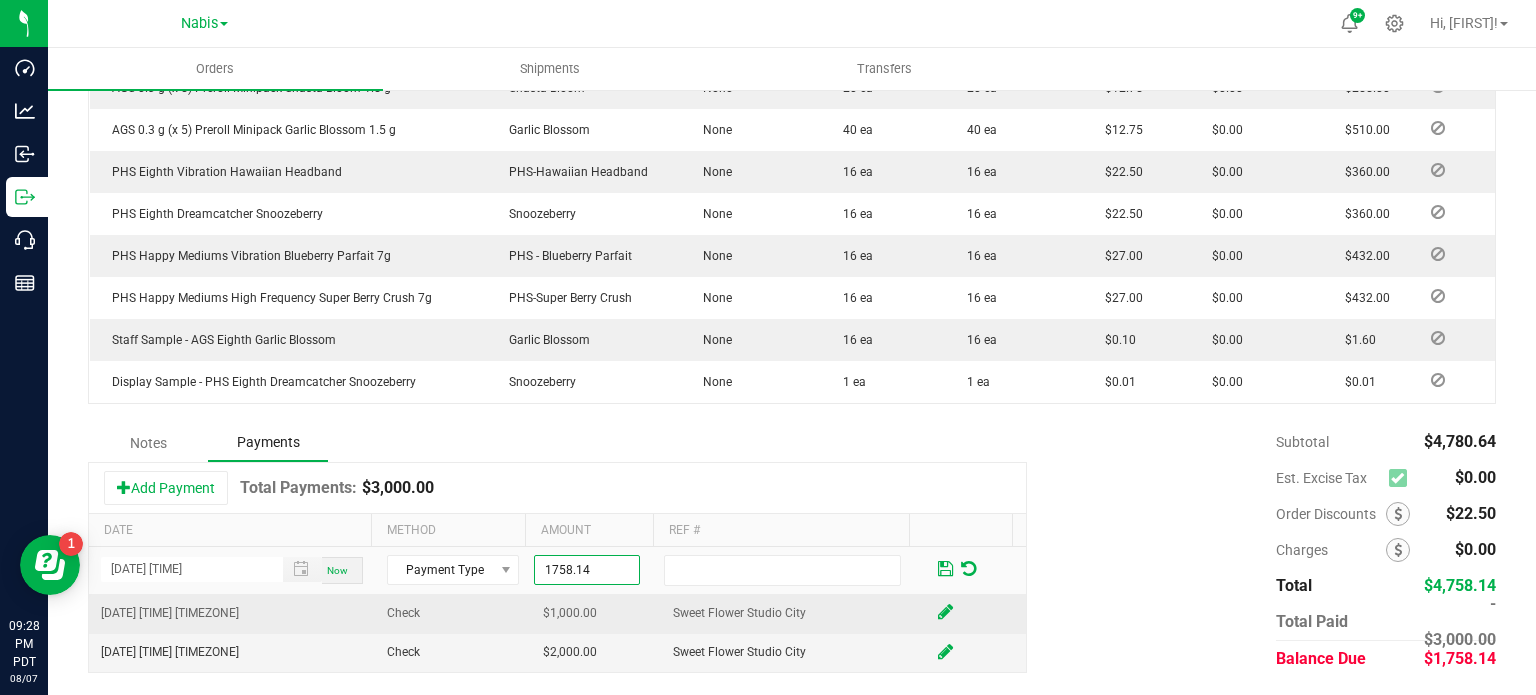 type on "$1,758.14" 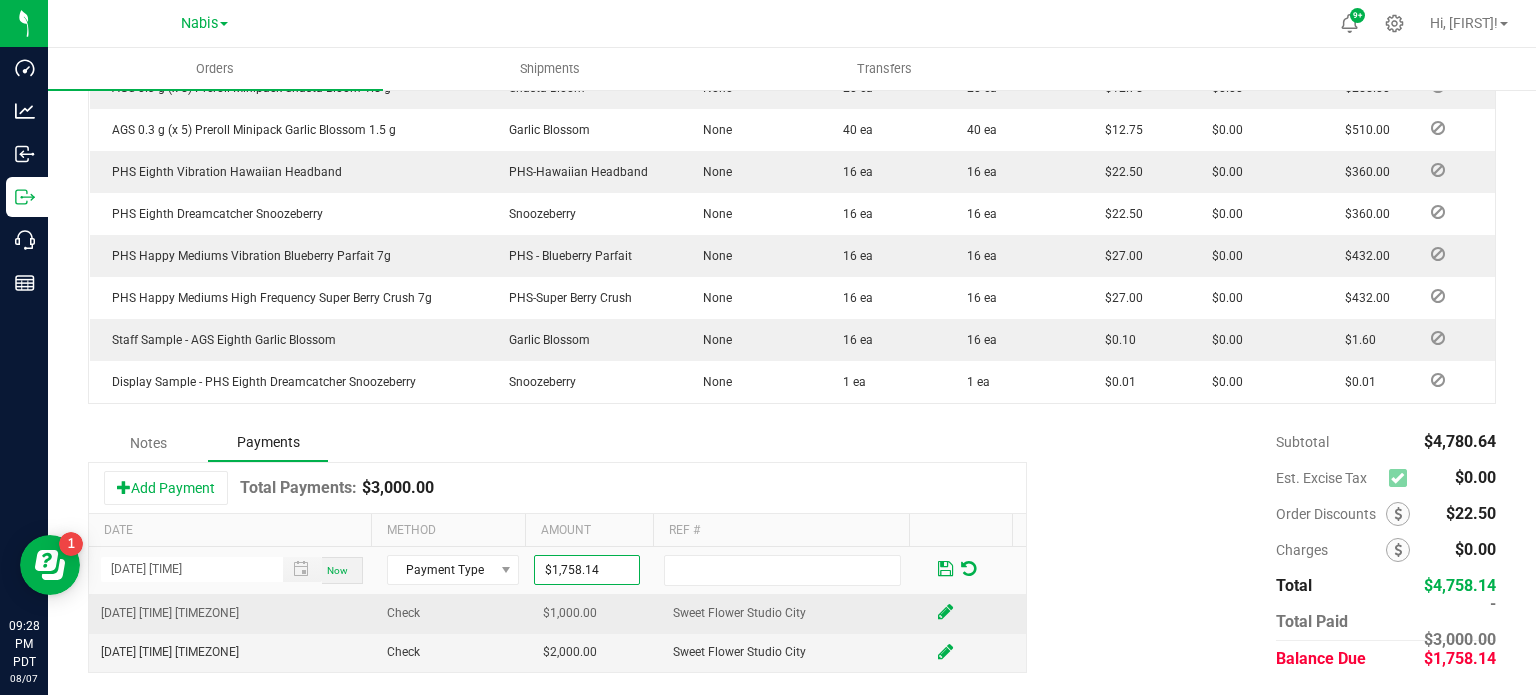 click on "Sweet Flower Studio City" at bounding box center [791, 613] 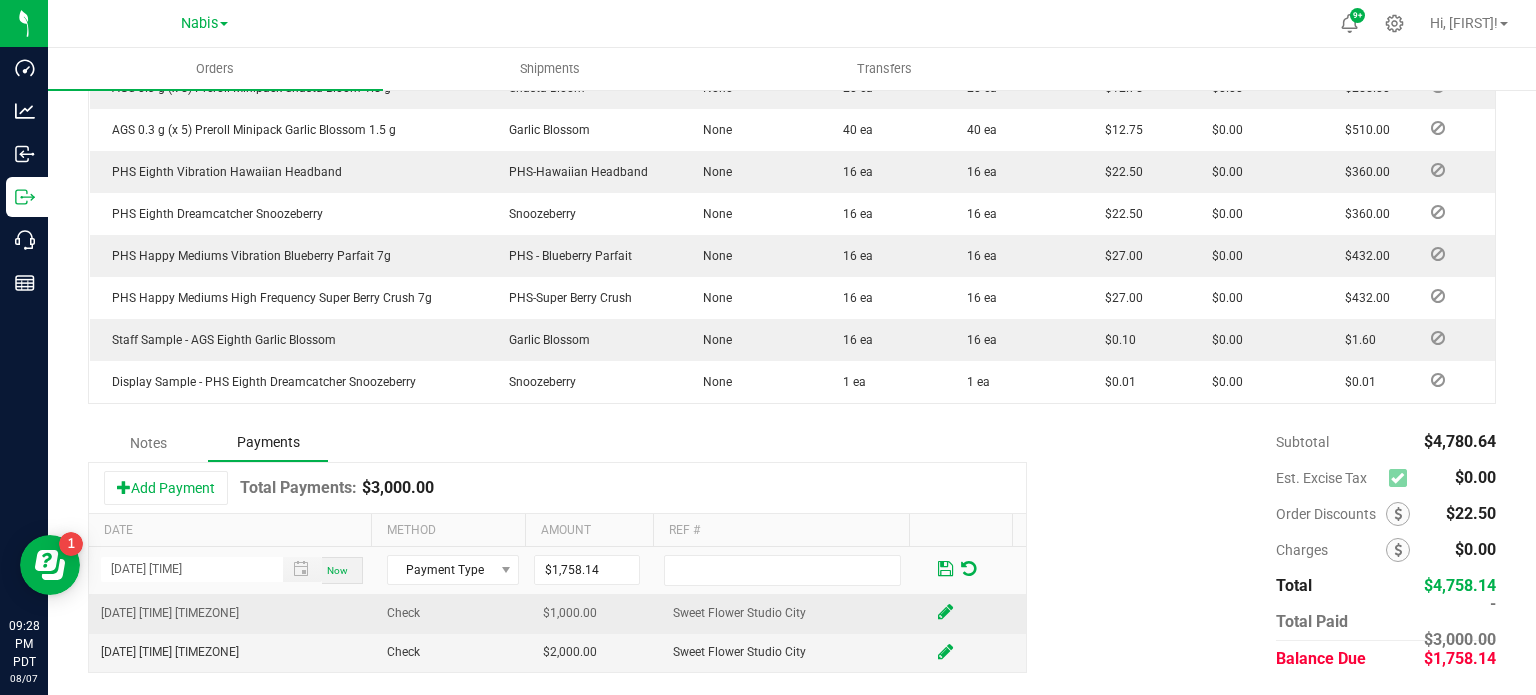 click on "Sweet Flower Studio City" at bounding box center [791, 613] 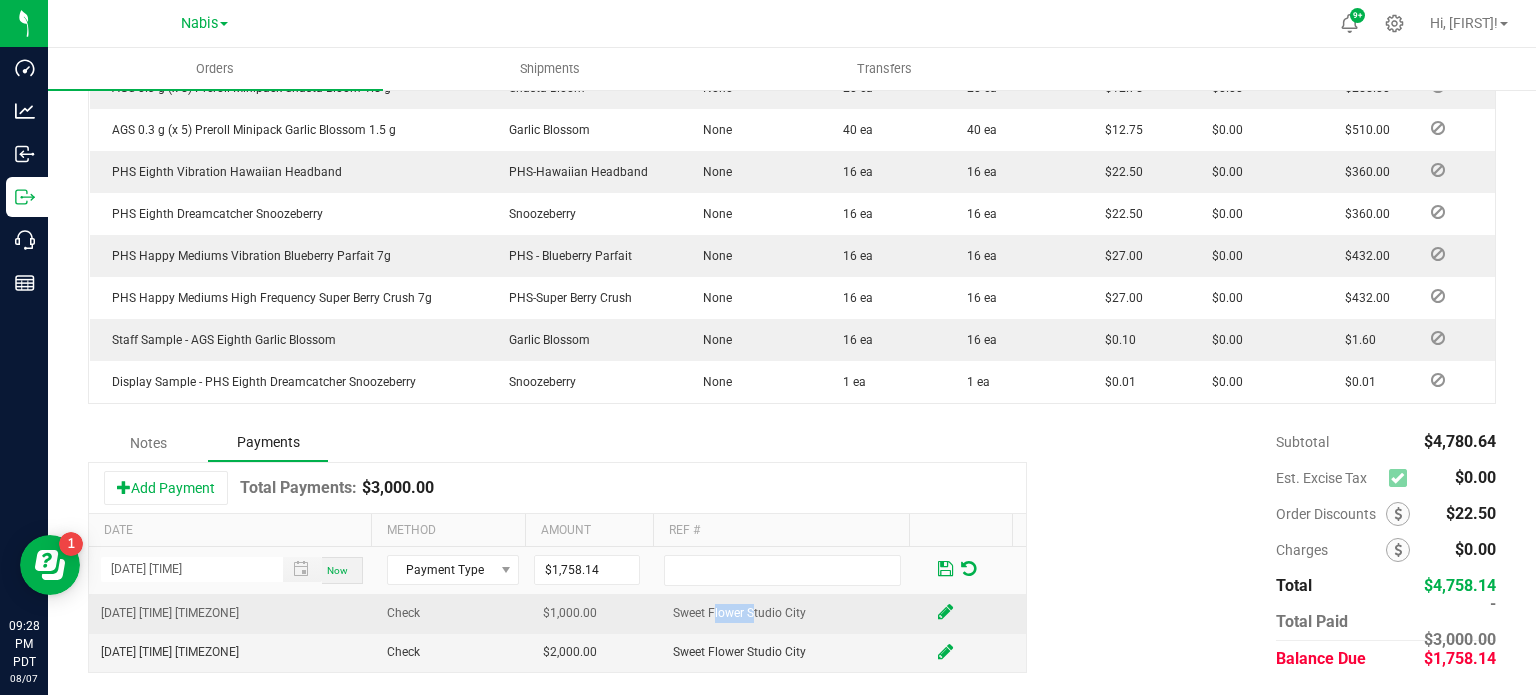 click on "Sweet Flower Studio City" at bounding box center [791, 613] 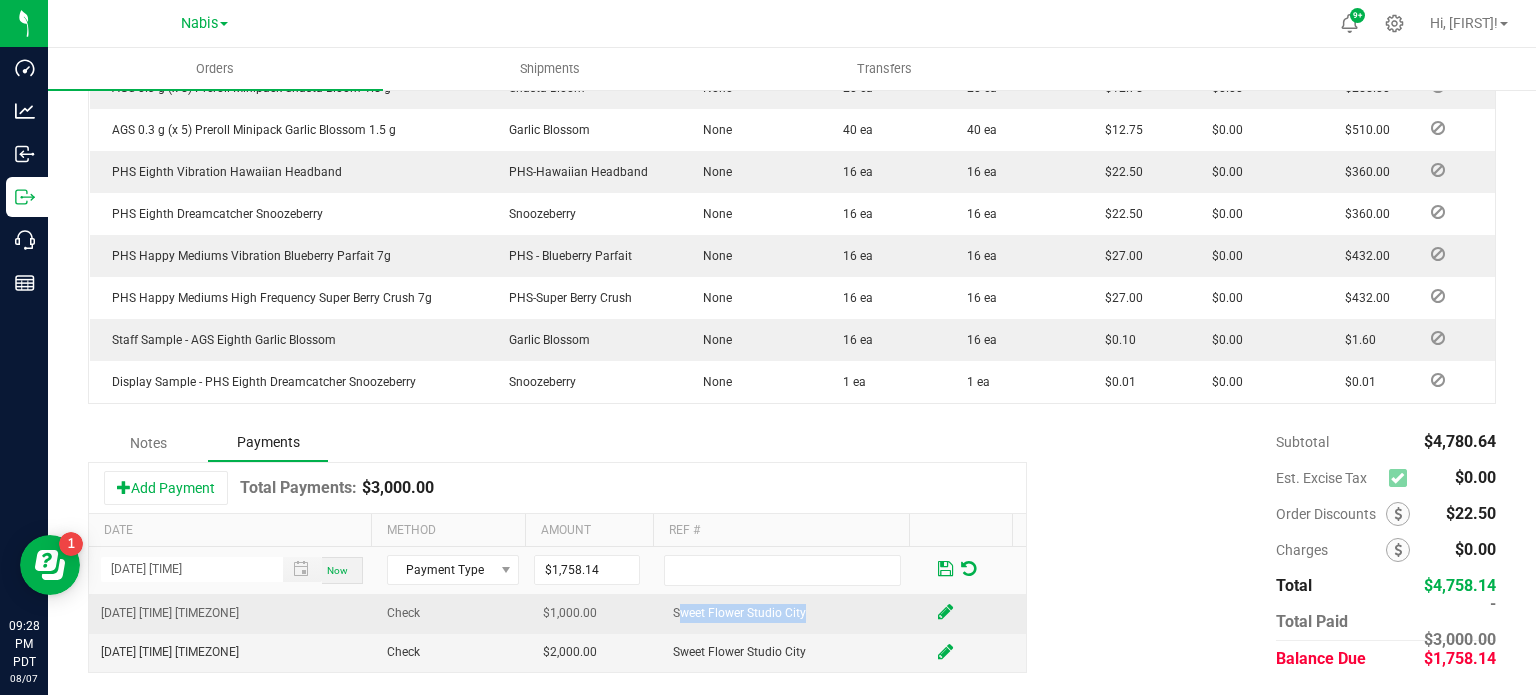 click on "Sweet Flower Studio City" at bounding box center [791, 613] 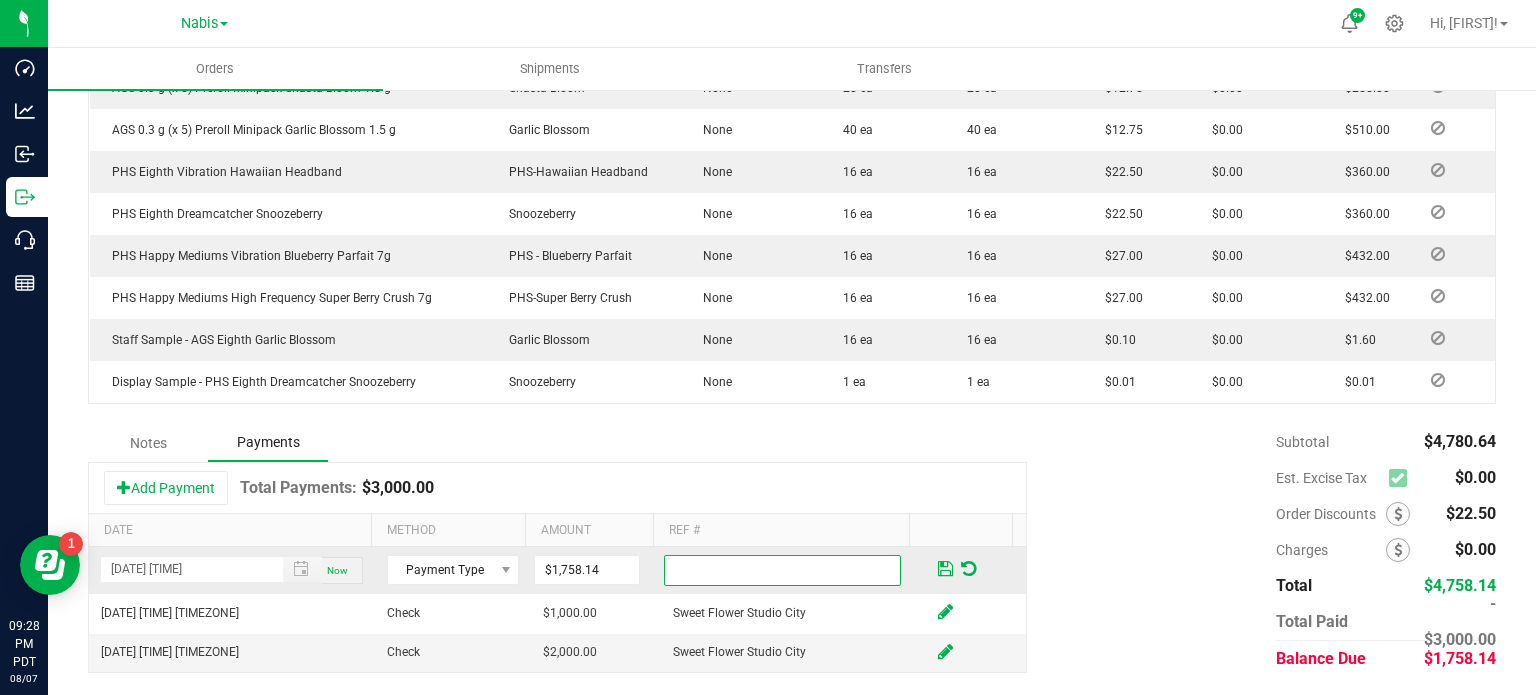 click at bounding box center [782, 570] 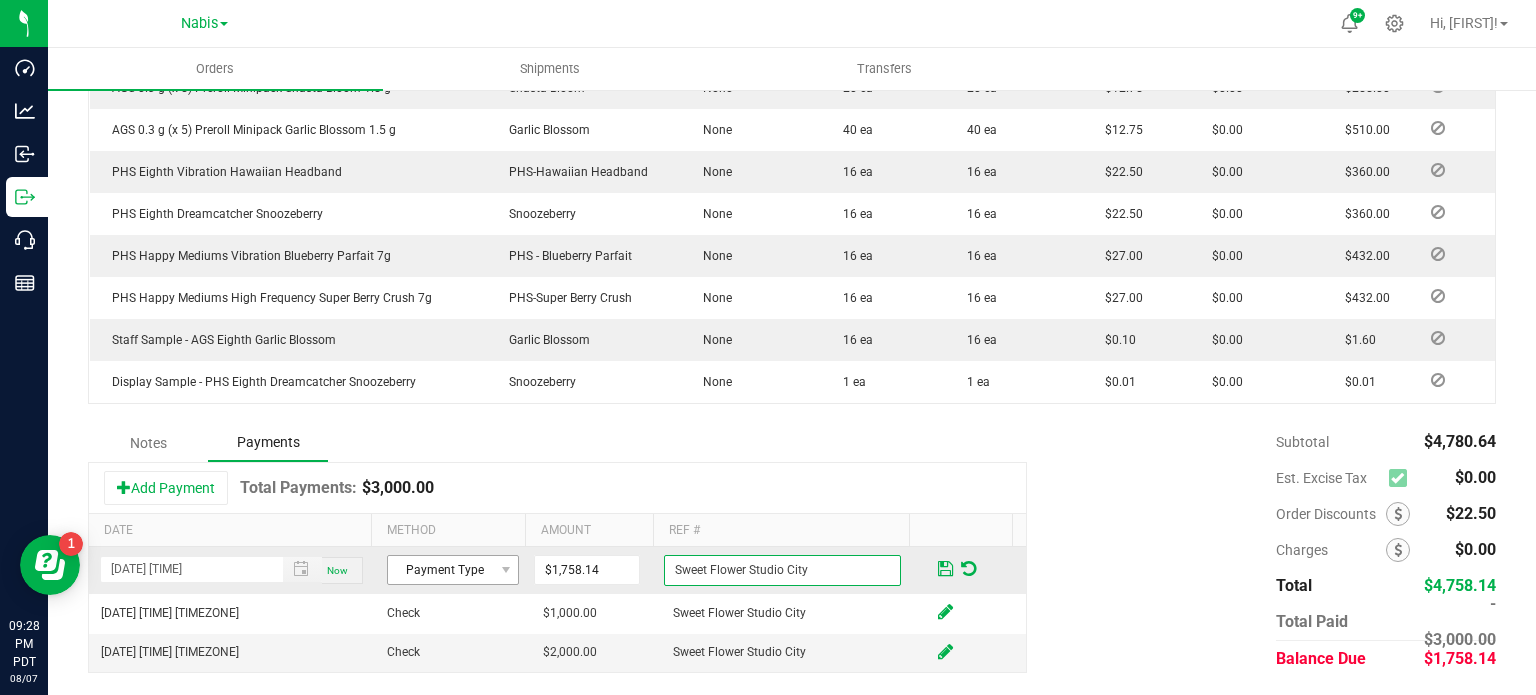 type on "Sweet Flower Studio City" 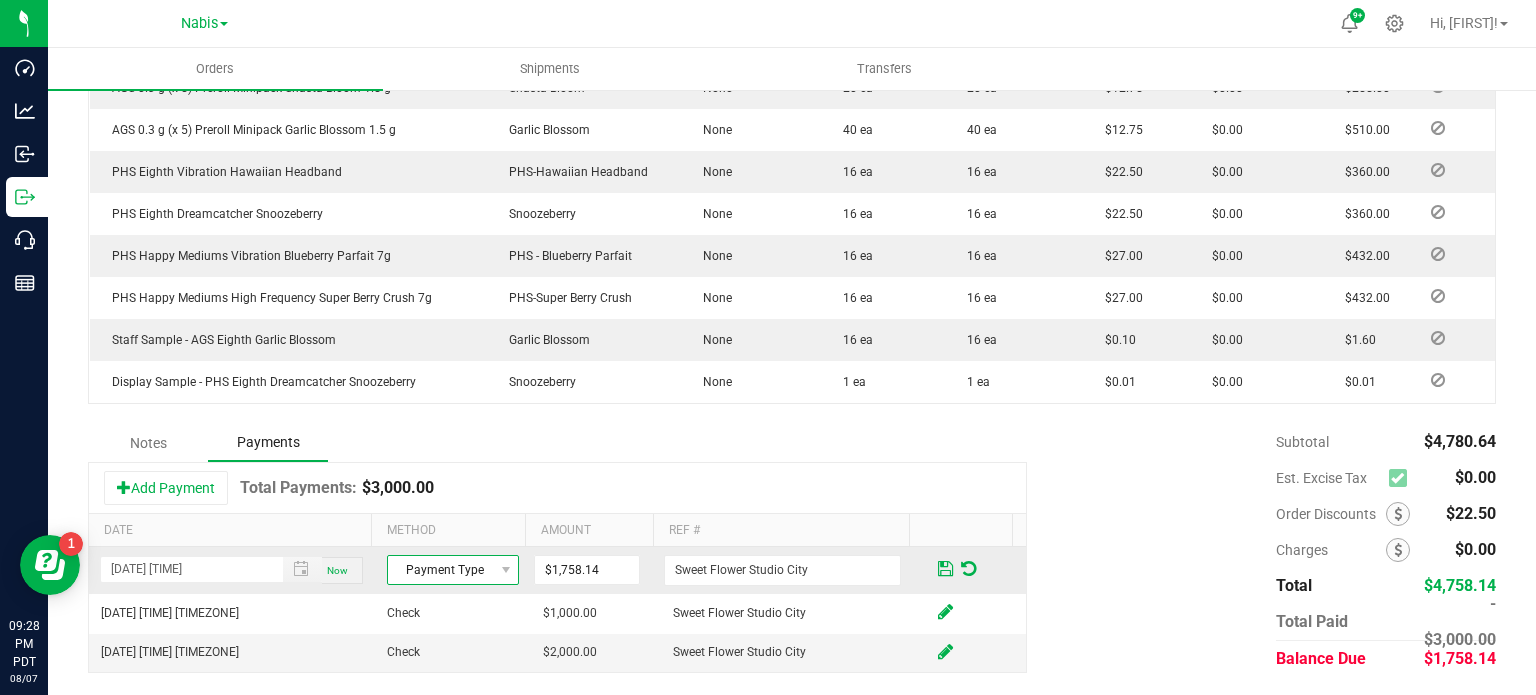 click at bounding box center (505, 570) 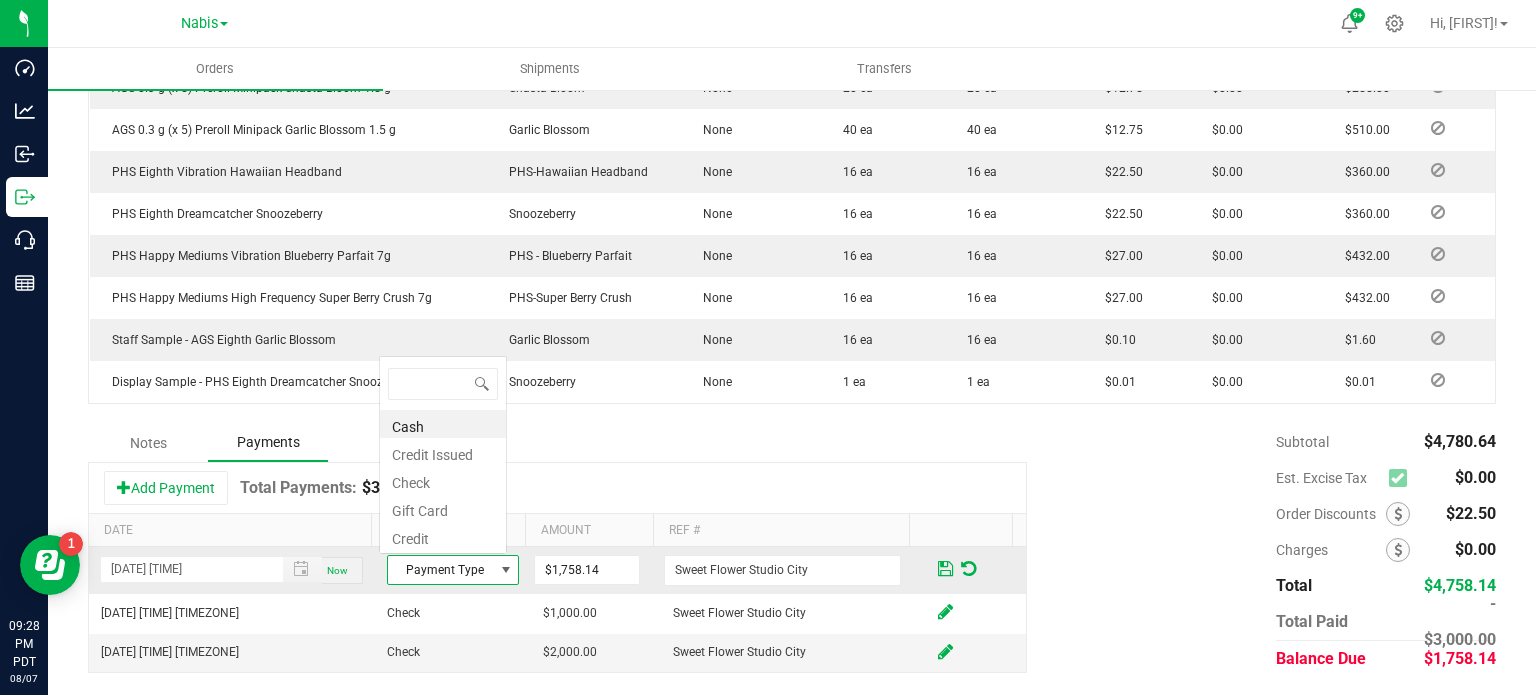 scroll, scrollTop: 0, scrollLeft: 0, axis: both 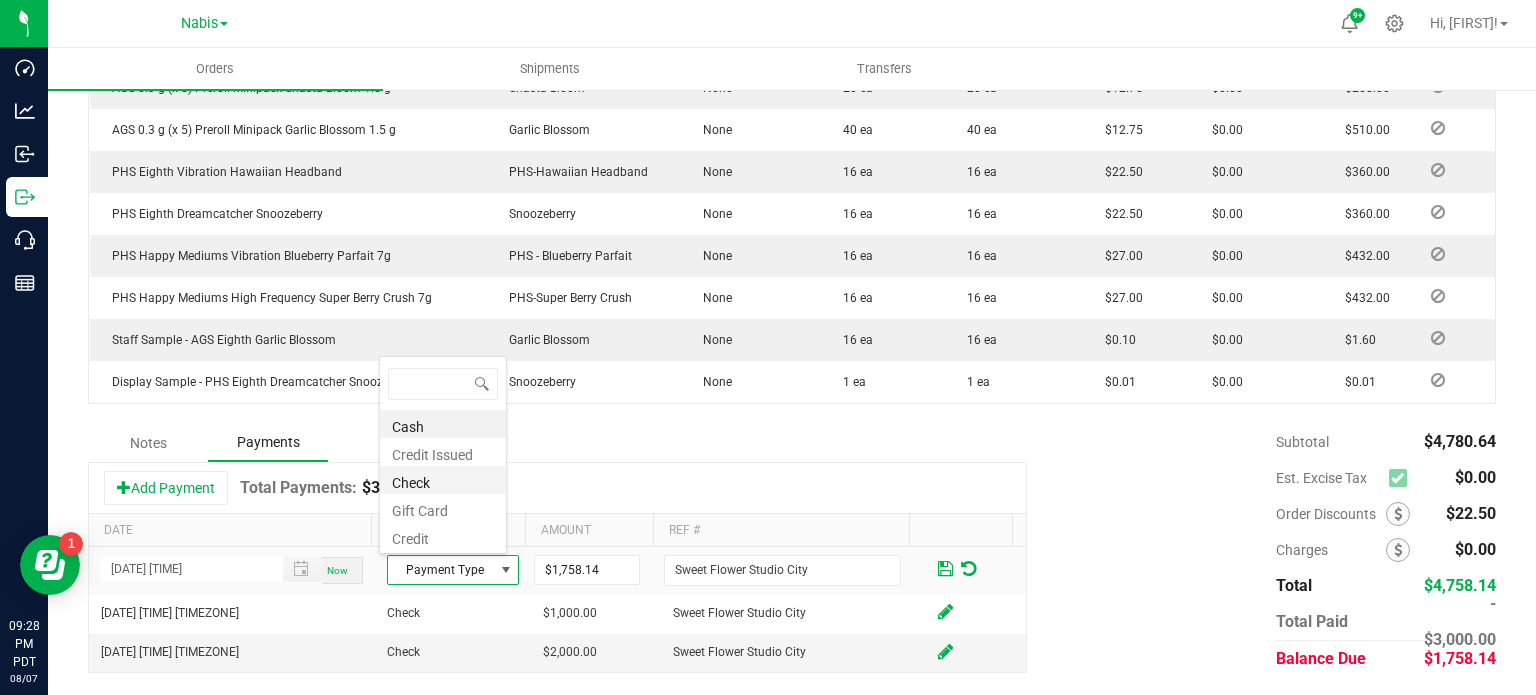 click on "Check" at bounding box center (443, 480) 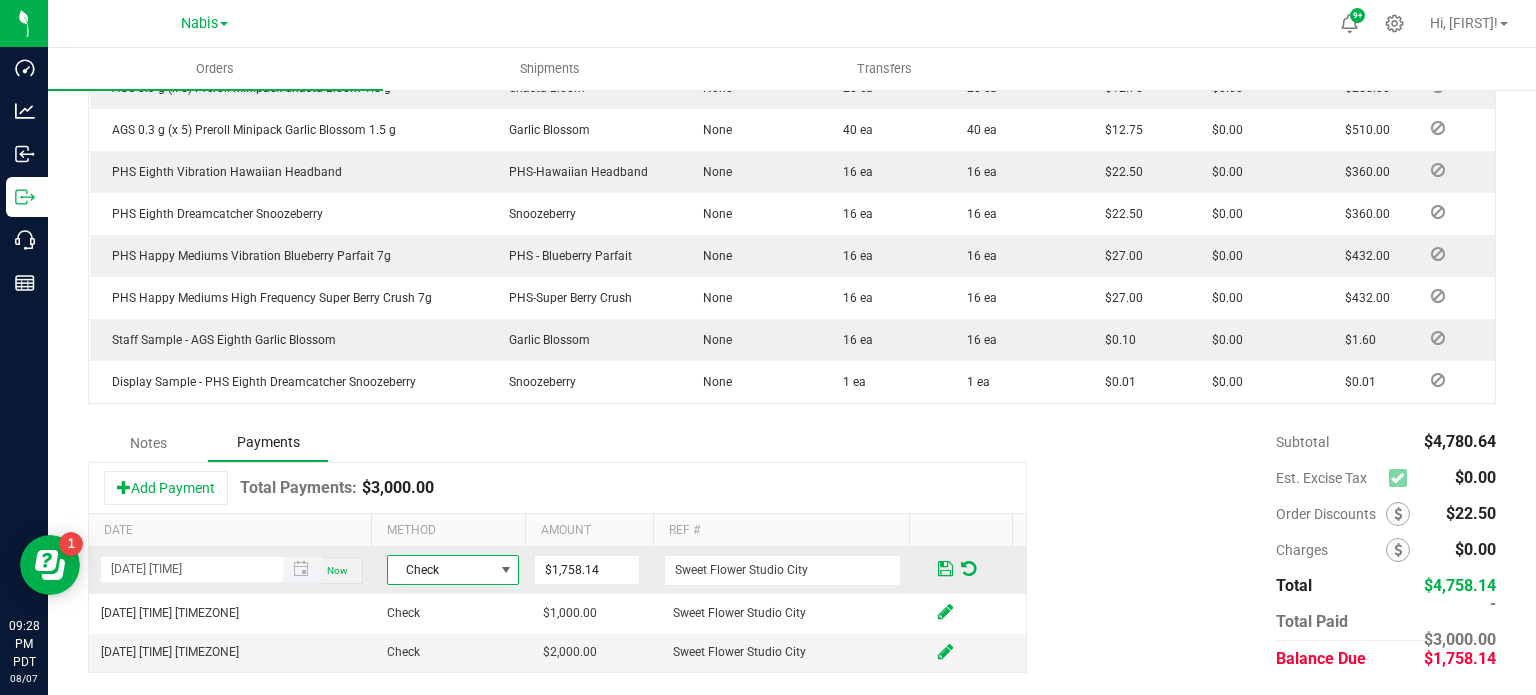 click at bounding box center (302, 569) 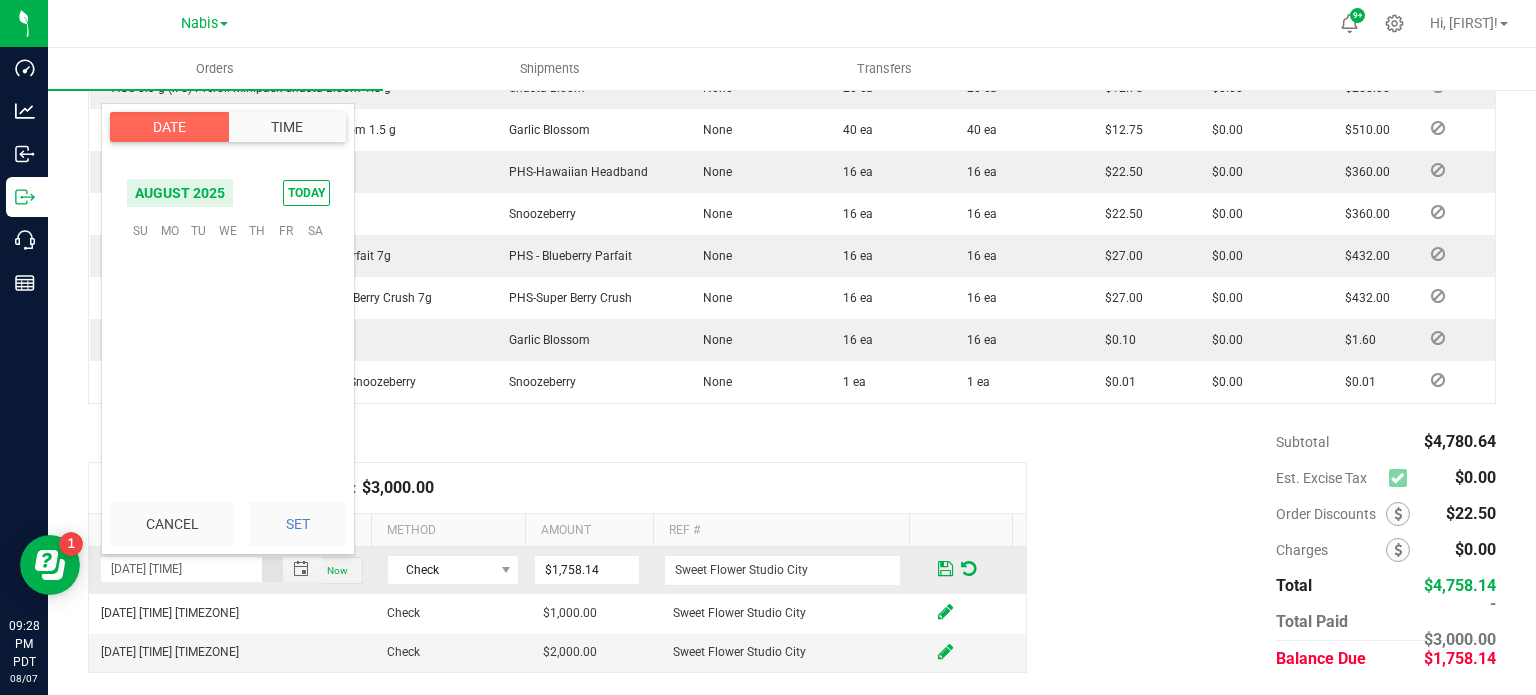 scroll, scrollTop: 0, scrollLeft: 0, axis: both 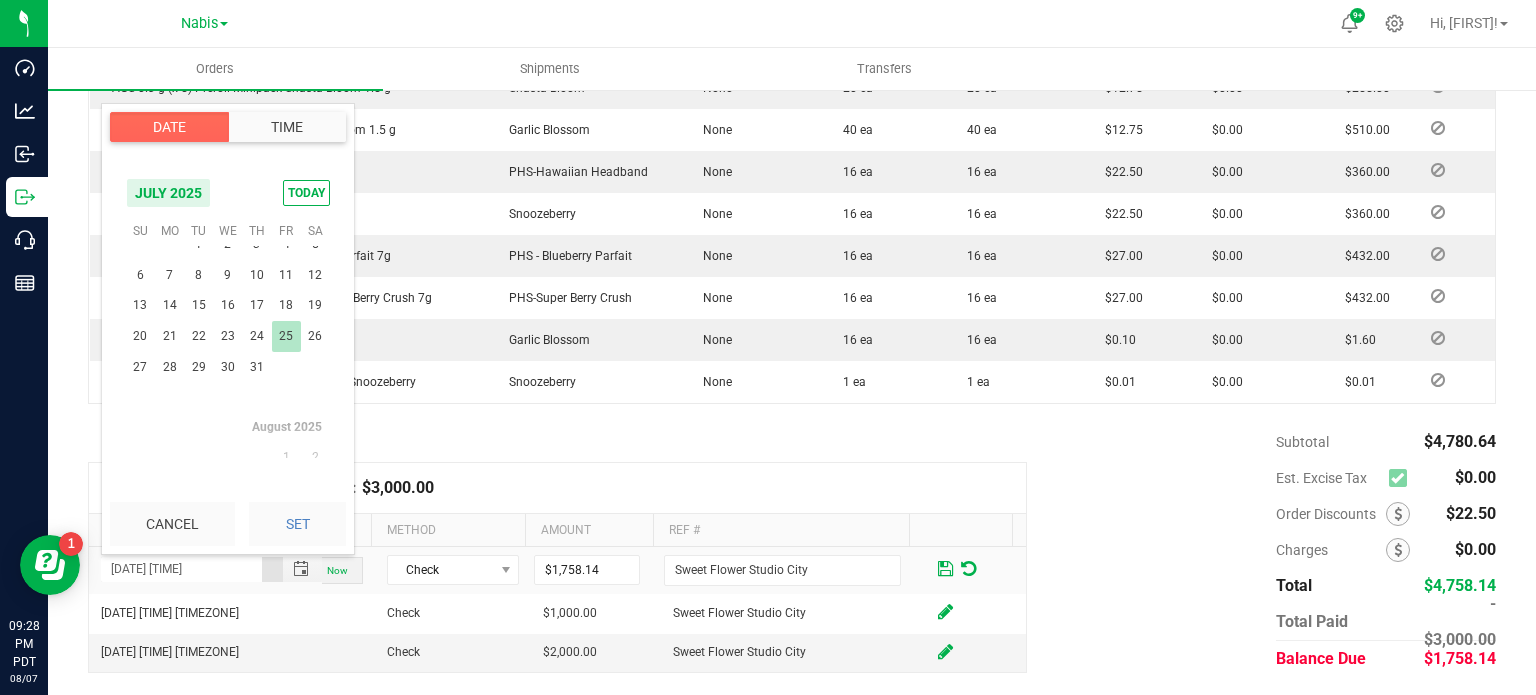 click on "25" at bounding box center [286, 336] 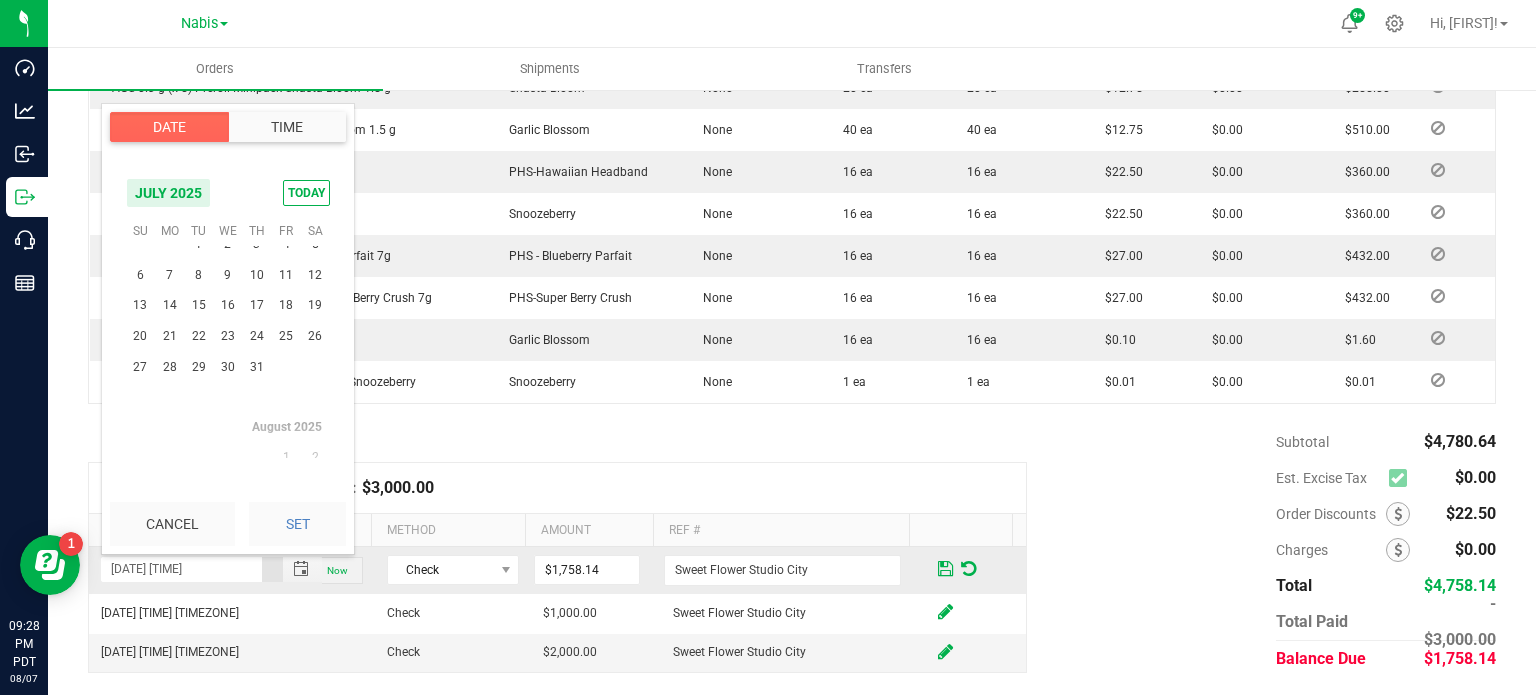 scroll, scrollTop: 323940, scrollLeft: 0, axis: vertical 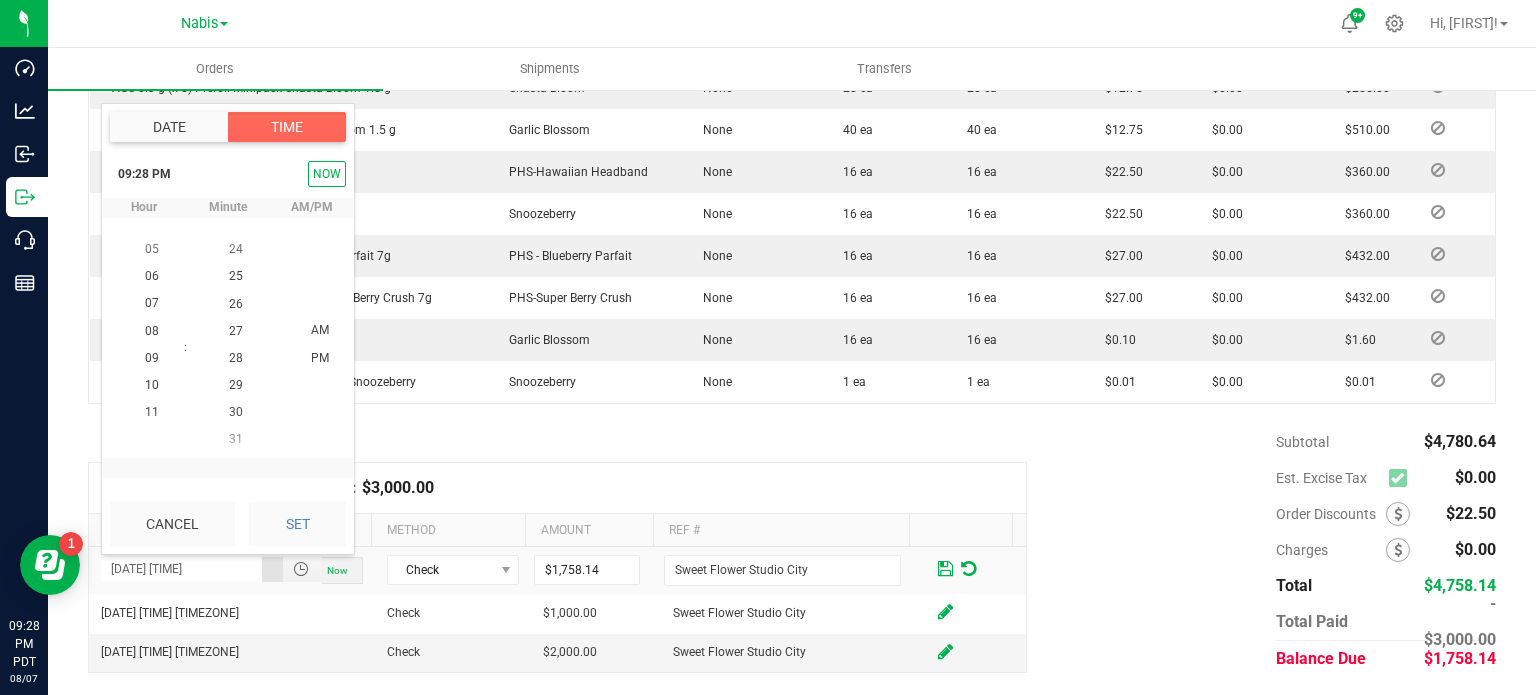 click on "Set" at bounding box center [297, 524] 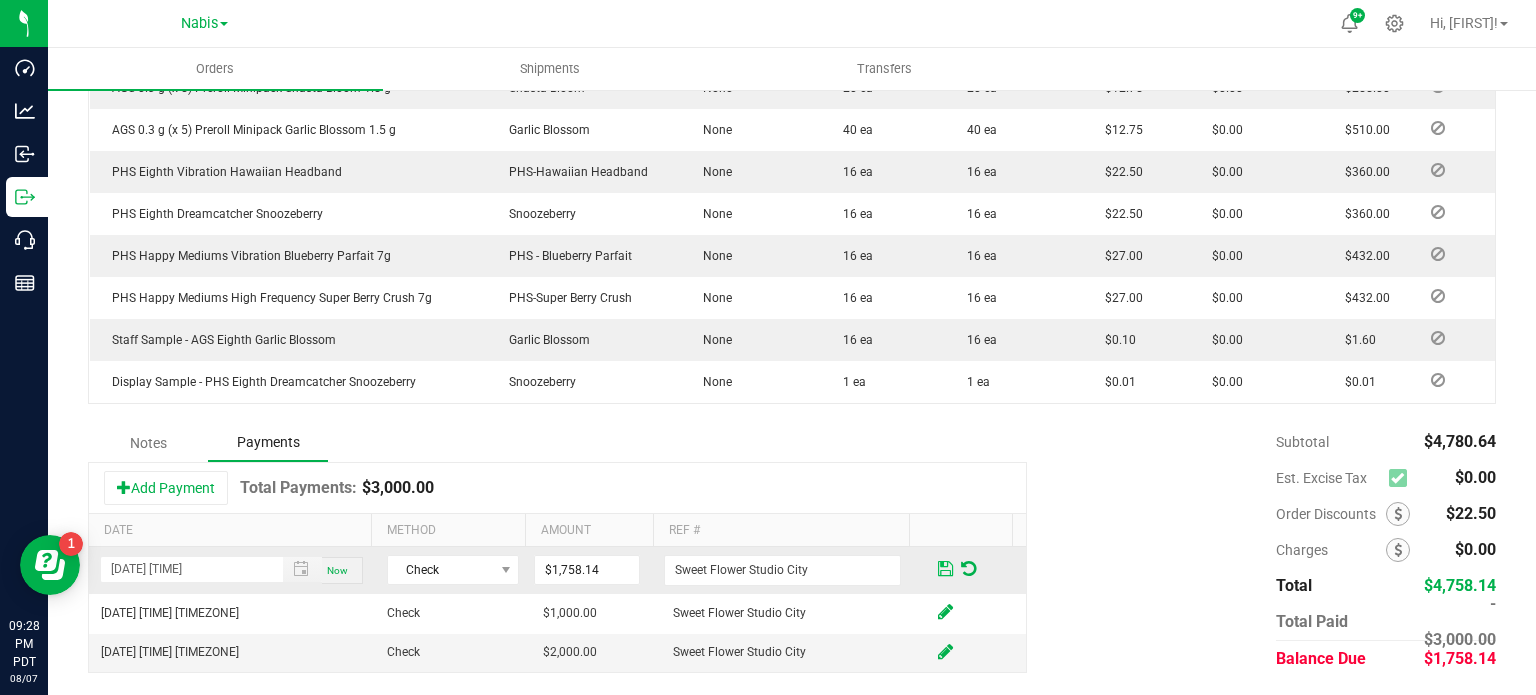 click at bounding box center [945, 569] 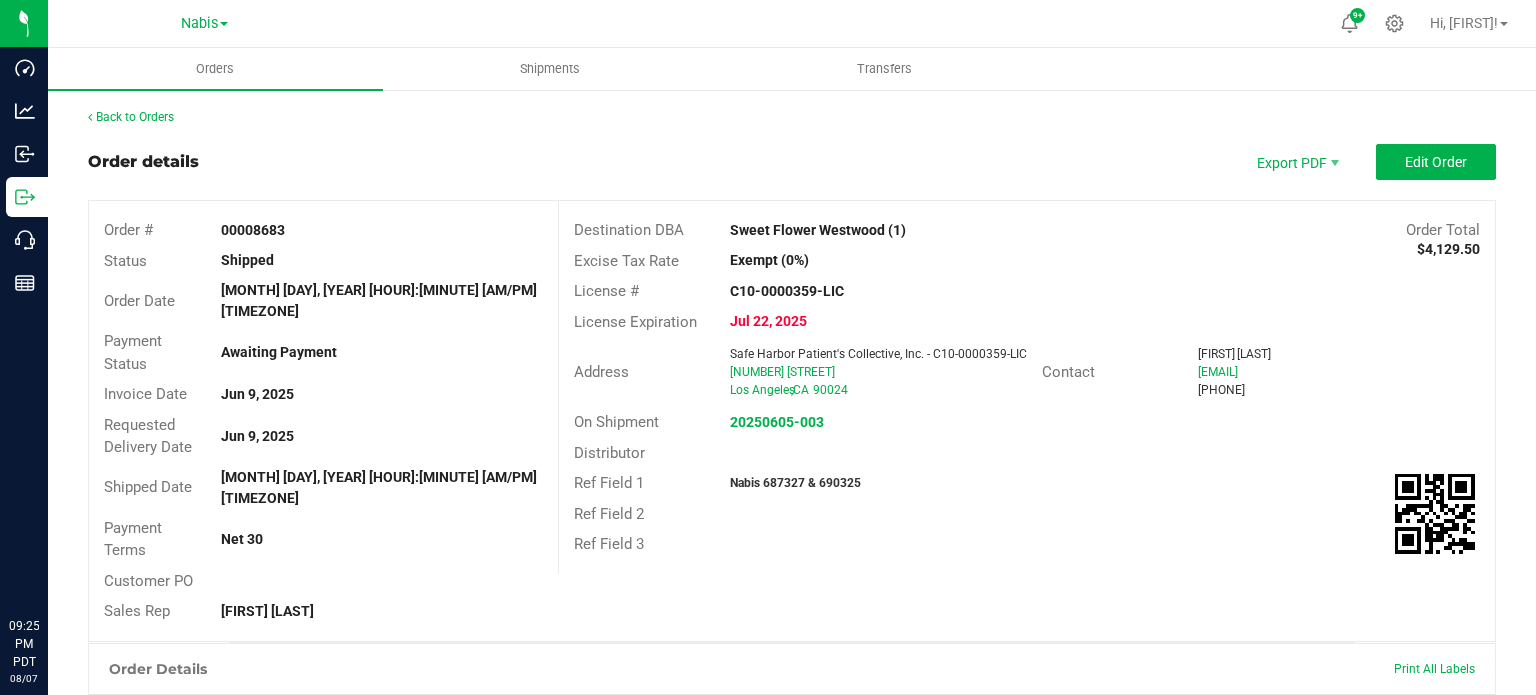 scroll, scrollTop: 0, scrollLeft: 0, axis: both 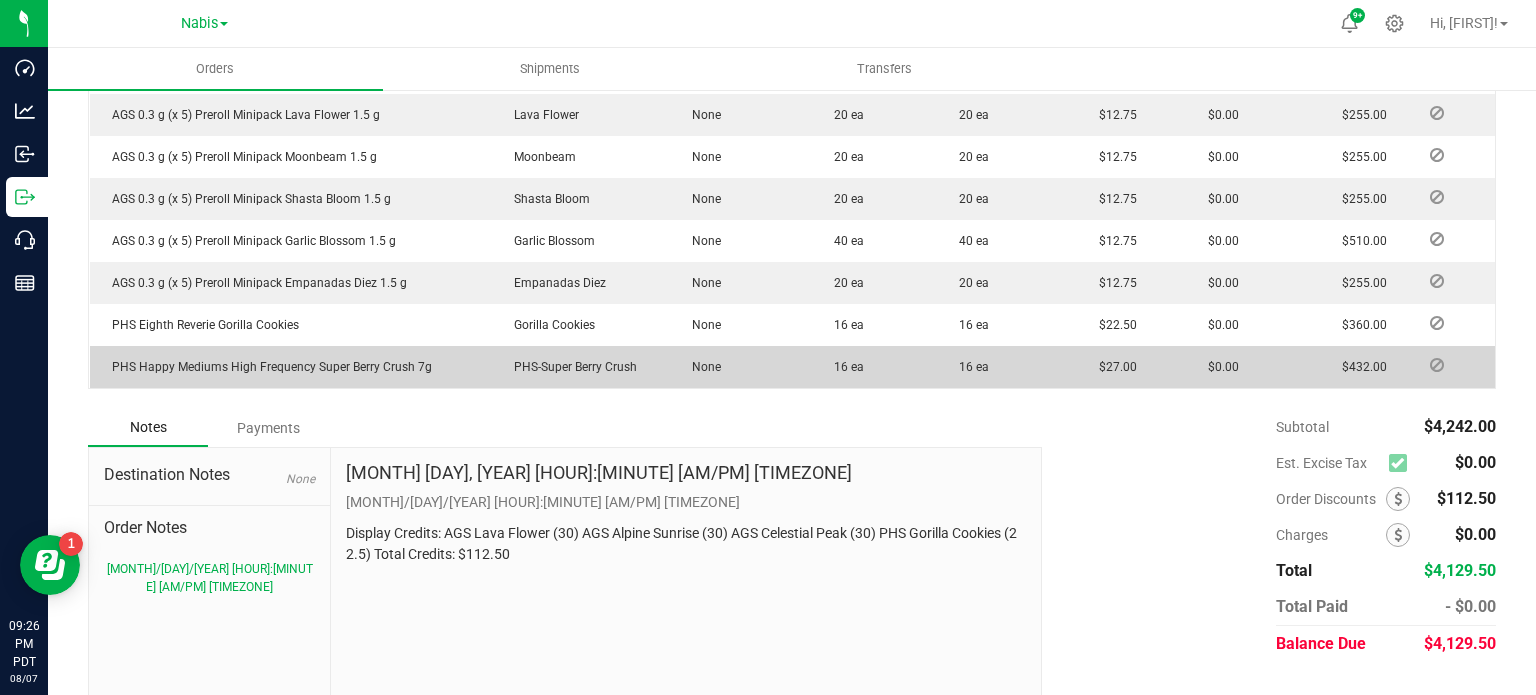 click on "Payments" at bounding box center (268, 428) 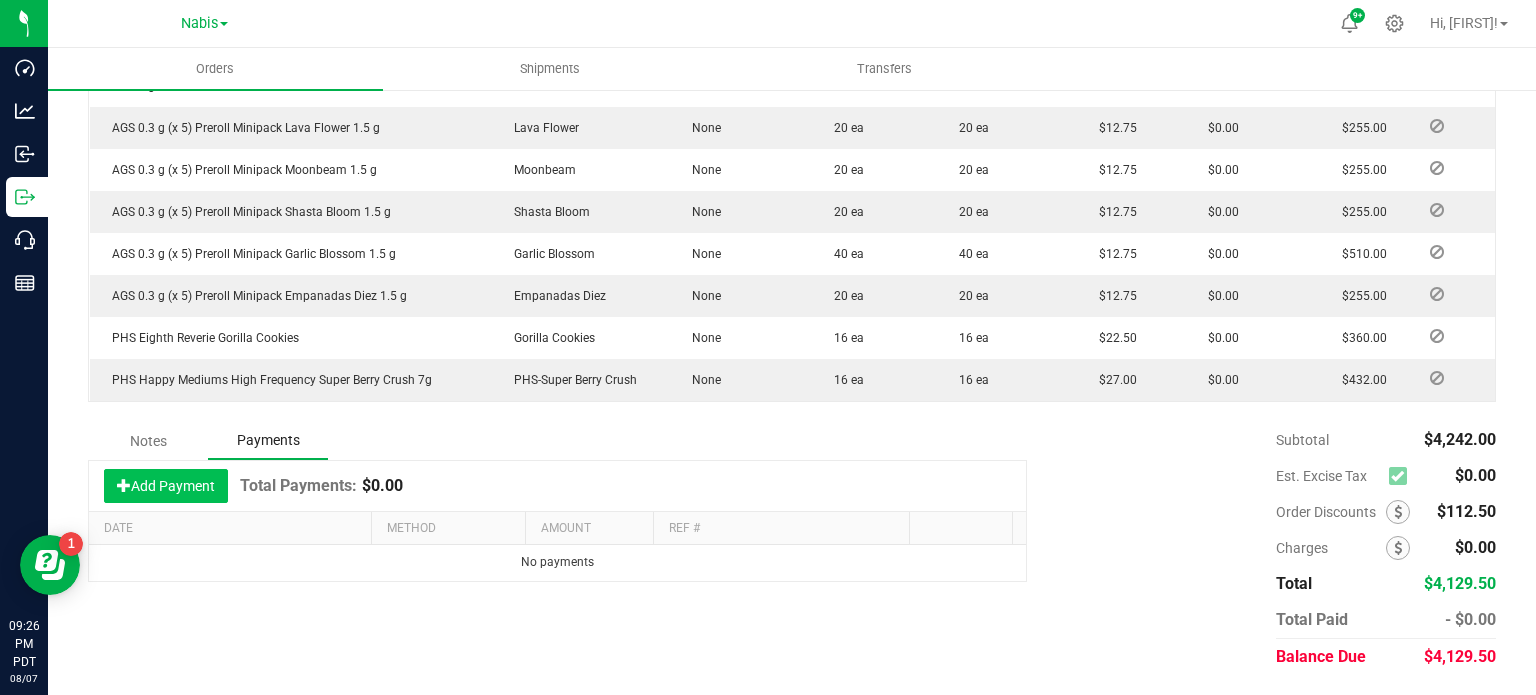 scroll, scrollTop: 709, scrollLeft: 0, axis: vertical 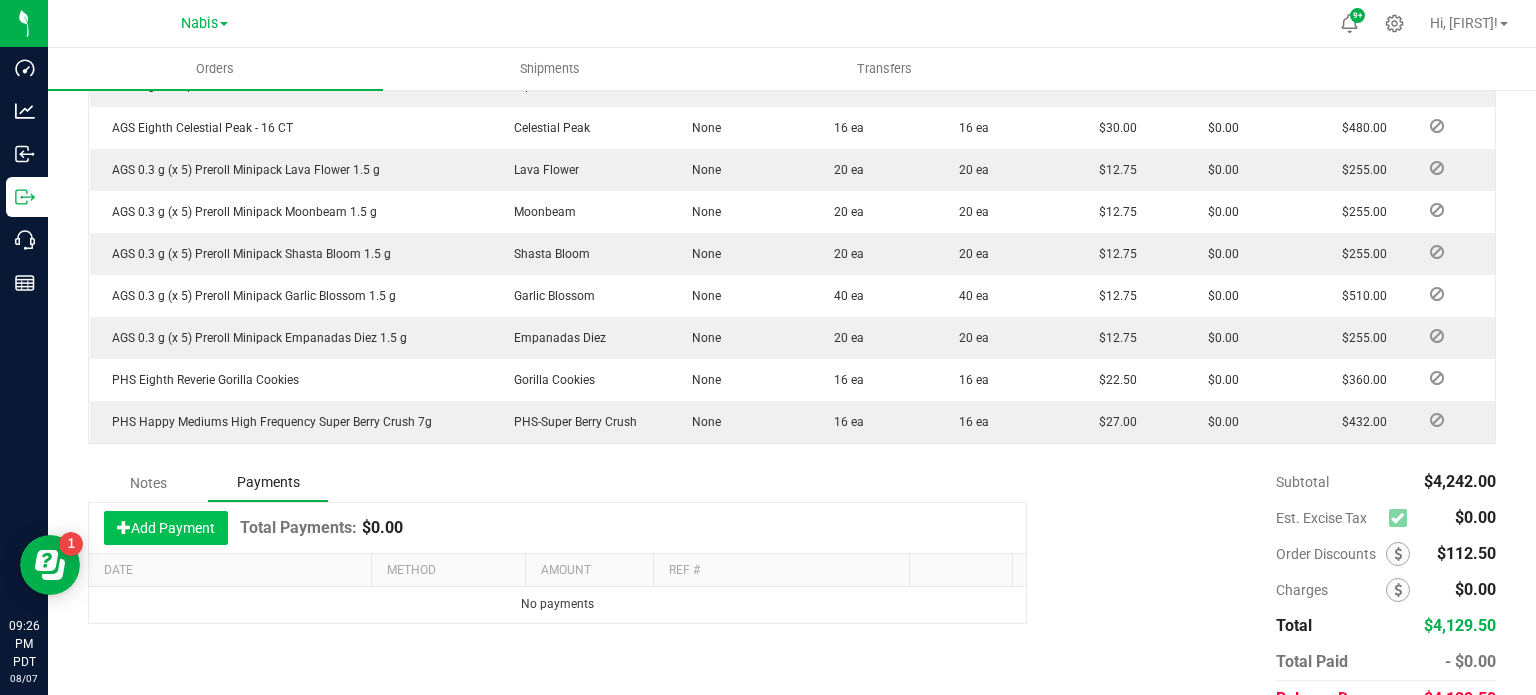 click on "Add Payment" at bounding box center (166, 528) 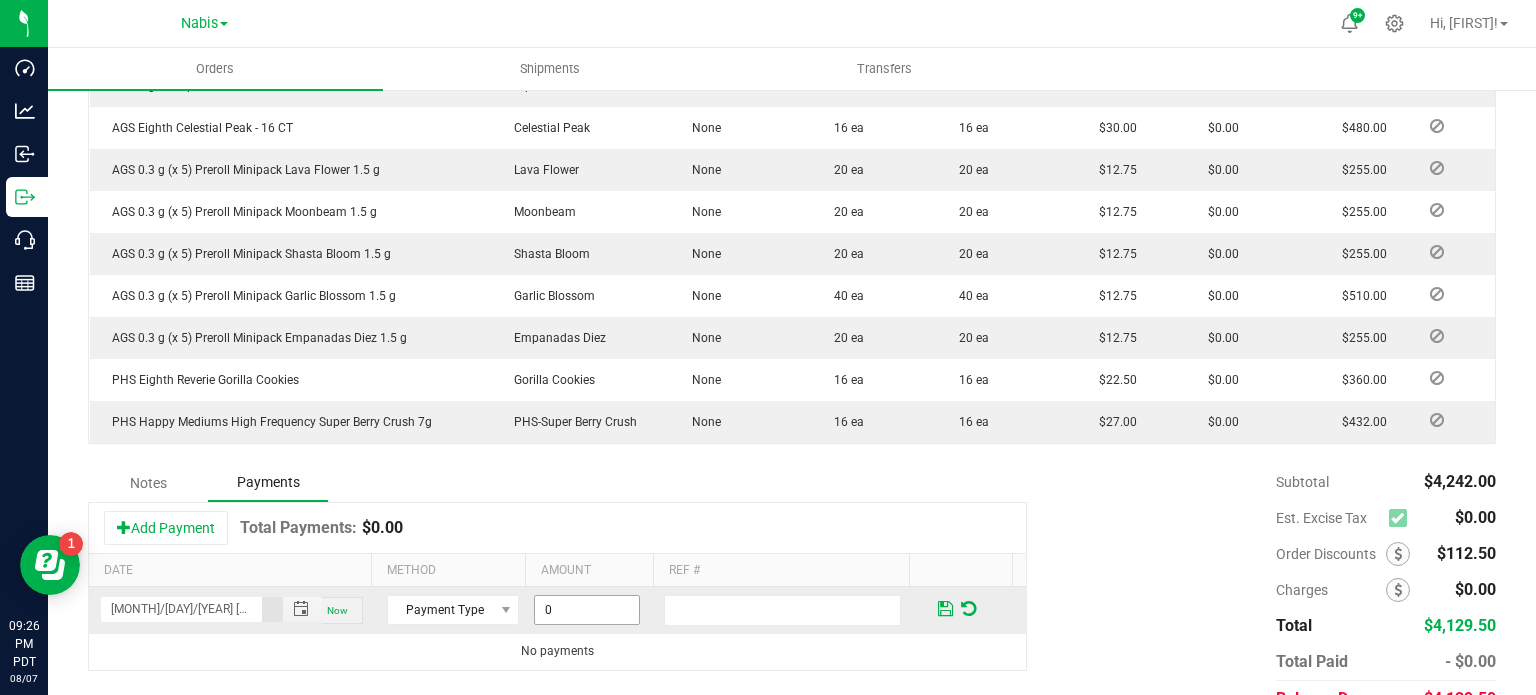 click on "0" at bounding box center (587, 610) 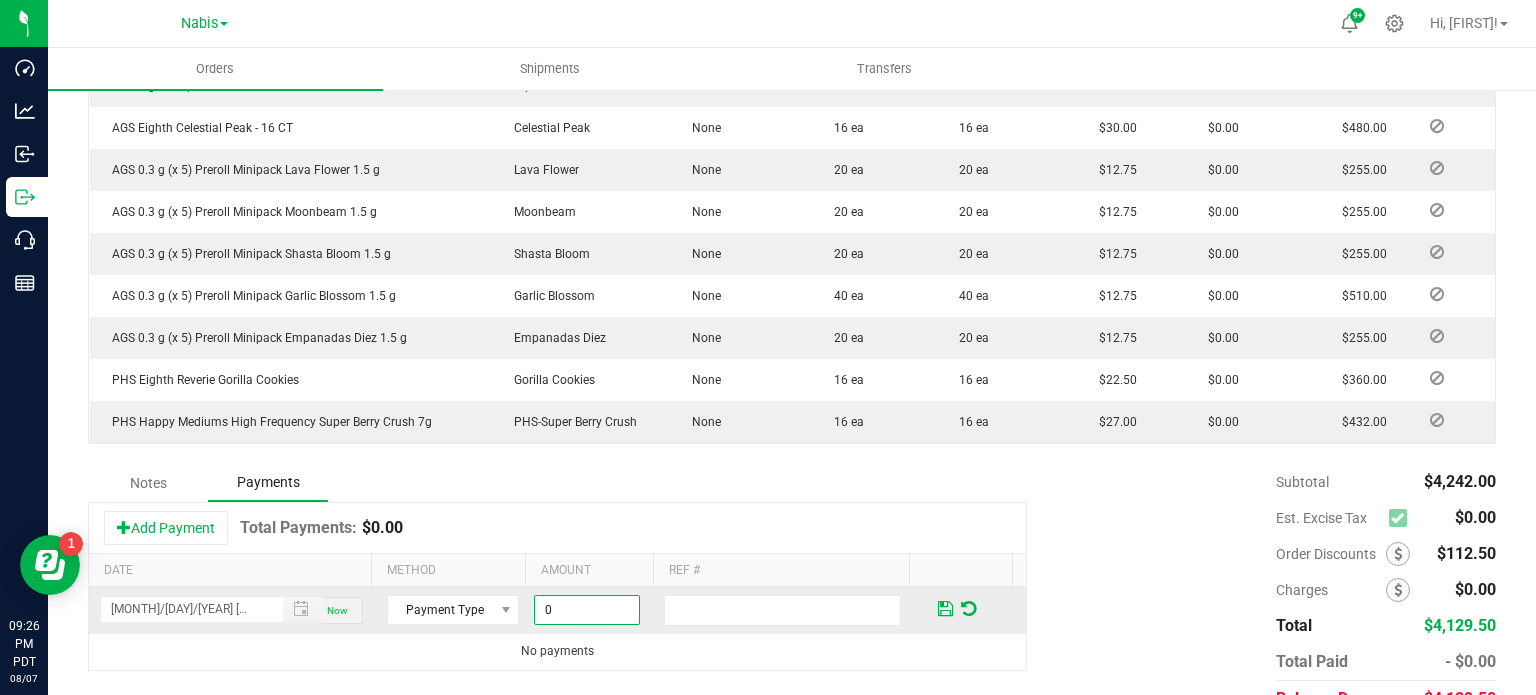 paste 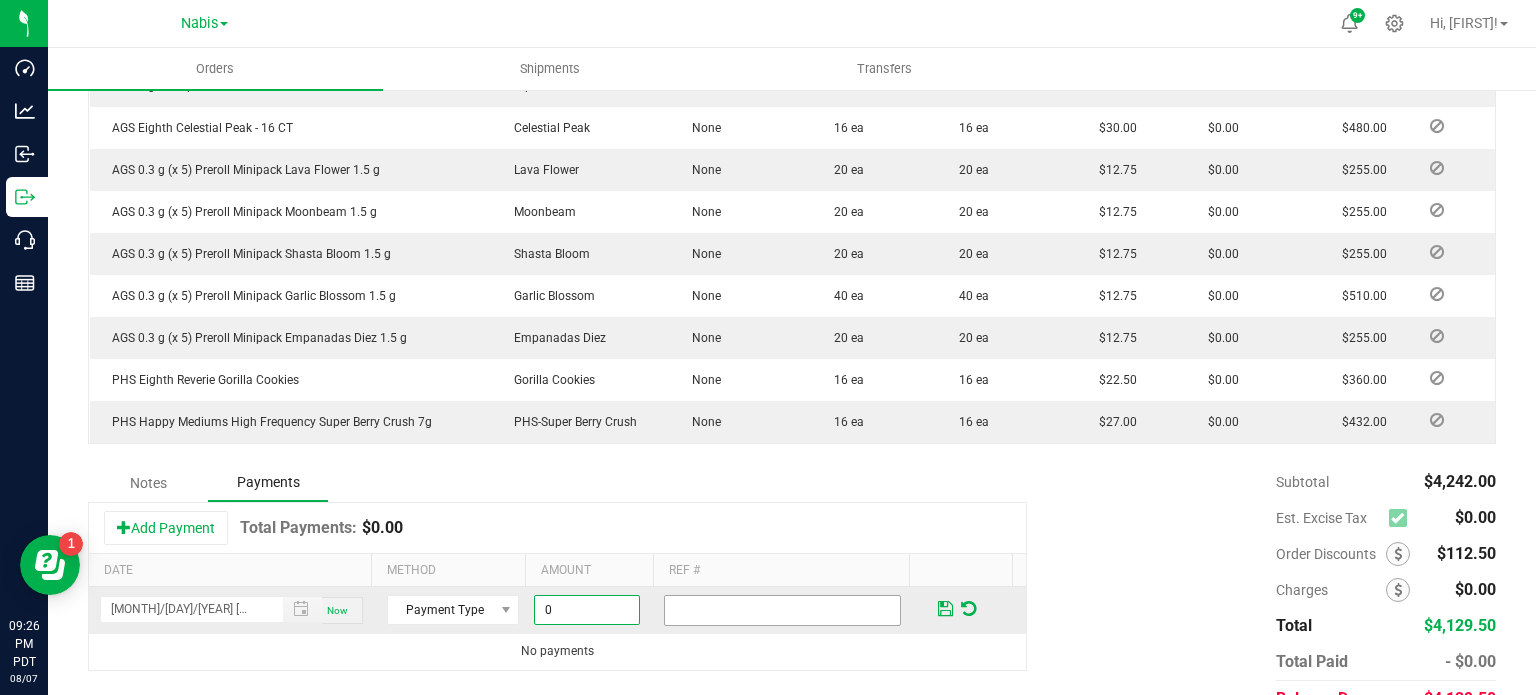 type on "$0.00" 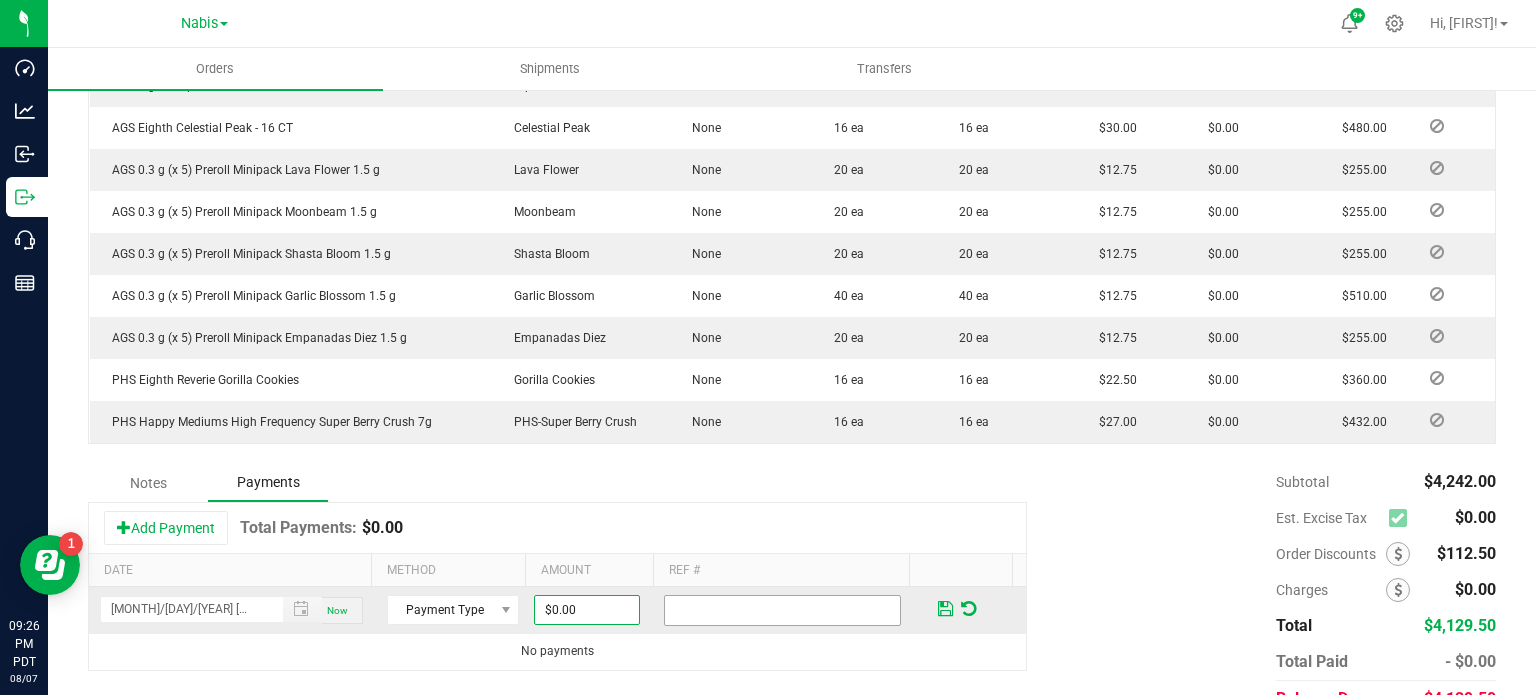 click at bounding box center (791, 610) 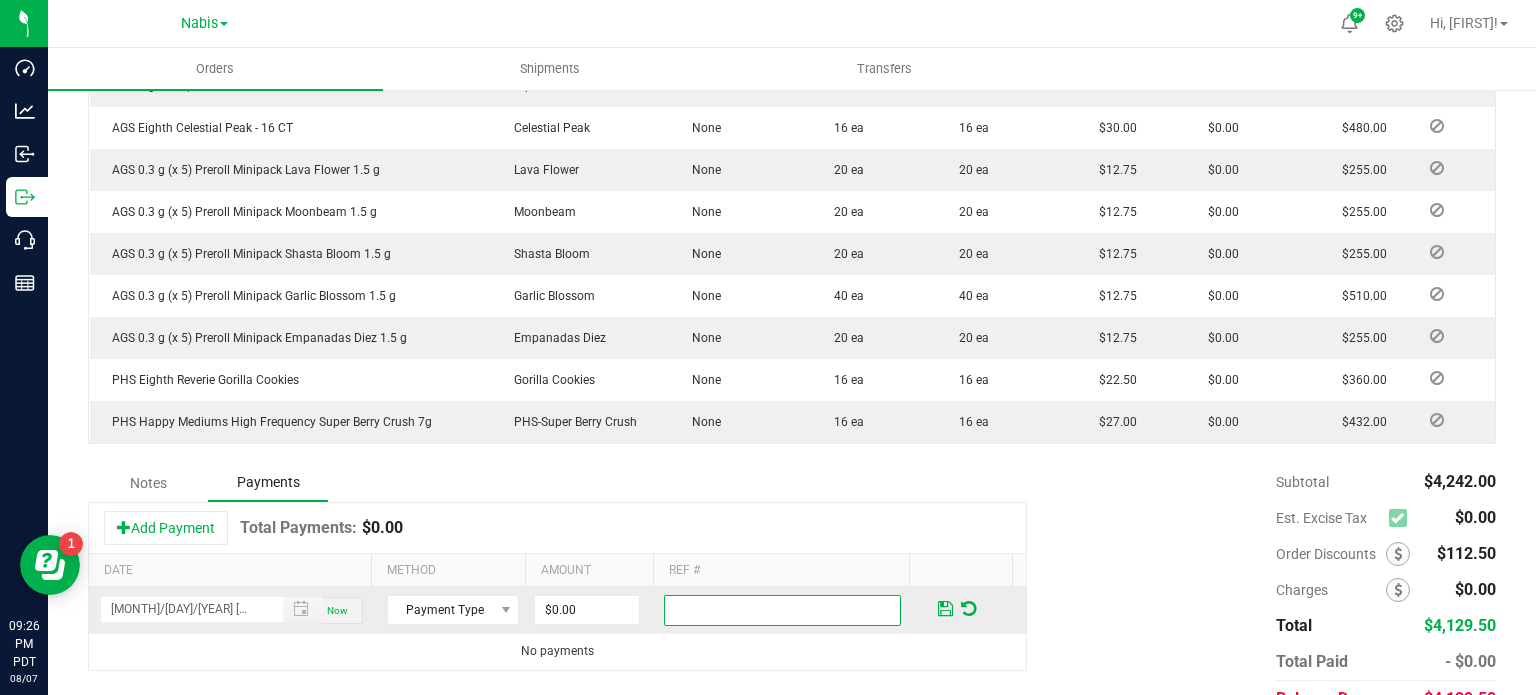 click at bounding box center (782, 610) 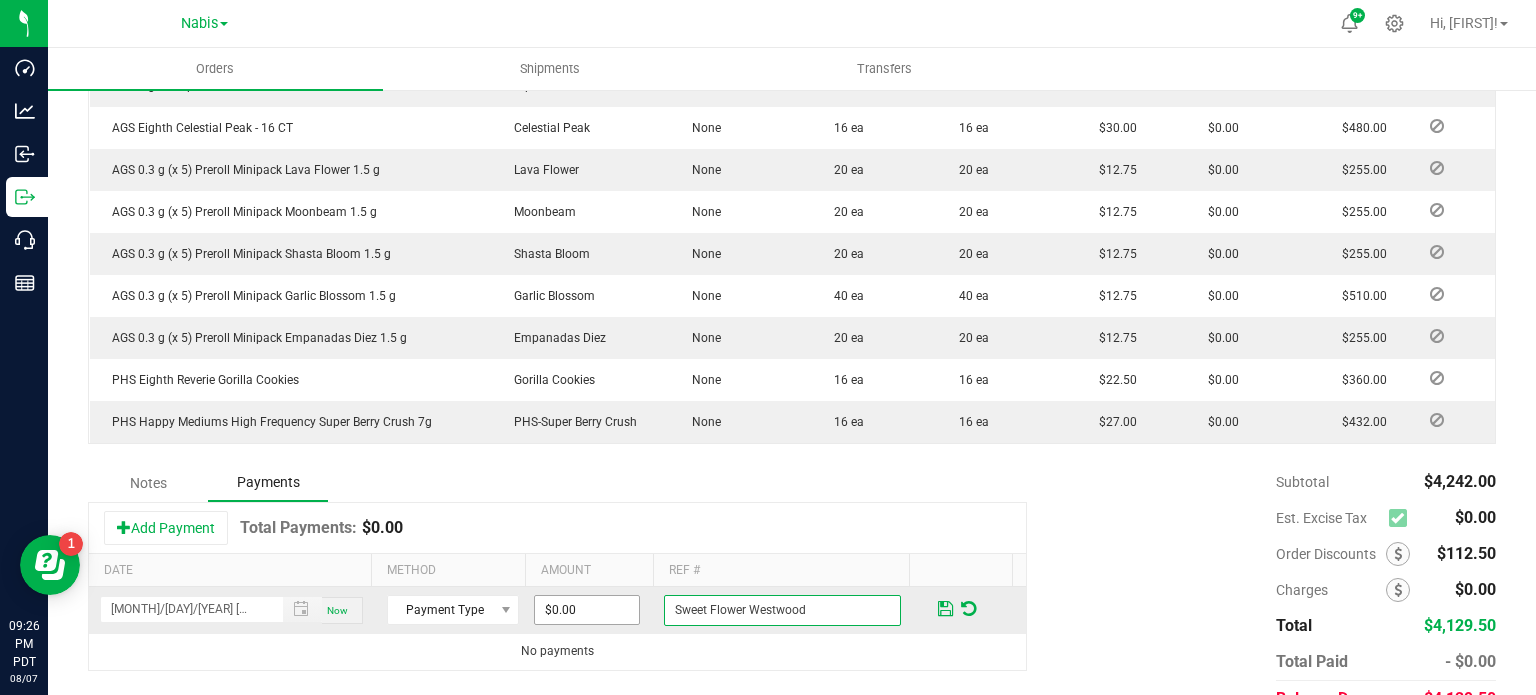 type on "Sweet Flower Westwood" 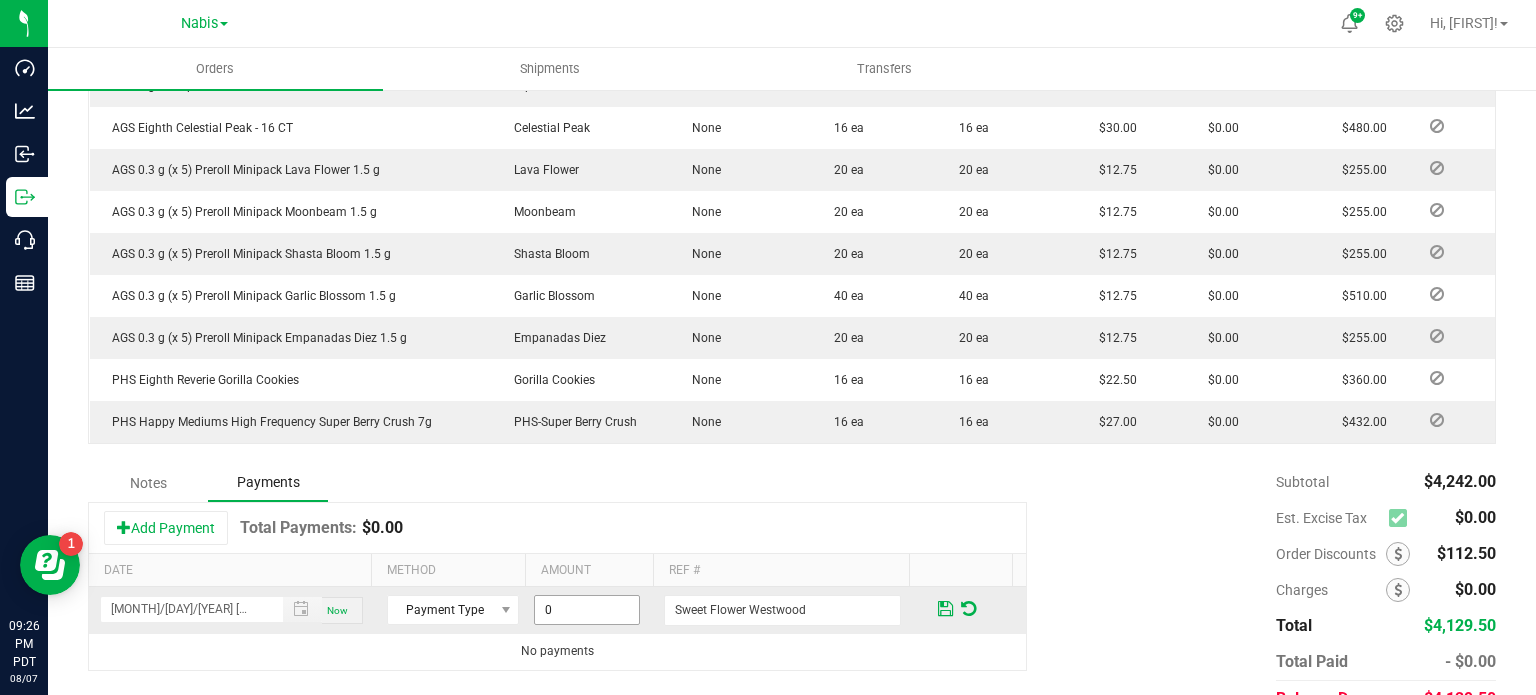 click on "0" at bounding box center (587, 610) 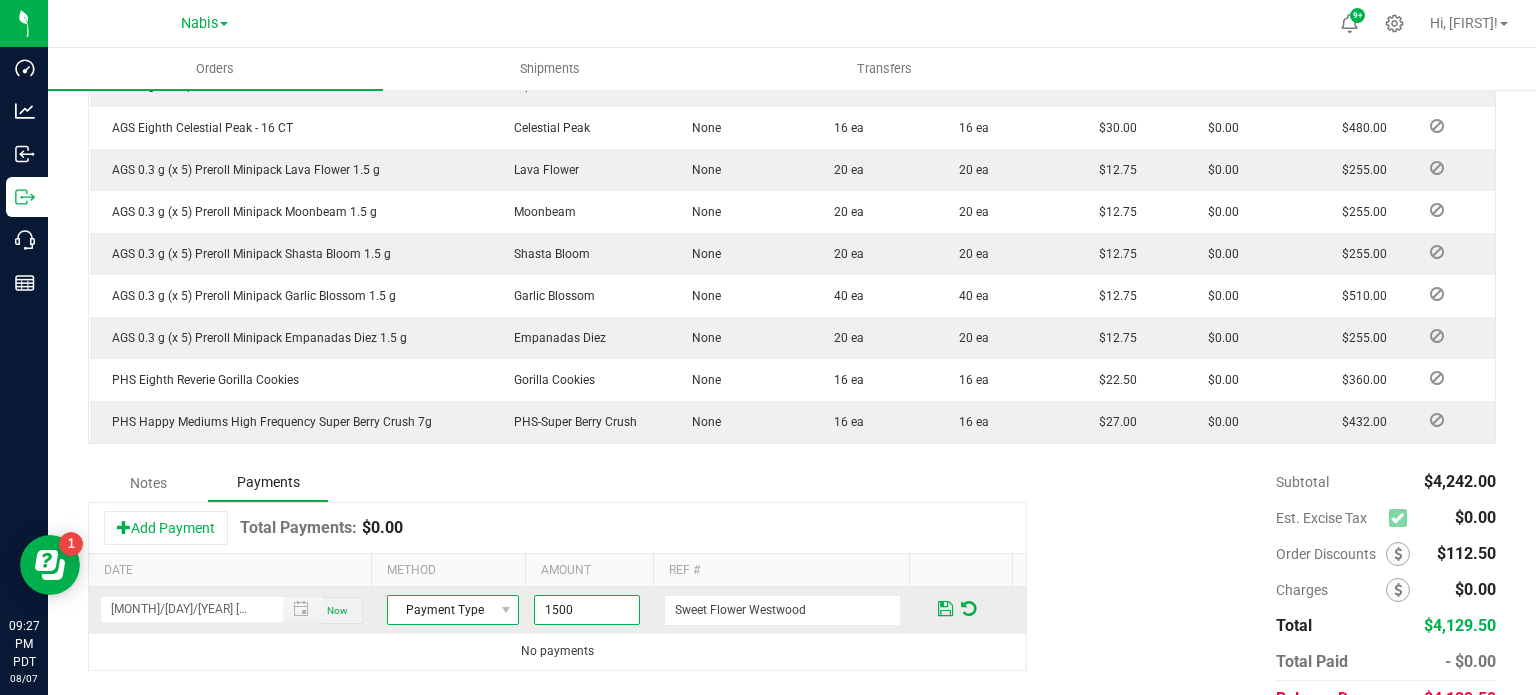 type on "$1,500.00" 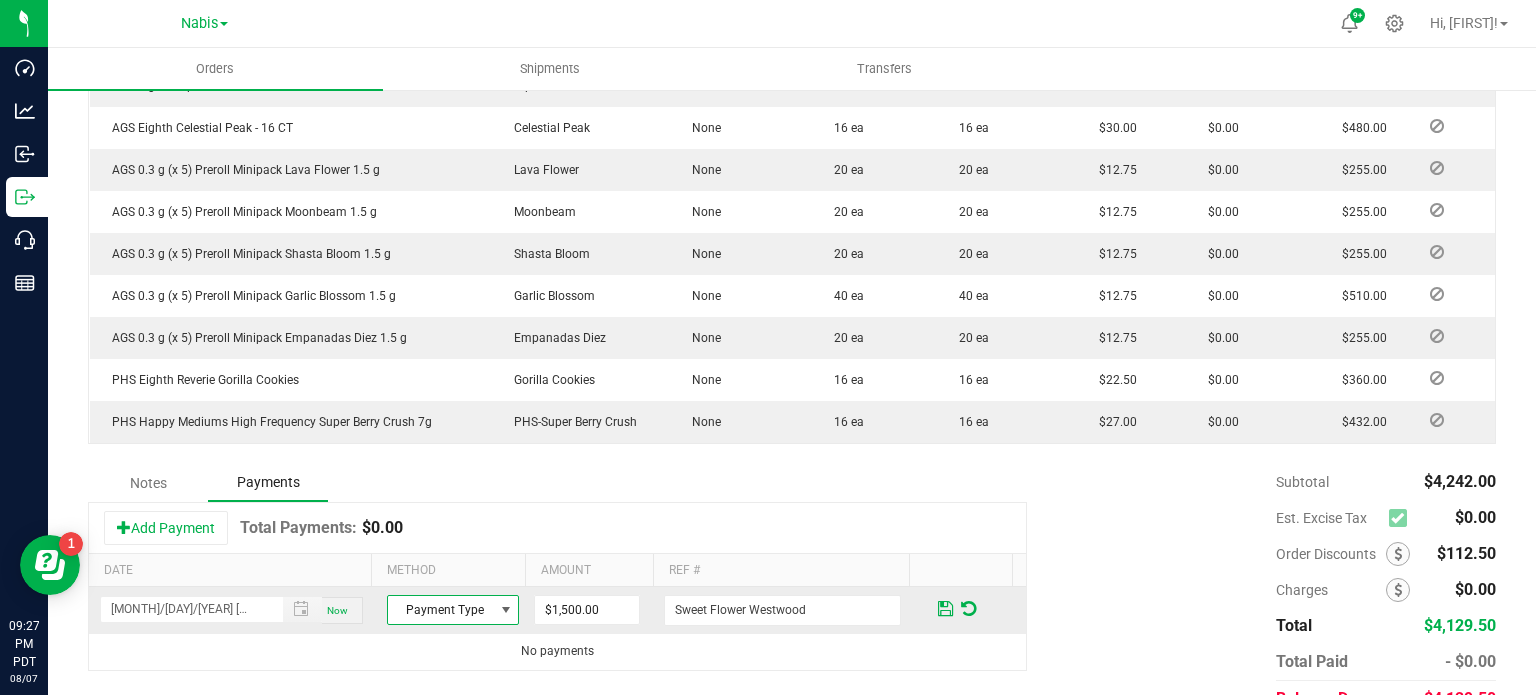 click on "Payment Type" at bounding box center [440, 610] 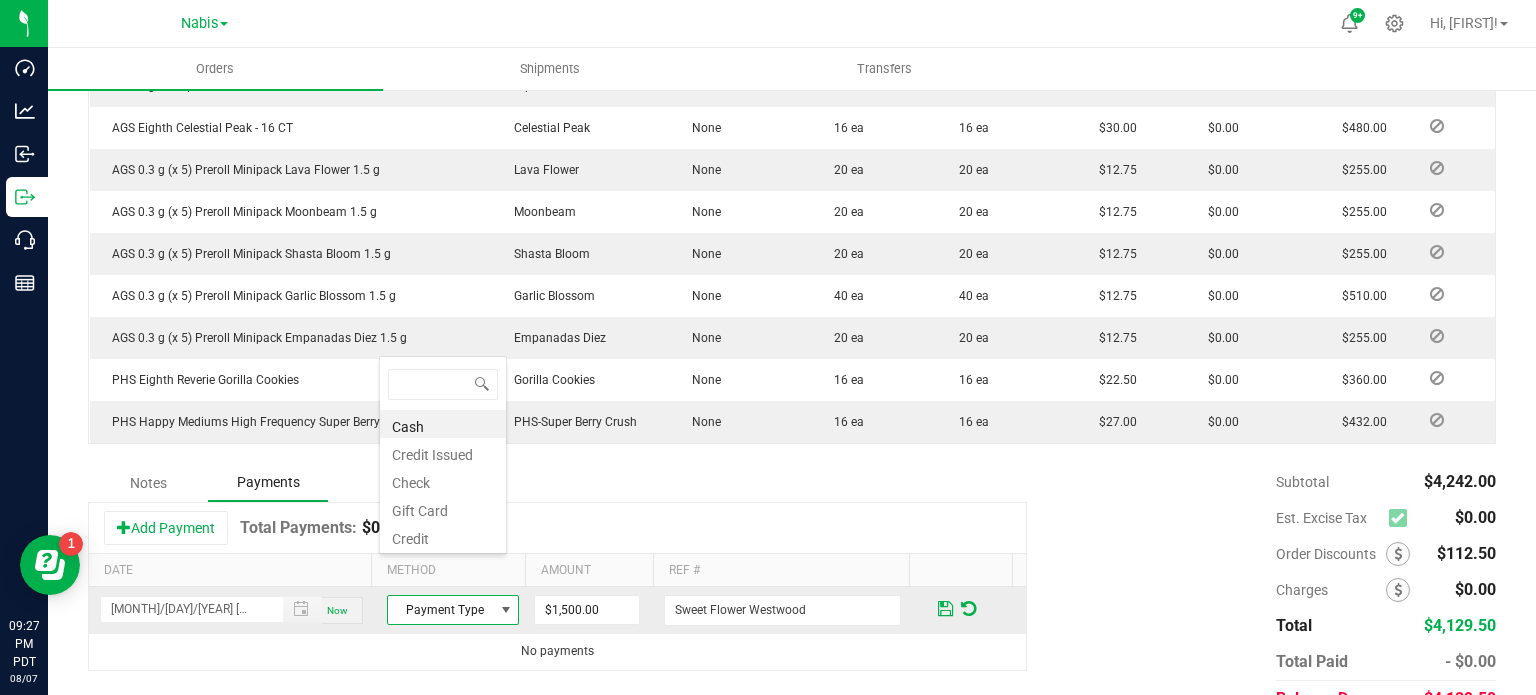 scroll, scrollTop: 99970, scrollLeft: 99872, axis: both 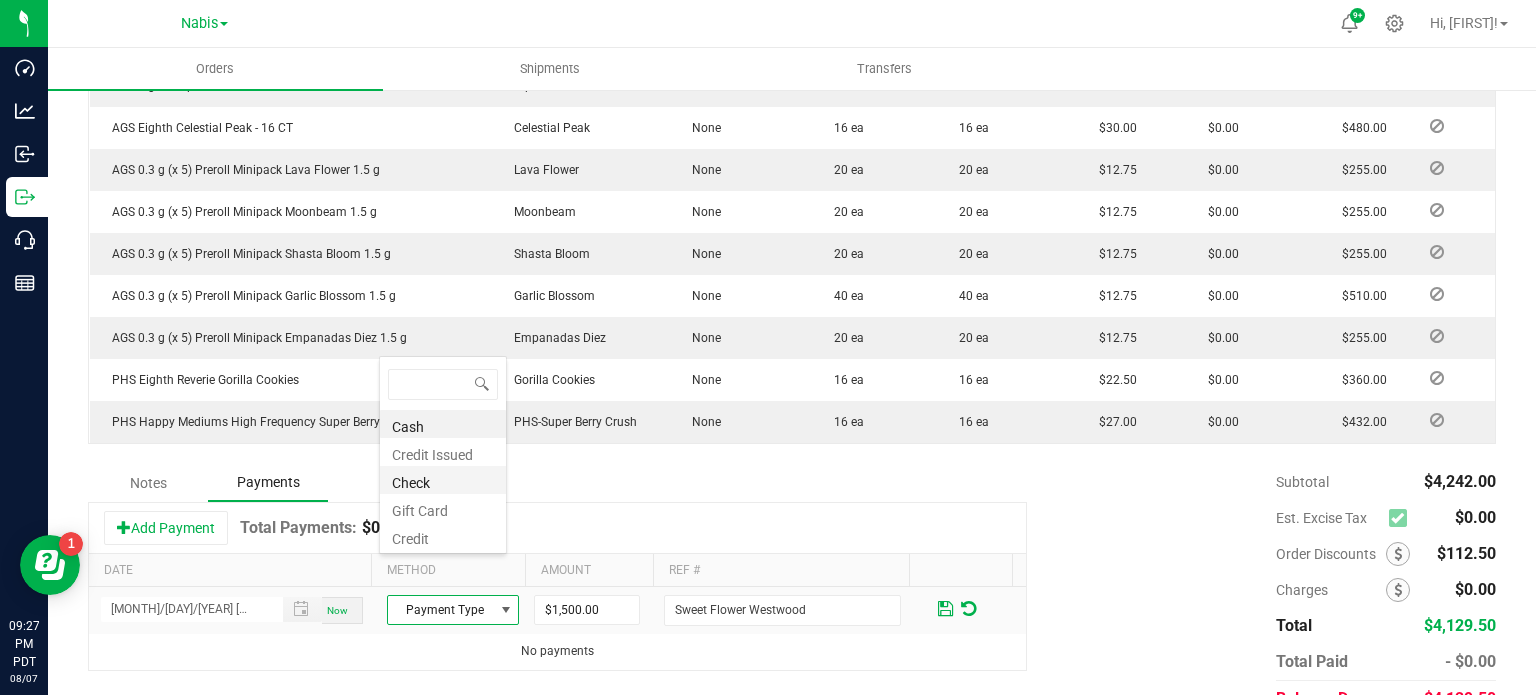 click on "Check" at bounding box center [443, 480] 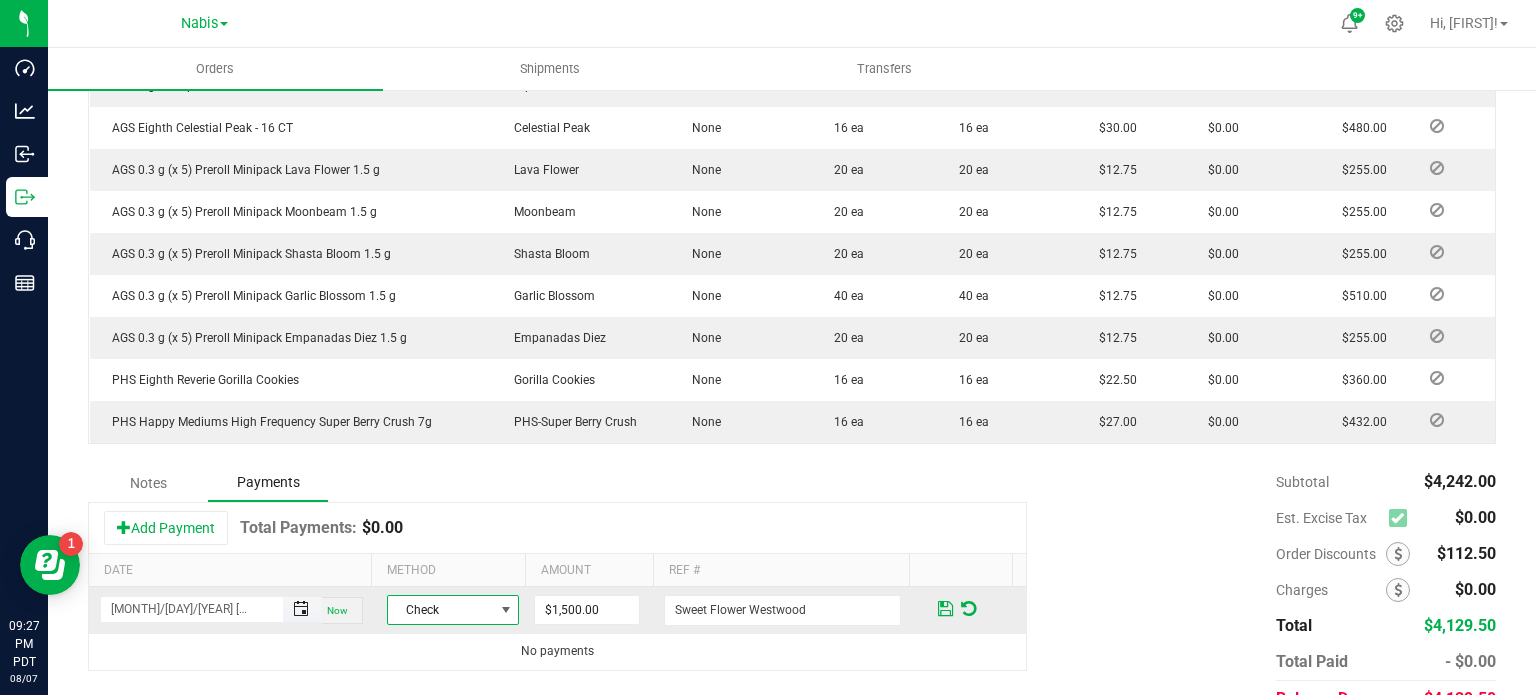 click at bounding box center [301, 609] 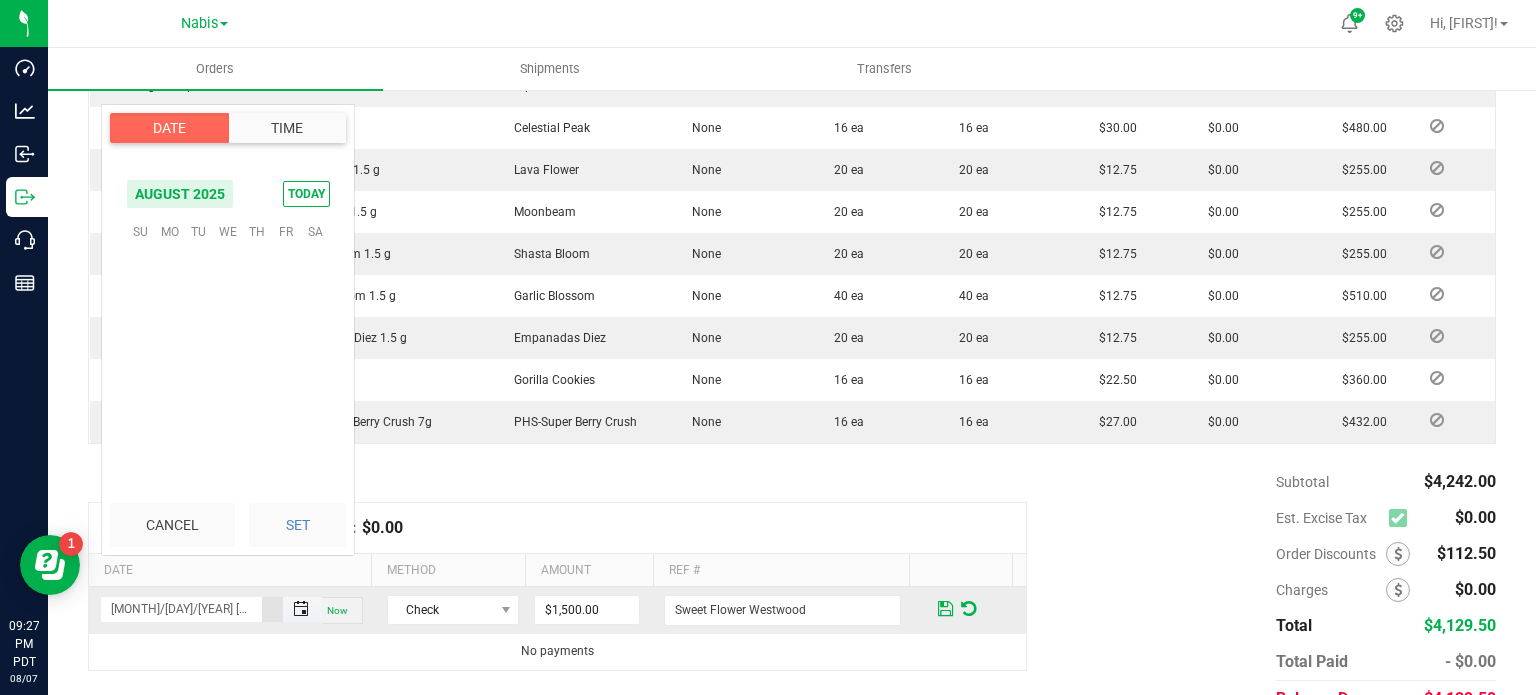 scroll, scrollTop: 116, scrollLeft: 0, axis: vertical 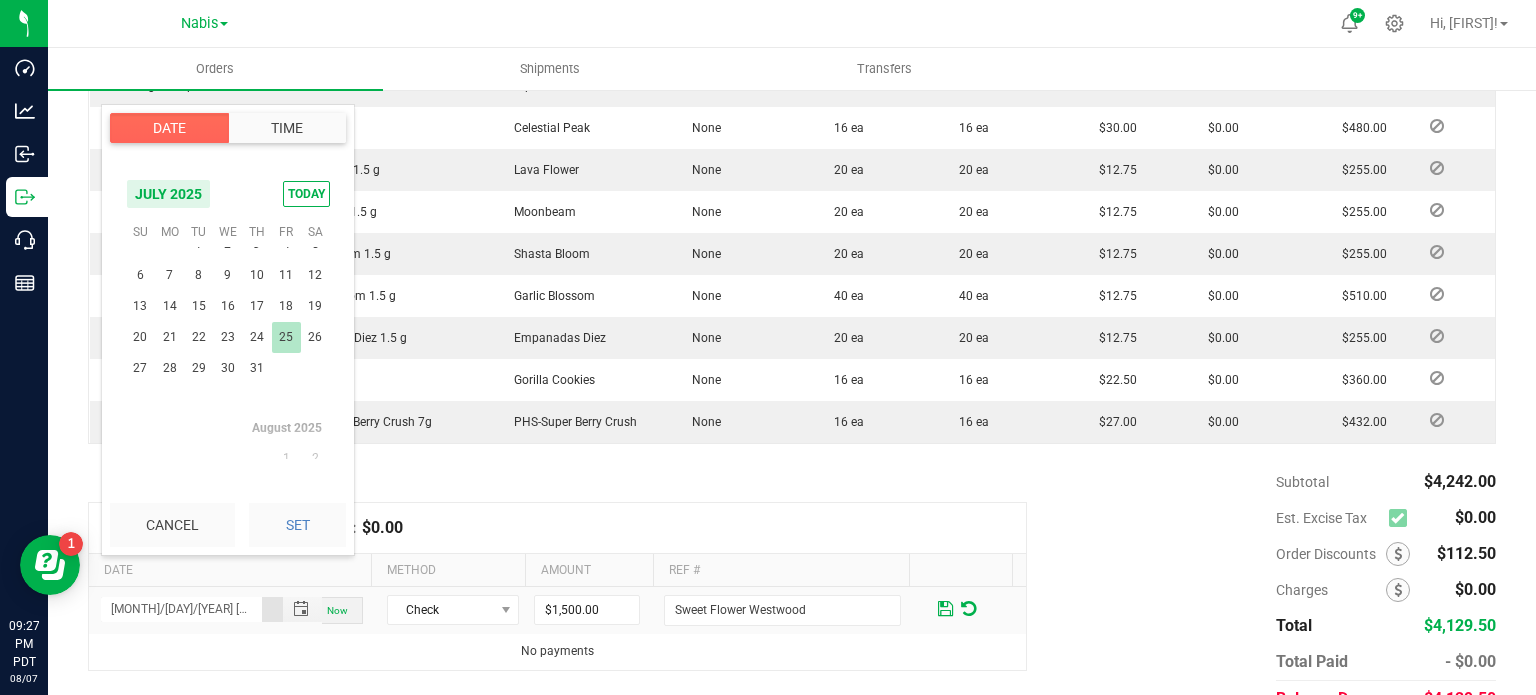 click on "25" at bounding box center (286, 337) 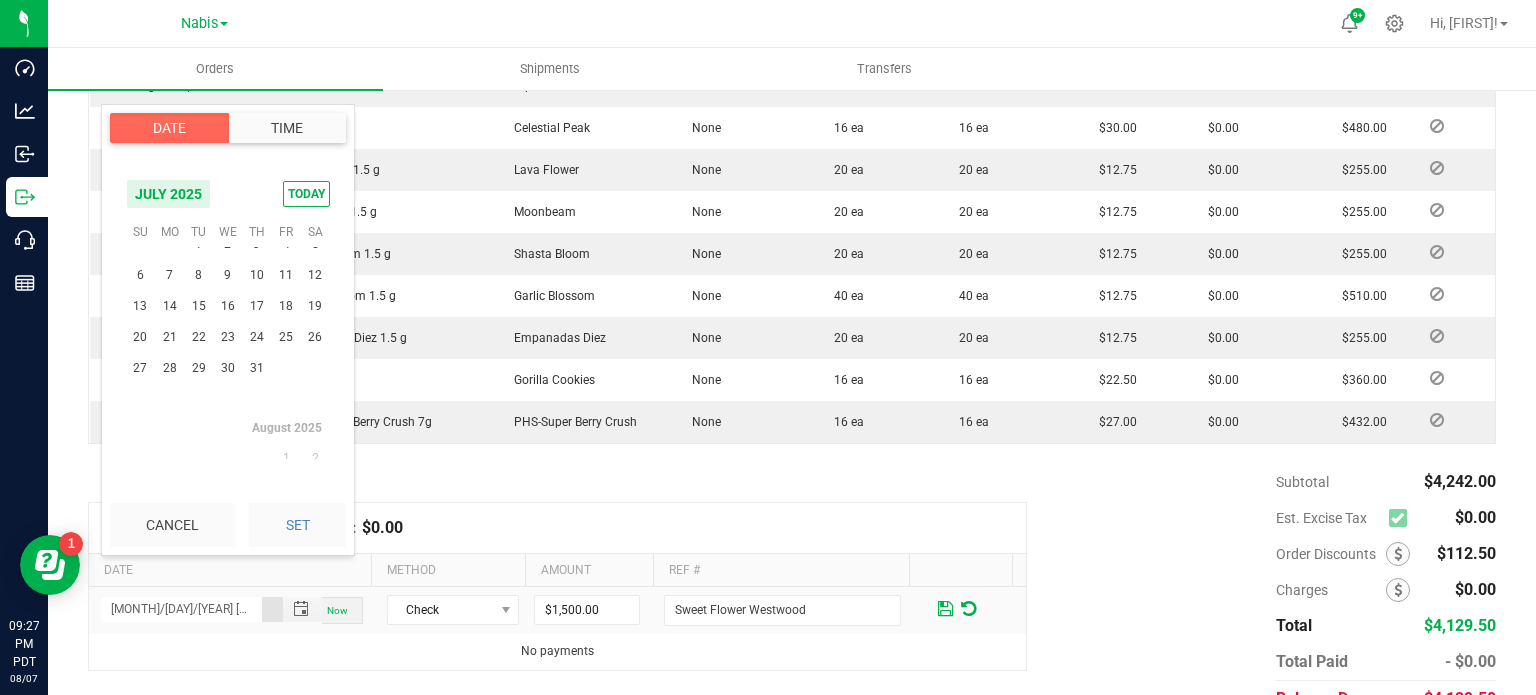 scroll, scrollTop: 323940, scrollLeft: 0, axis: vertical 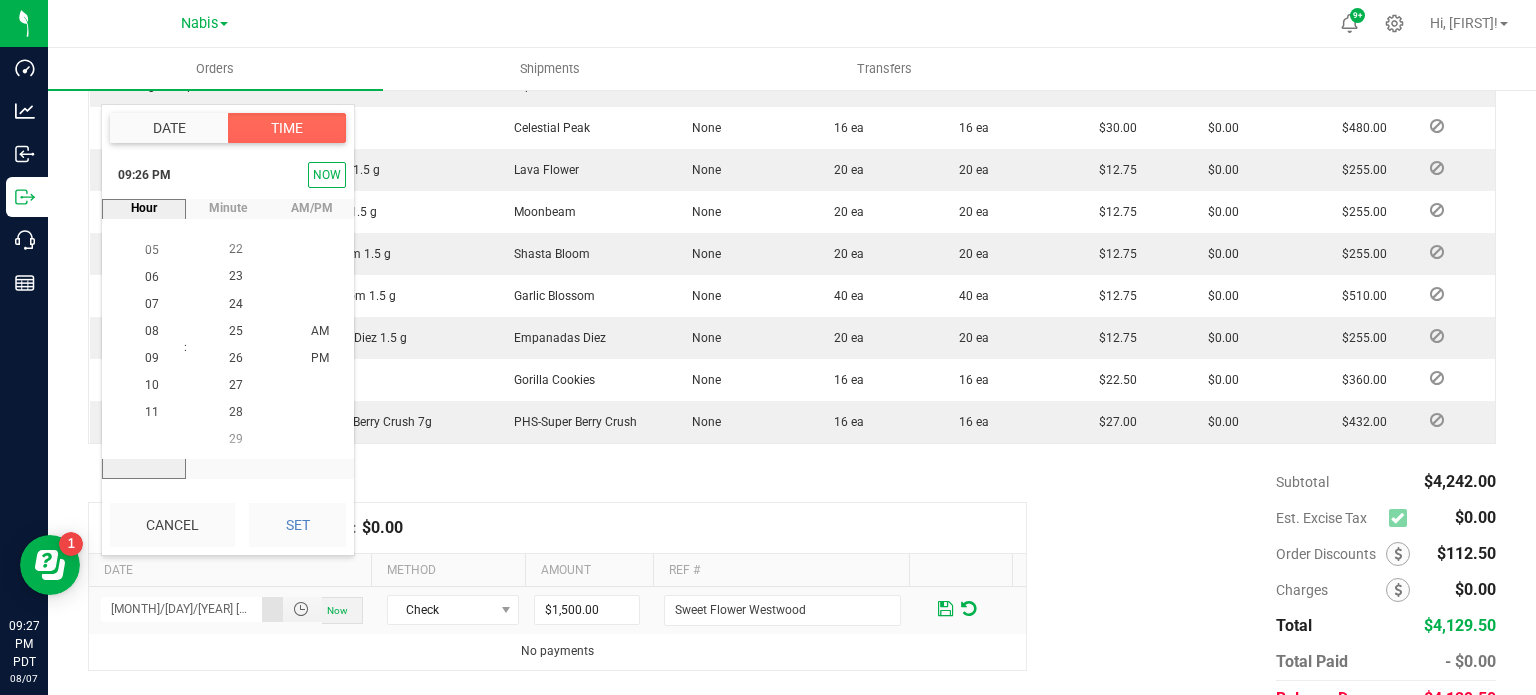click on "Set" at bounding box center [297, 525] 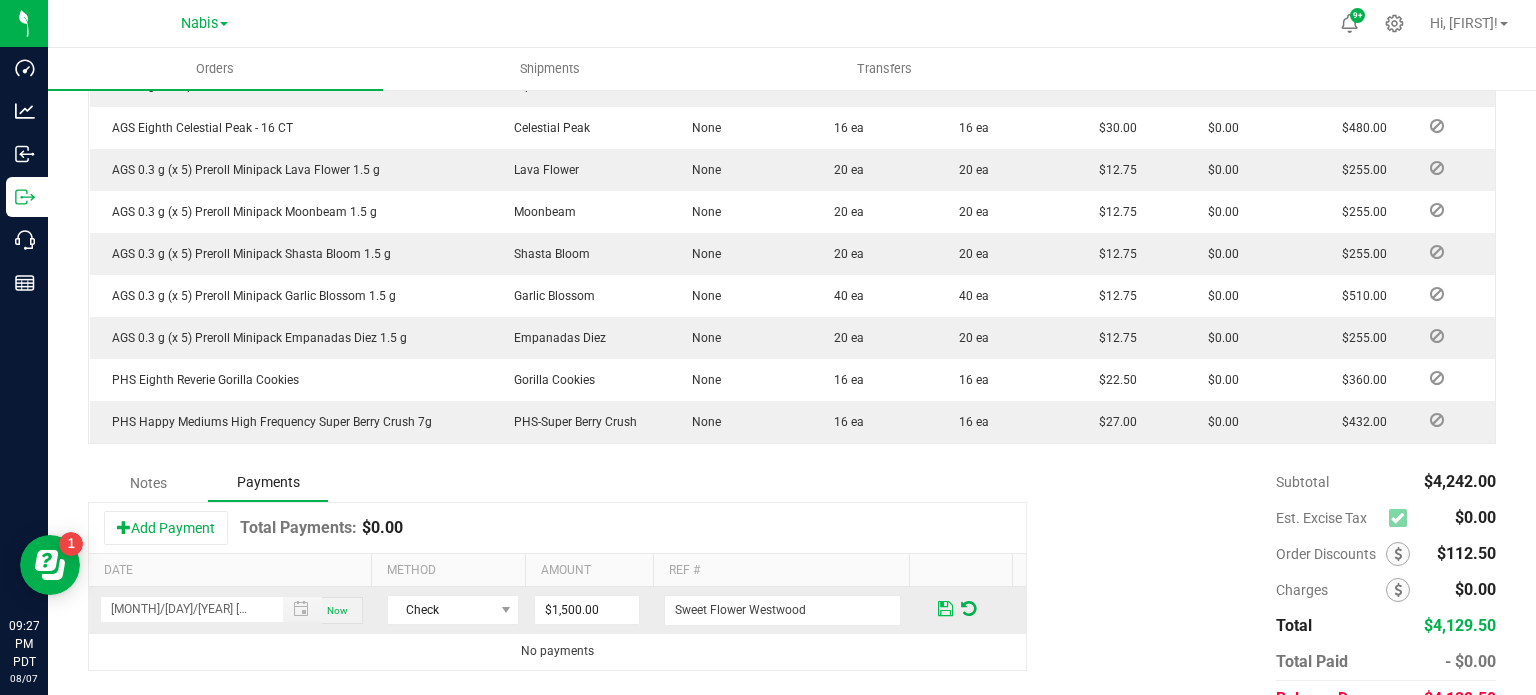 click at bounding box center (945, 609) 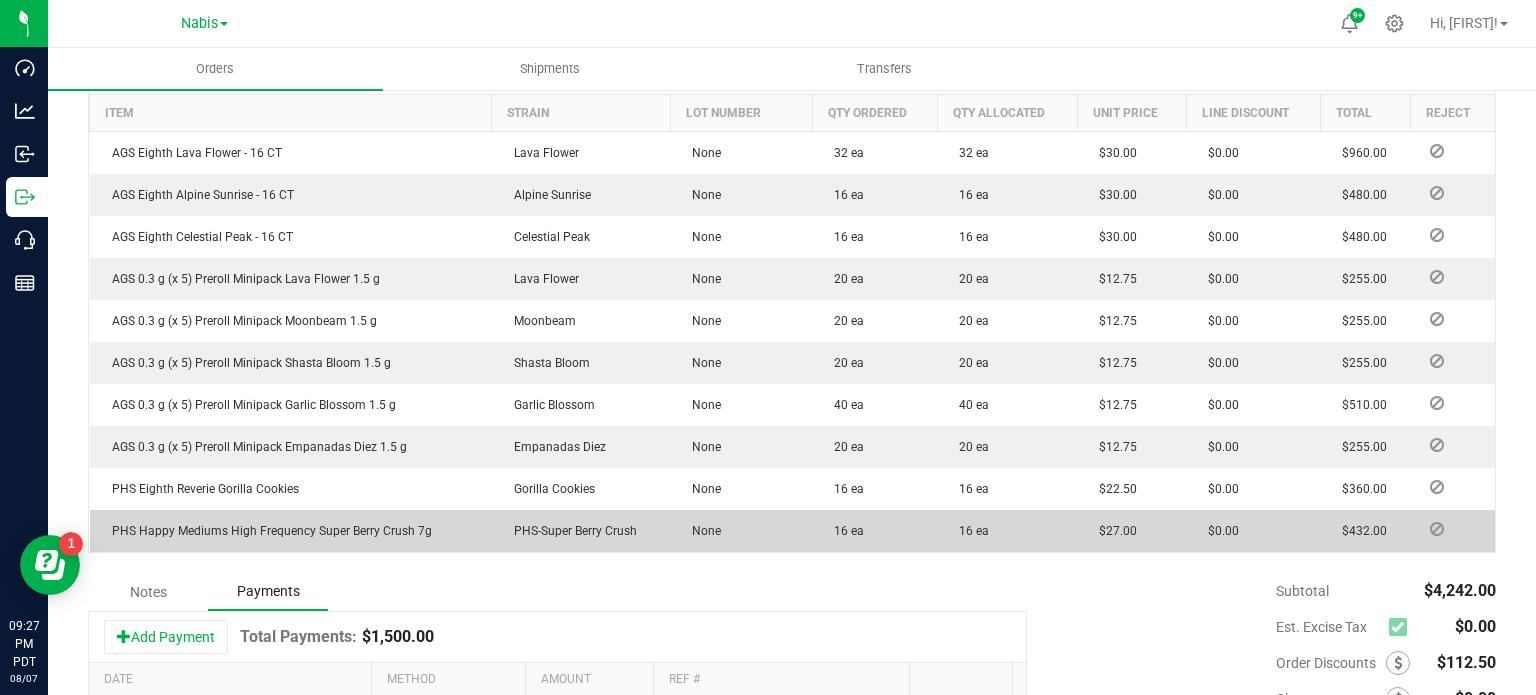 scroll, scrollTop: 709, scrollLeft: 0, axis: vertical 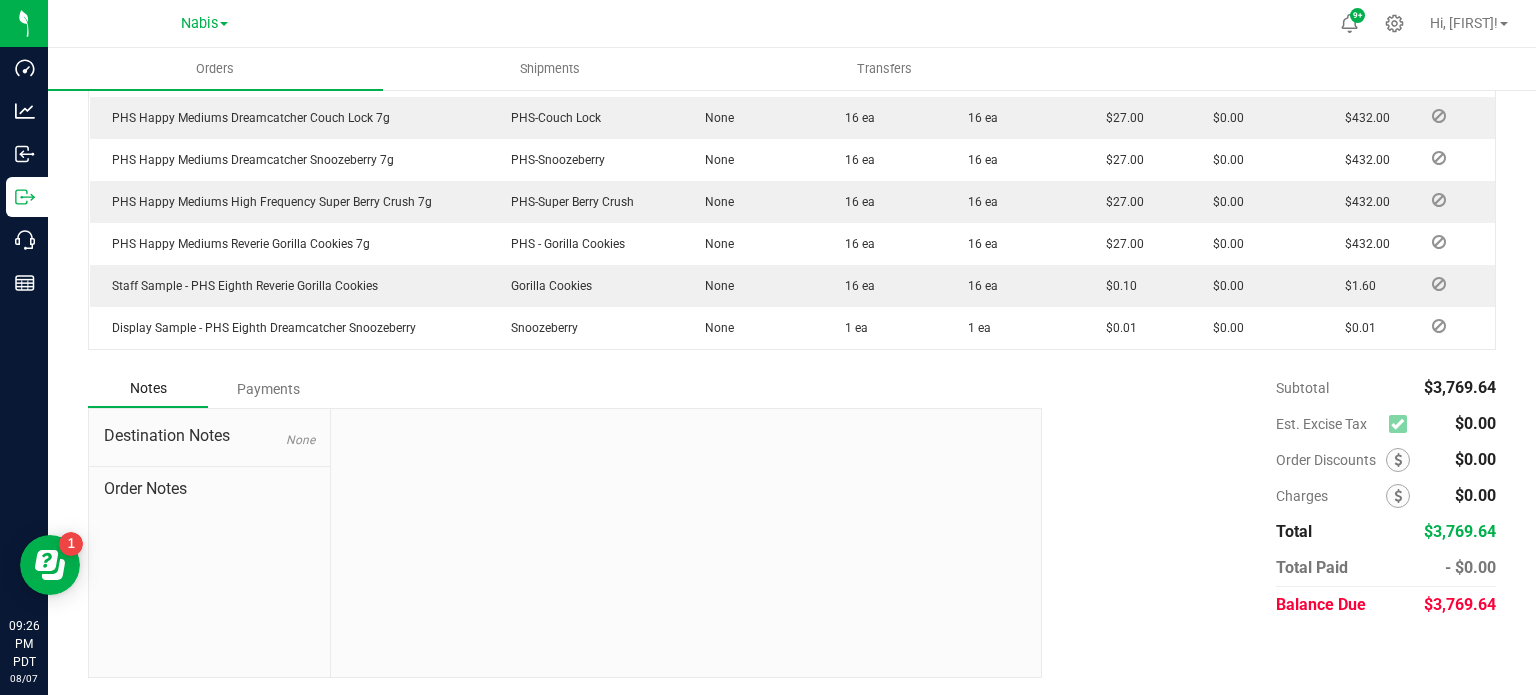click on "Payments" at bounding box center (268, 389) 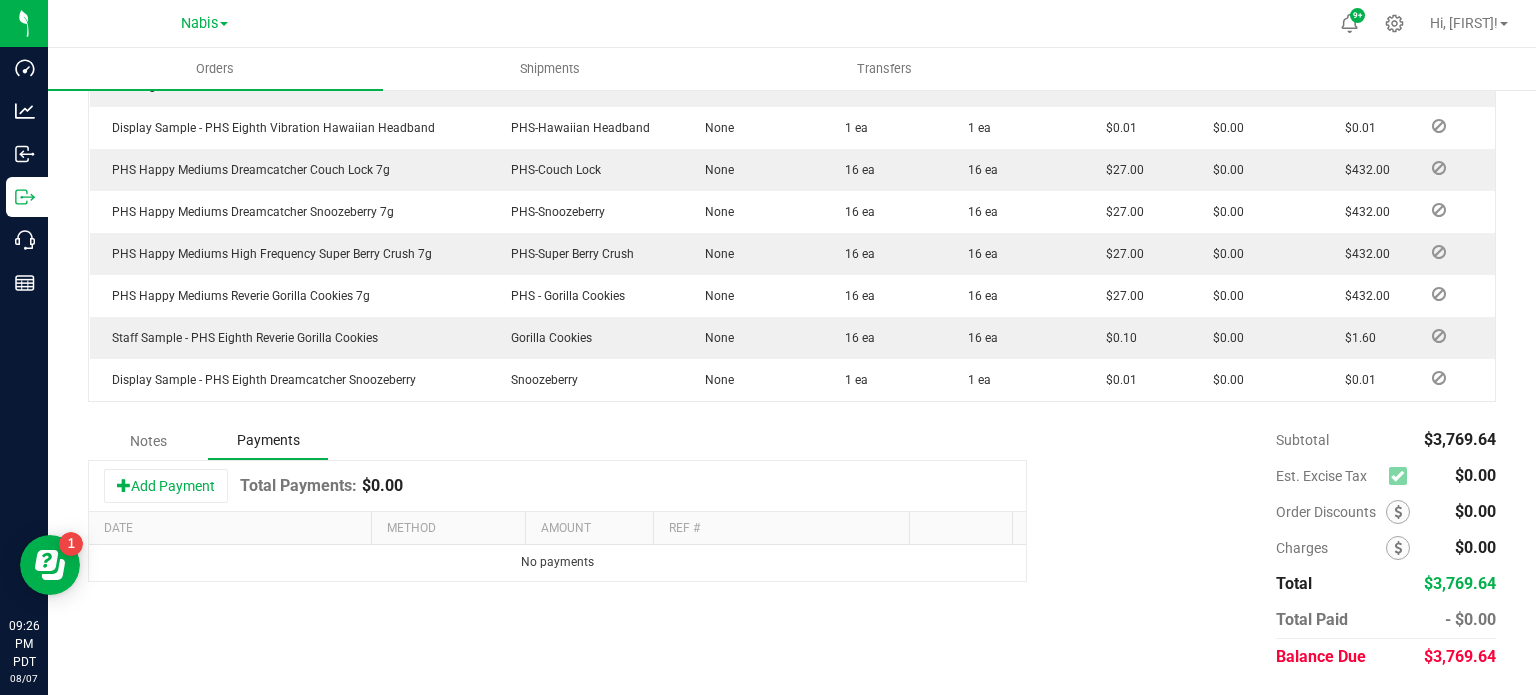 scroll, scrollTop: 836, scrollLeft: 0, axis: vertical 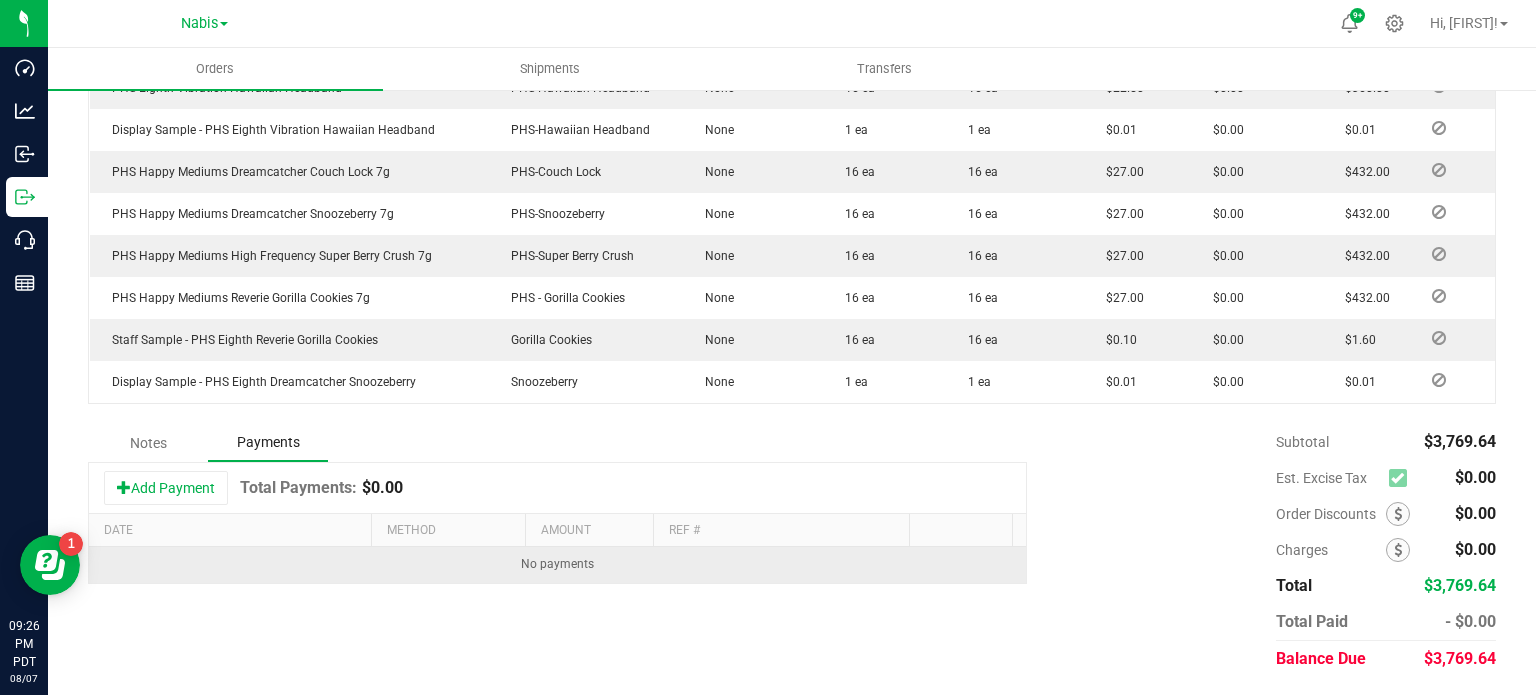 drag, startPoint x: 162, startPoint y: 495, endPoint x: 423, endPoint y: 615, distance: 287.26468 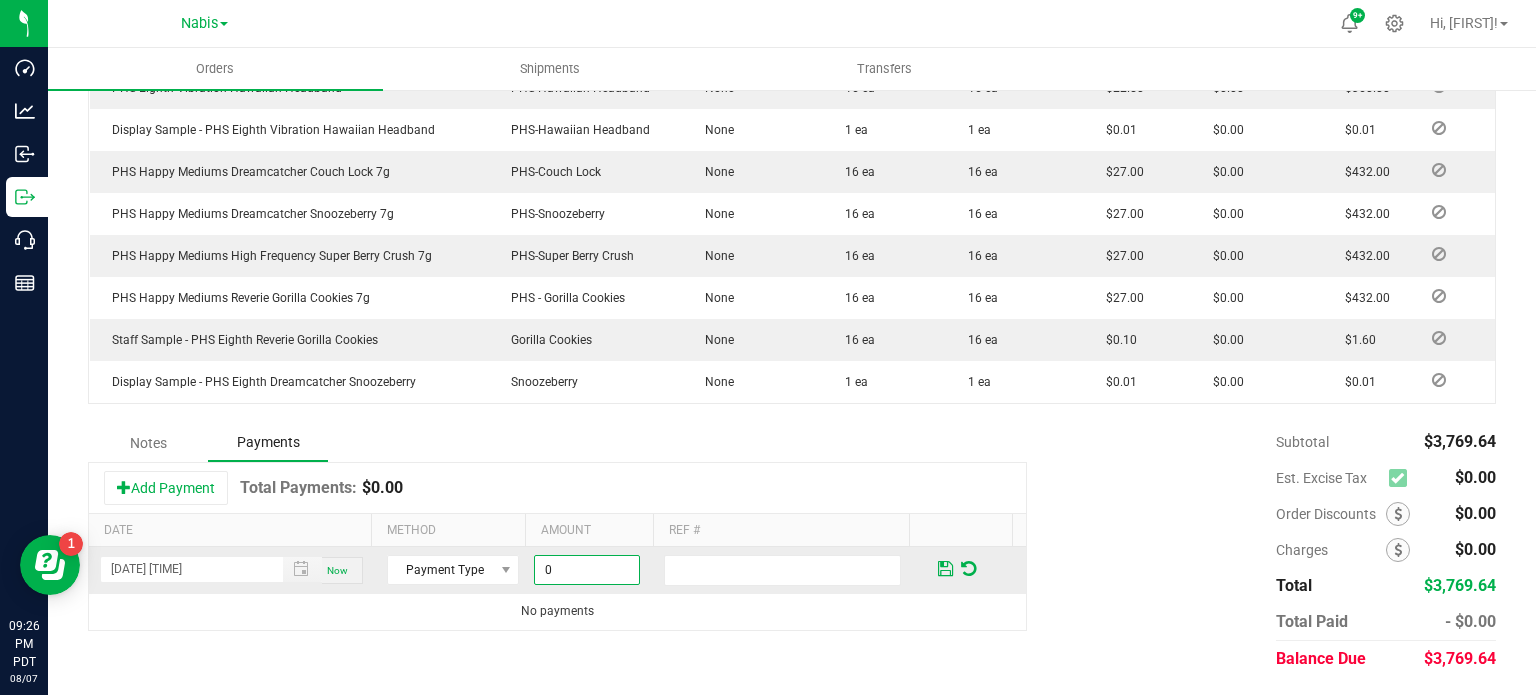 click on "0" at bounding box center [587, 570] 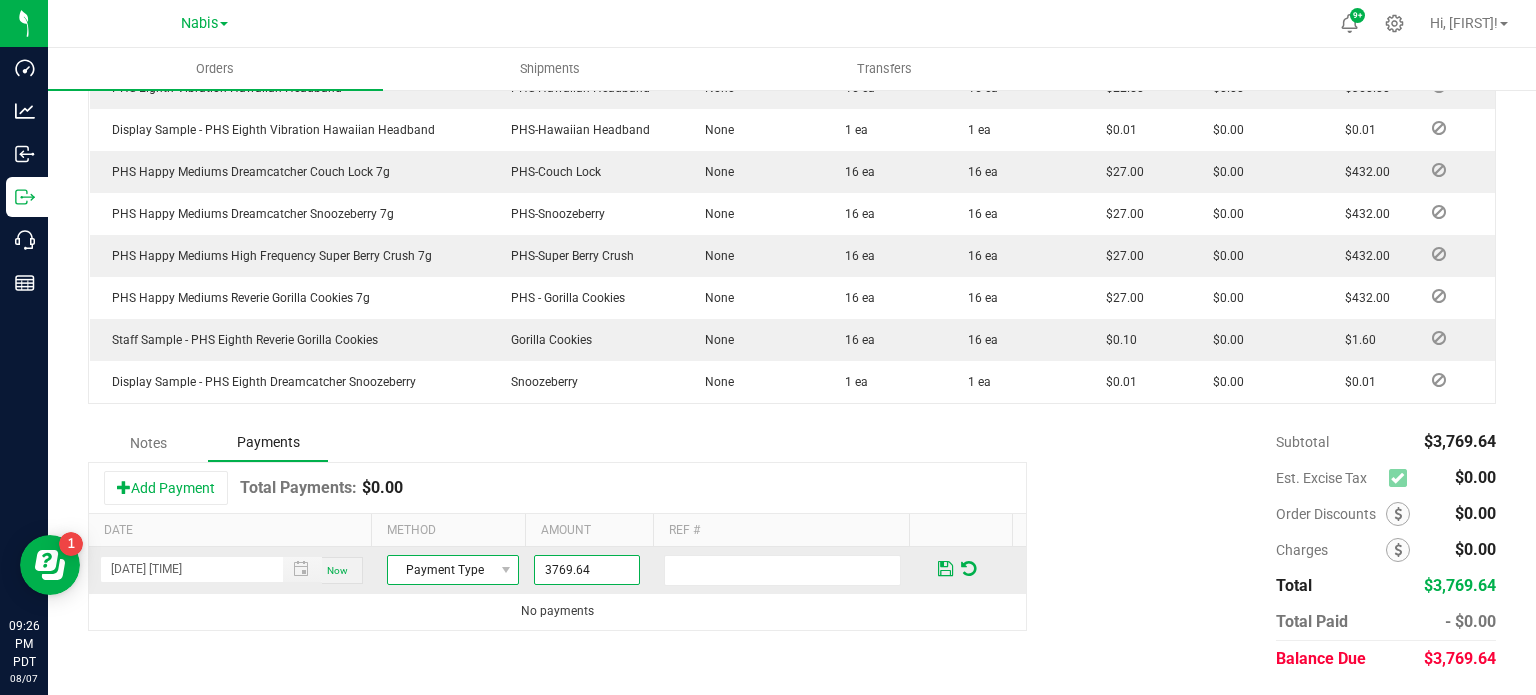 type on "$3,769.64" 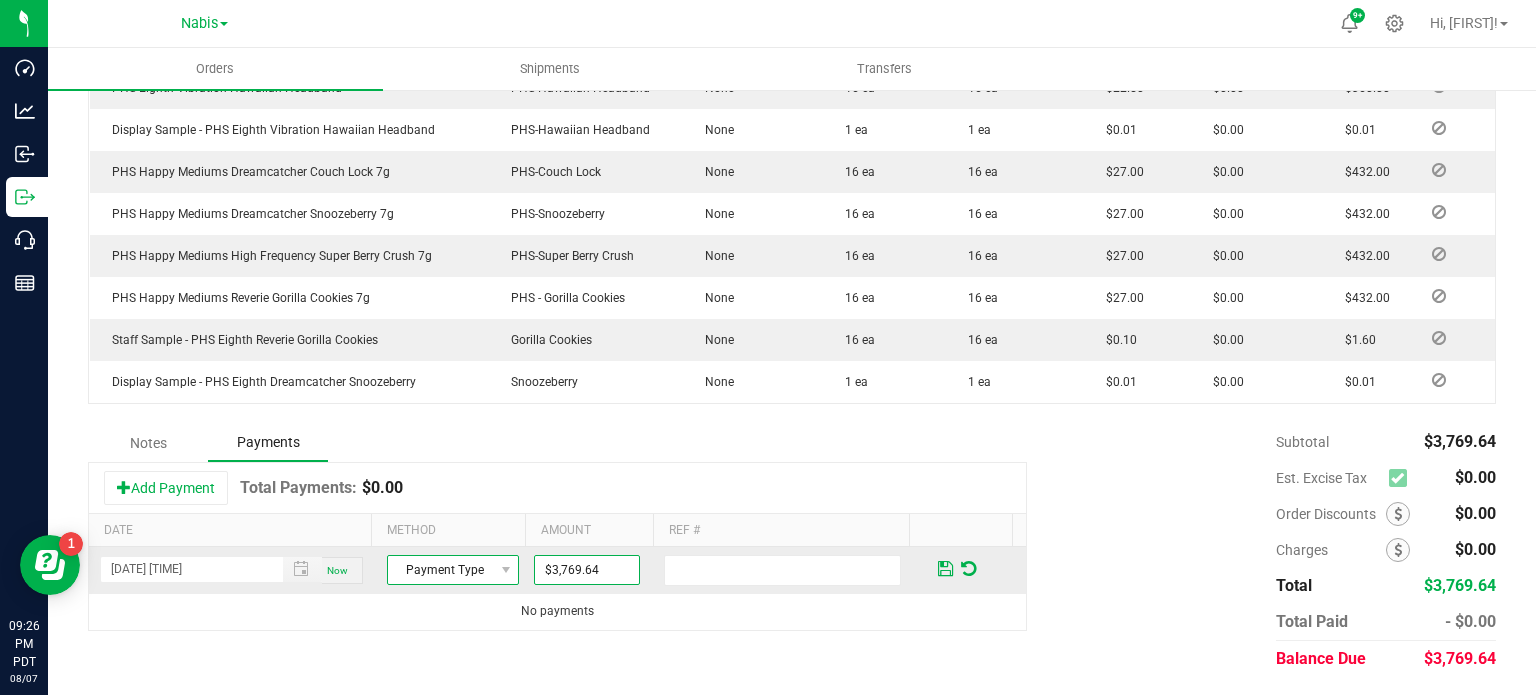 click on "Payment Type" at bounding box center [440, 570] 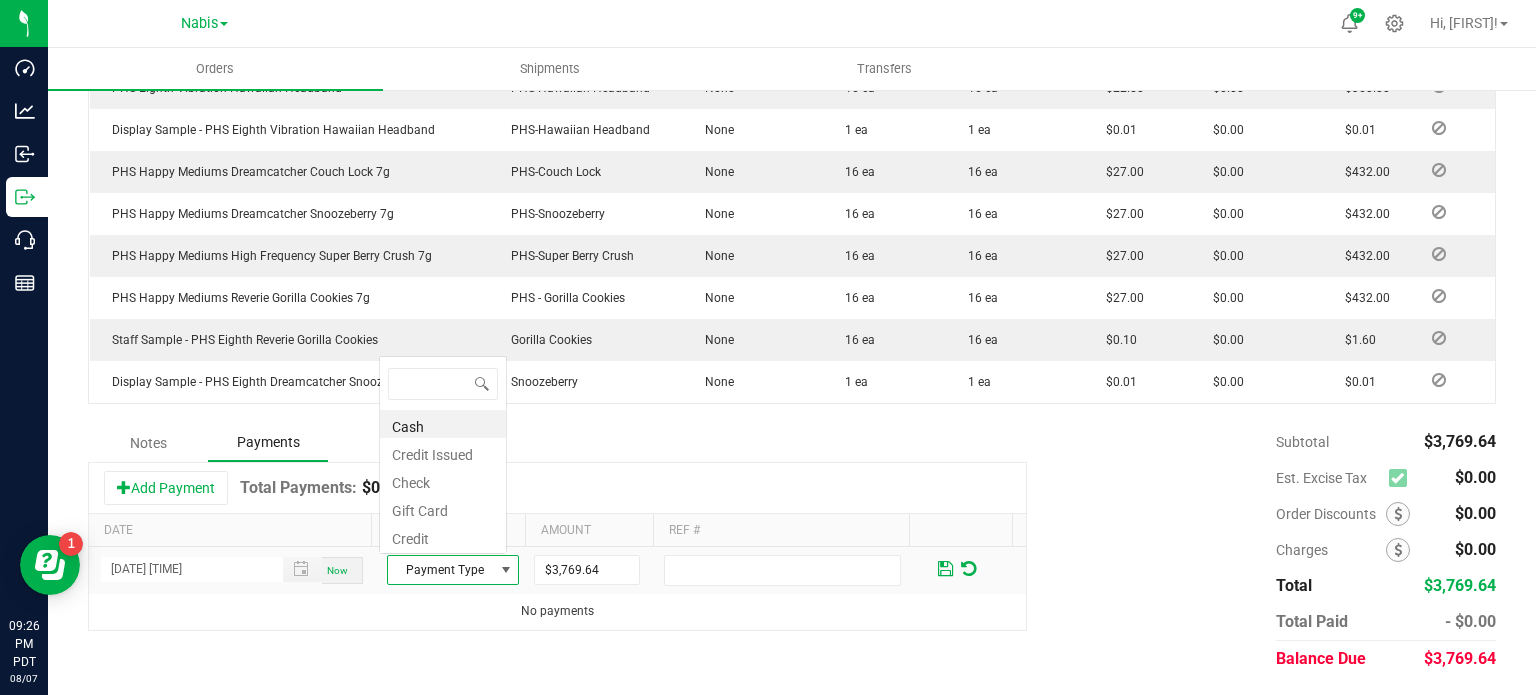 scroll, scrollTop: 0, scrollLeft: 0, axis: both 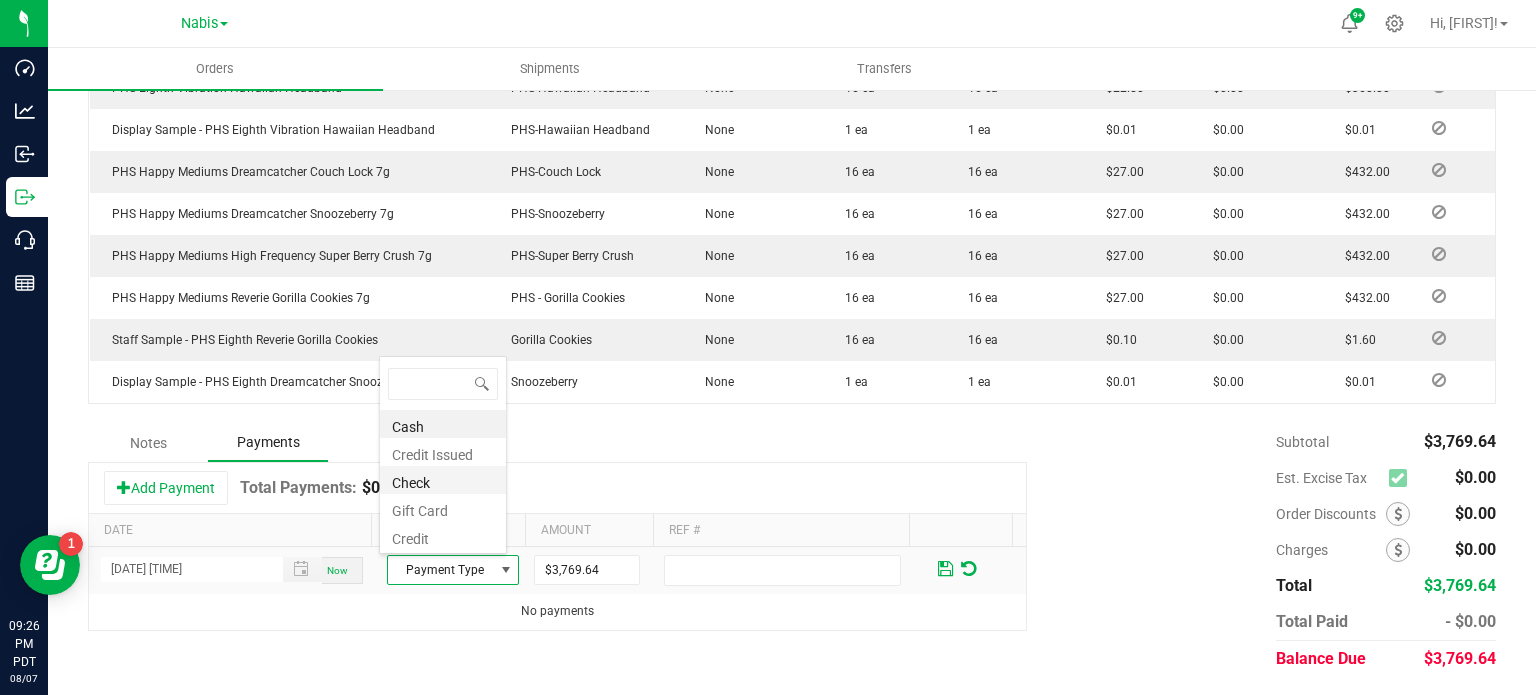 click on "Check" at bounding box center [443, 480] 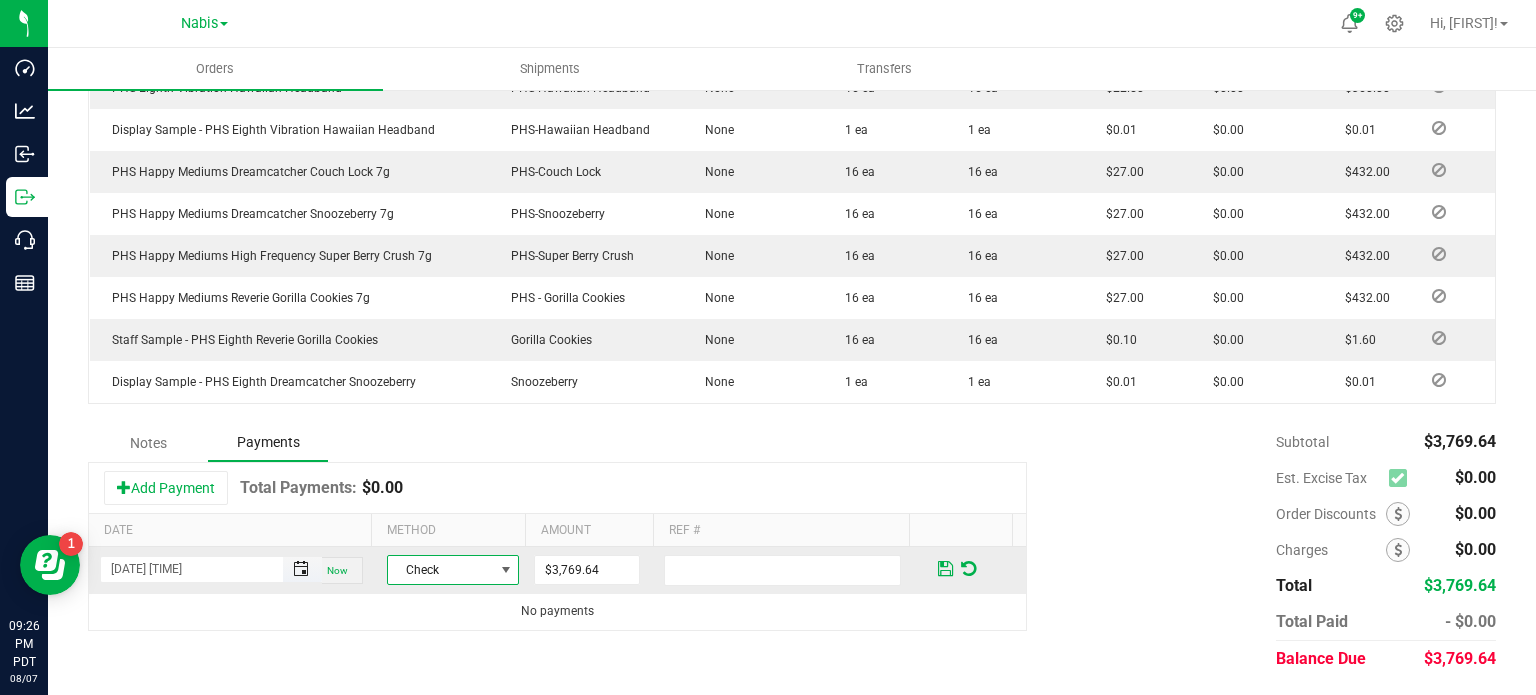 click at bounding box center (301, 569) 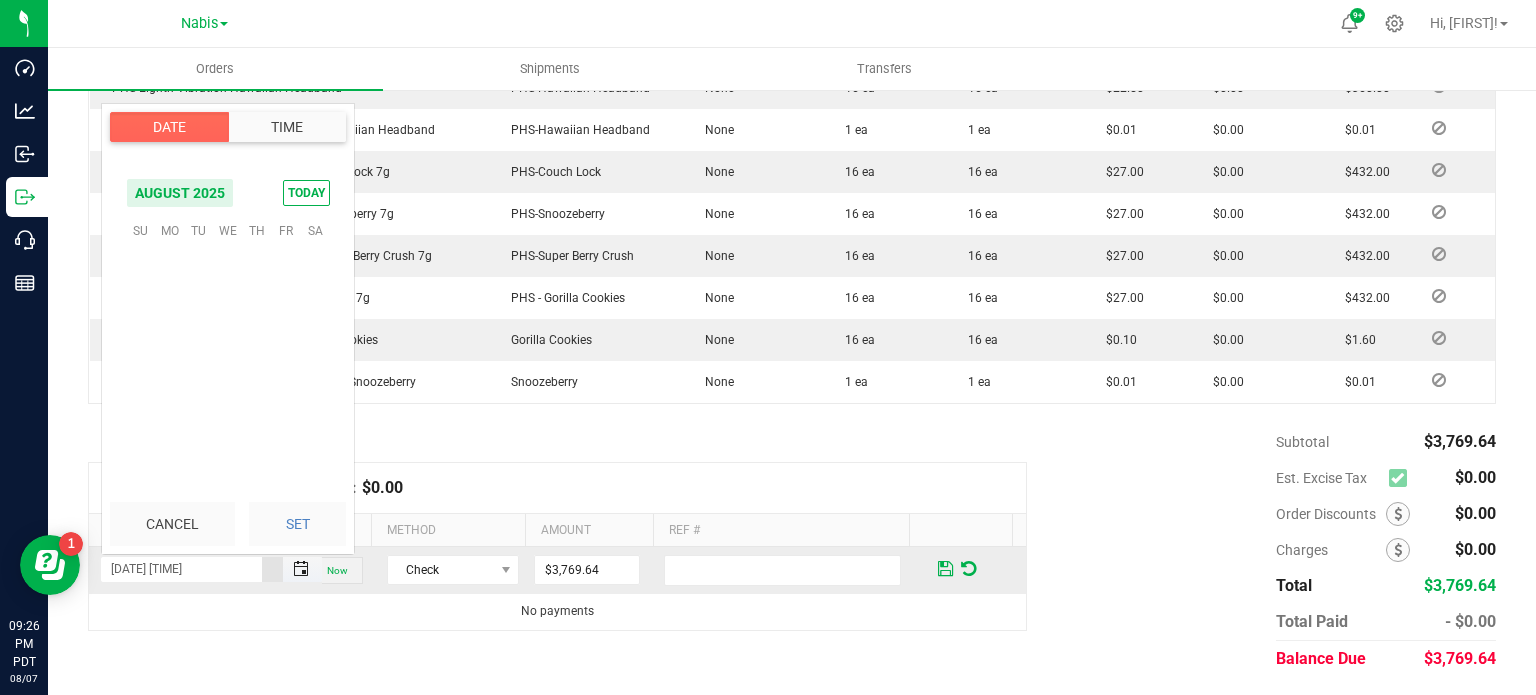 scroll, scrollTop: 0, scrollLeft: 0, axis: both 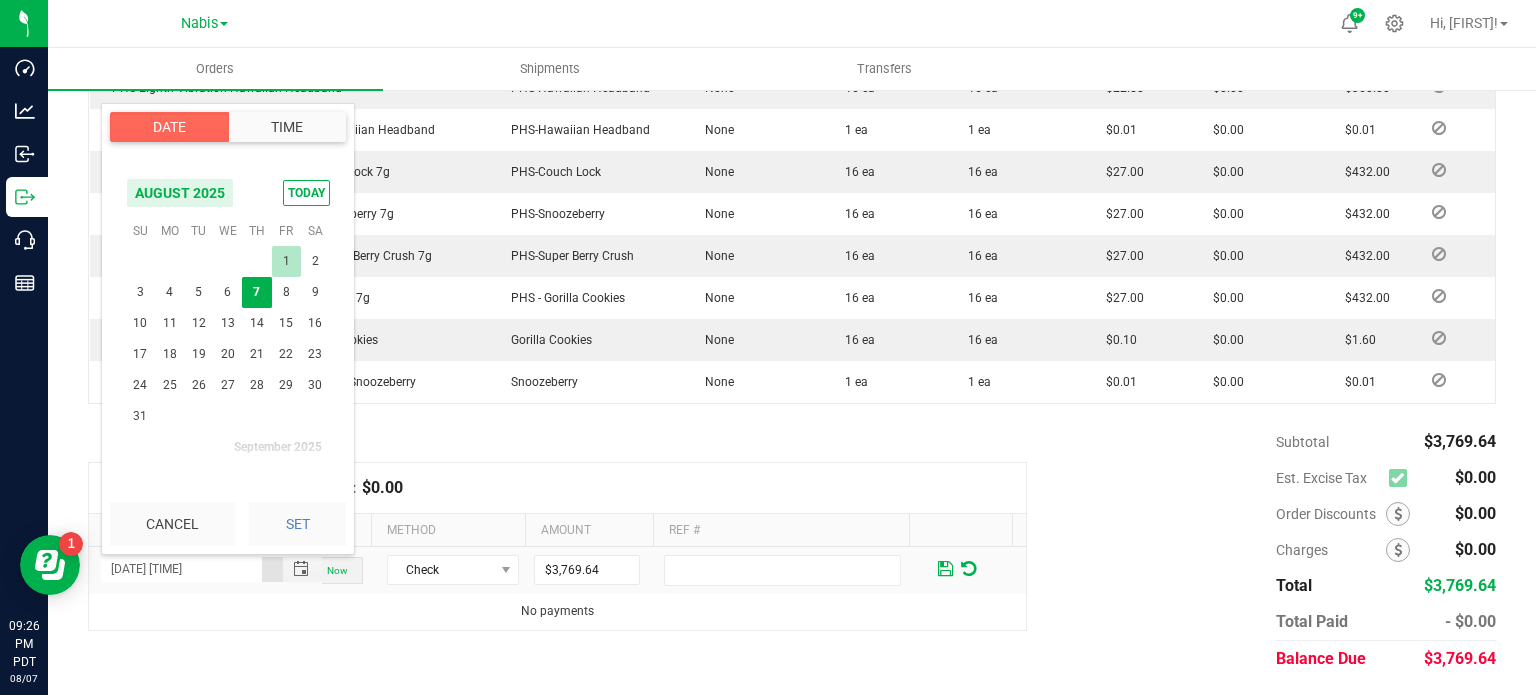 click on "1" at bounding box center [286, 261] 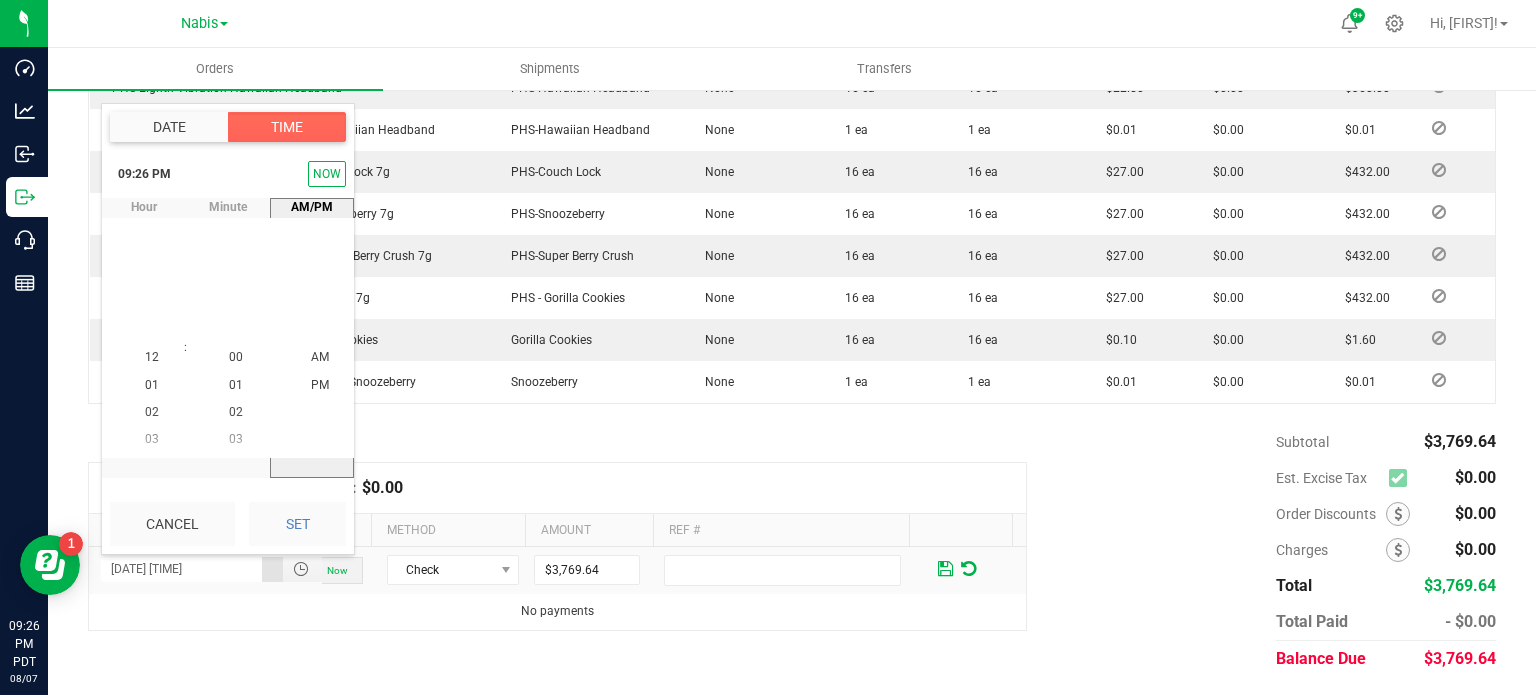 scroll, scrollTop: 570, scrollLeft: 0, axis: vertical 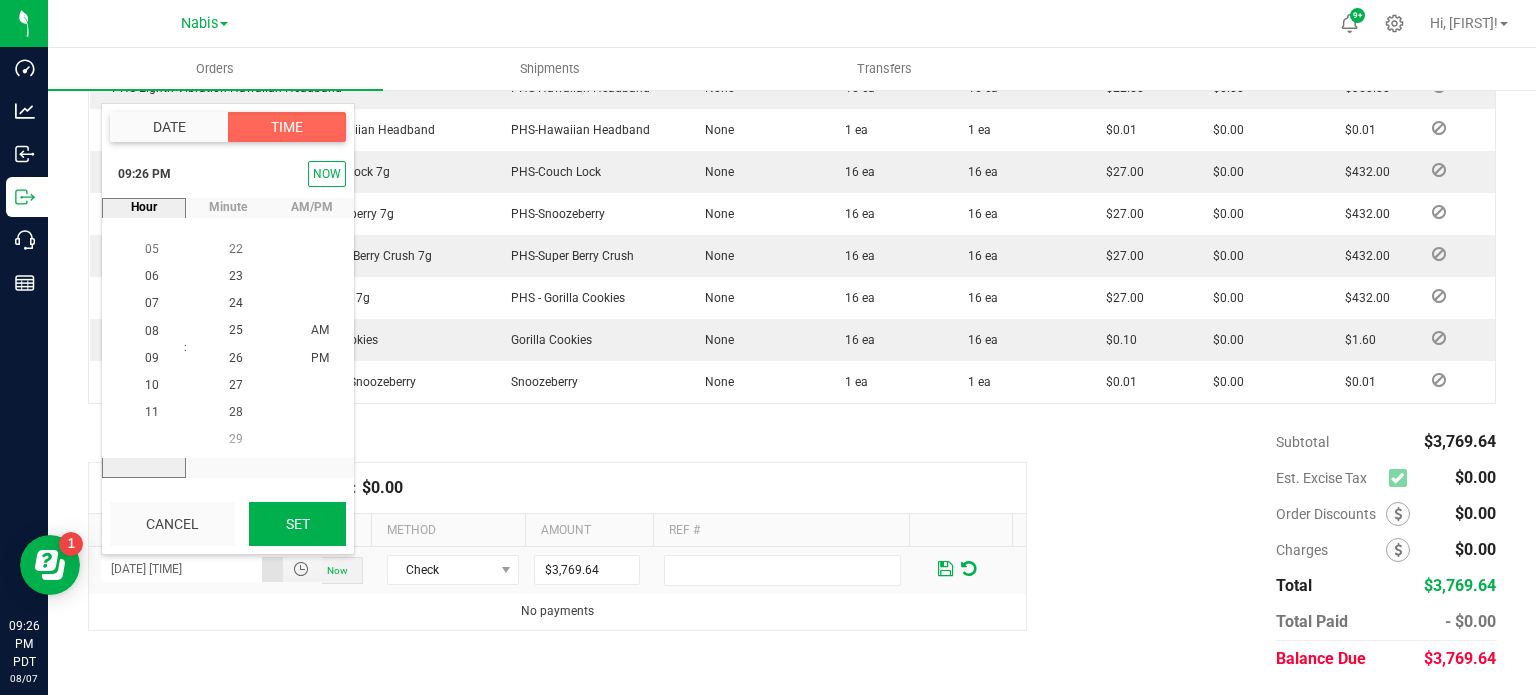 drag, startPoint x: 320, startPoint y: 527, endPoint x: 630, endPoint y: 577, distance: 314.00638 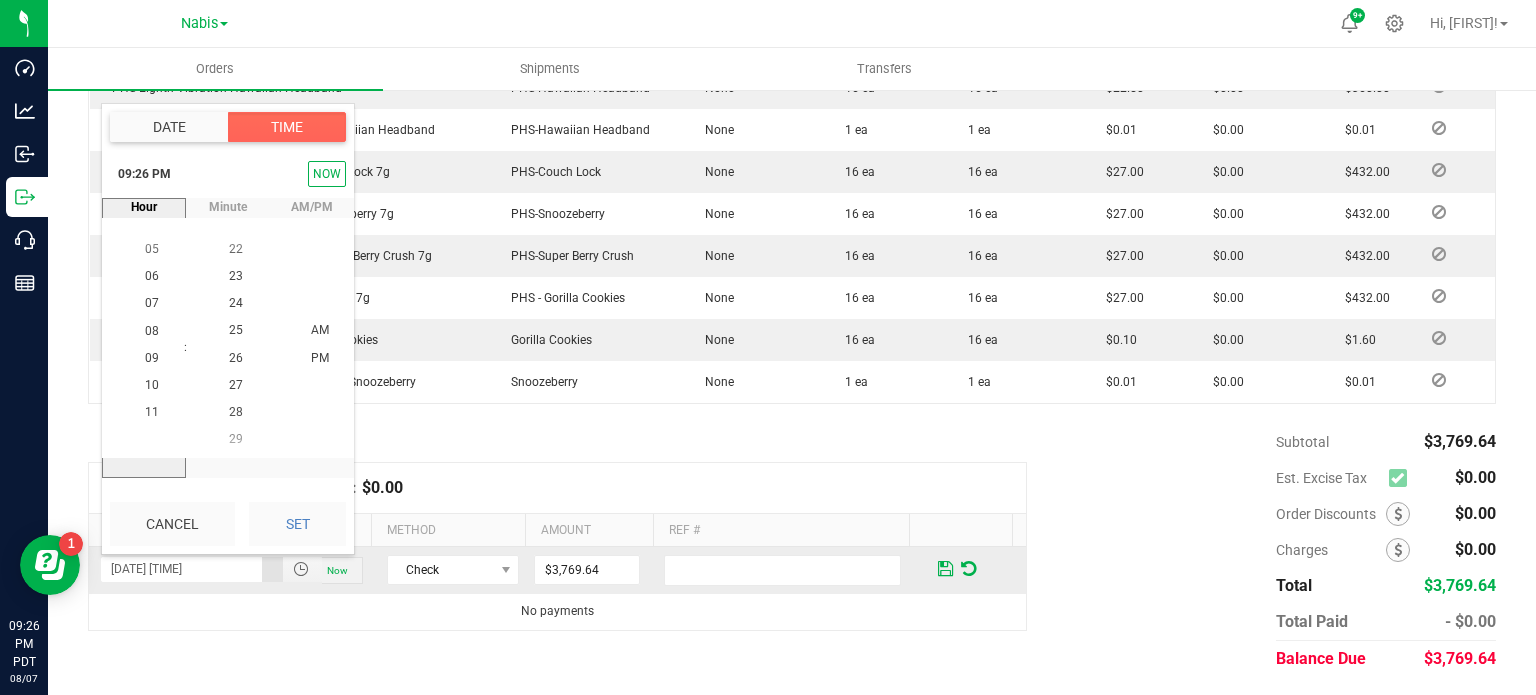 type on "08/01/2025 09:26 PM" 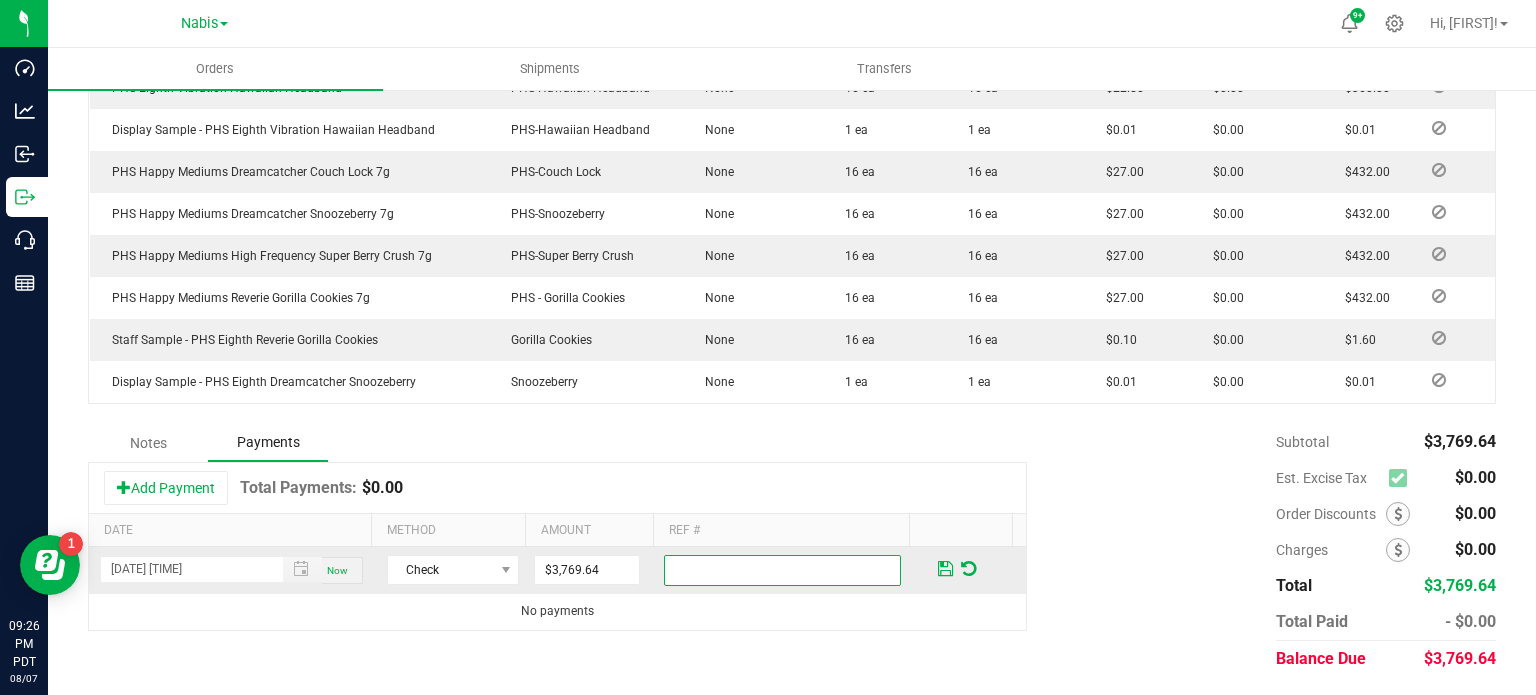 click at bounding box center (782, 570) 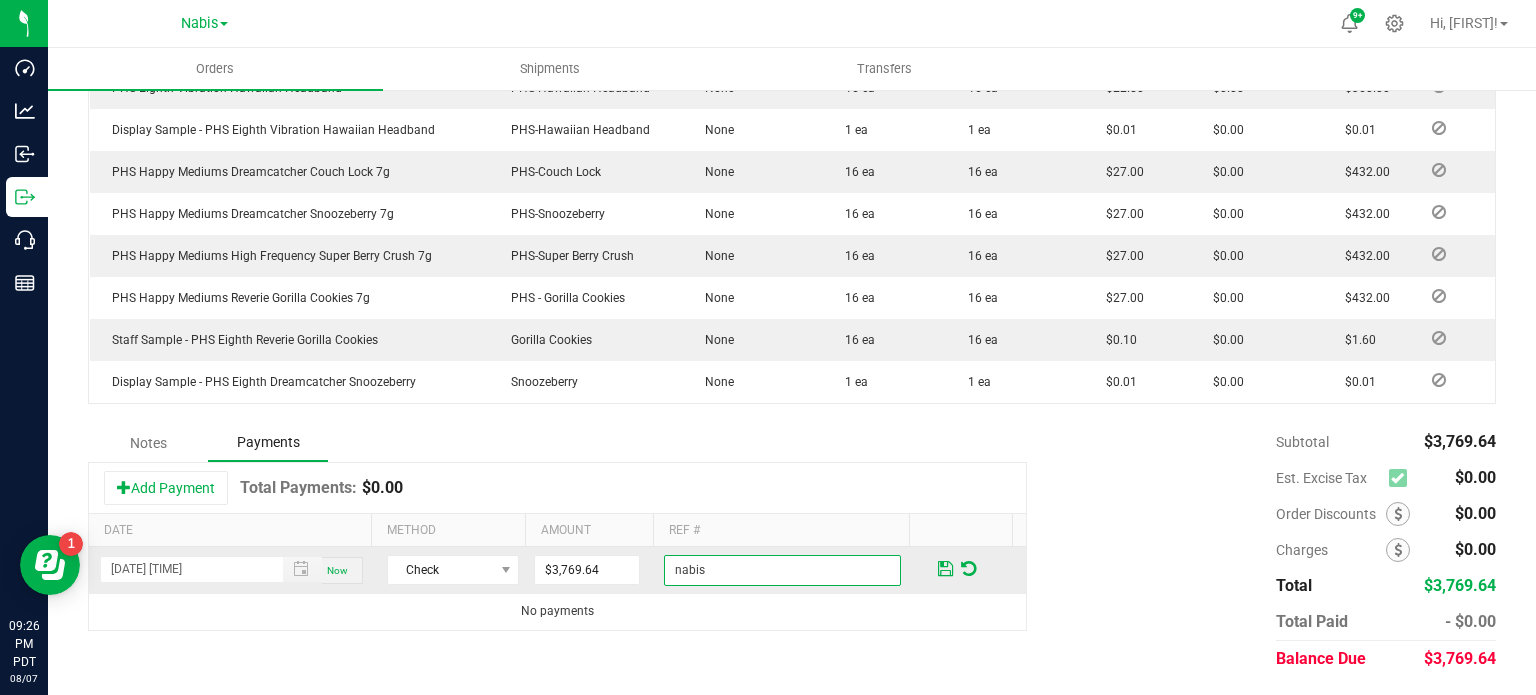 click on "nabis" at bounding box center (782, 570) 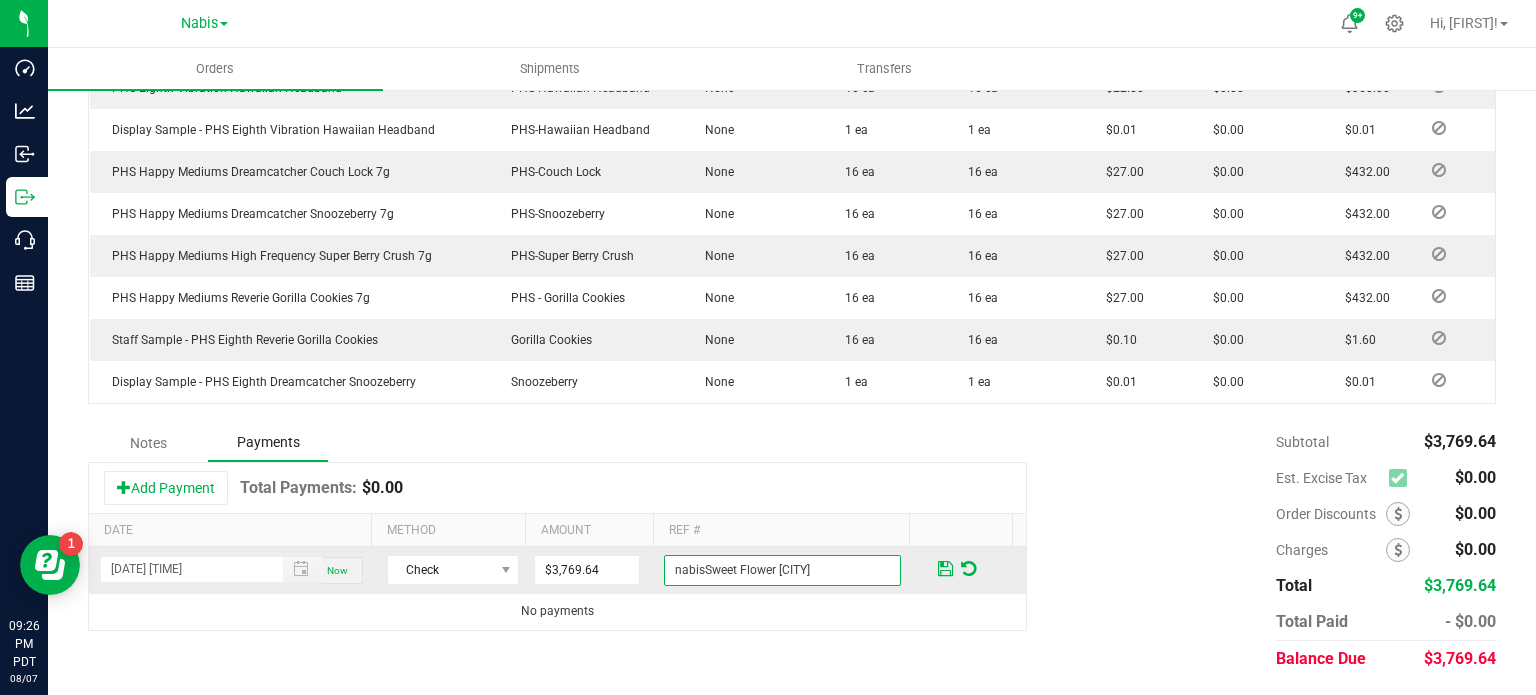 click on "nabisSweet Flower Chico" at bounding box center [782, 570] 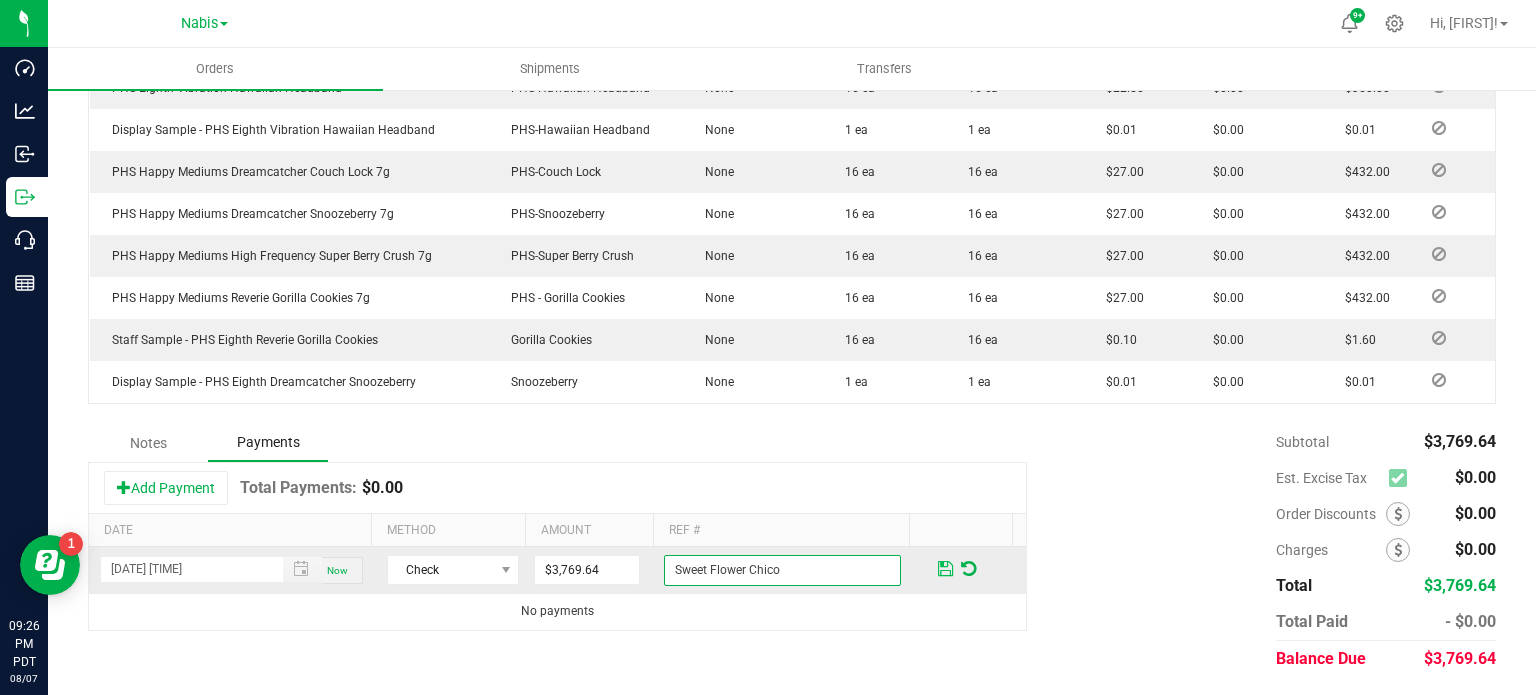 type on "Sweet Flower Chico" 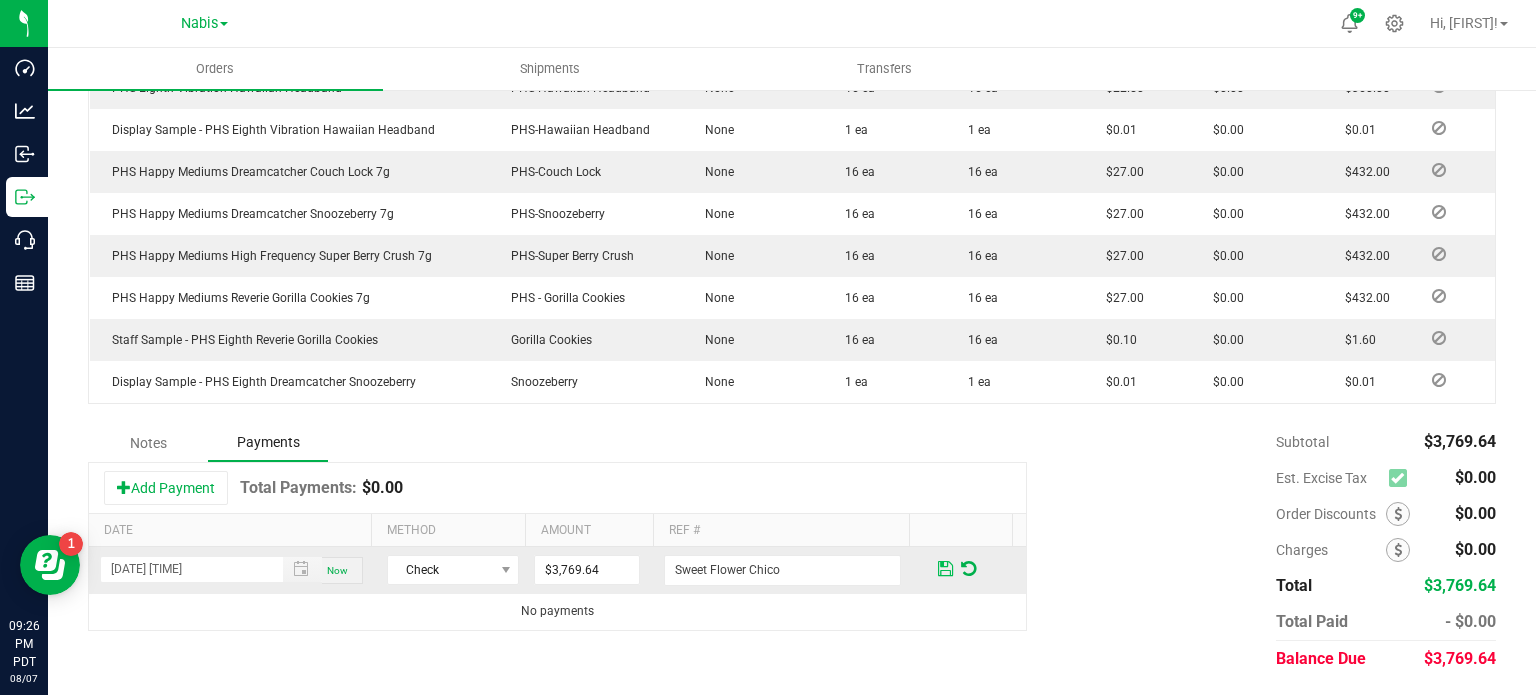 click at bounding box center [945, 569] 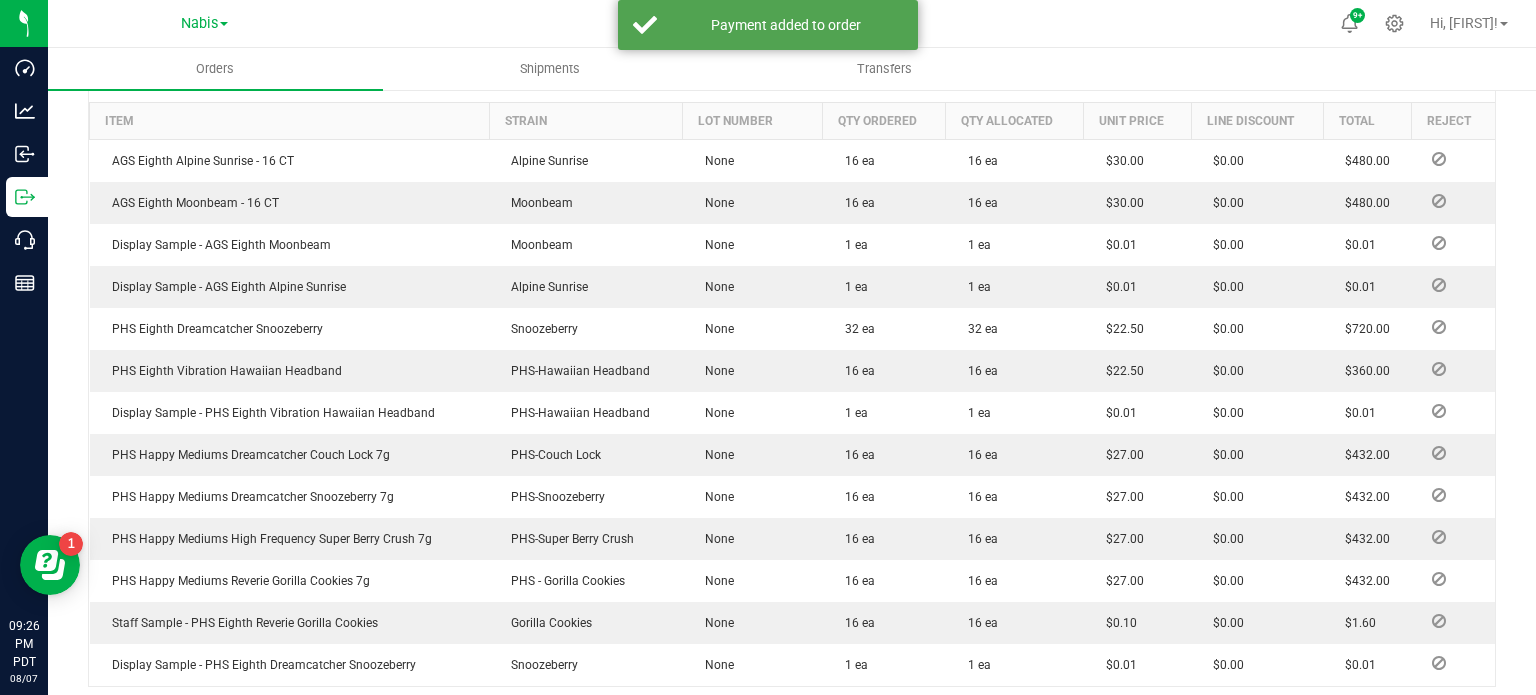scroll, scrollTop: 136, scrollLeft: 0, axis: vertical 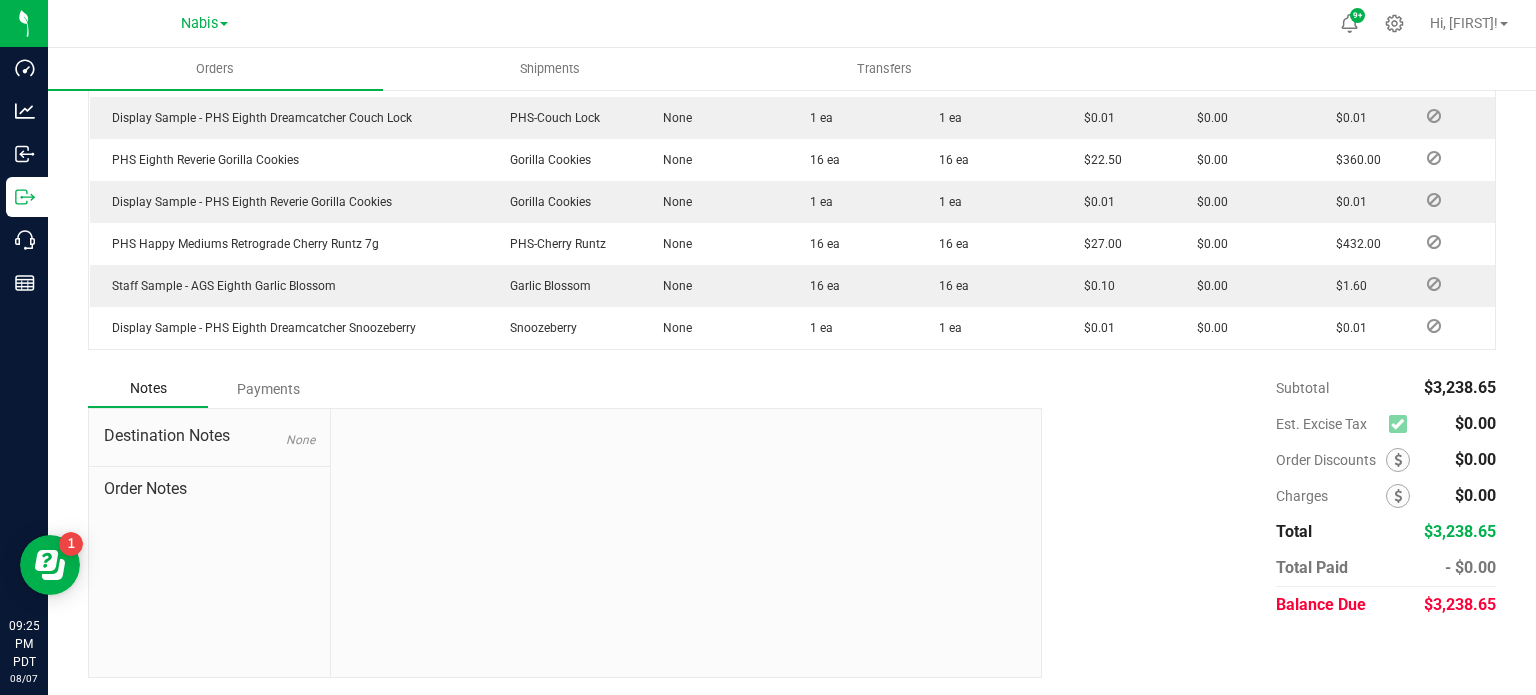 click on "Payments" at bounding box center [268, 389] 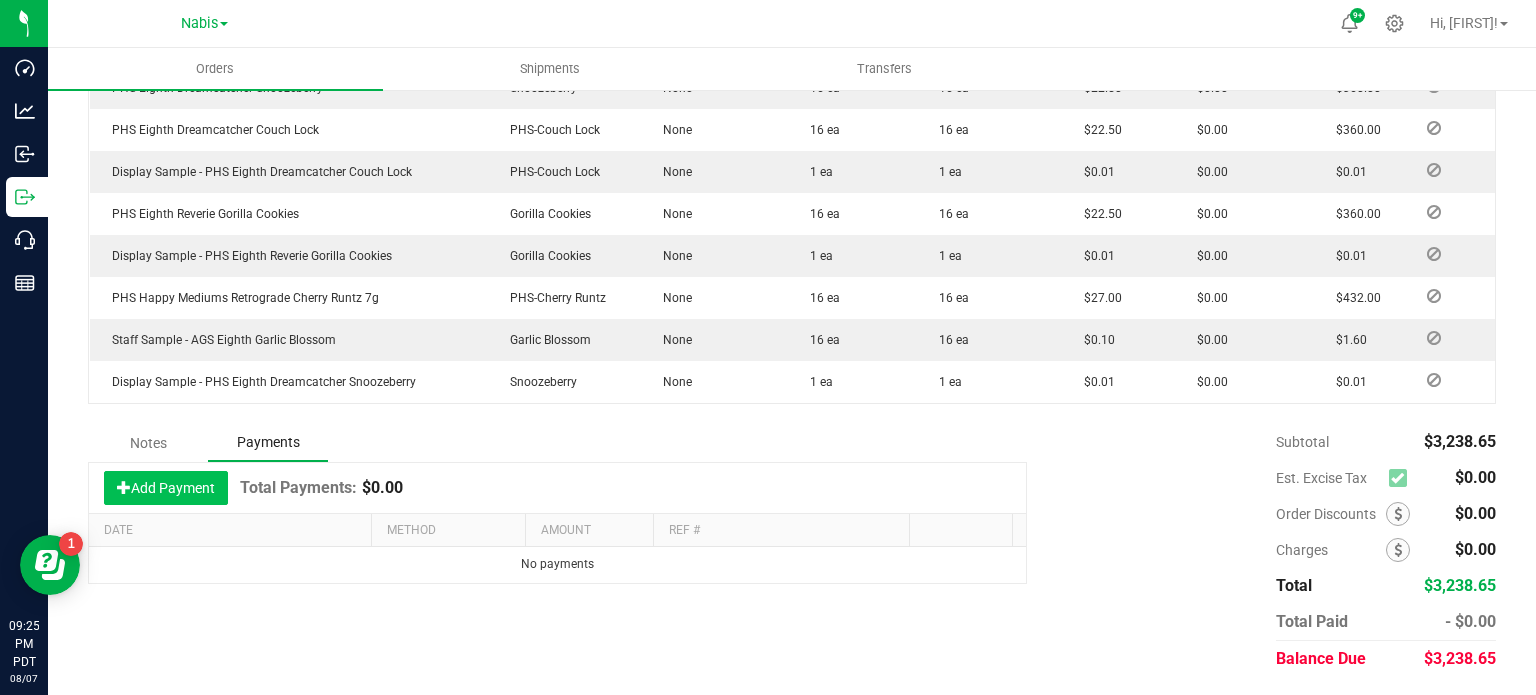 click on "Add Payment" at bounding box center (166, 488) 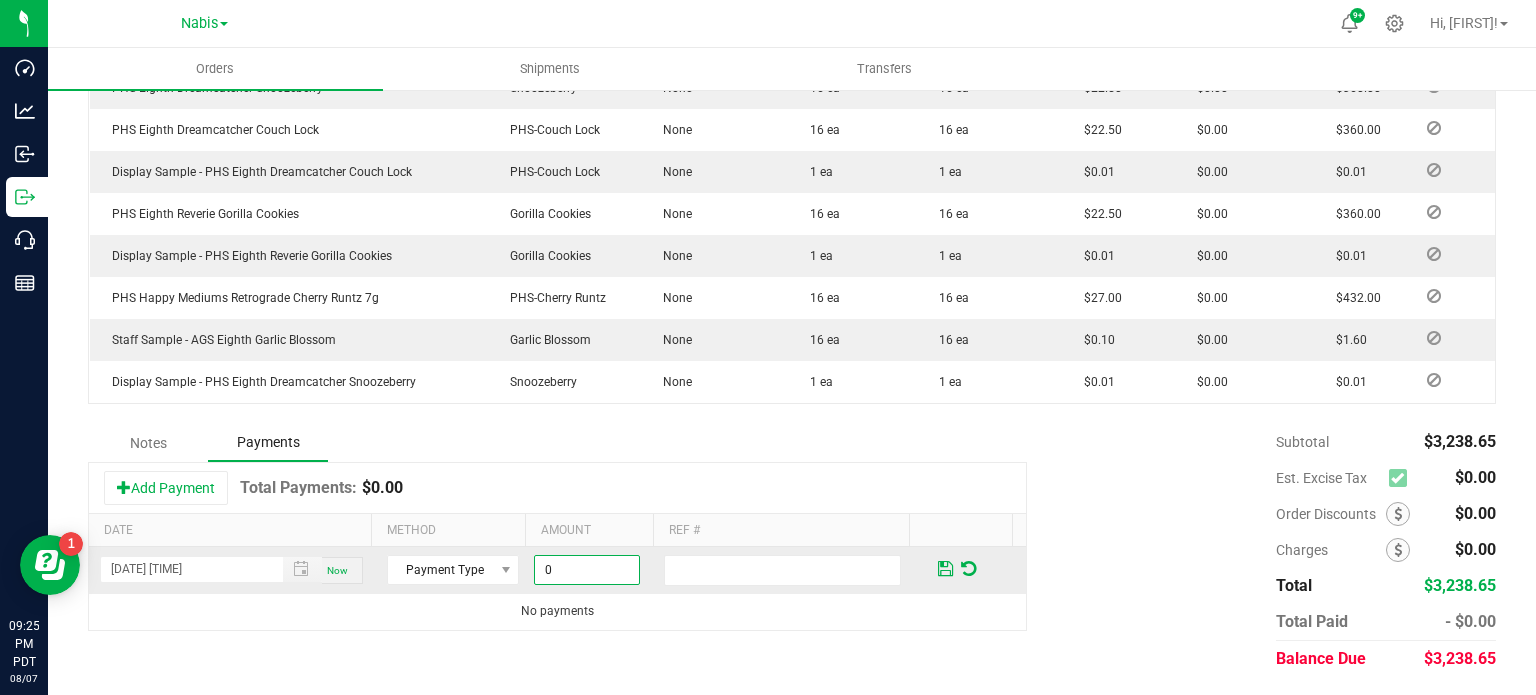 click on "0" at bounding box center [587, 570] 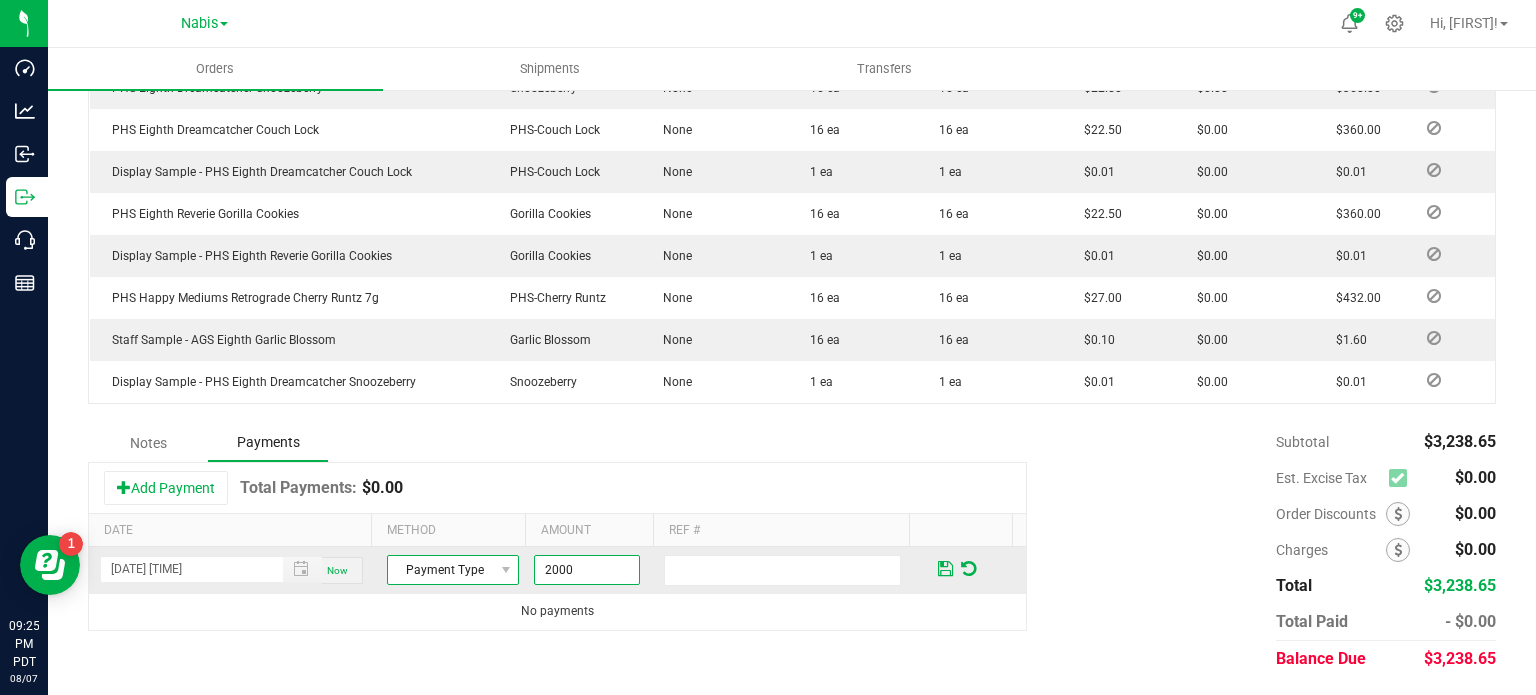 type on "$2,000.00" 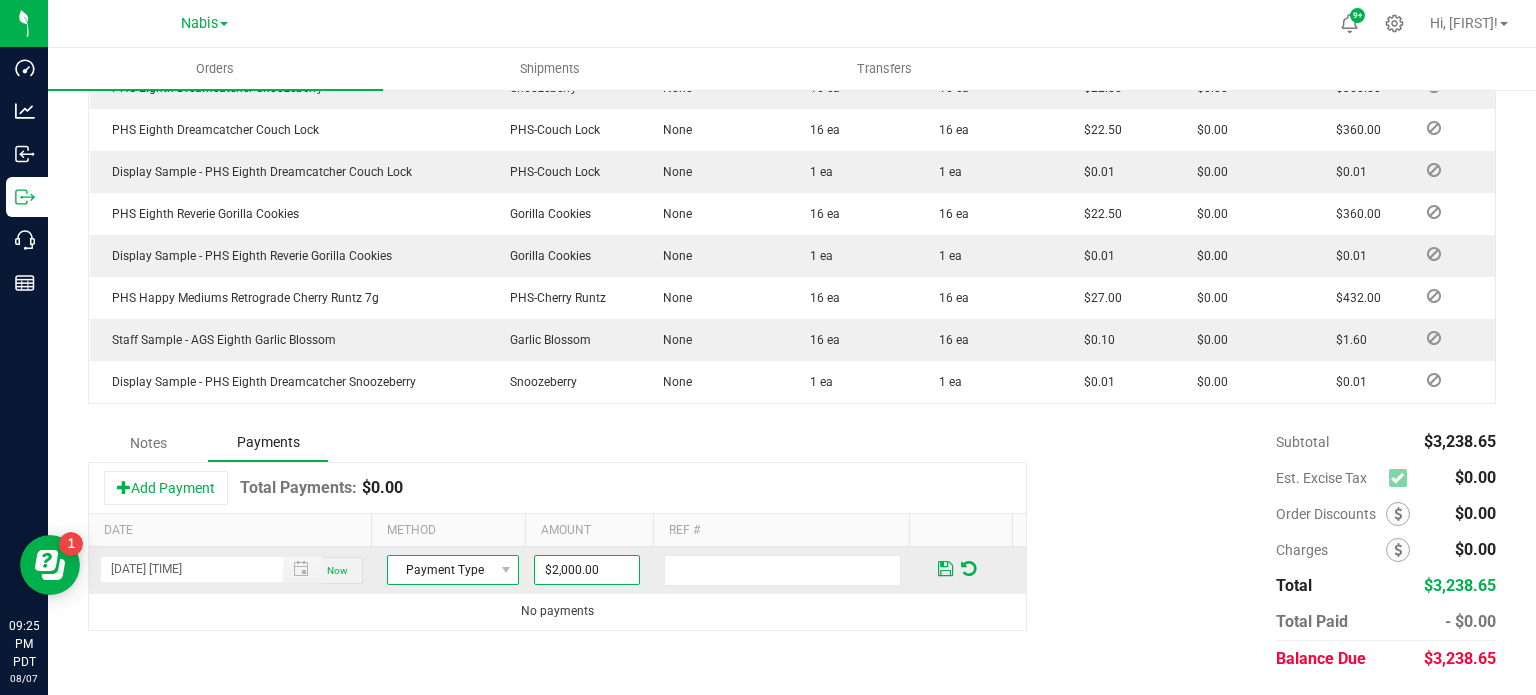 click on "Payment Type" at bounding box center (440, 570) 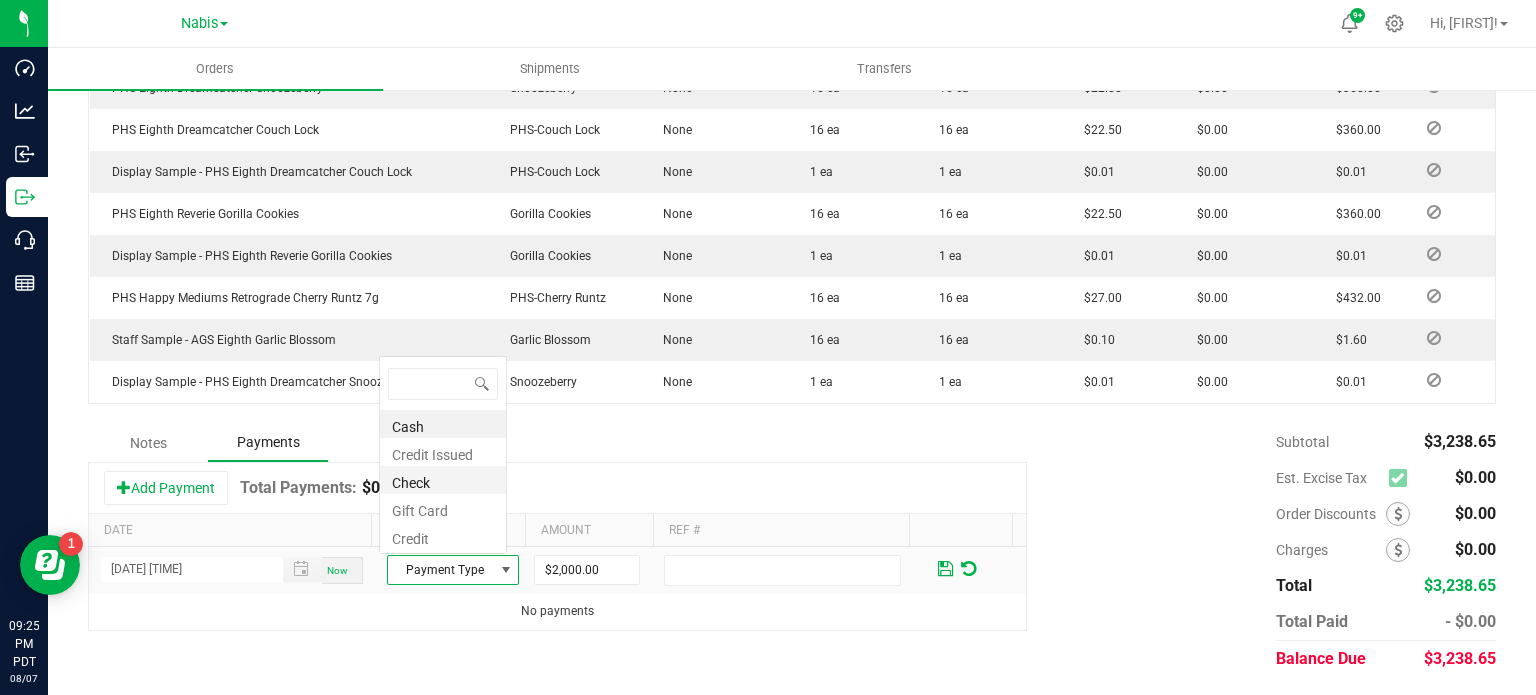 scroll, scrollTop: 0, scrollLeft: 0, axis: both 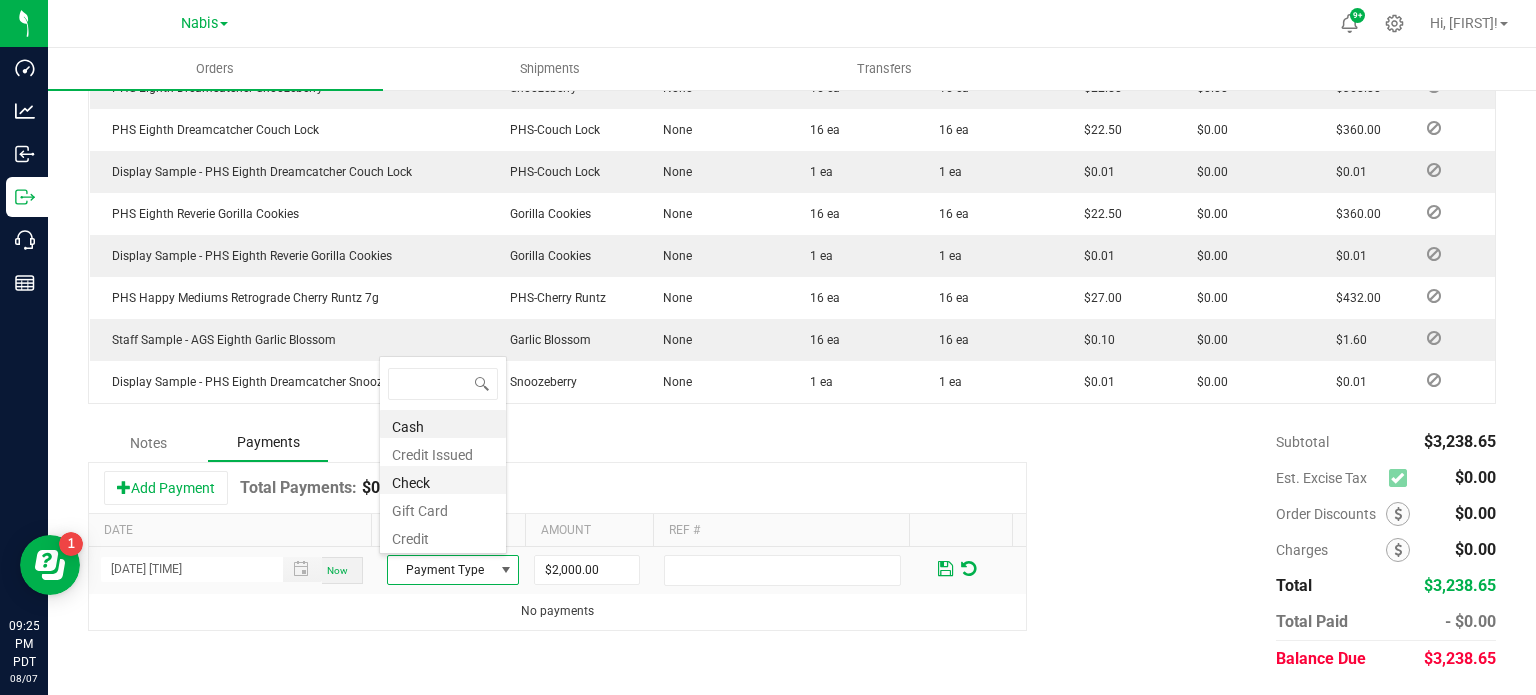 click on "Check" at bounding box center (443, 480) 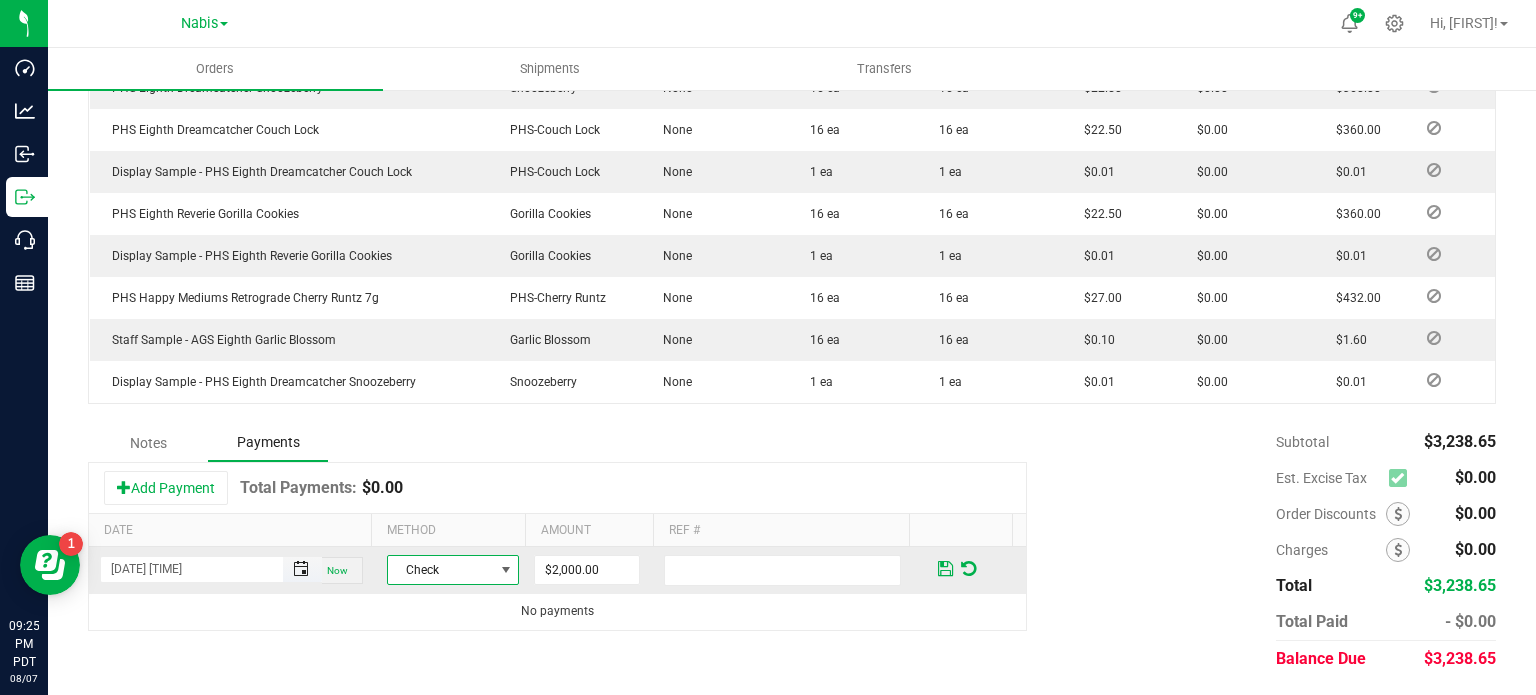 click at bounding box center [301, 569] 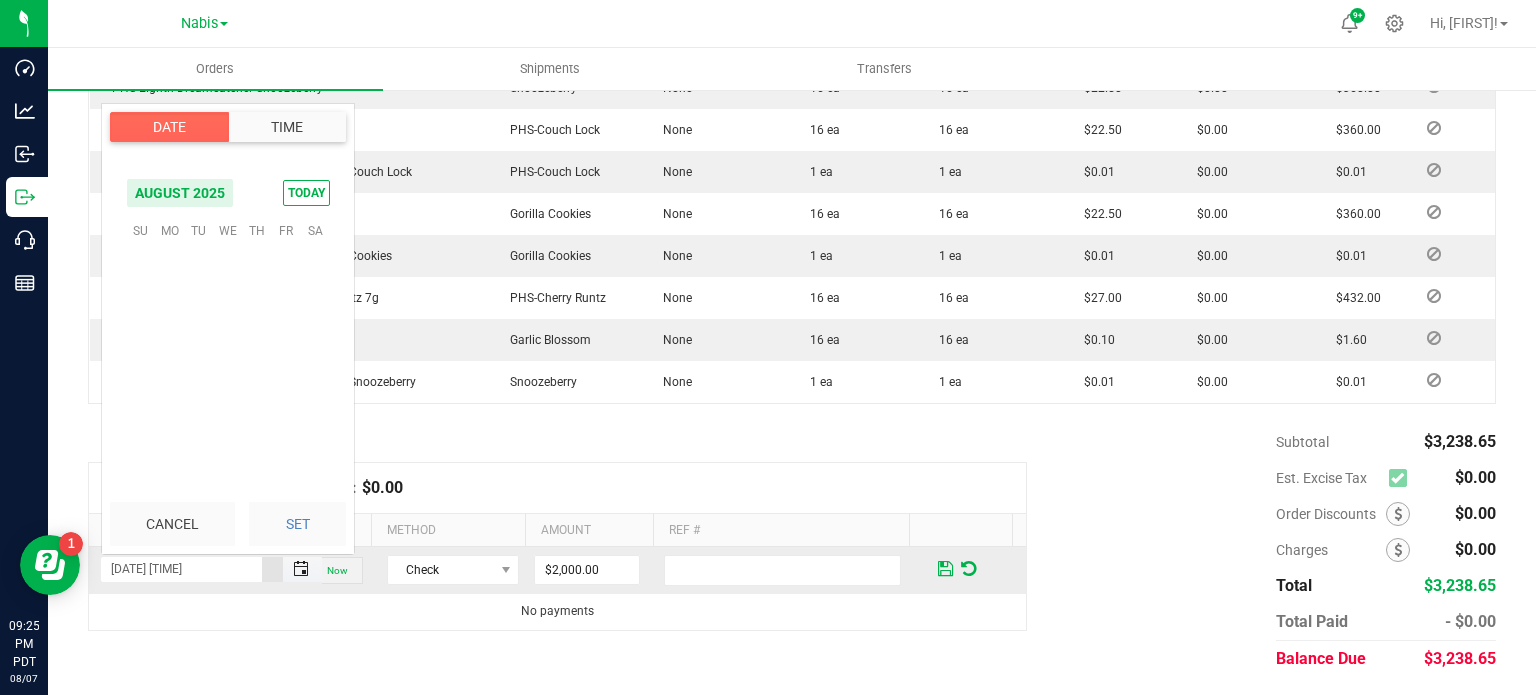scroll, scrollTop: 0, scrollLeft: 0, axis: both 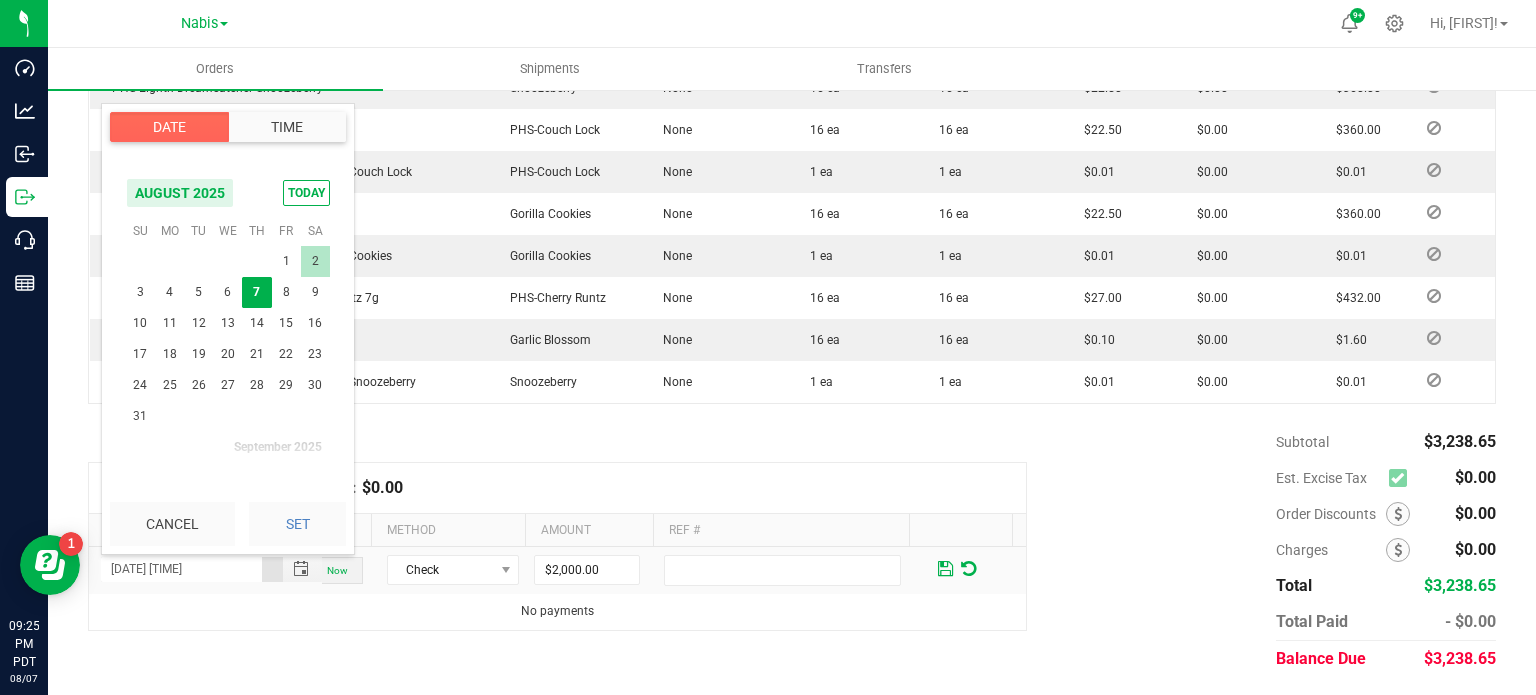 click on "2" at bounding box center (315, 261) 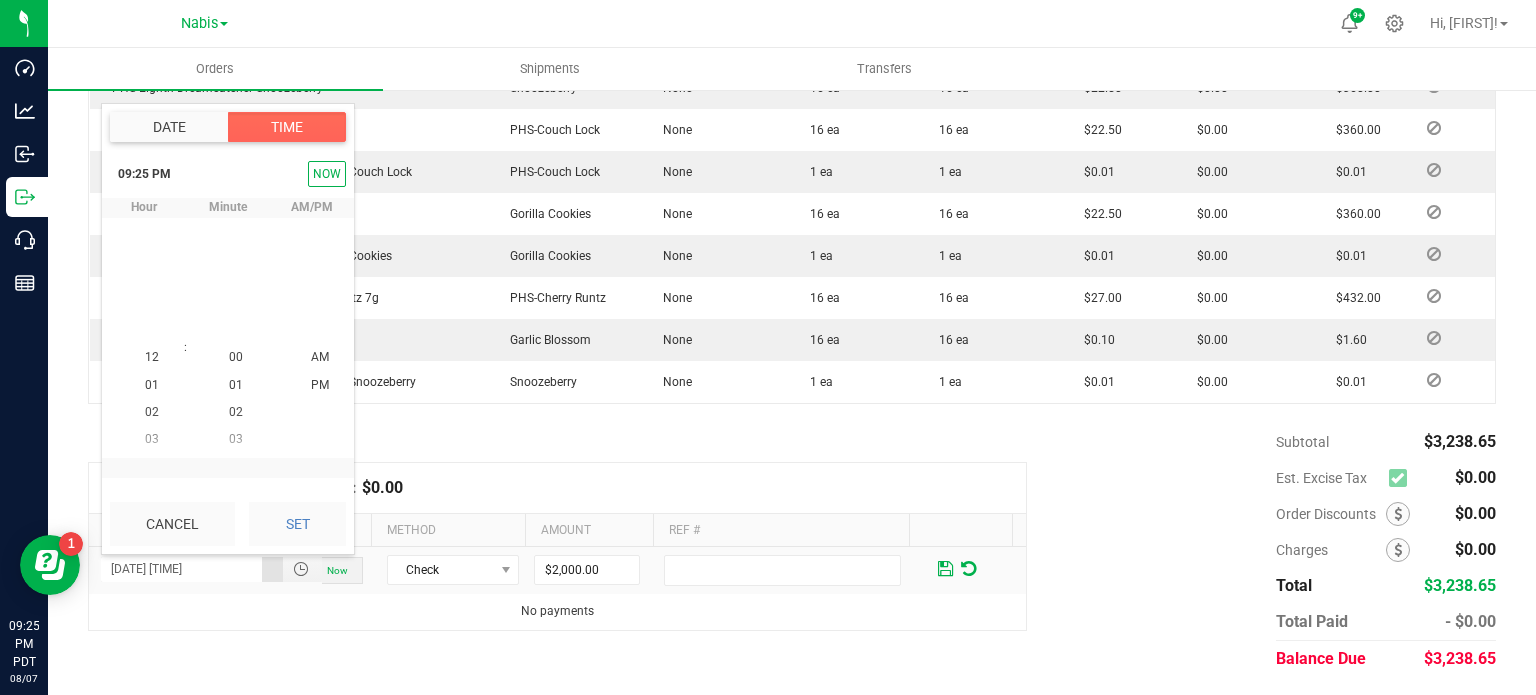 scroll, scrollTop: 570, scrollLeft: 0, axis: vertical 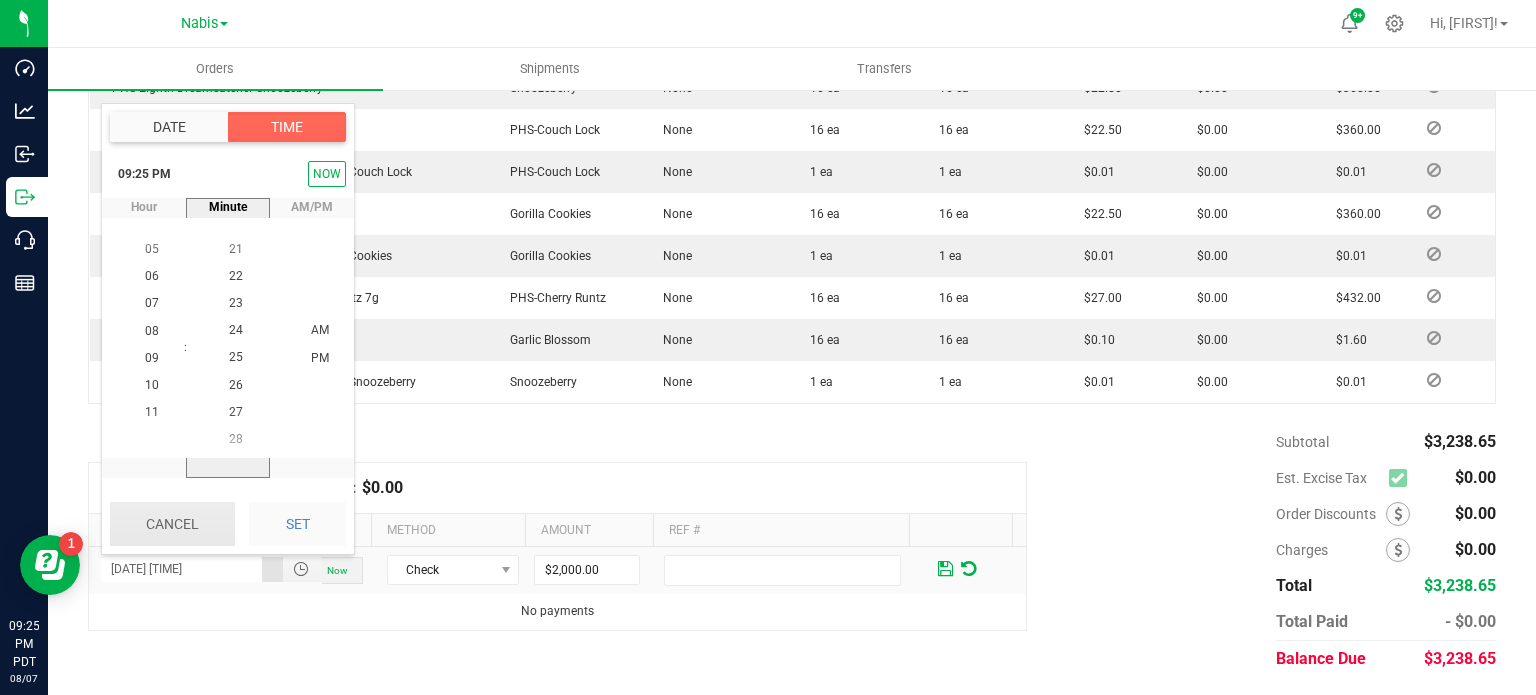 click on "Cancel" at bounding box center [172, 524] 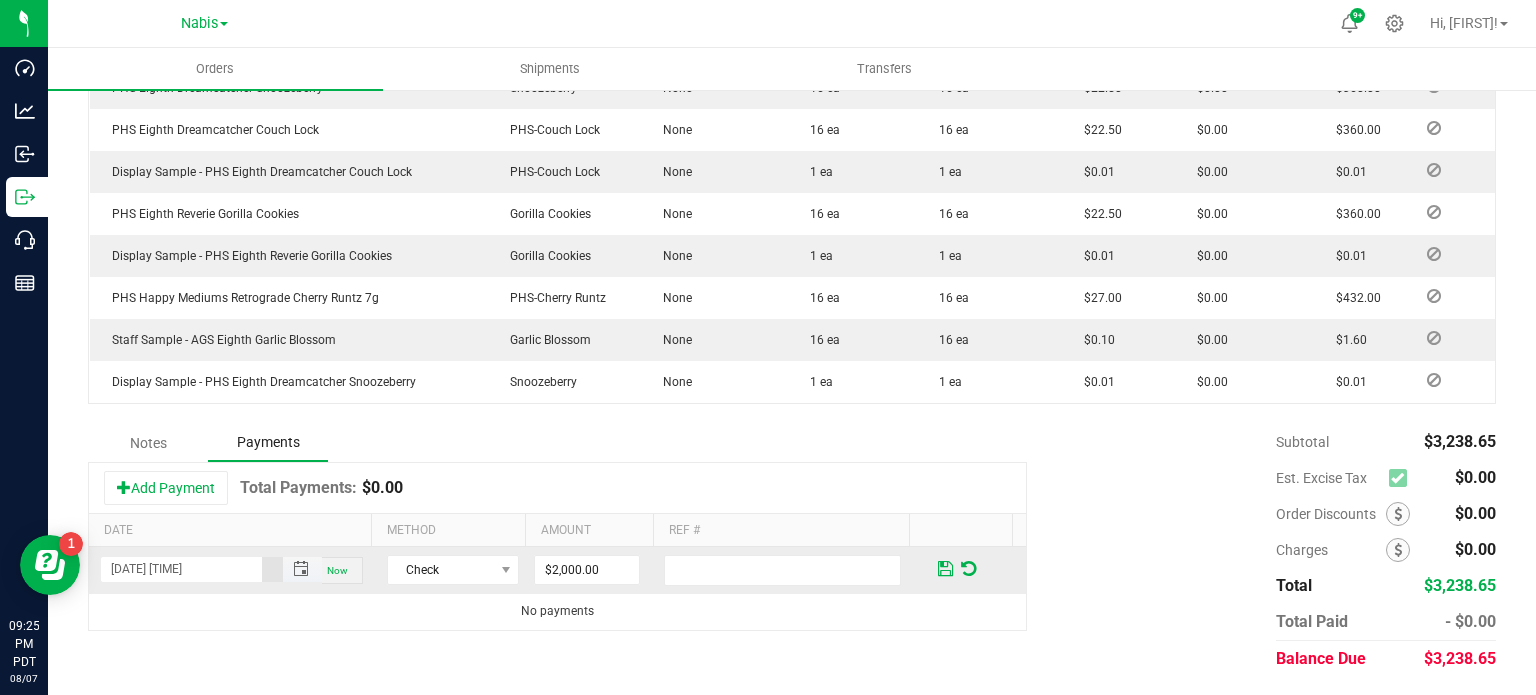 click at bounding box center (302, 569) 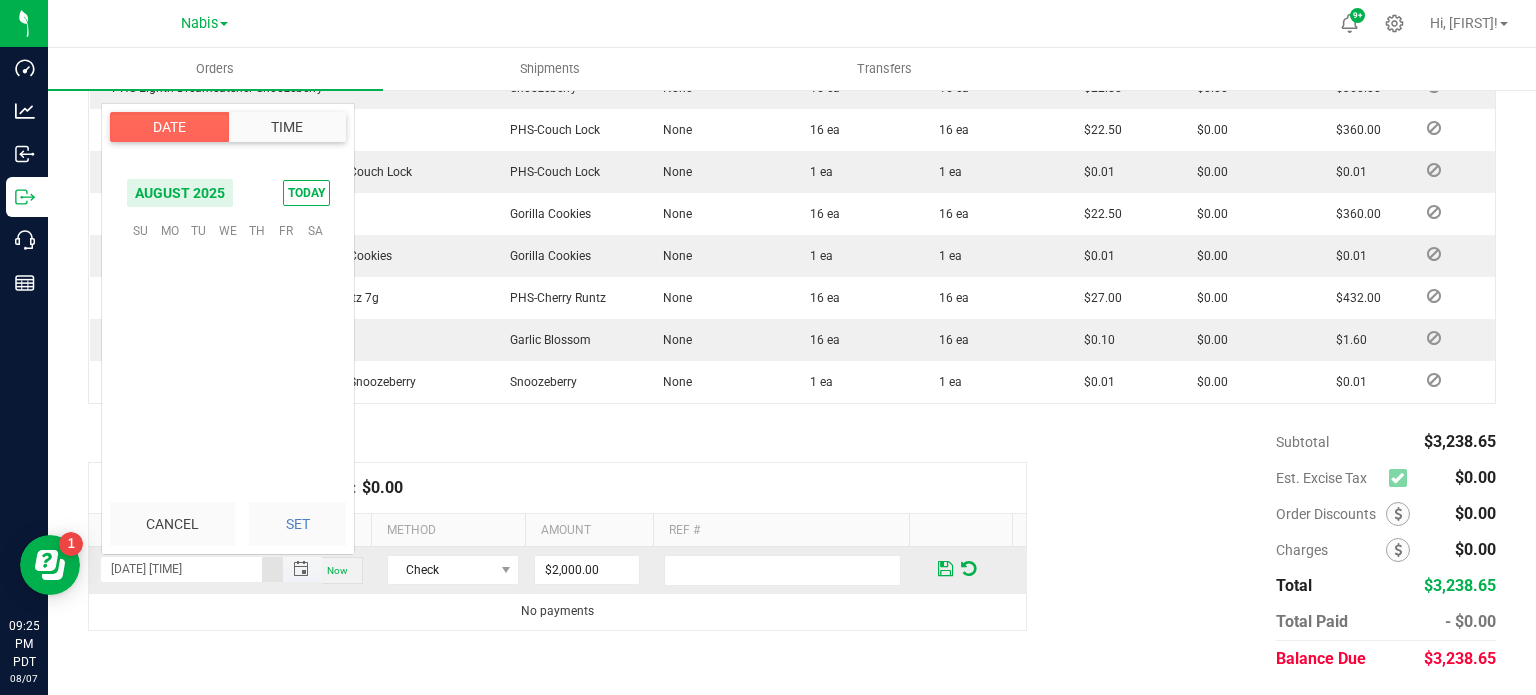 scroll, scrollTop: 0, scrollLeft: 0, axis: both 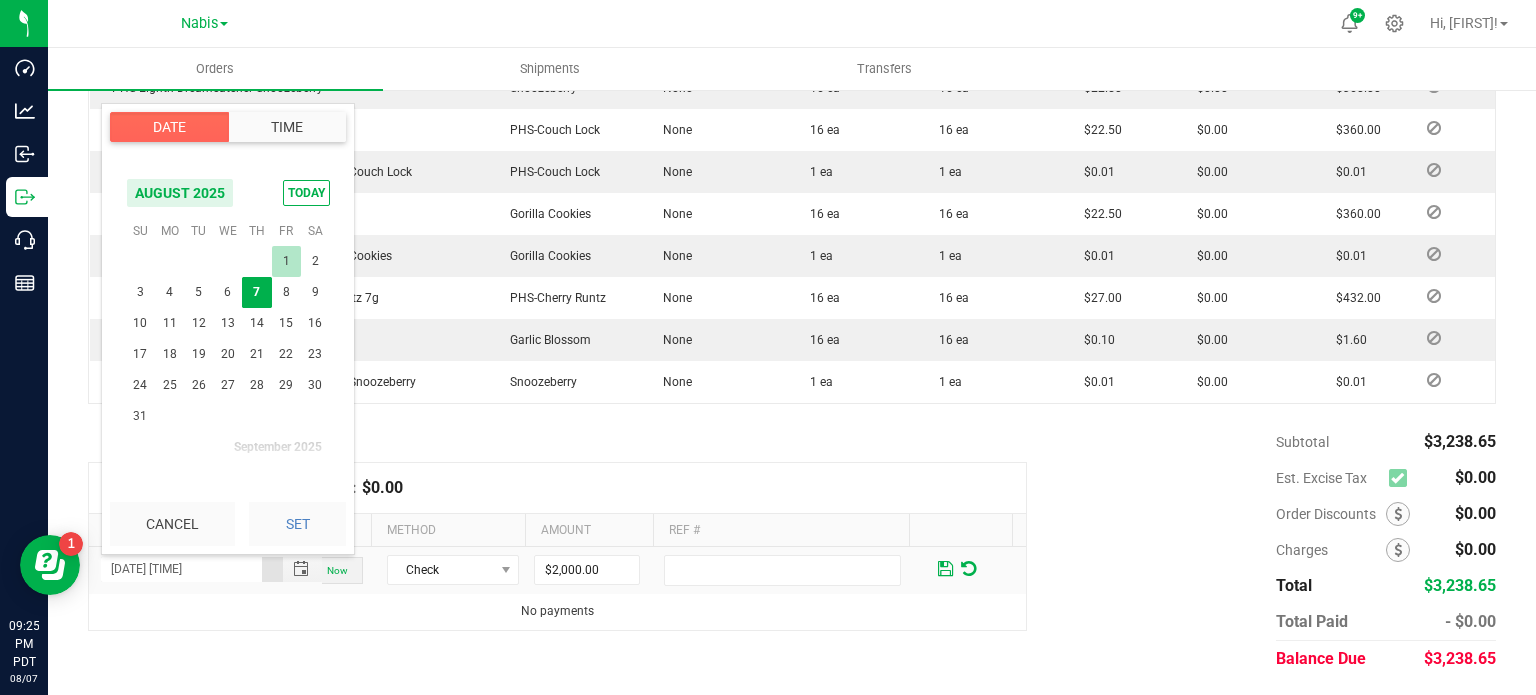click on "1" at bounding box center (286, 261) 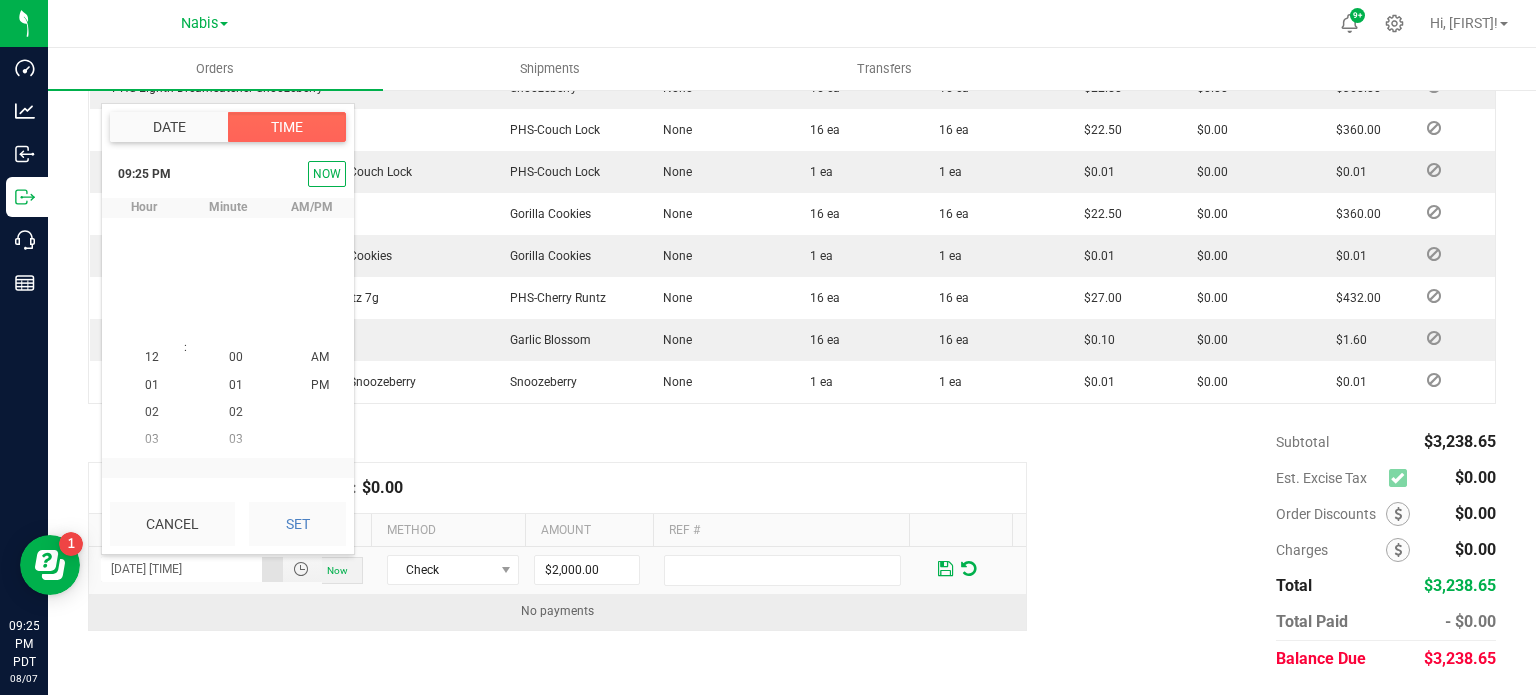 scroll, scrollTop: 570, scrollLeft: 0, axis: vertical 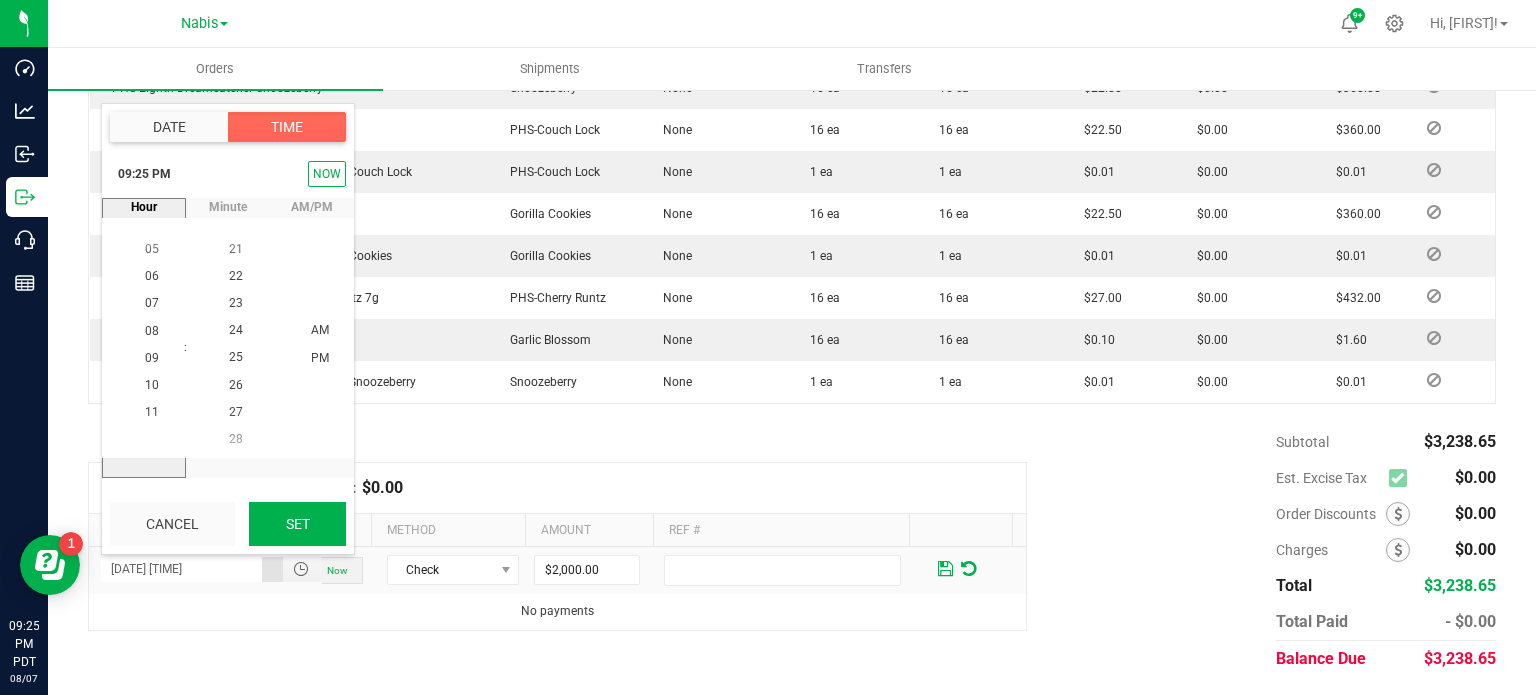 click on "Set" at bounding box center [297, 524] 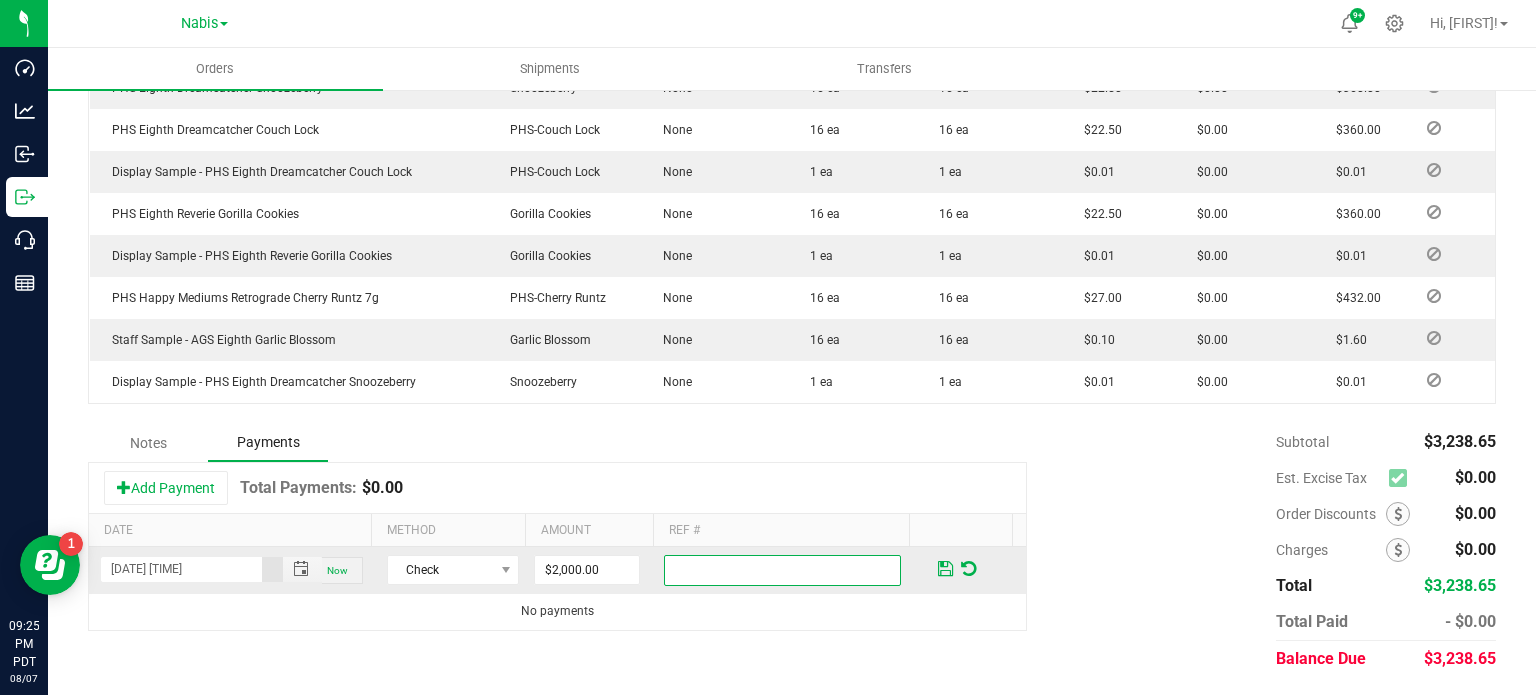 click at bounding box center [782, 570] 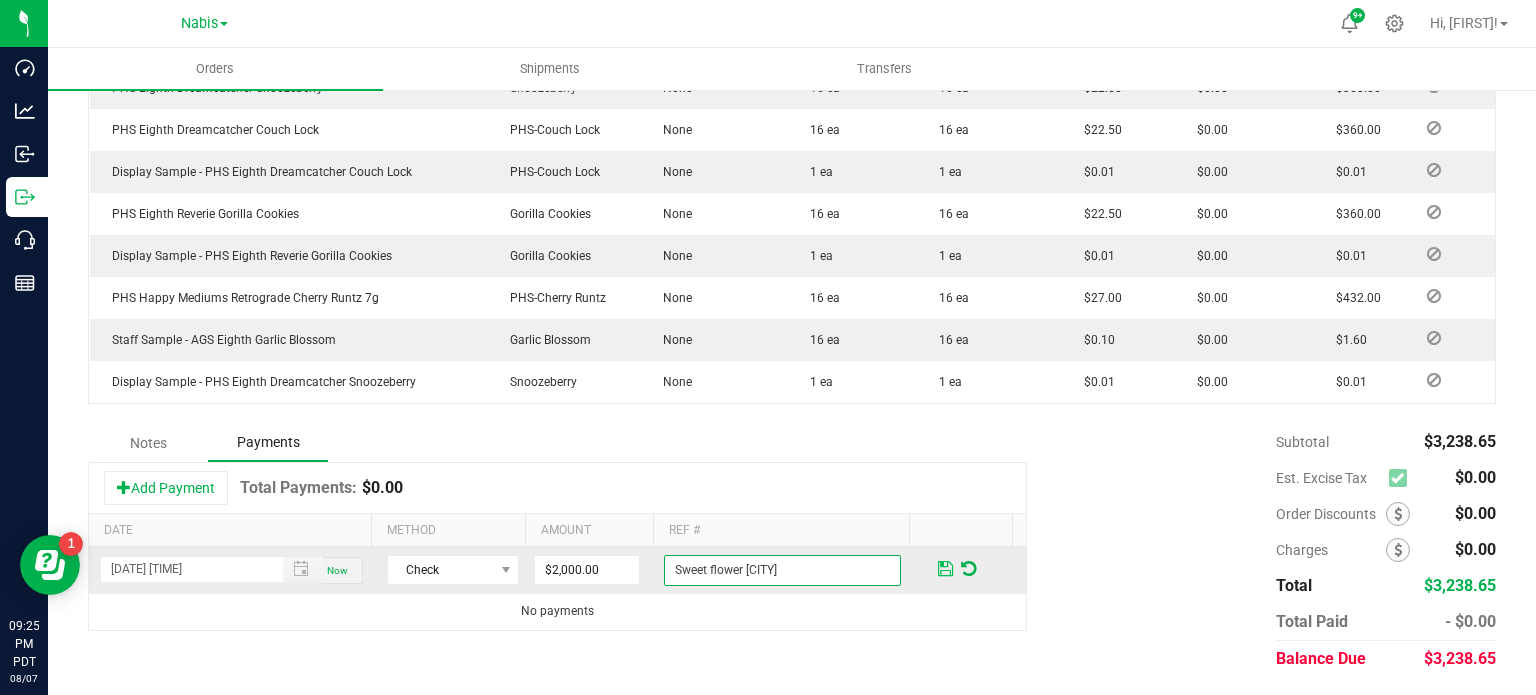 type on "Sweet flower chico" 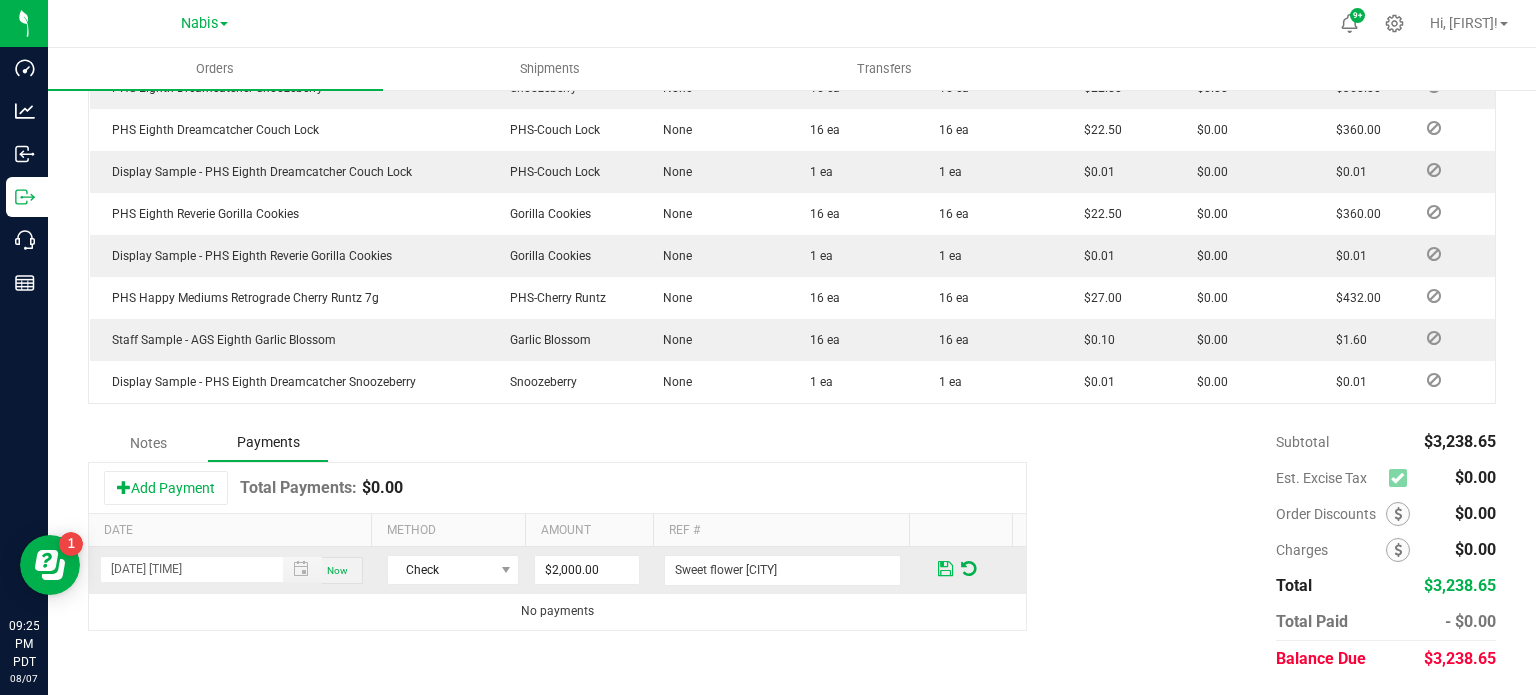 click at bounding box center [945, 569] 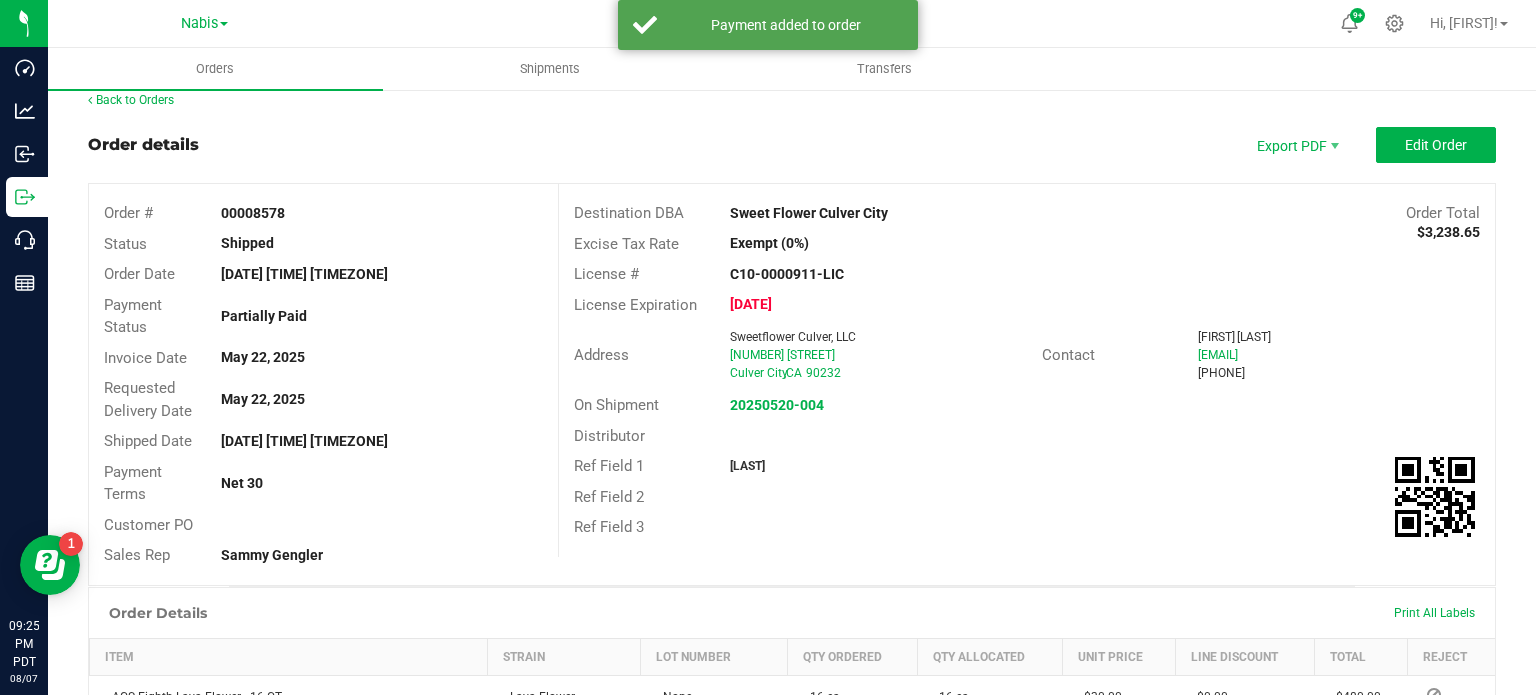 scroll, scrollTop: 0, scrollLeft: 0, axis: both 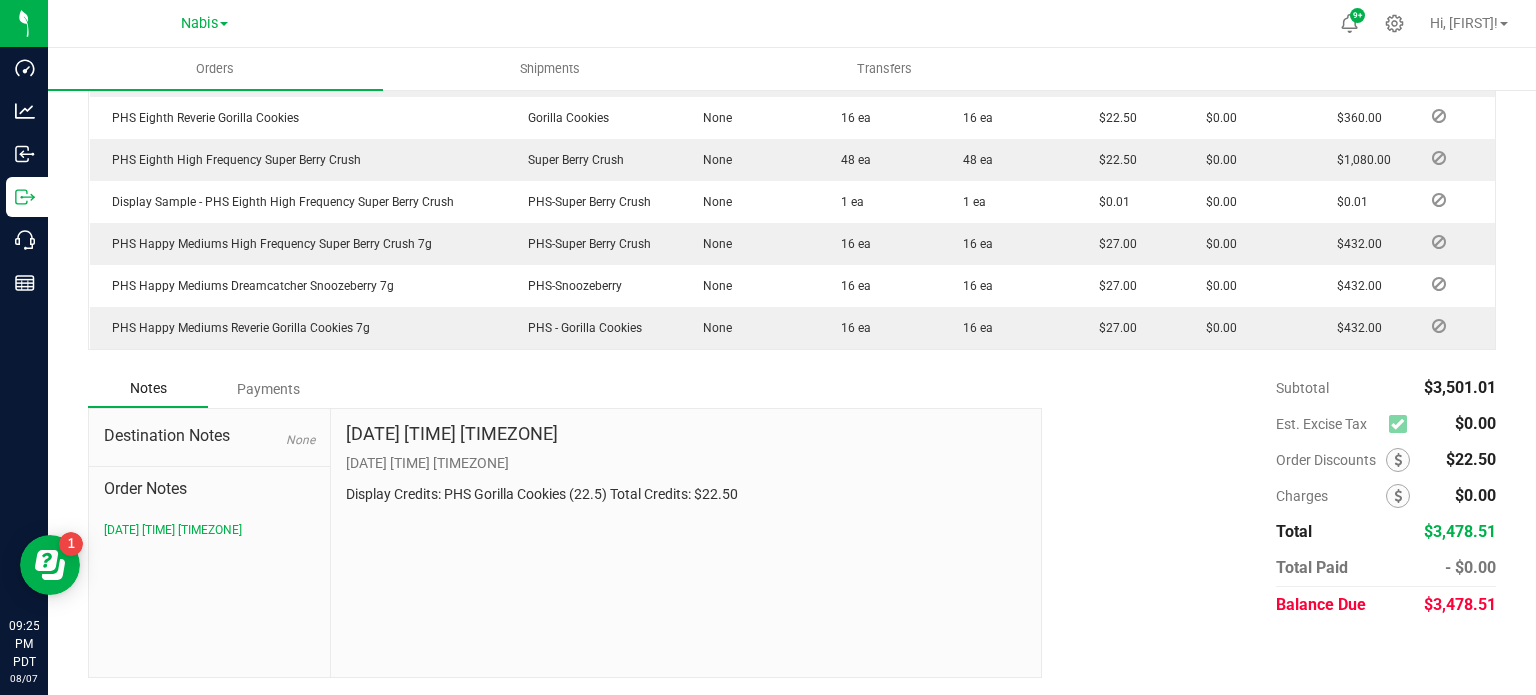 click on "Payments" at bounding box center (268, 389) 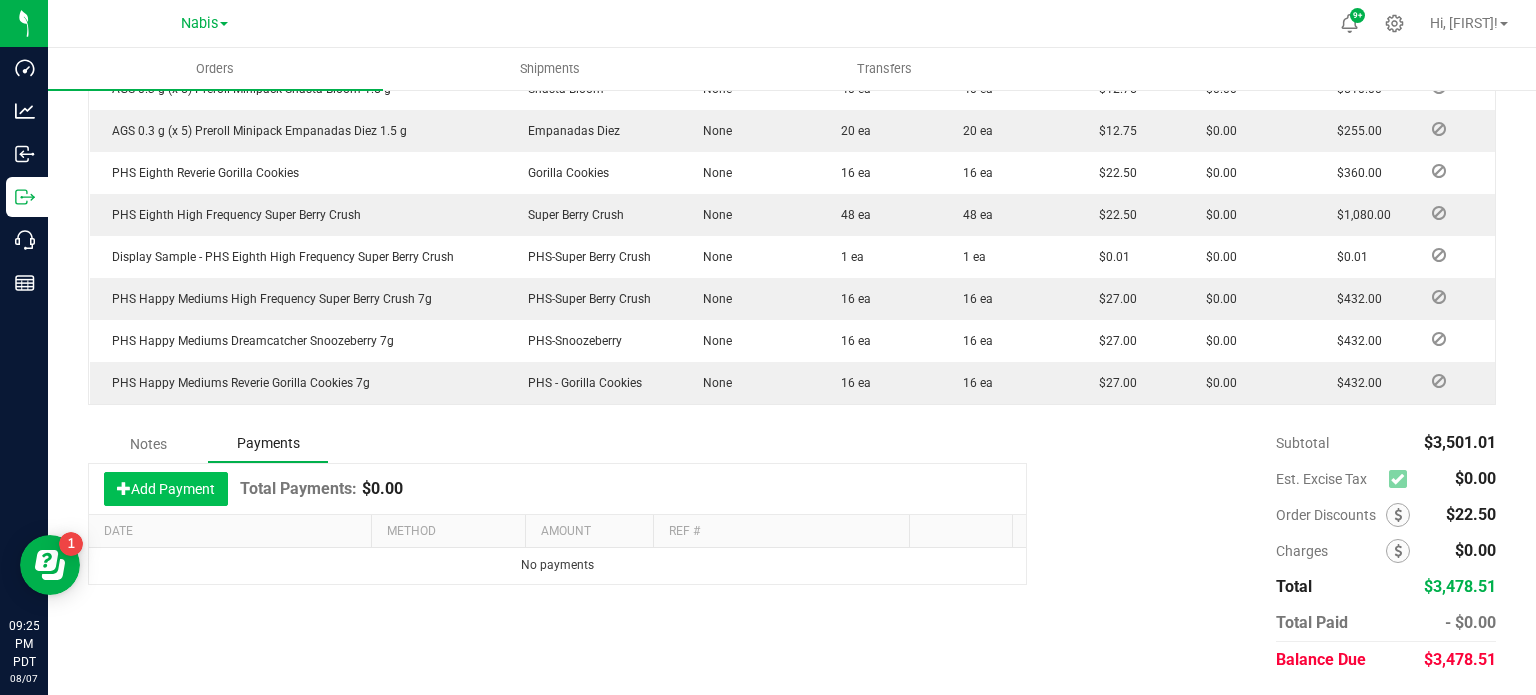click on "Add Payment" at bounding box center [166, 489] 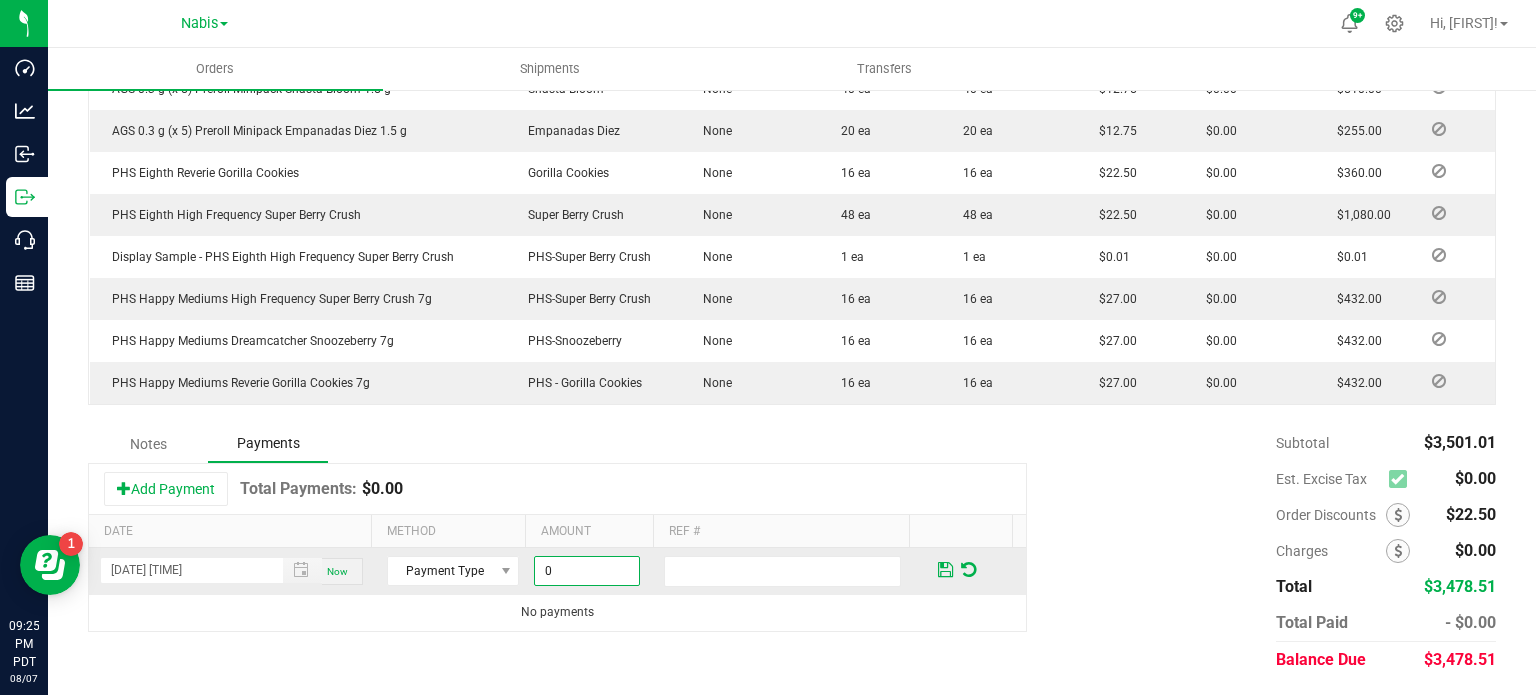 click on "0" at bounding box center (587, 571) 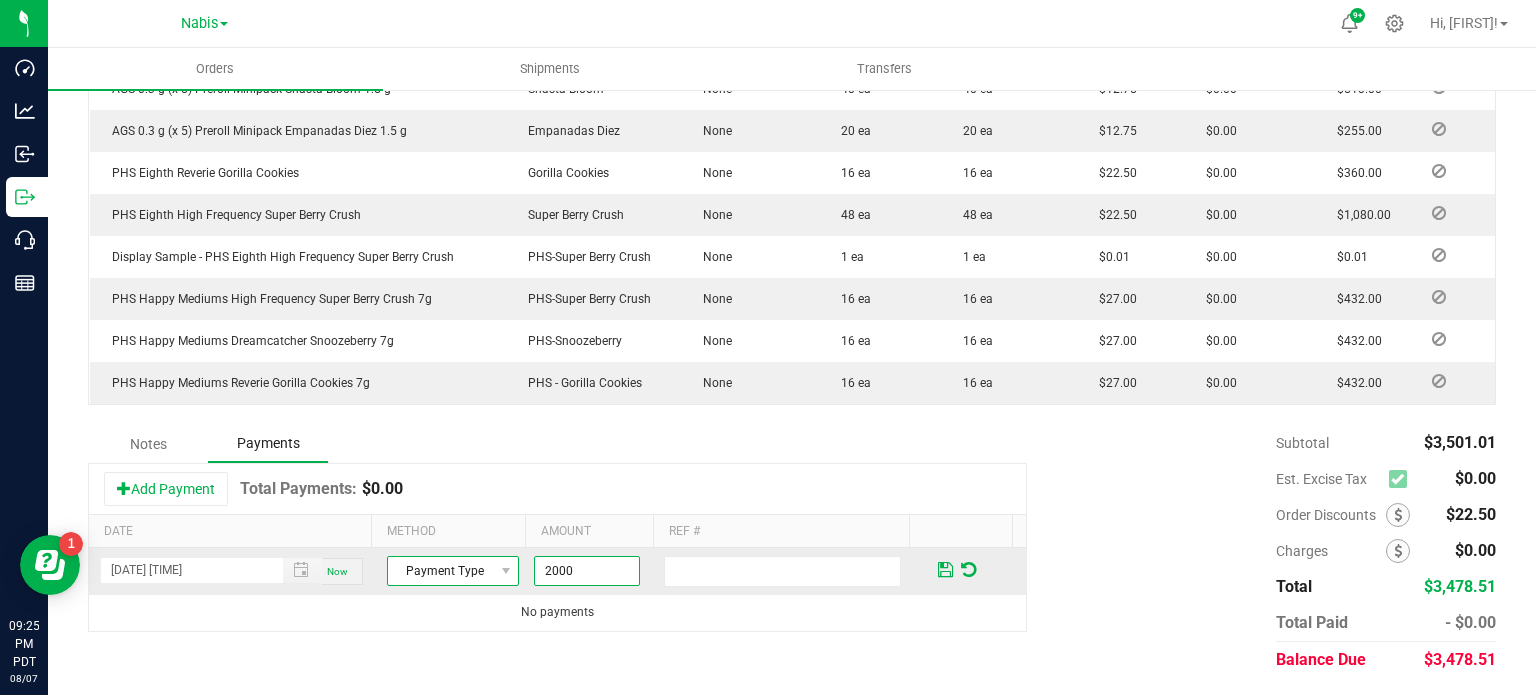 type on "$2,000.00" 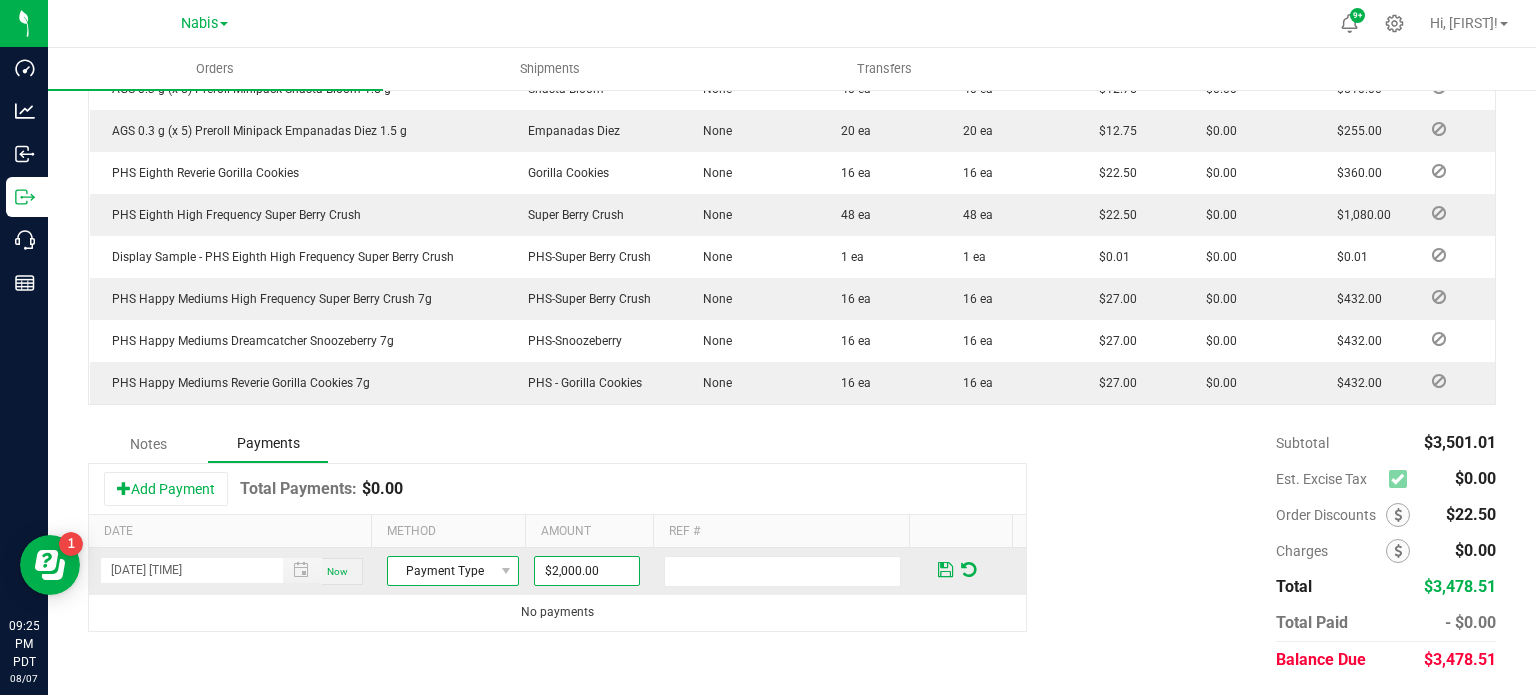click on "Payment Type" at bounding box center (440, 571) 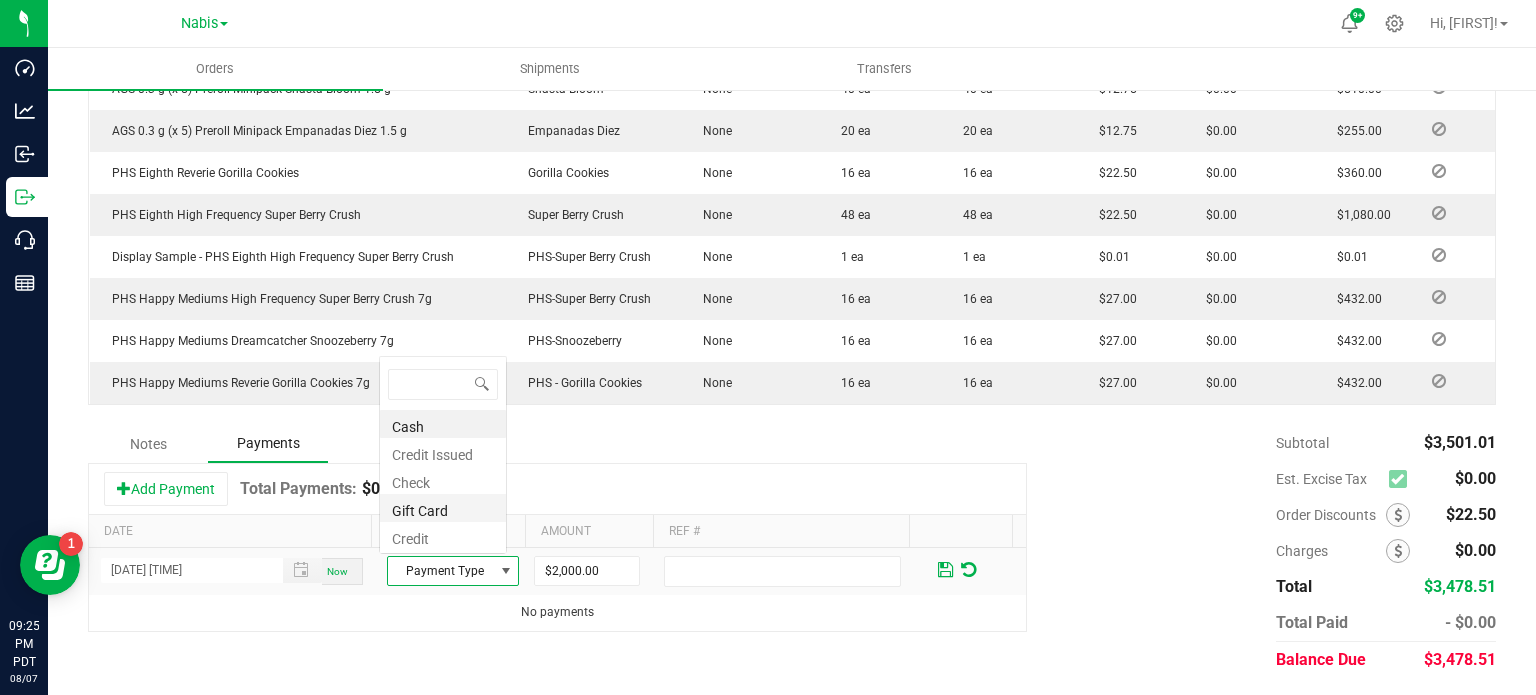 scroll, scrollTop: 0, scrollLeft: 0, axis: both 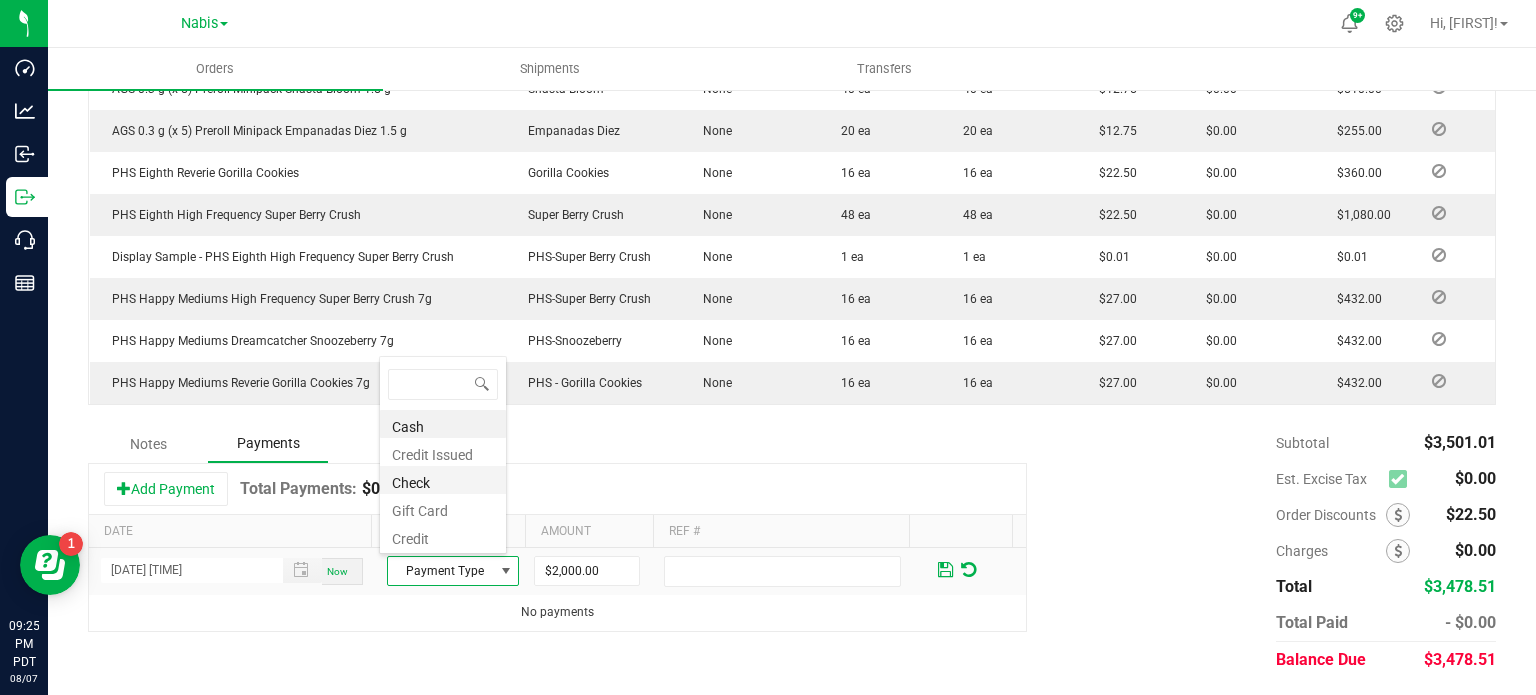 click on "Check" at bounding box center (443, 480) 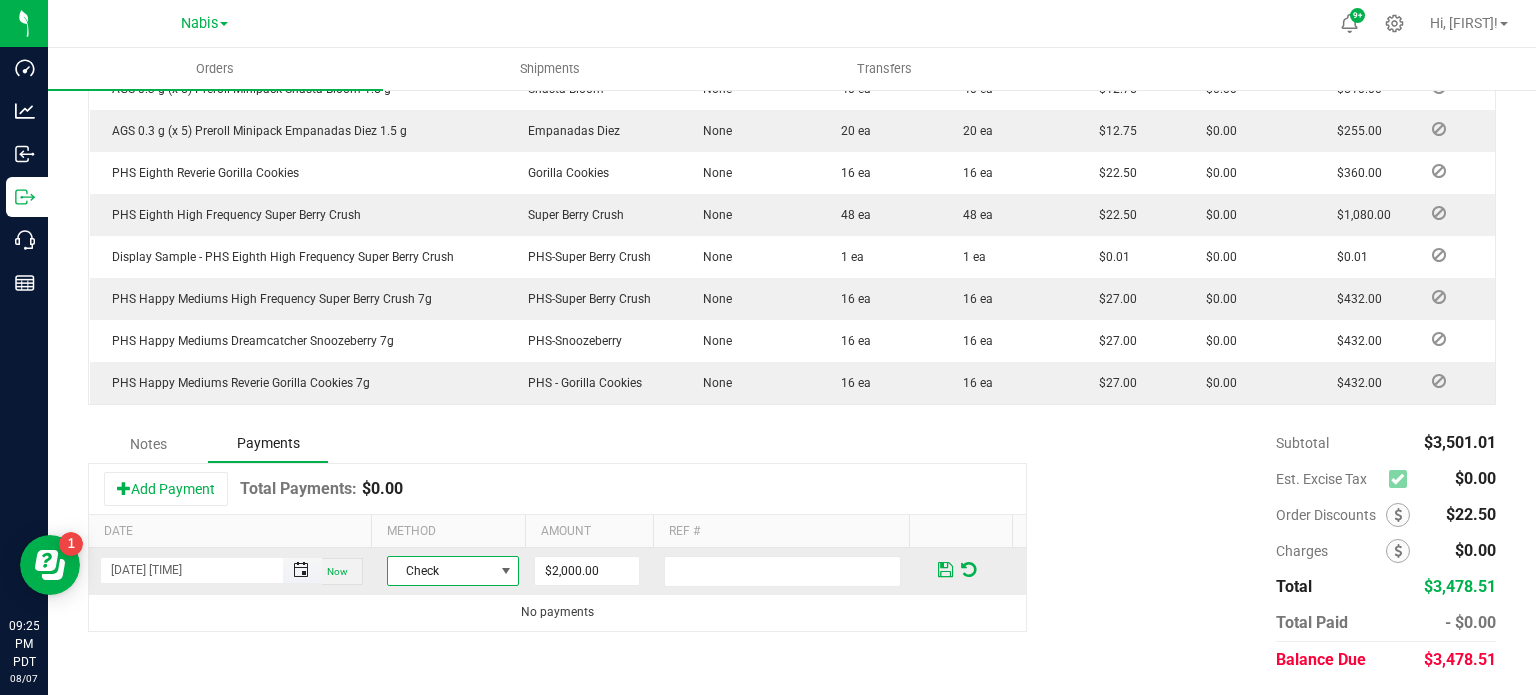 click at bounding box center (301, 570) 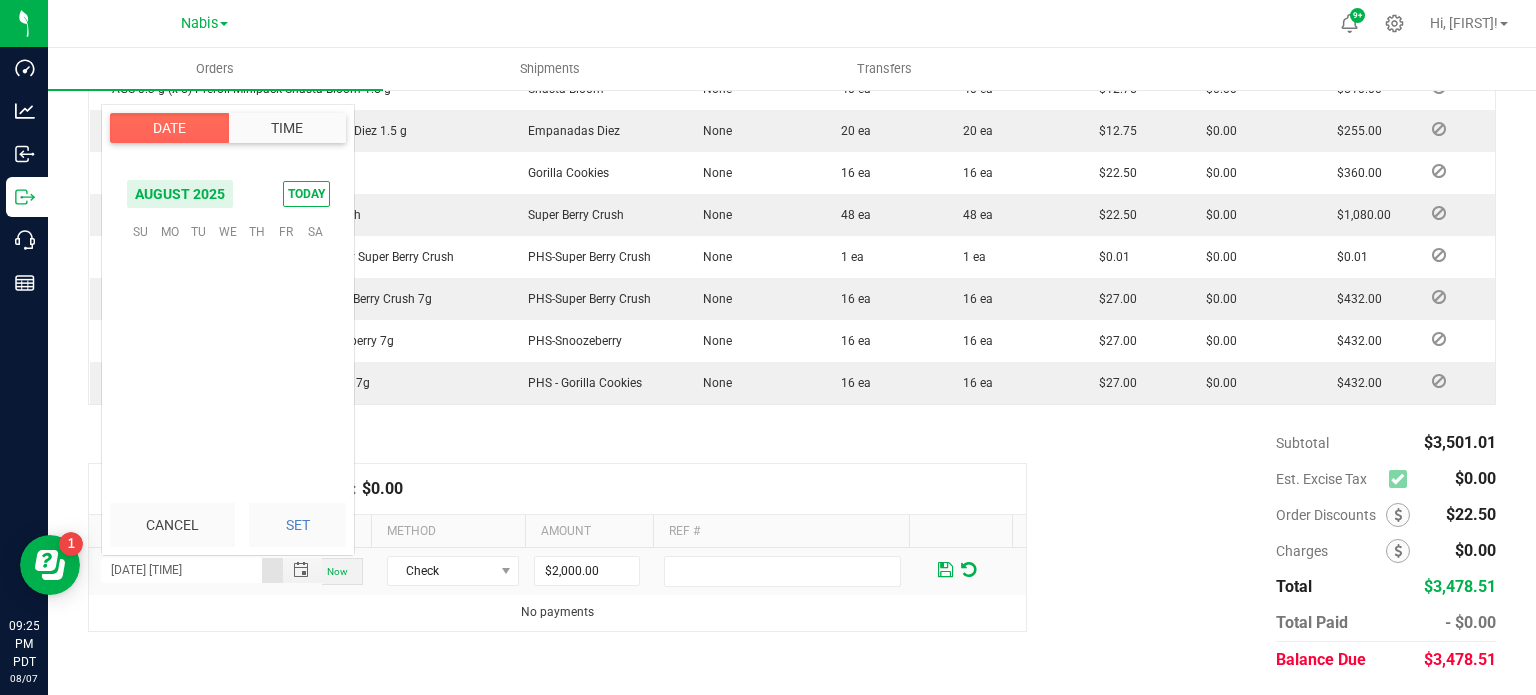 scroll, scrollTop: 0, scrollLeft: 0, axis: both 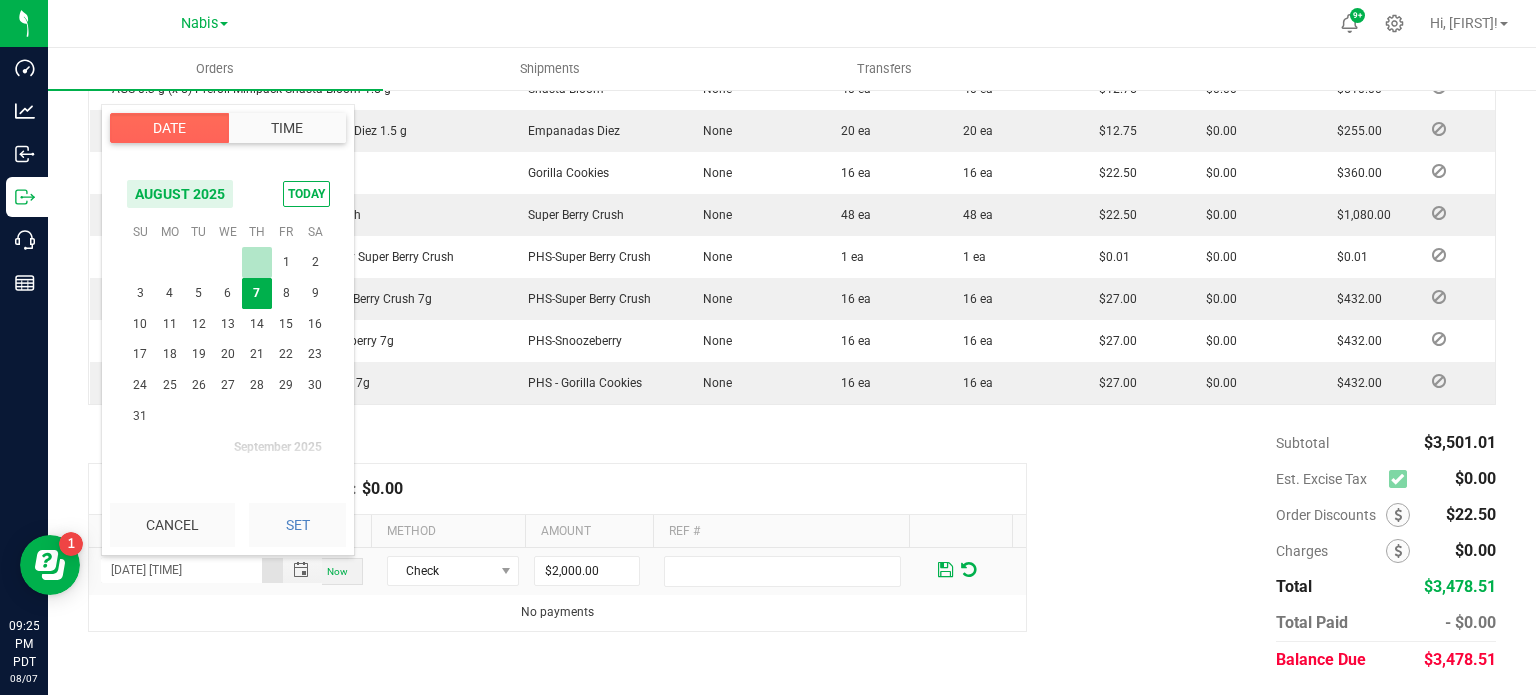 click 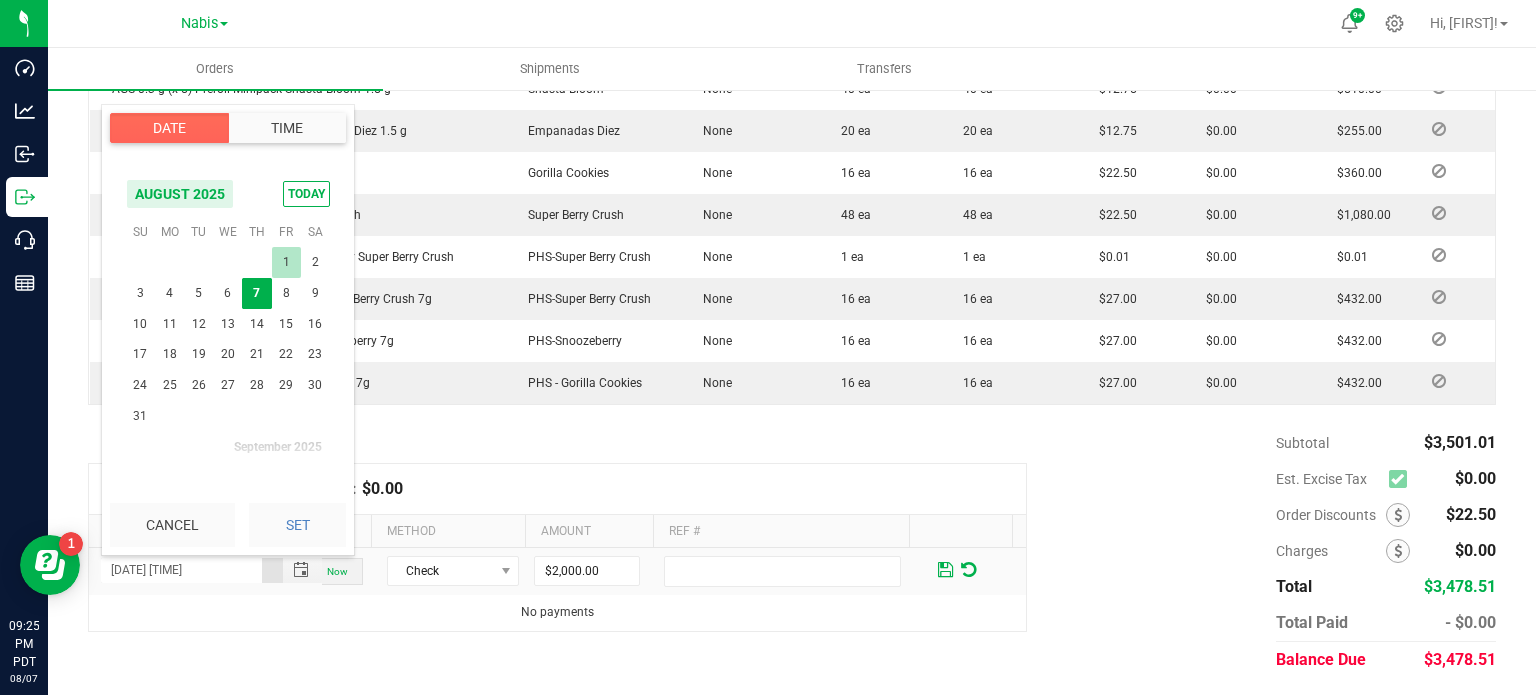 click on "1" at bounding box center (286, 262) 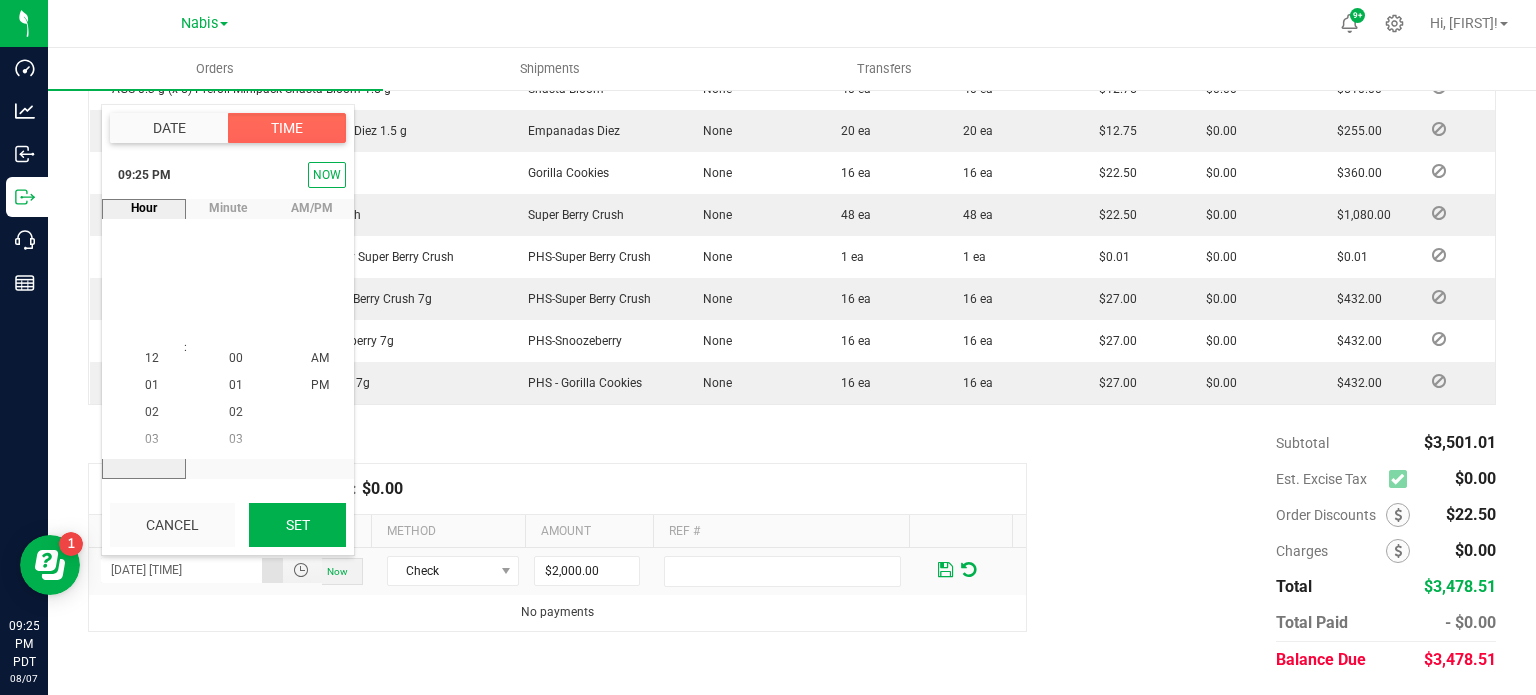 scroll, scrollTop: 570, scrollLeft: 0, axis: vertical 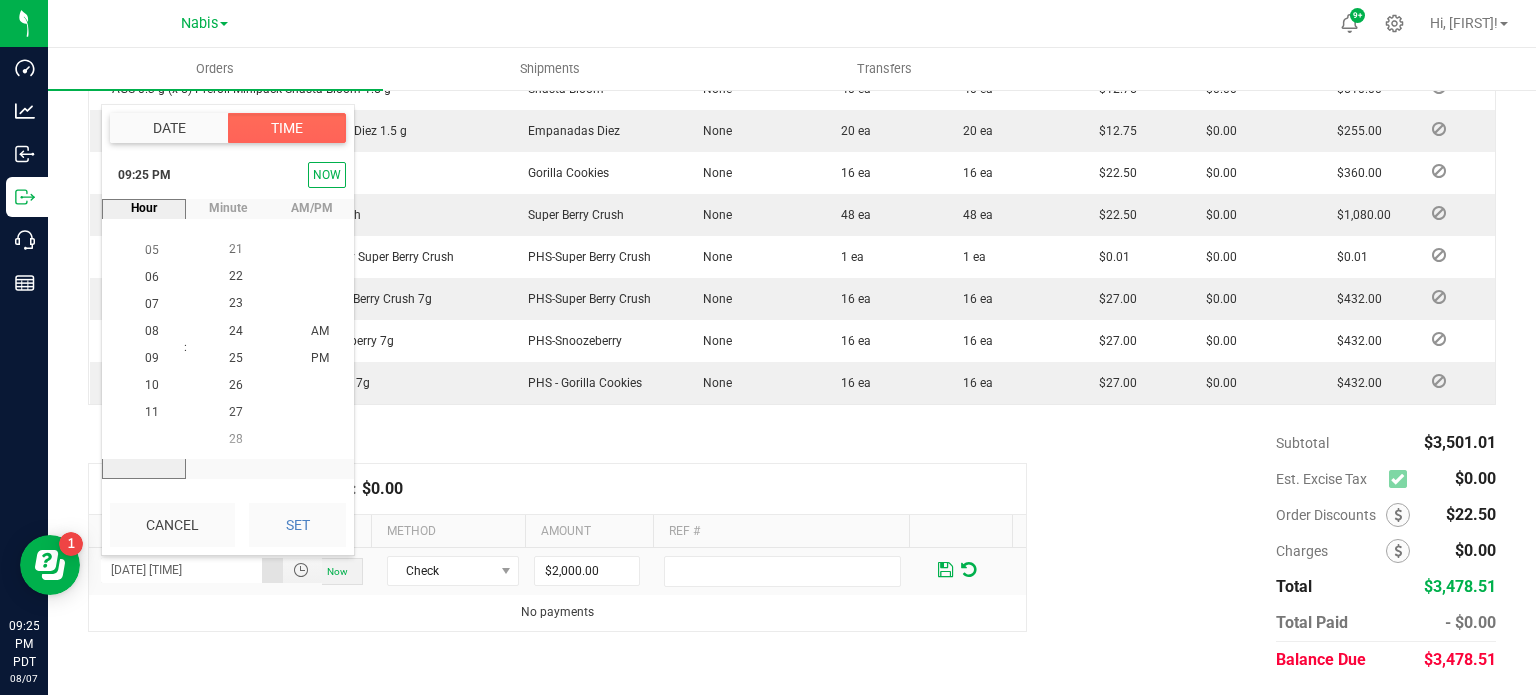 click on "Set" at bounding box center (297, 525) 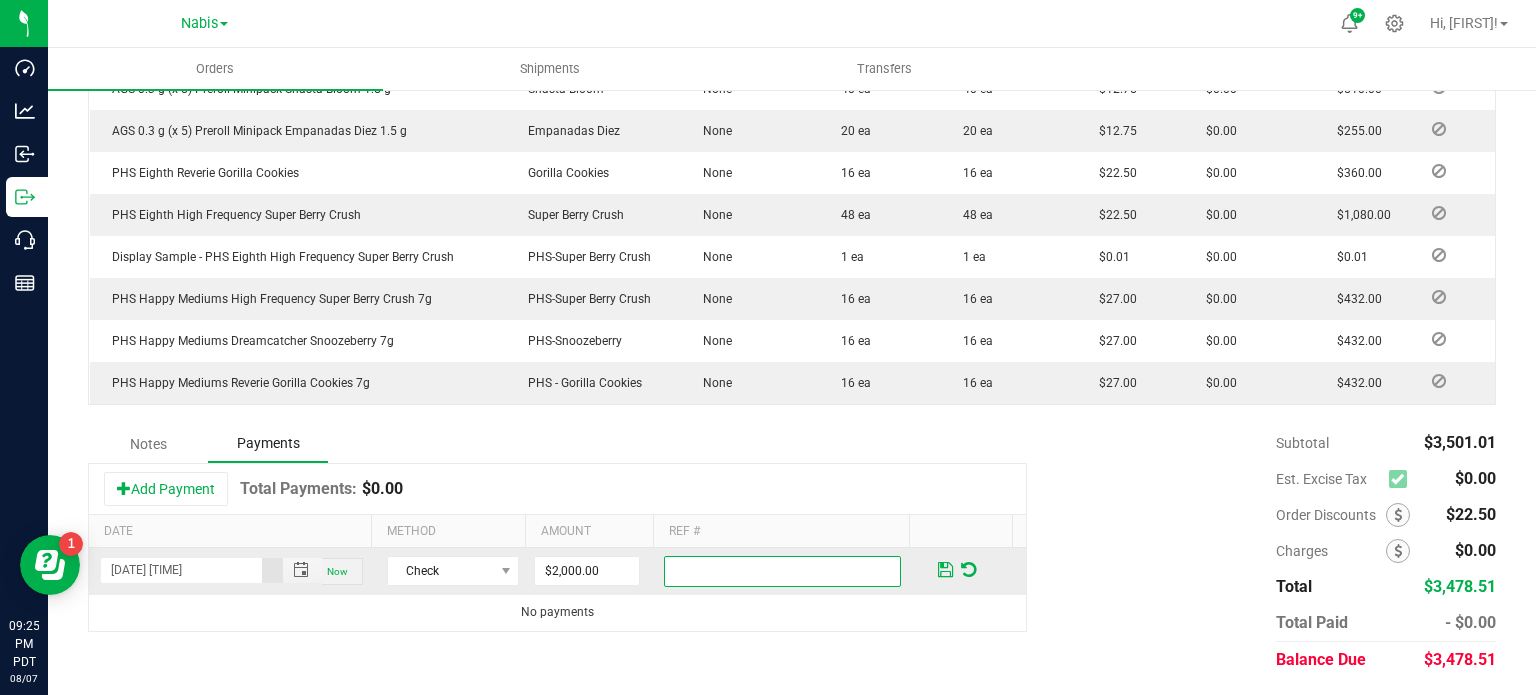 click at bounding box center [782, 571] 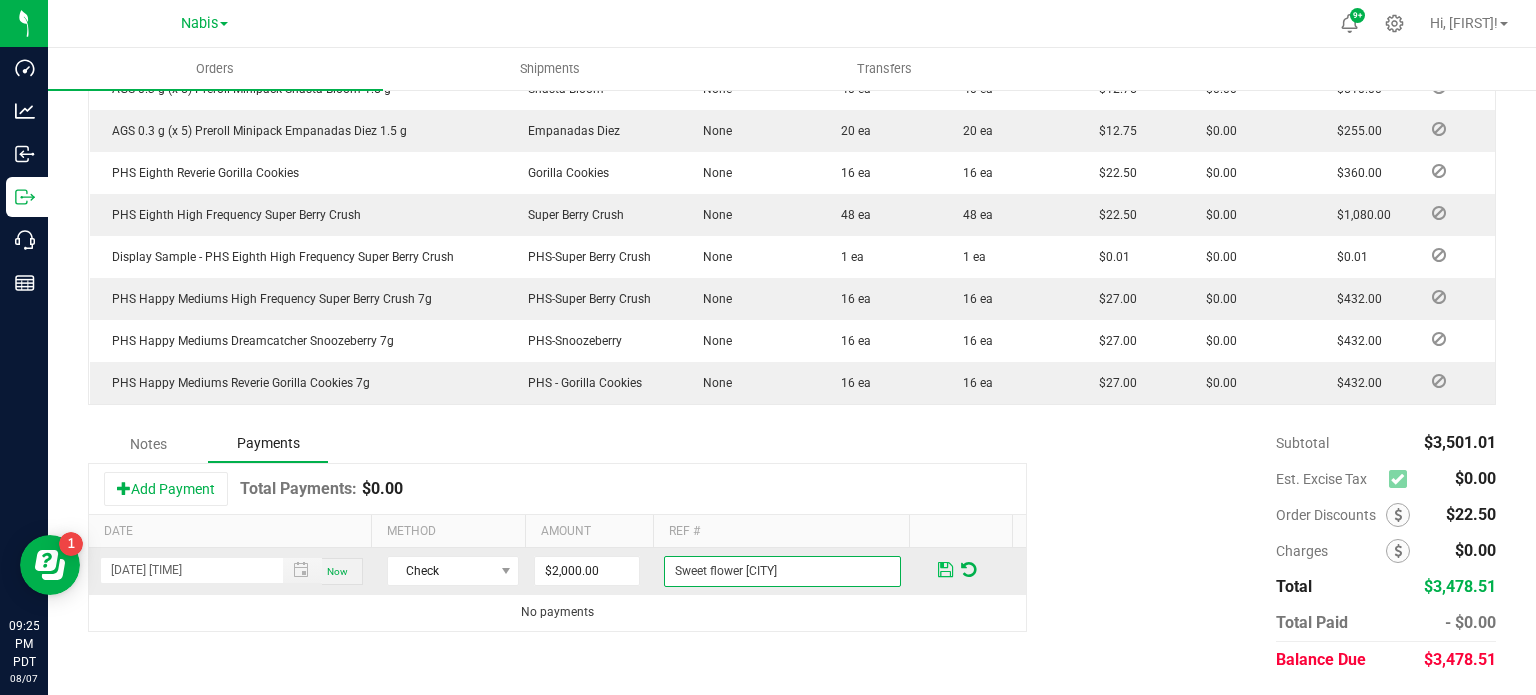 type on "Sweet flower pasadena" 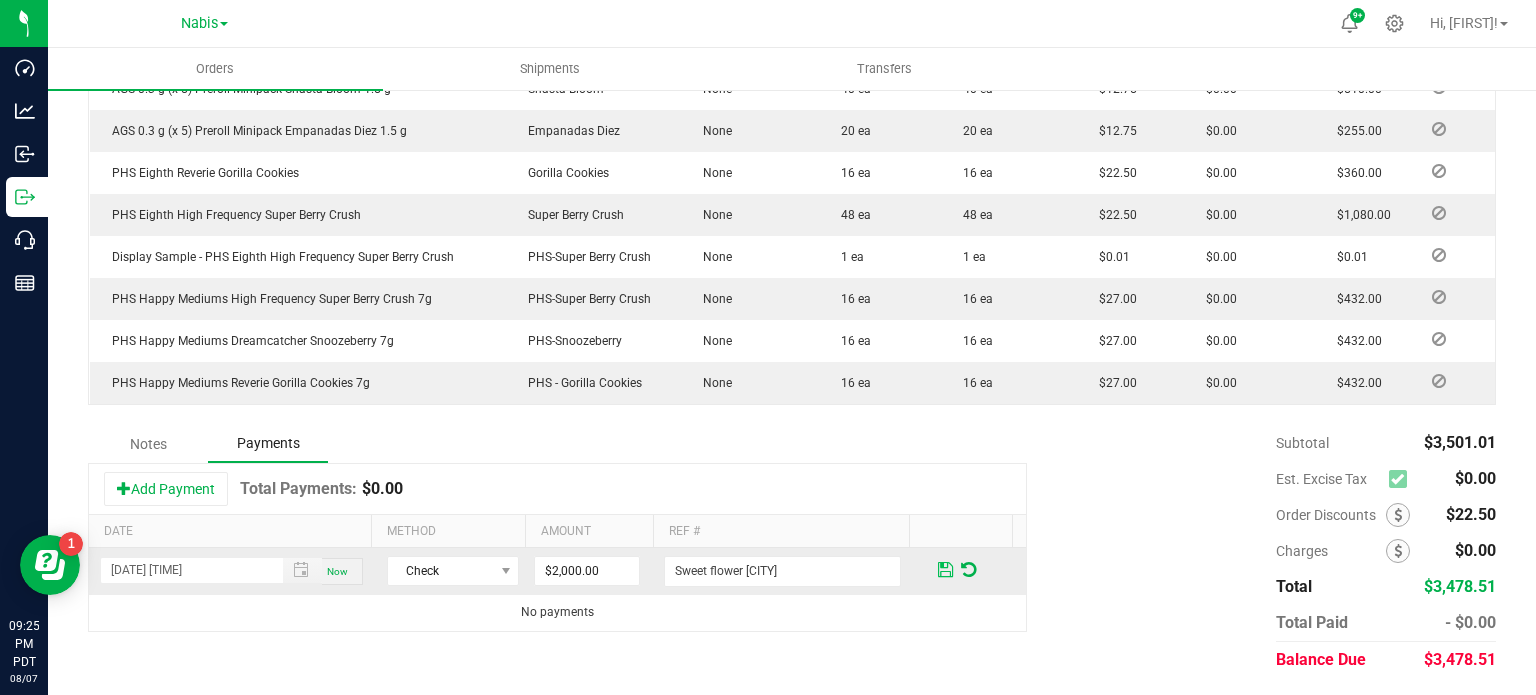 click at bounding box center [945, 570] 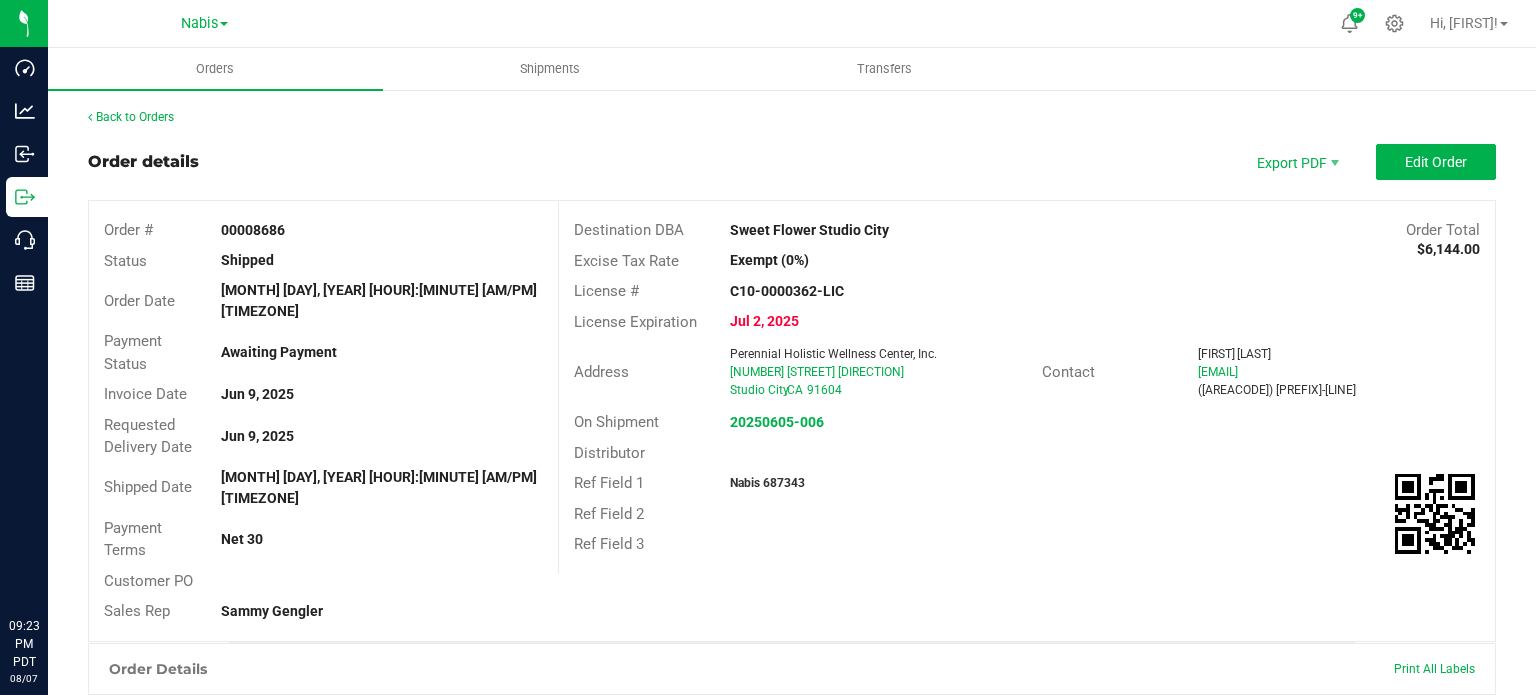 scroll, scrollTop: 0, scrollLeft: 0, axis: both 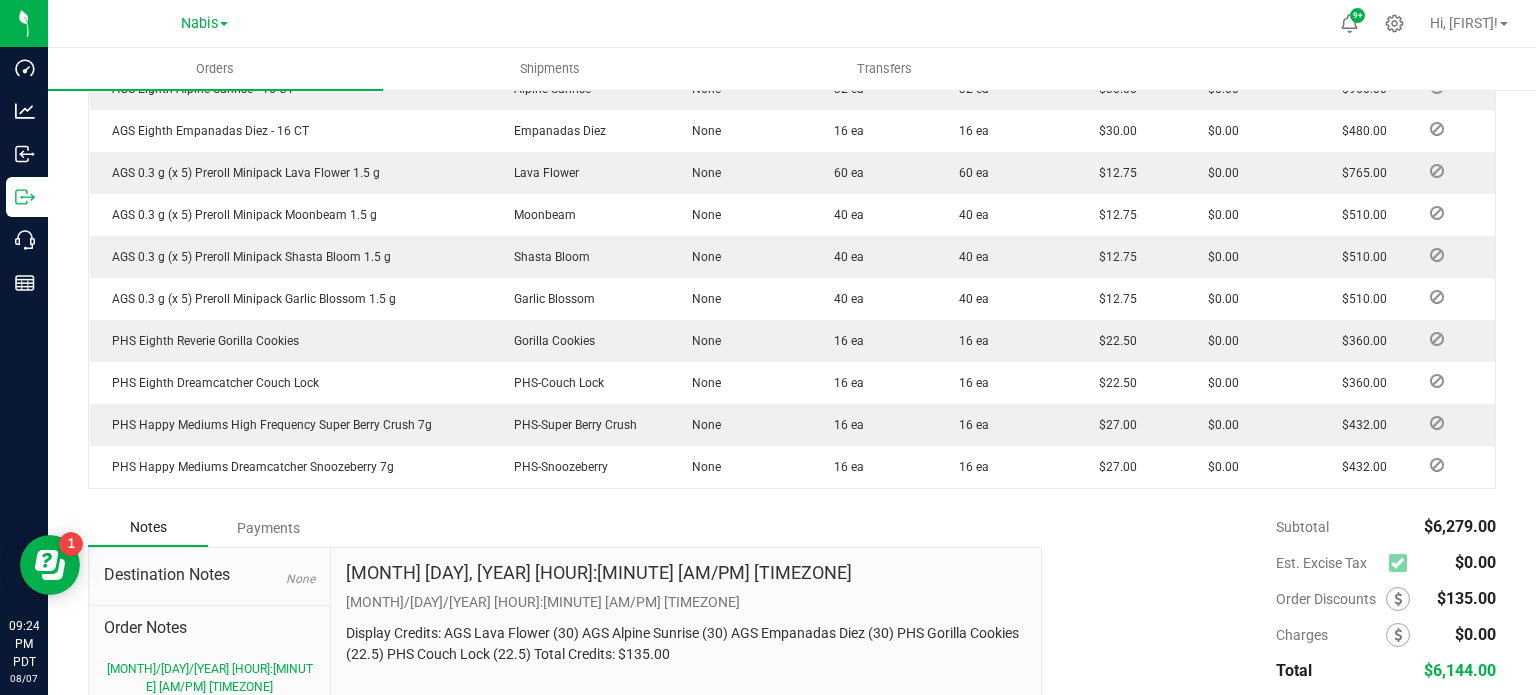 click on "Payments" at bounding box center [268, 528] 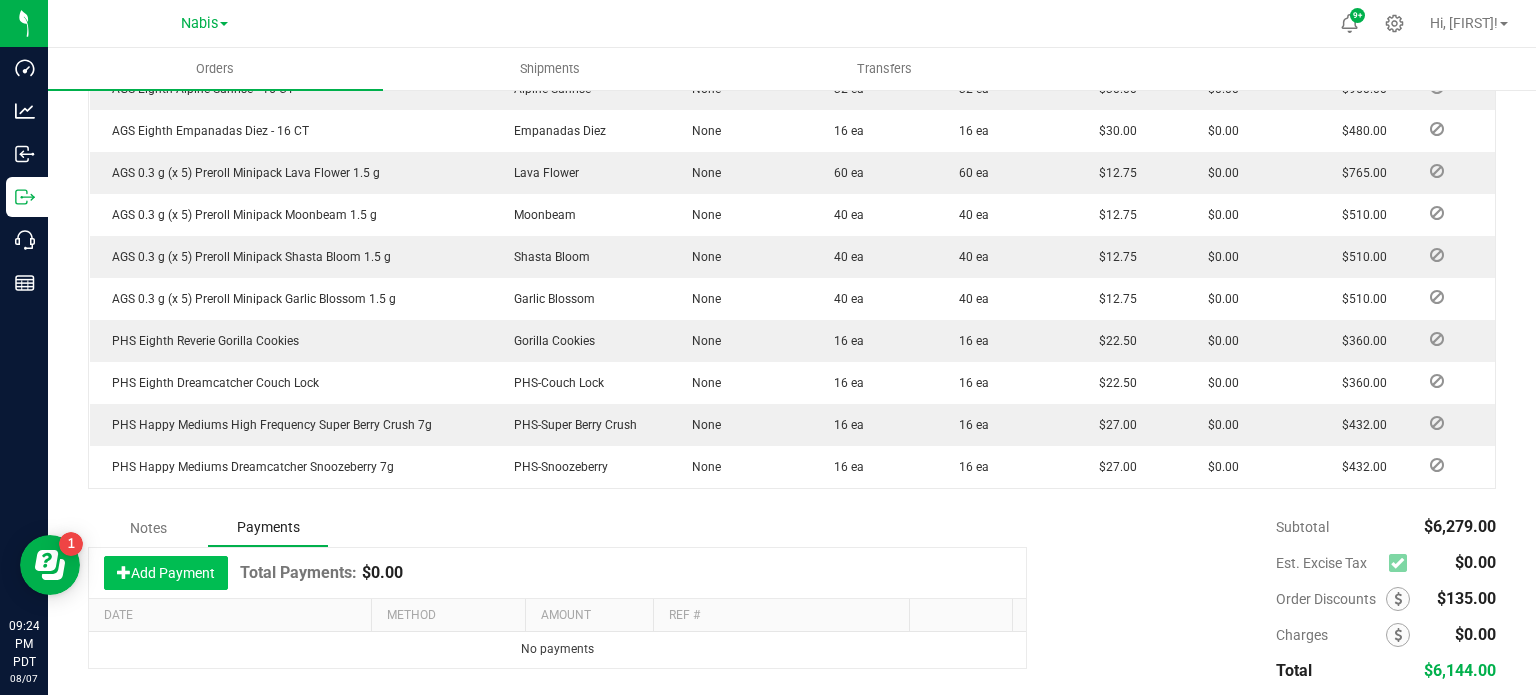 click on "Add Payment" at bounding box center [166, 573] 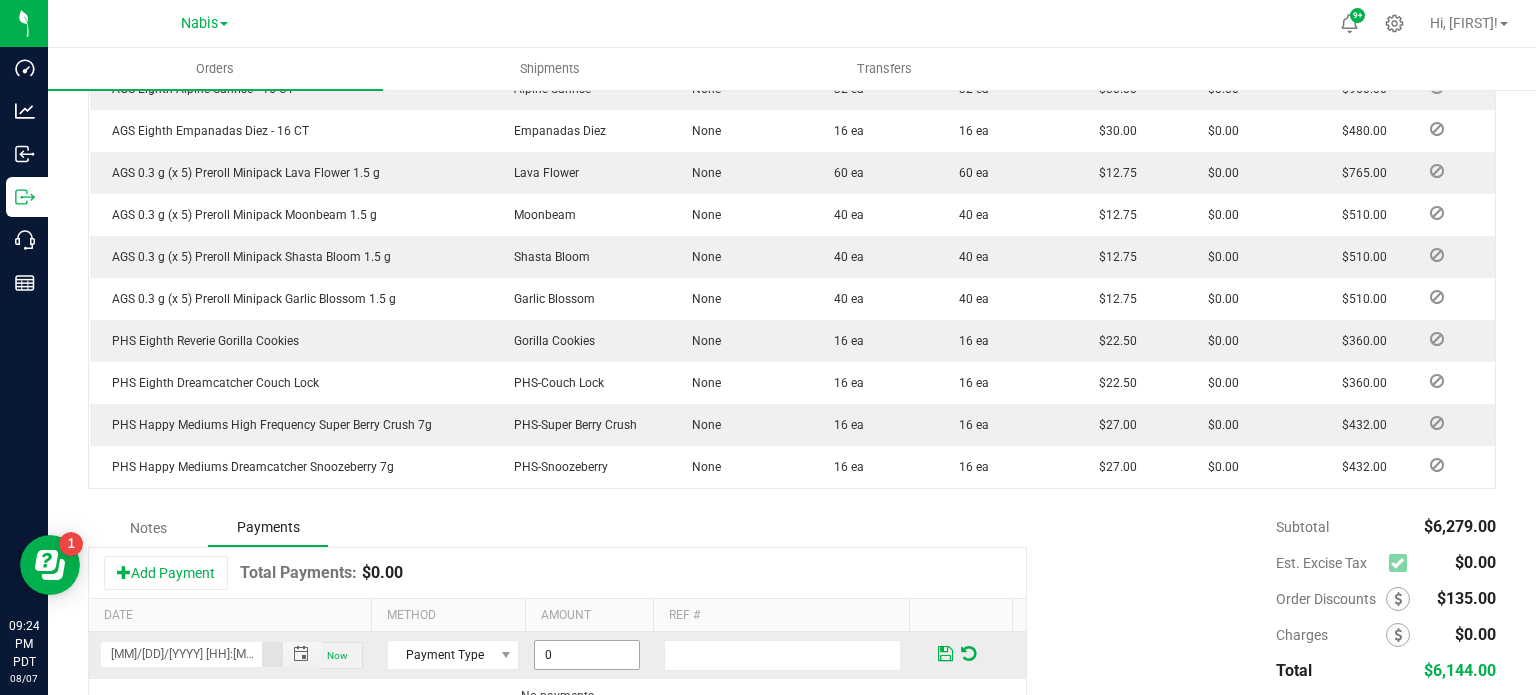 click on "0" at bounding box center (587, 655) 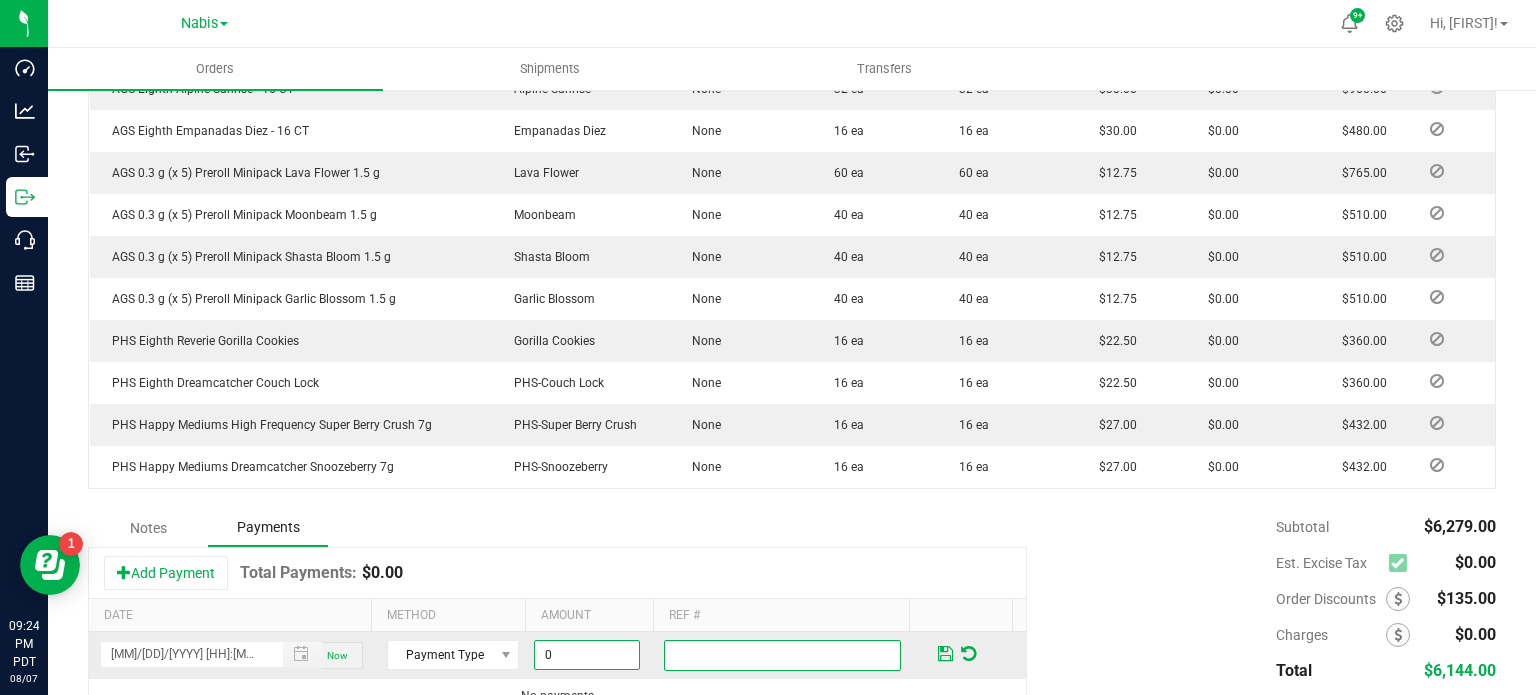 type on "$0.00" 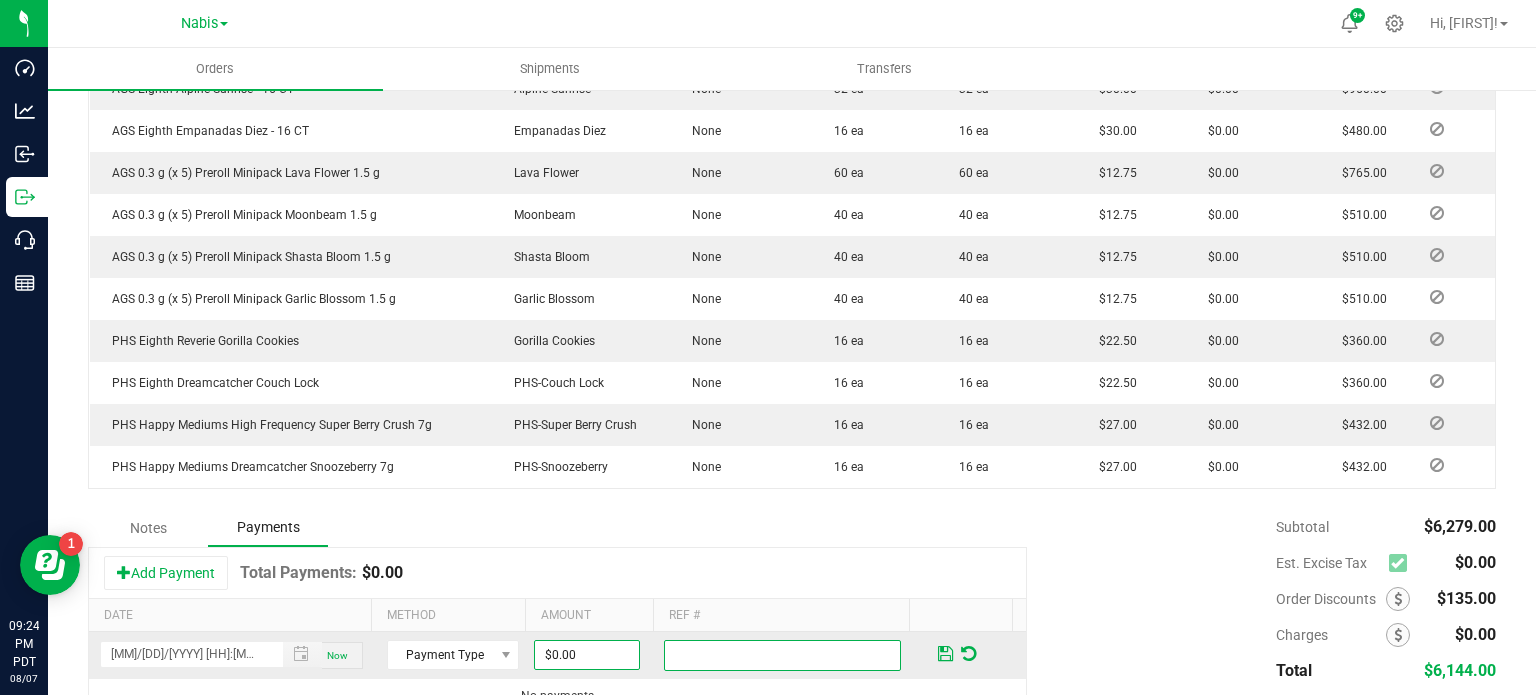 click at bounding box center (782, 655) 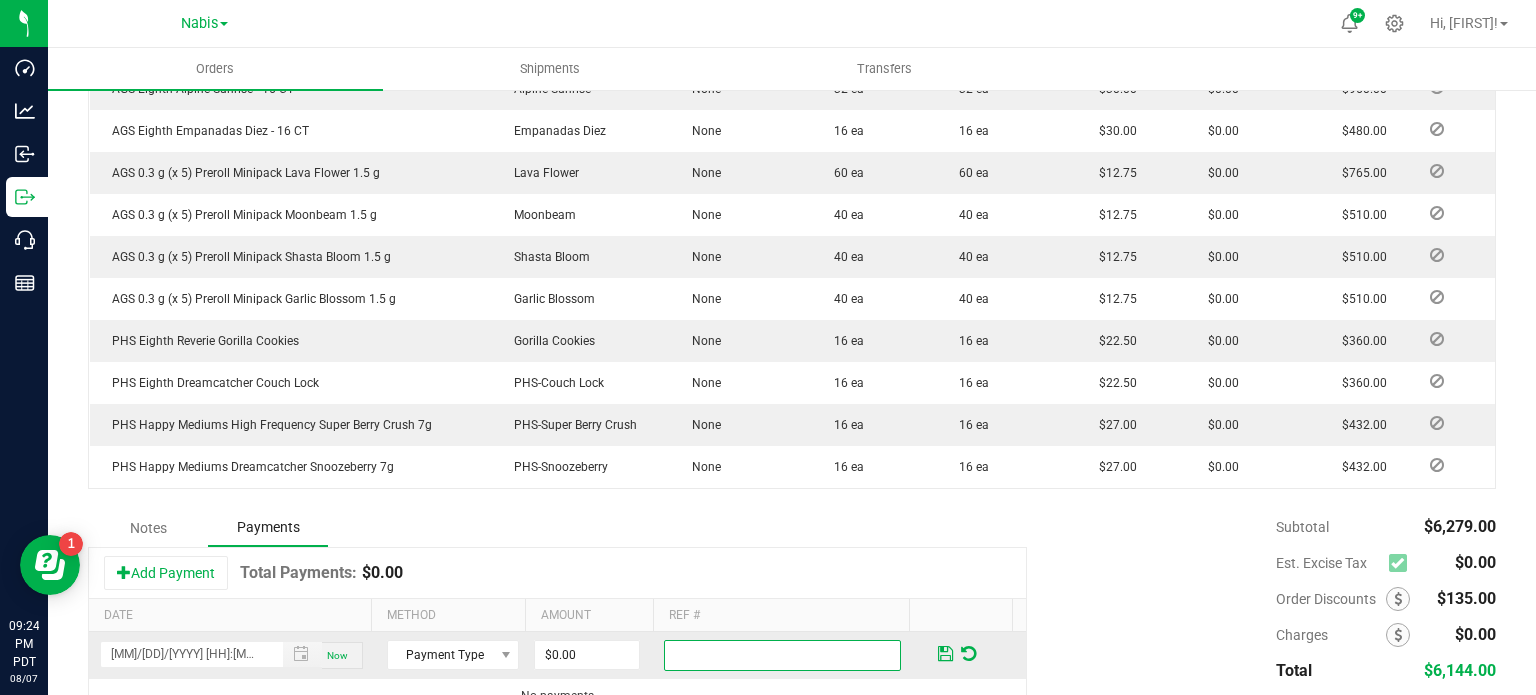 paste on "687343" 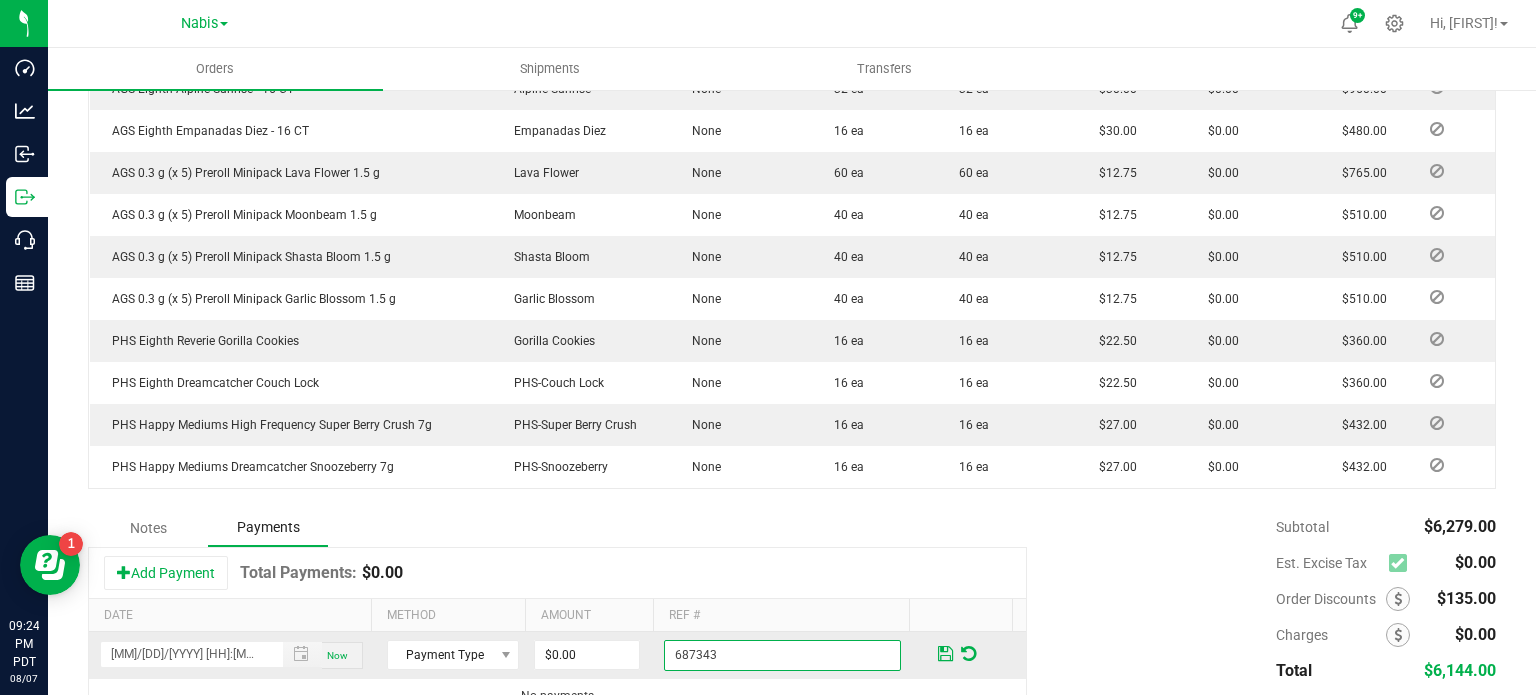 click on "687343" at bounding box center [782, 655] 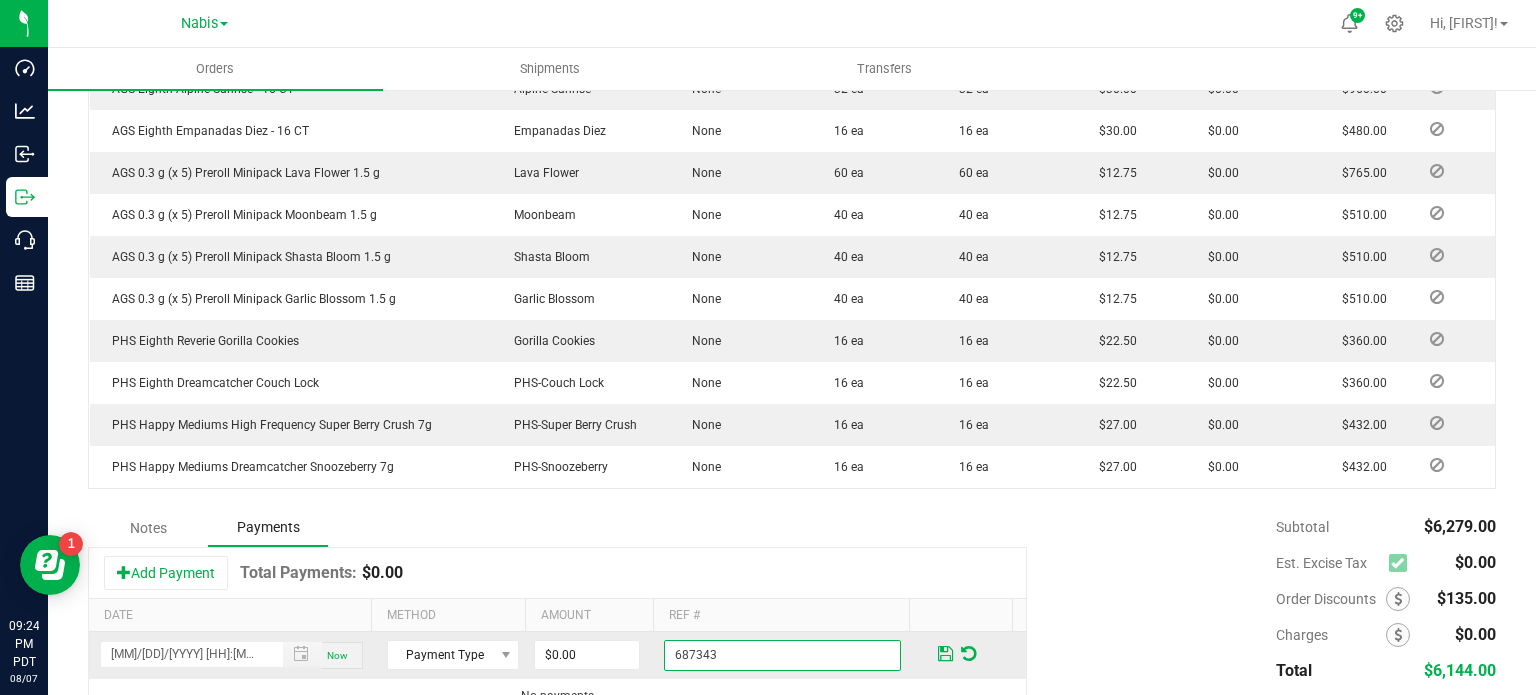 type 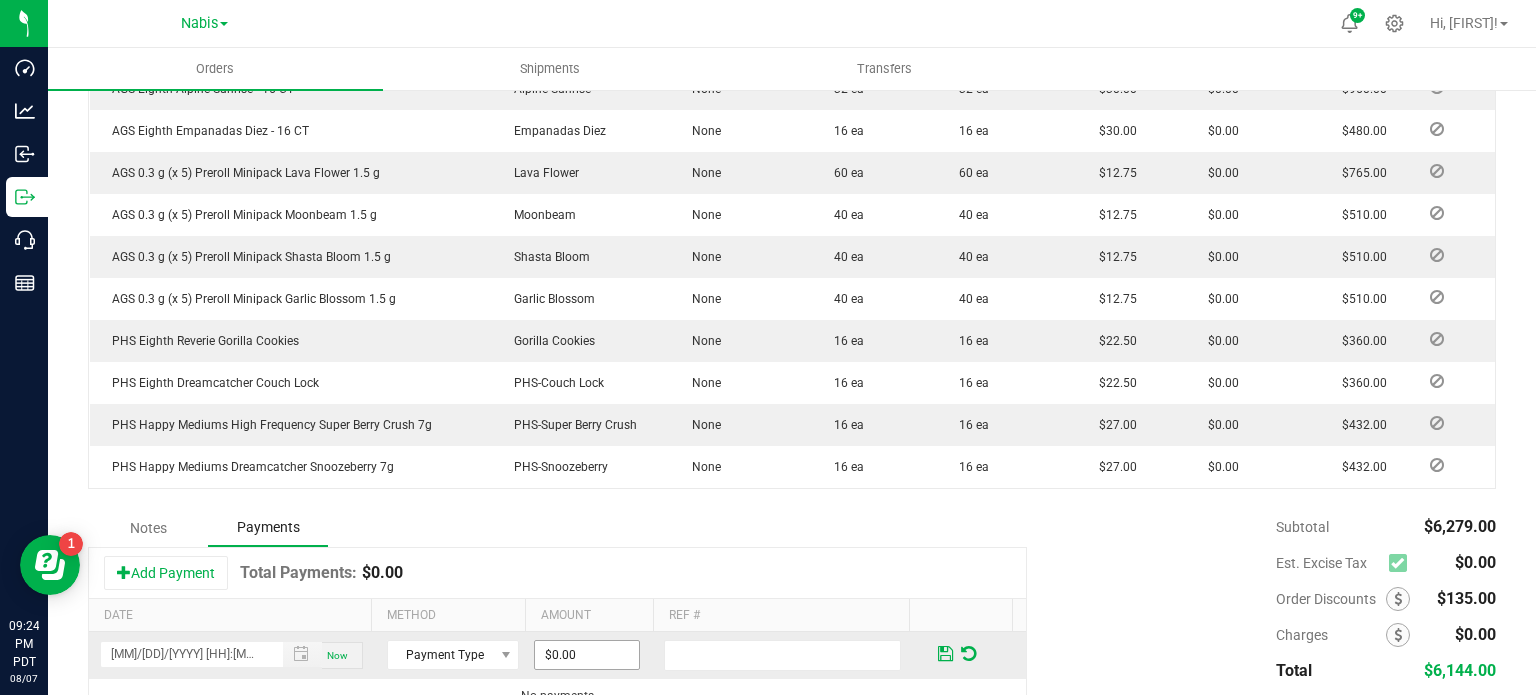 click on "$0.00" at bounding box center [587, 655] 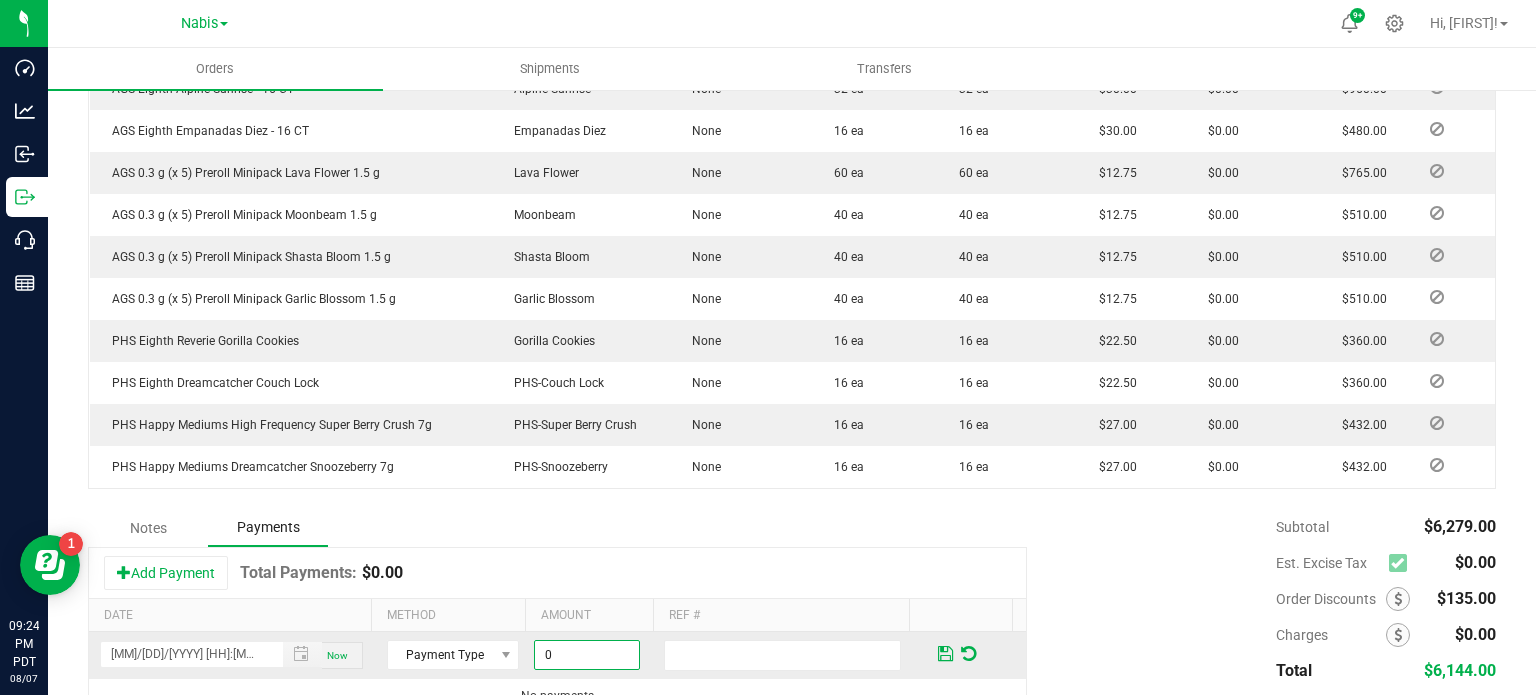 paste on "300" 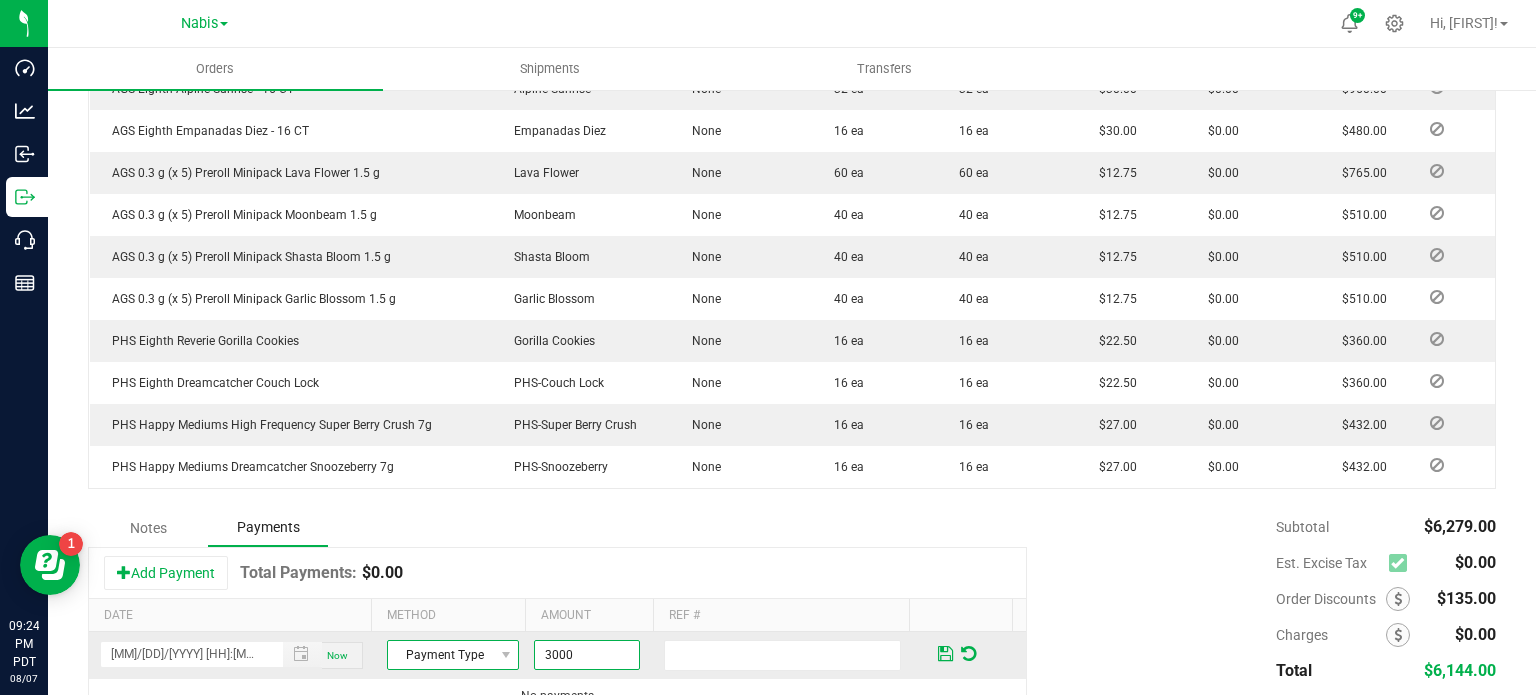 type on "$3,000.00" 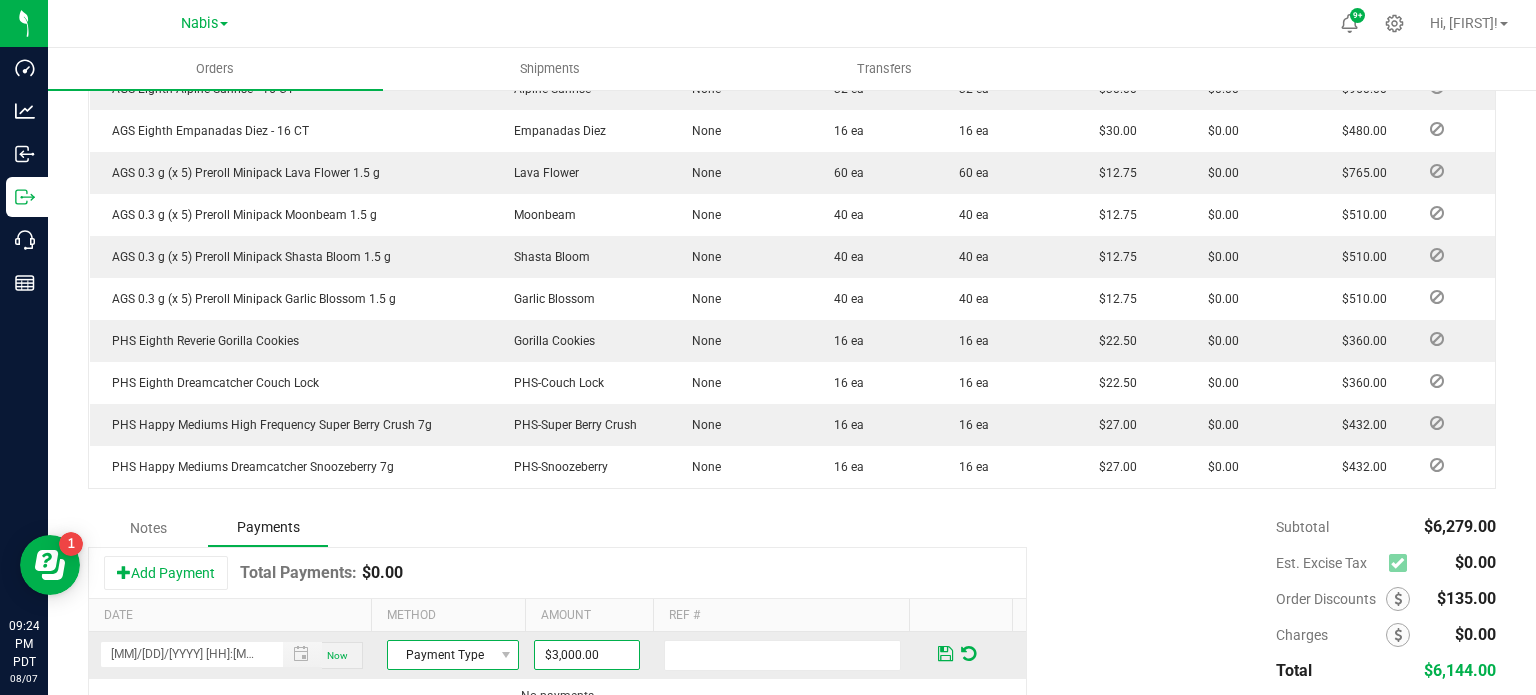 click on "Payment Type" at bounding box center (440, 655) 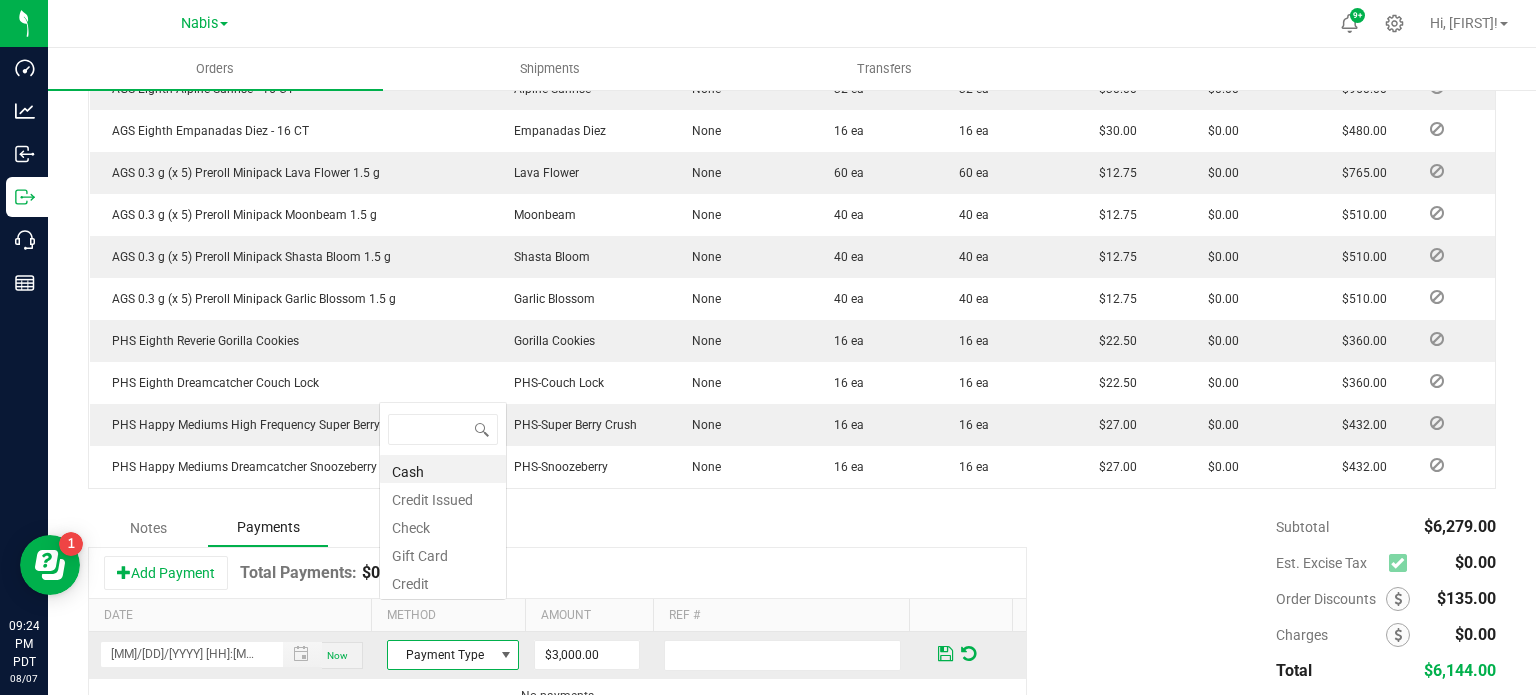 scroll, scrollTop: 0, scrollLeft: 0, axis: both 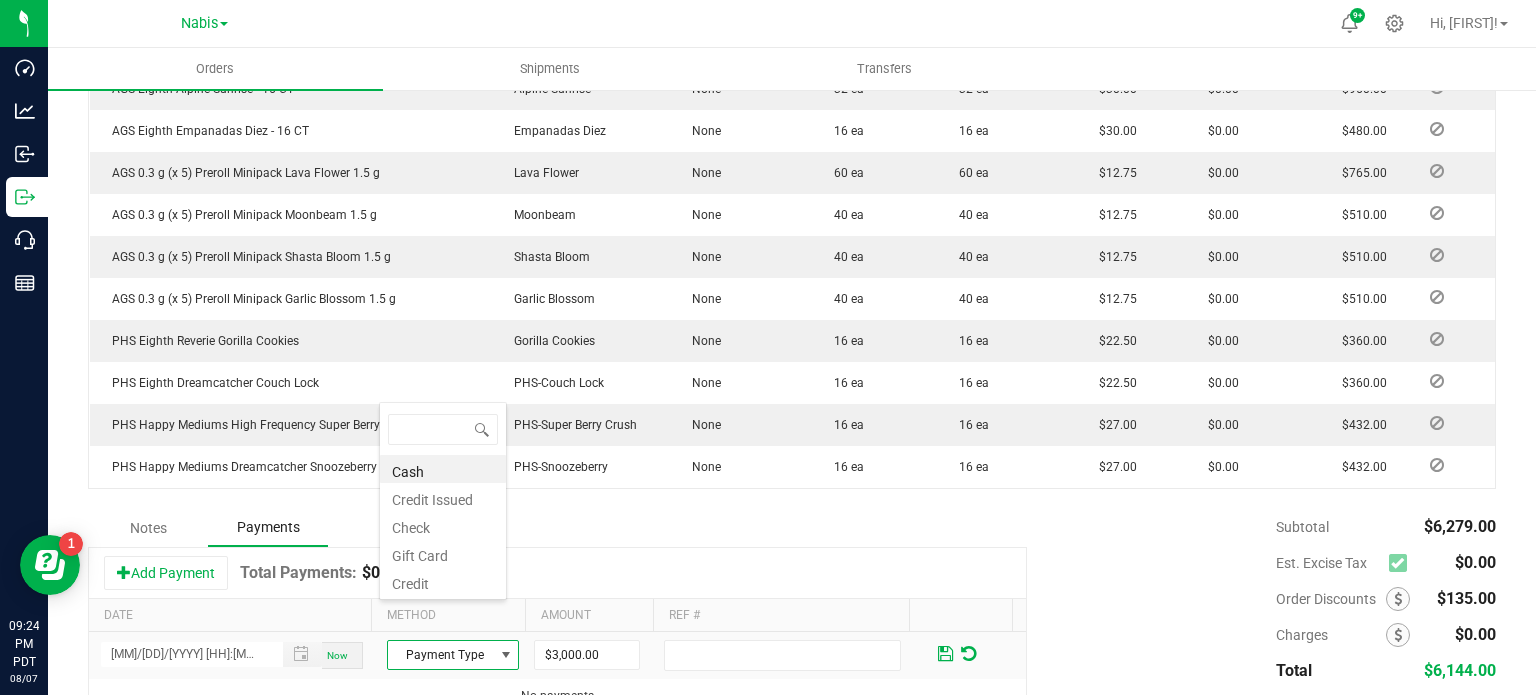 click on "Check" at bounding box center (443, 525) 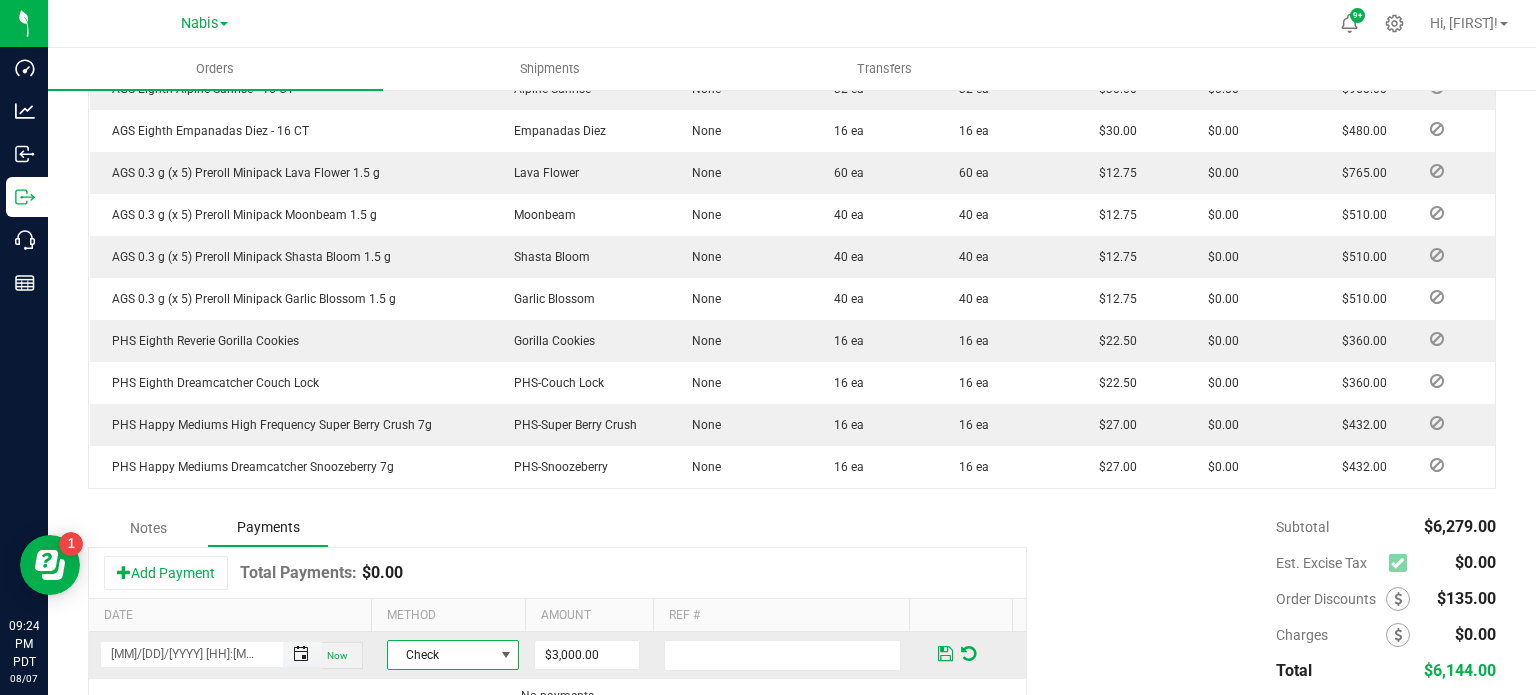 click at bounding box center (301, 654) 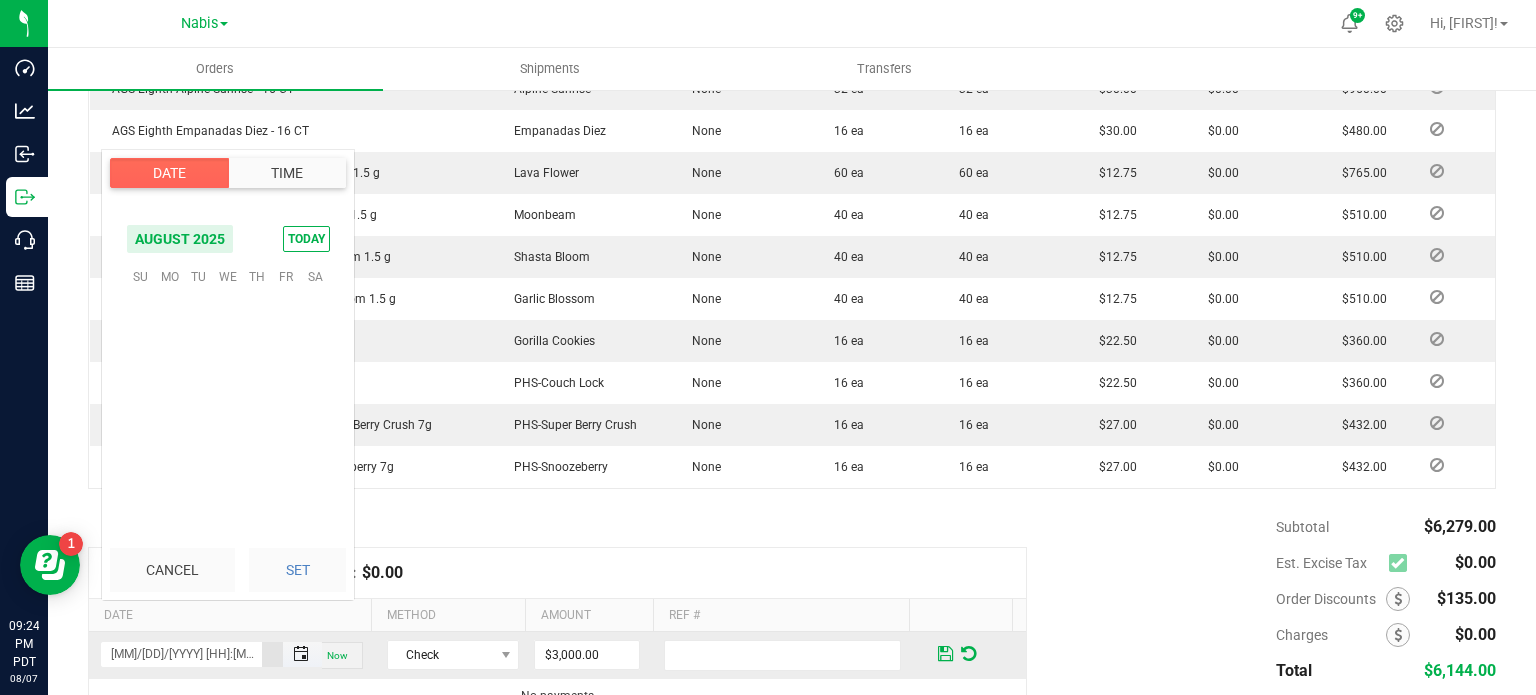scroll, scrollTop: 0, scrollLeft: 0, axis: both 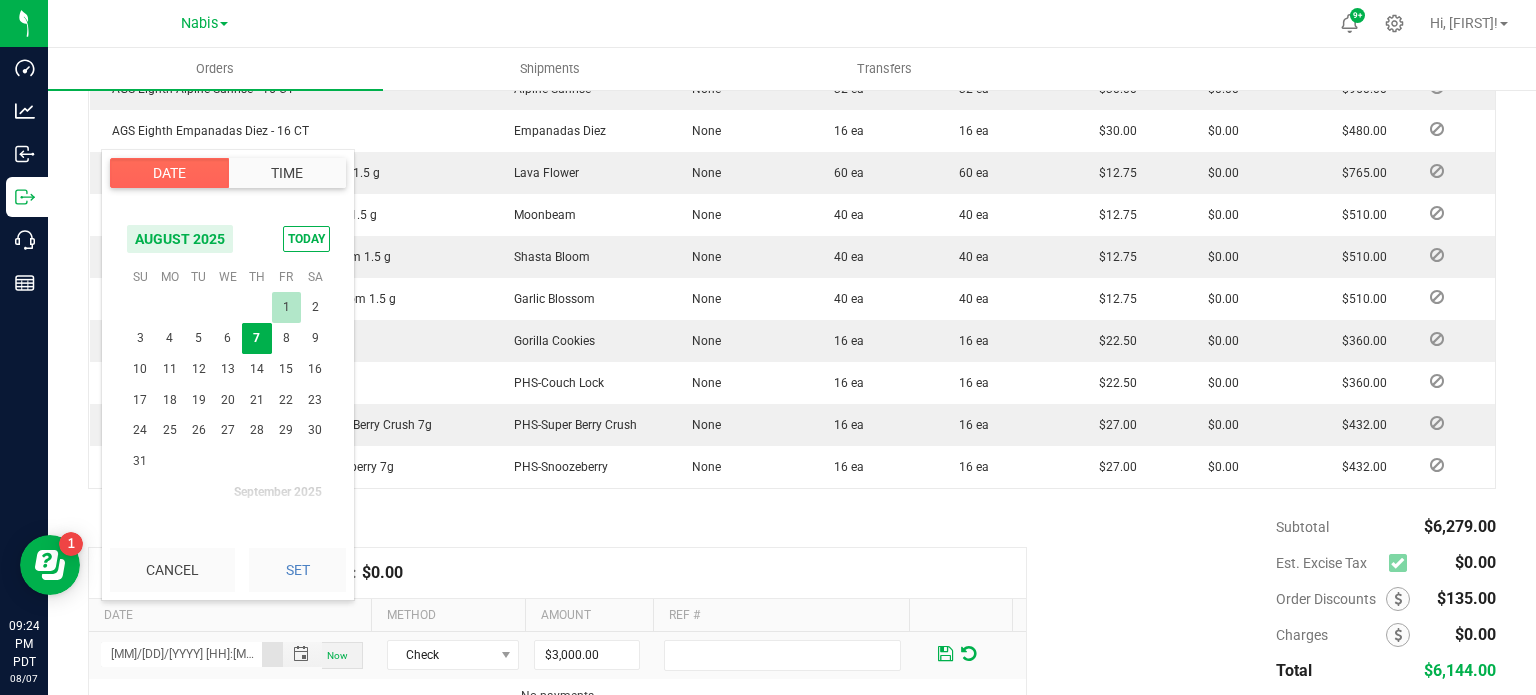 click on "1" at bounding box center [286, 307] 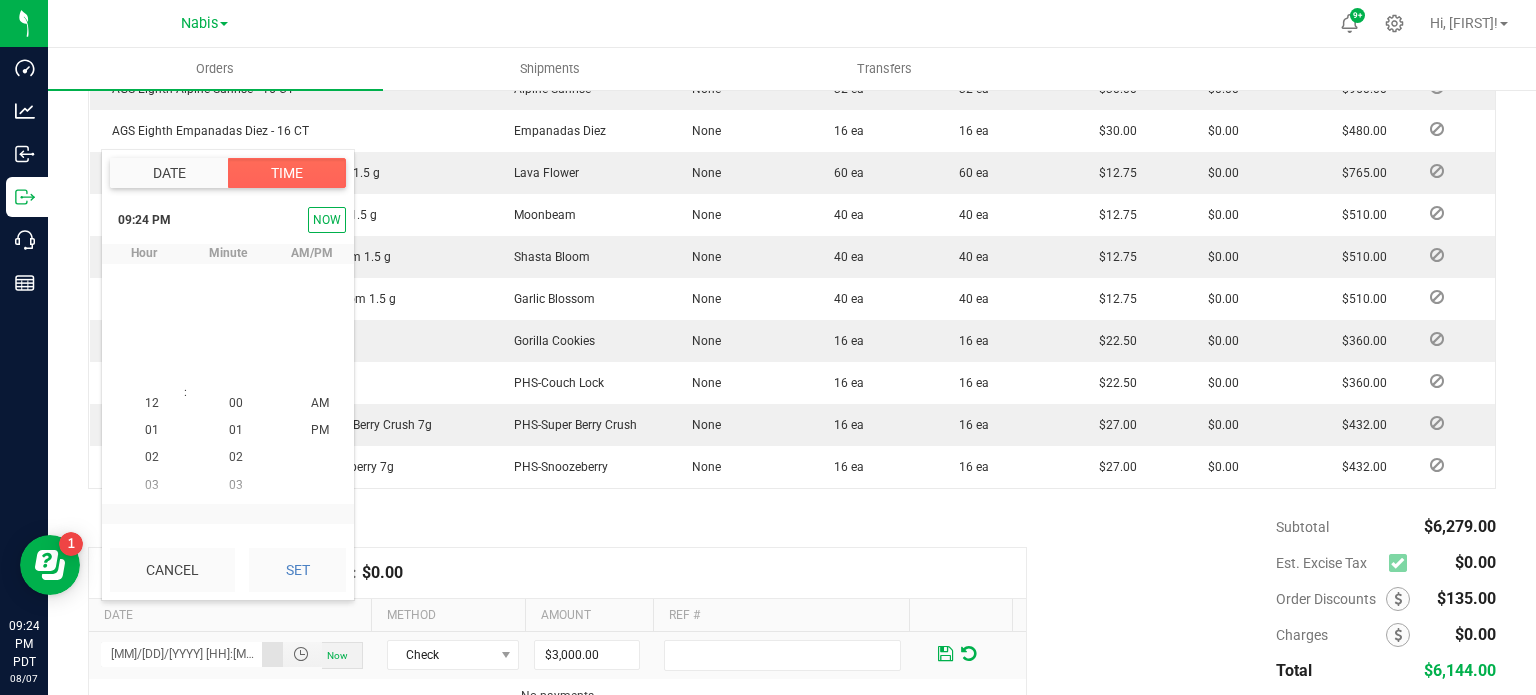 scroll, scrollTop: 570, scrollLeft: 0, axis: vertical 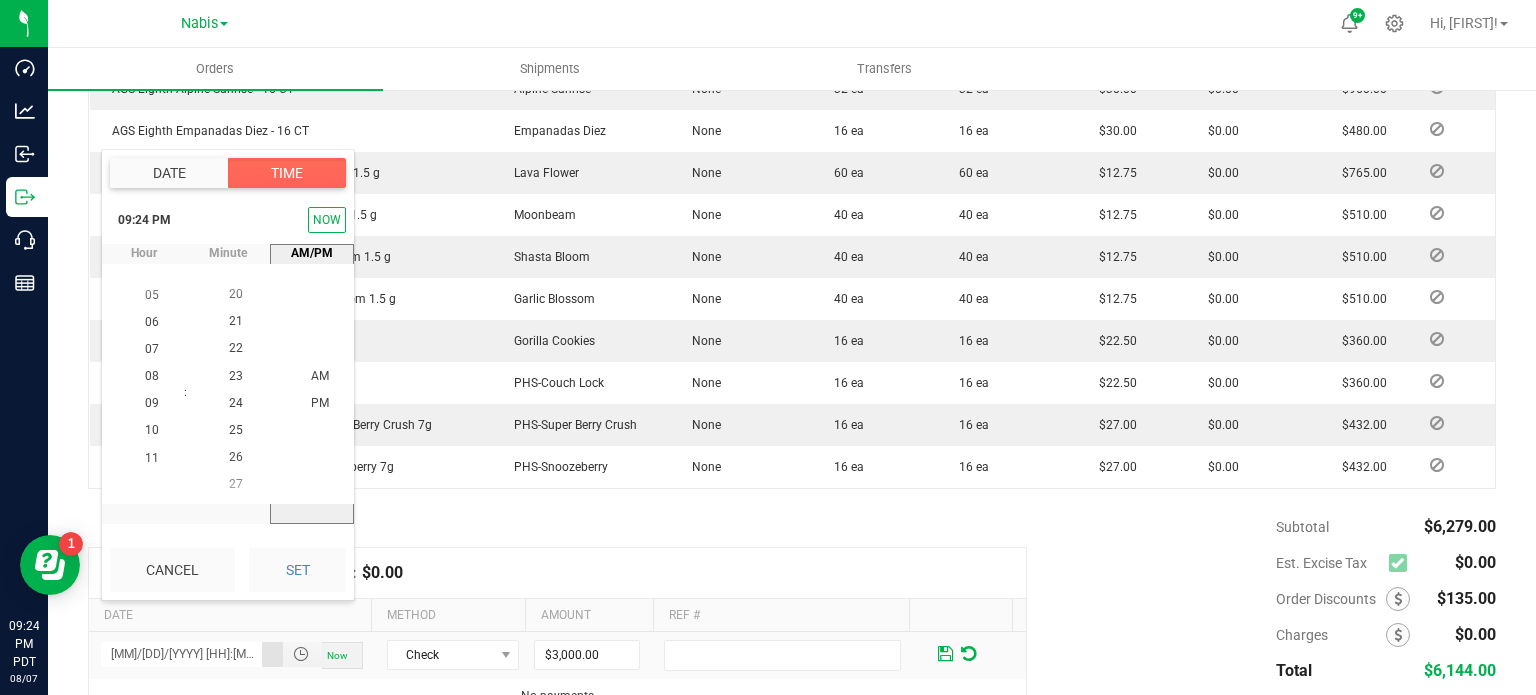 click on "Set" at bounding box center (297, 570) 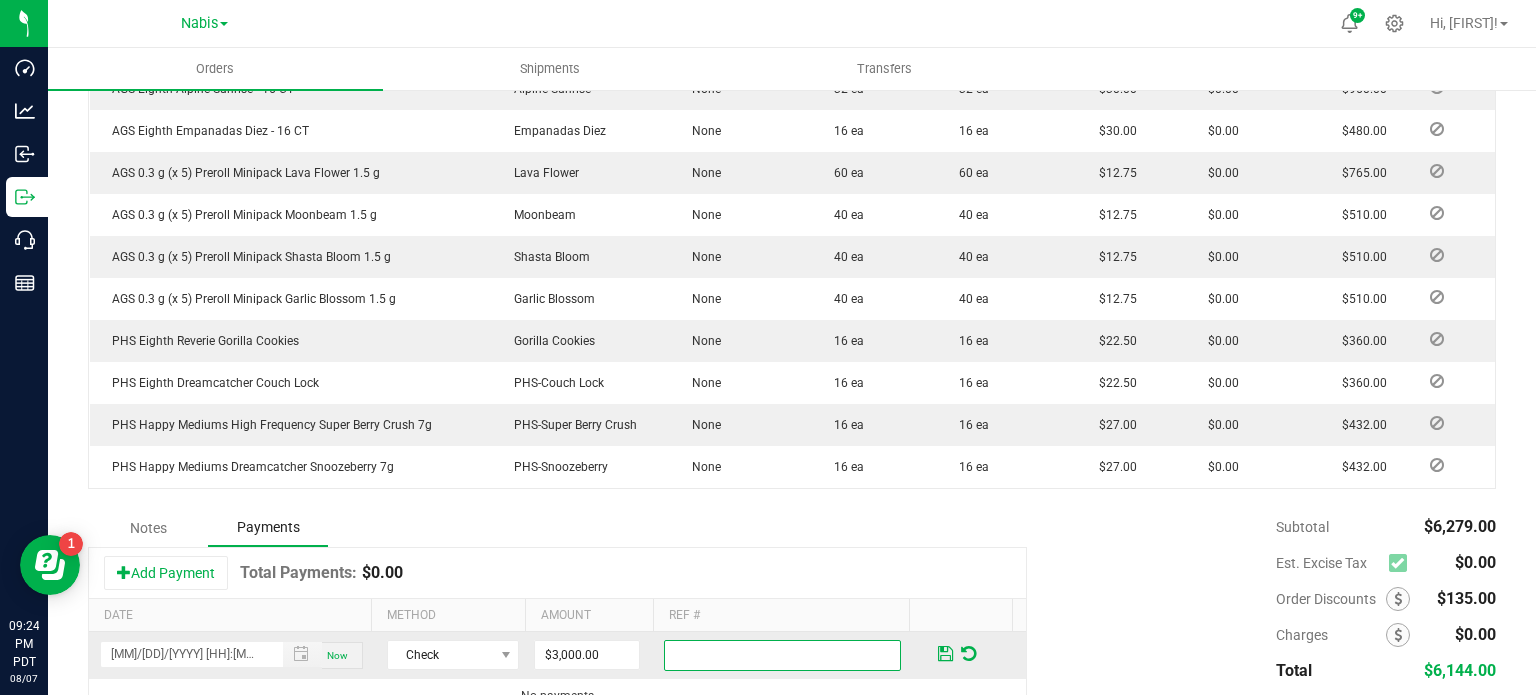 click at bounding box center (782, 655) 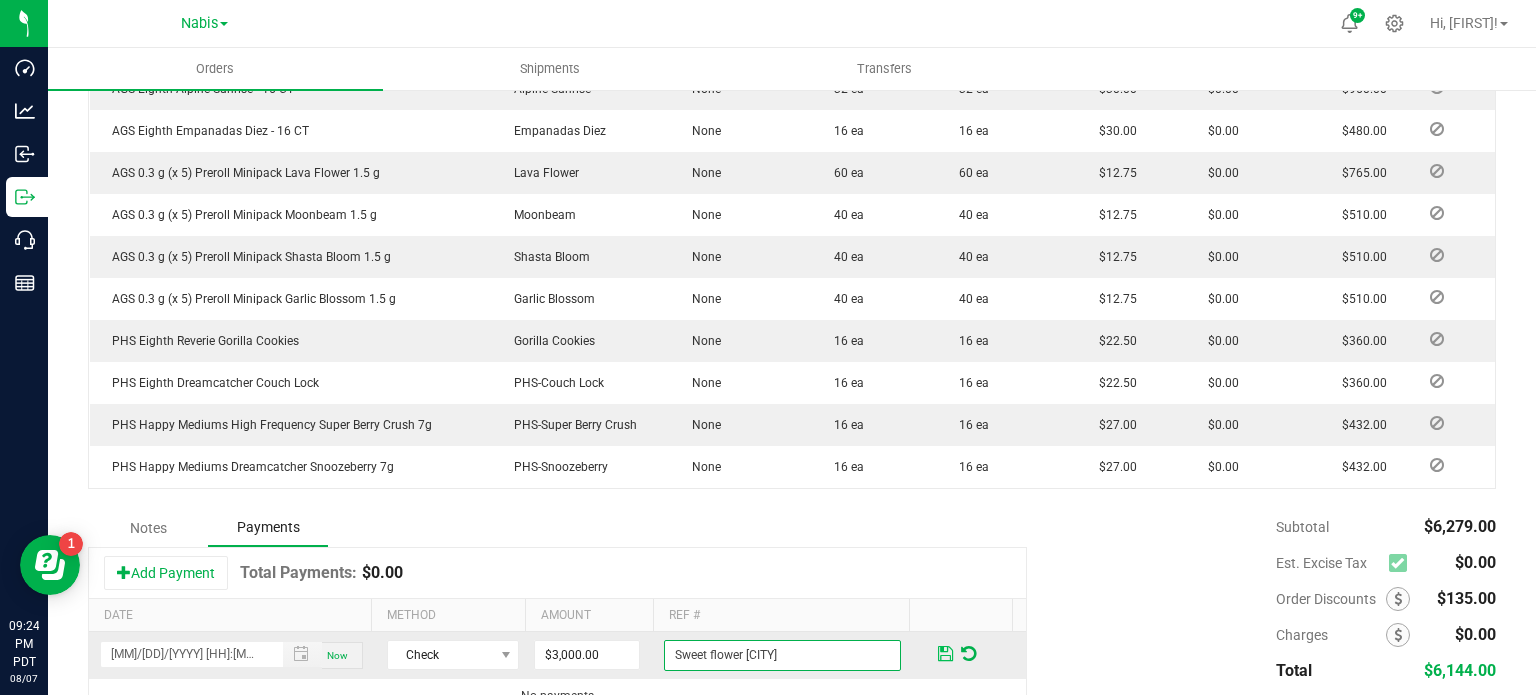 type on "Sweet flower [CITY]" 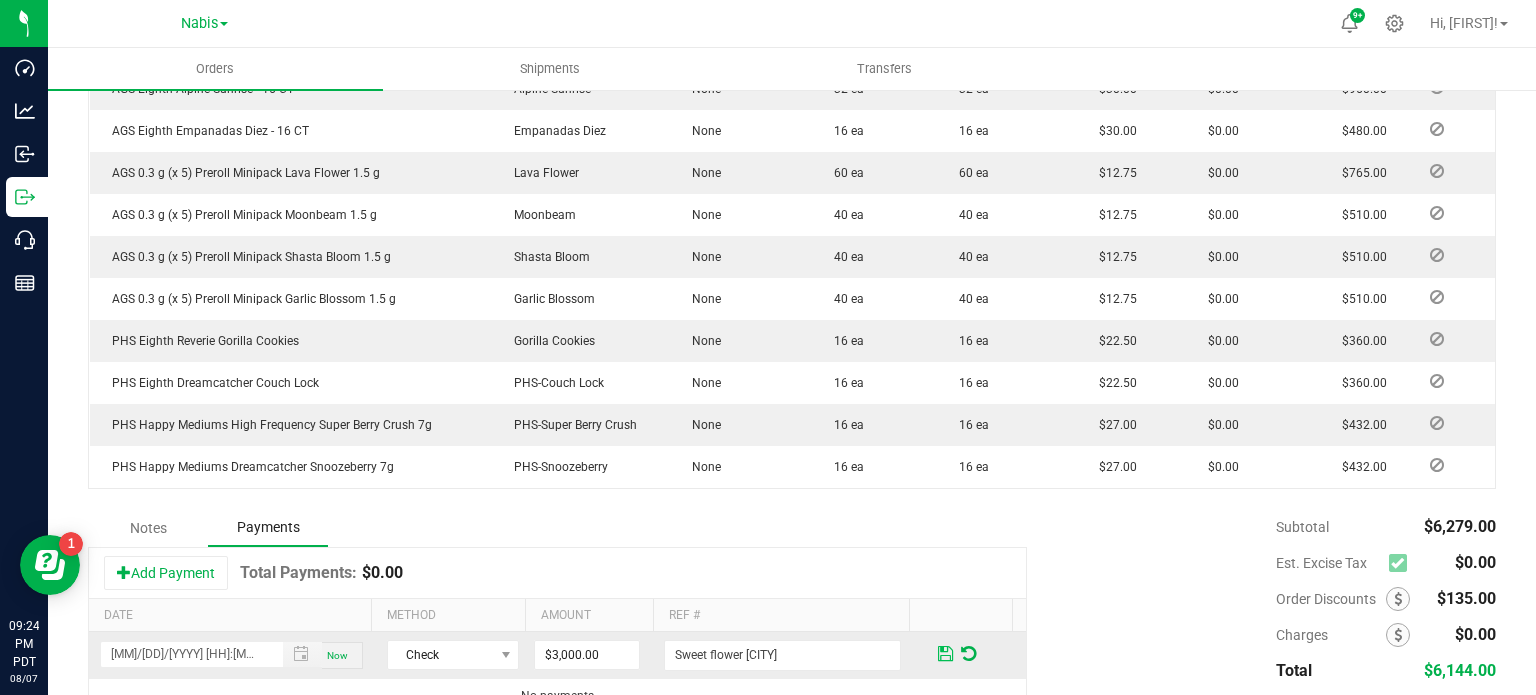 click at bounding box center (945, 654) 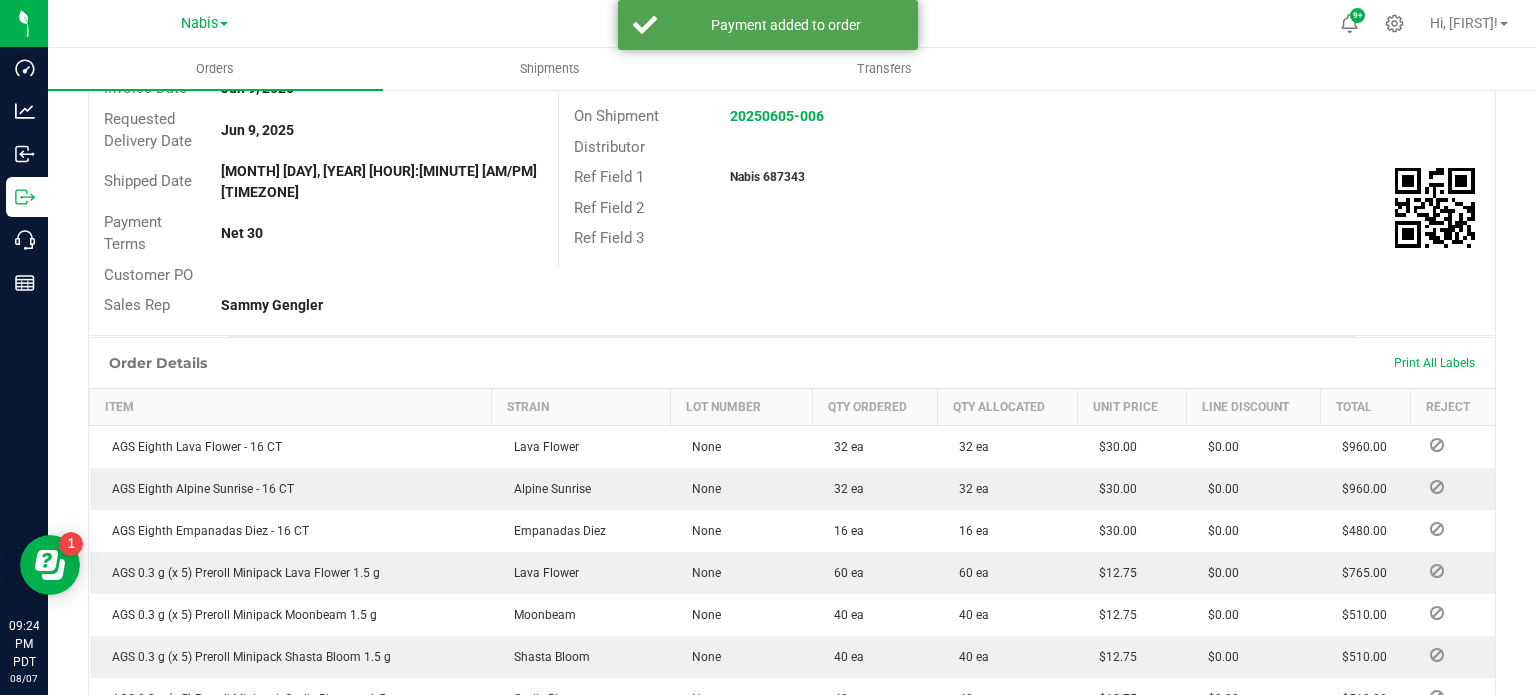 scroll, scrollTop: 752, scrollLeft: 0, axis: vertical 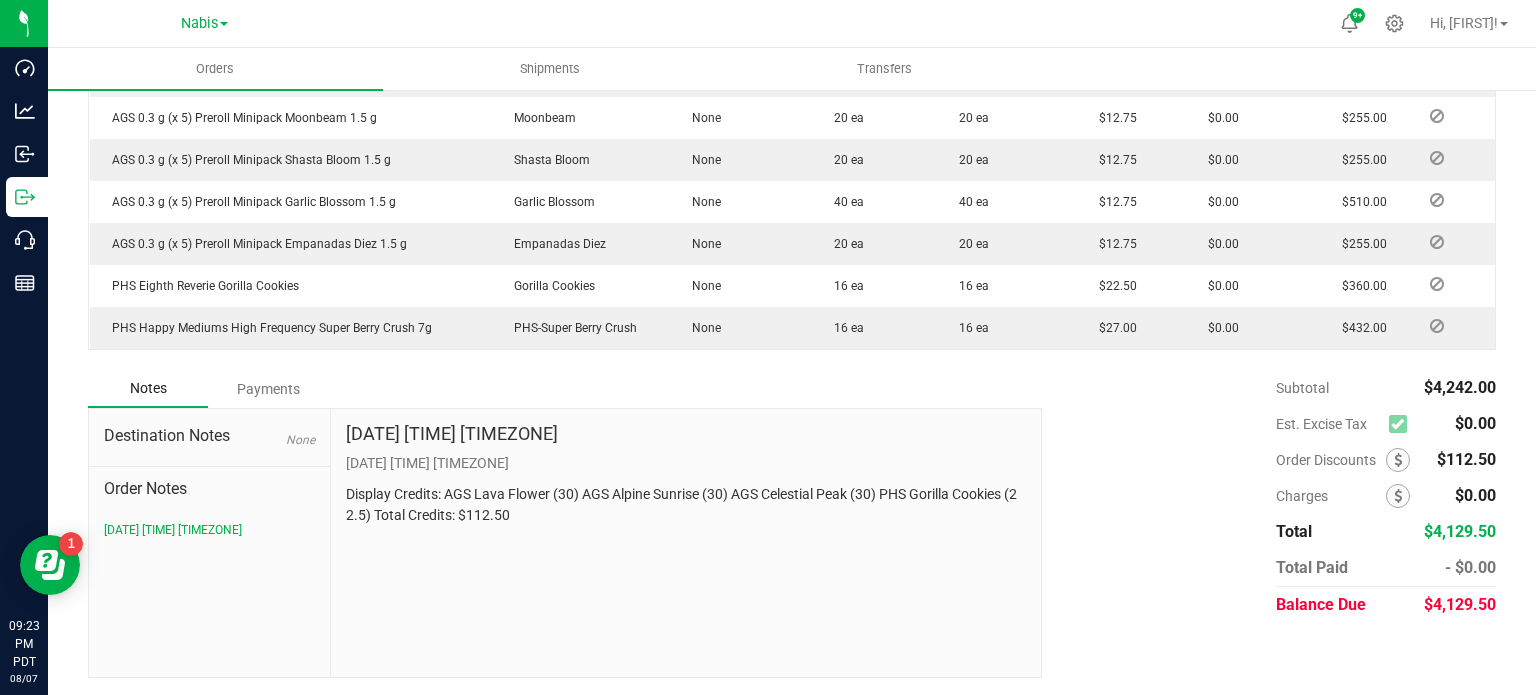 click on "Payments" at bounding box center [268, 389] 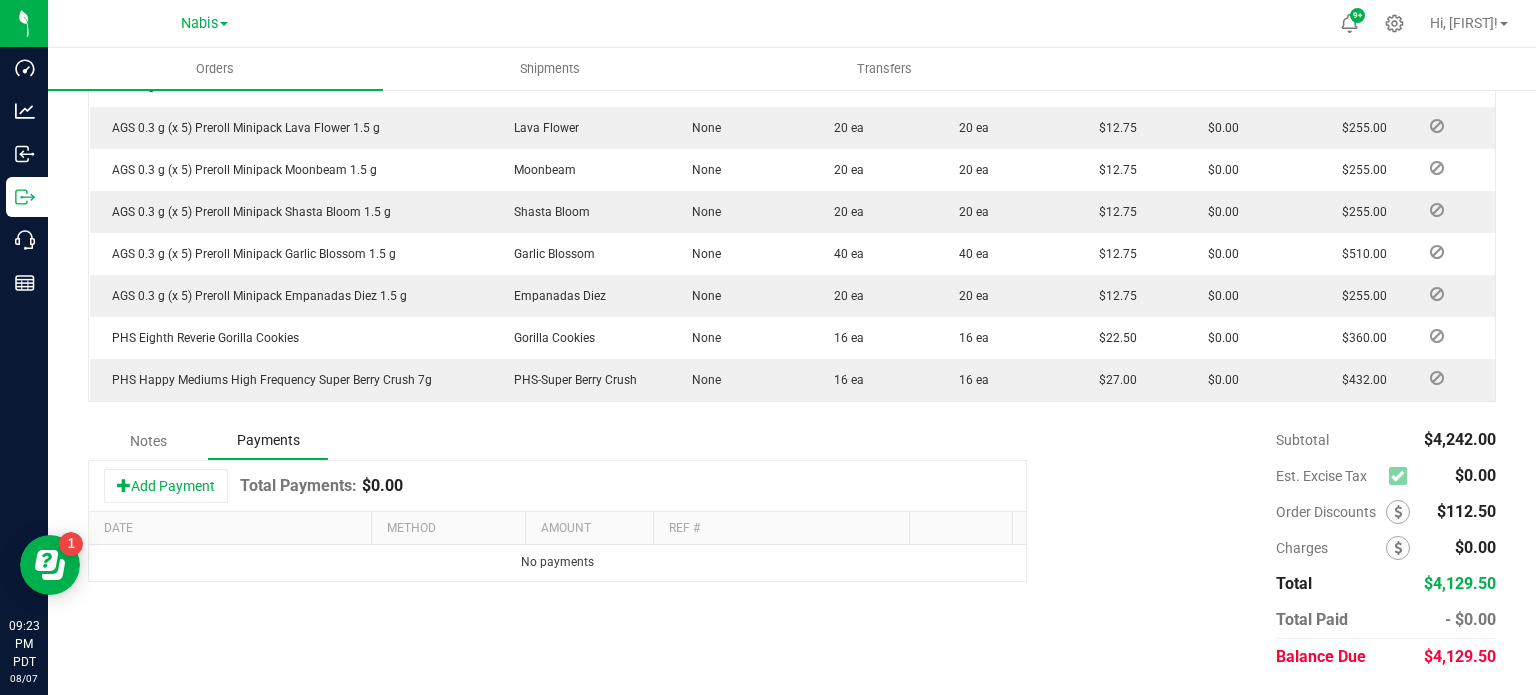 scroll, scrollTop: 709, scrollLeft: 0, axis: vertical 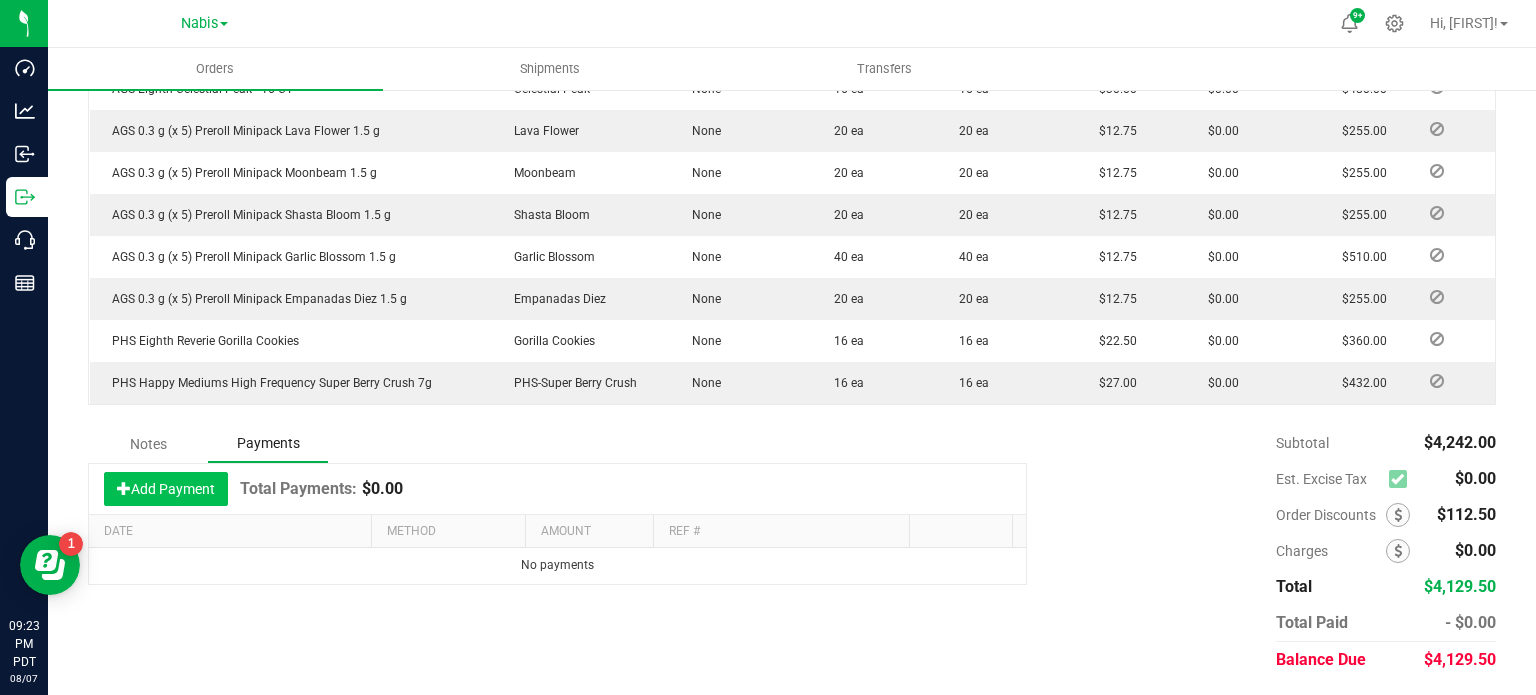 click on "Add Payment" at bounding box center (166, 489) 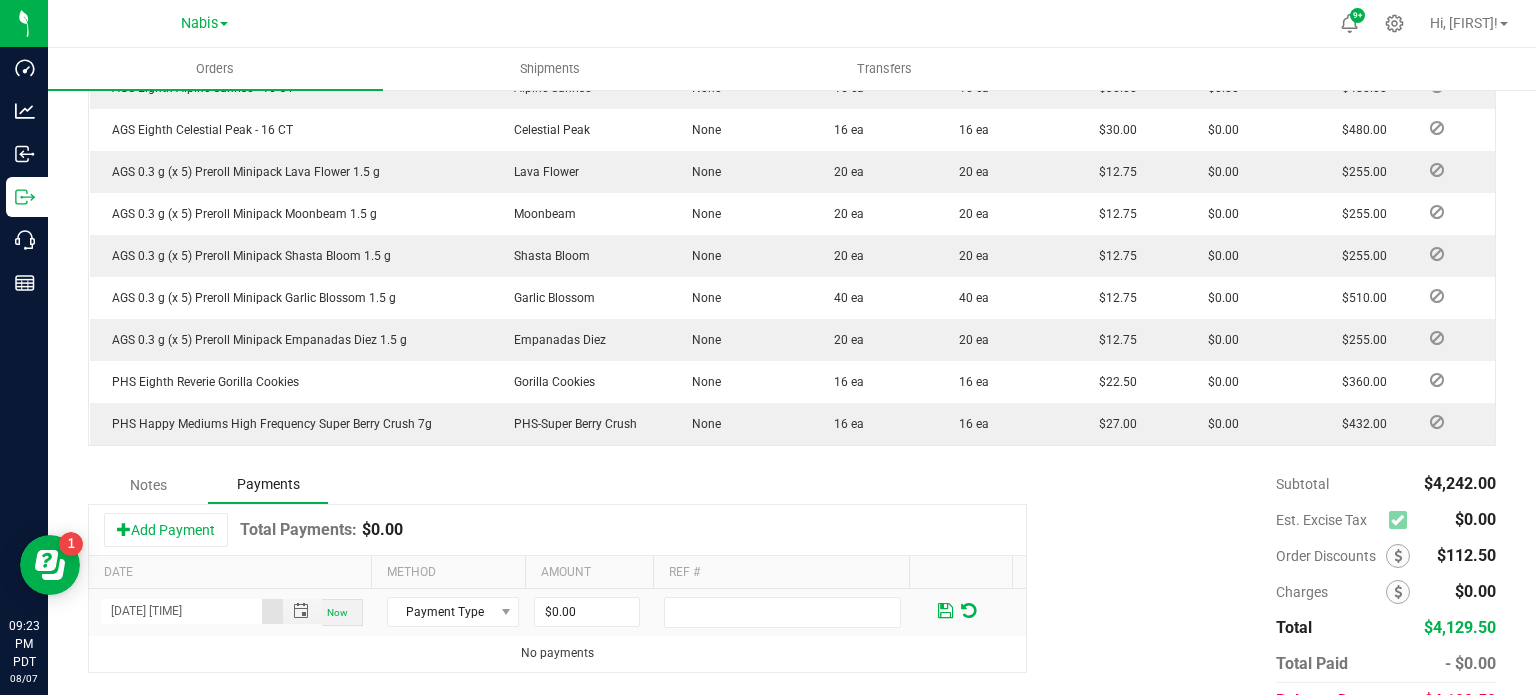scroll, scrollTop: 709, scrollLeft: 0, axis: vertical 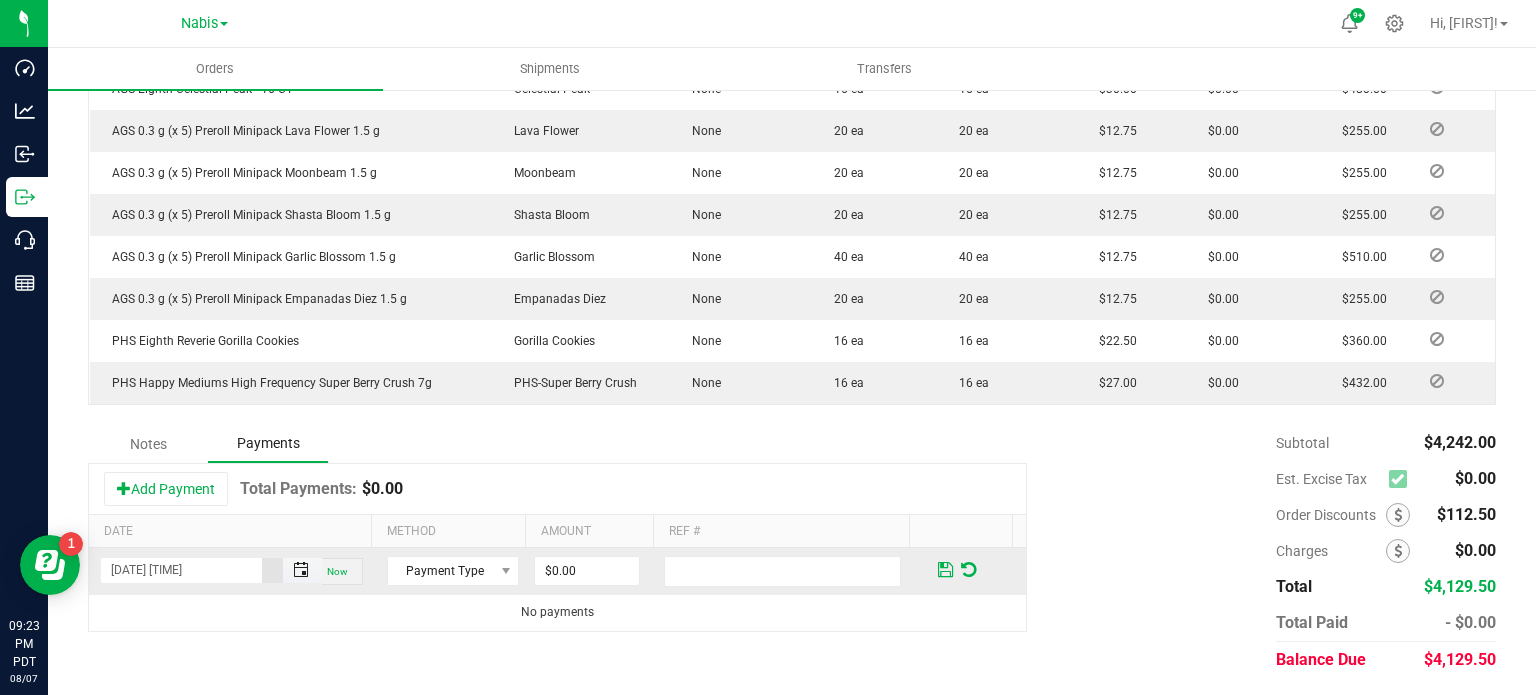 click at bounding box center (301, 570) 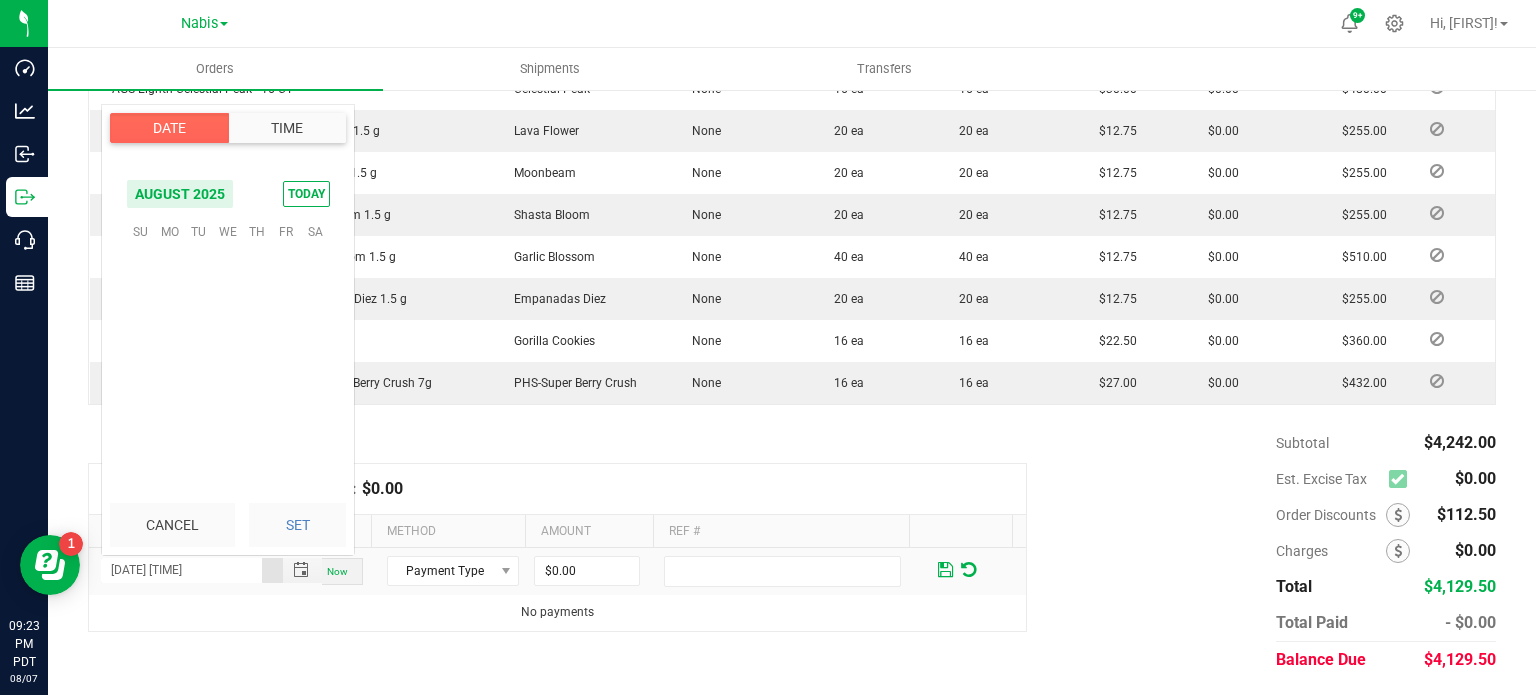 scroll, scrollTop: 0, scrollLeft: 0, axis: both 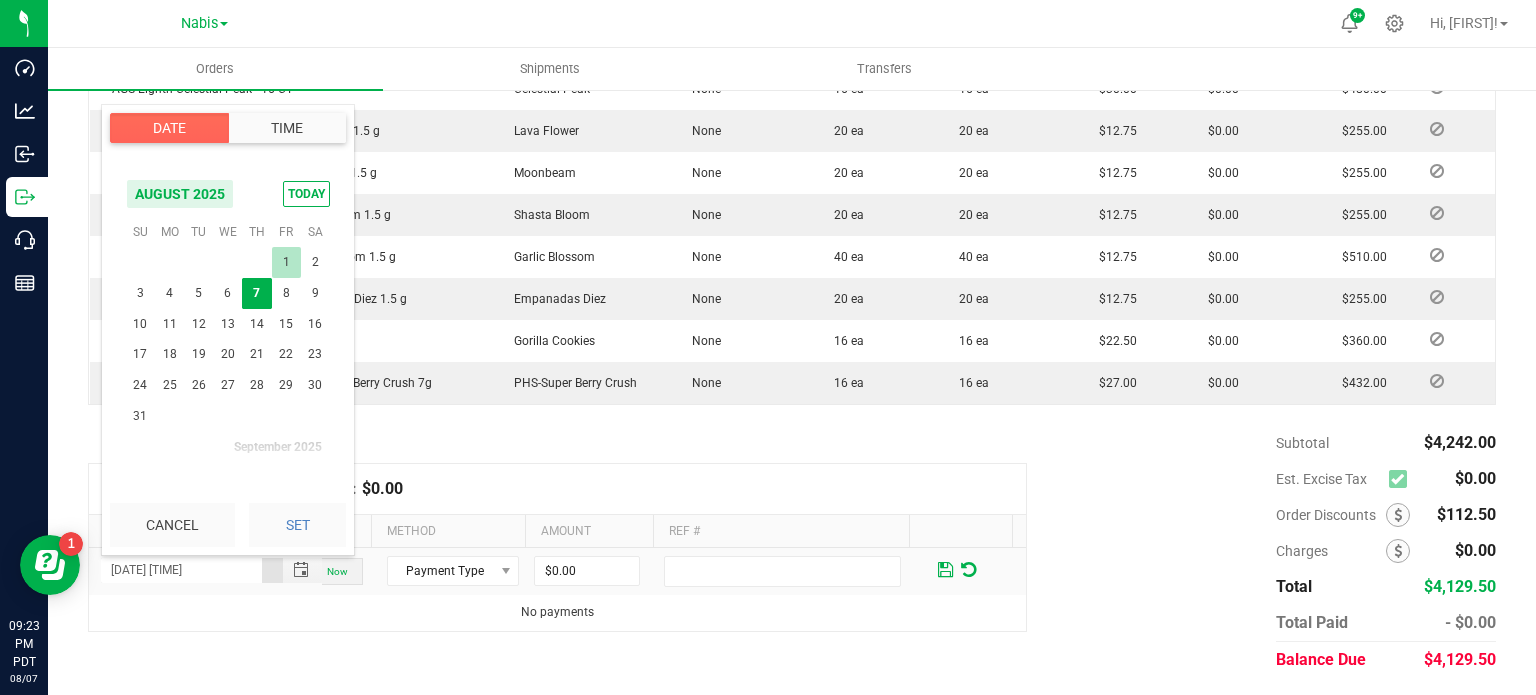 click on "1" at bounding box center (286, 262) 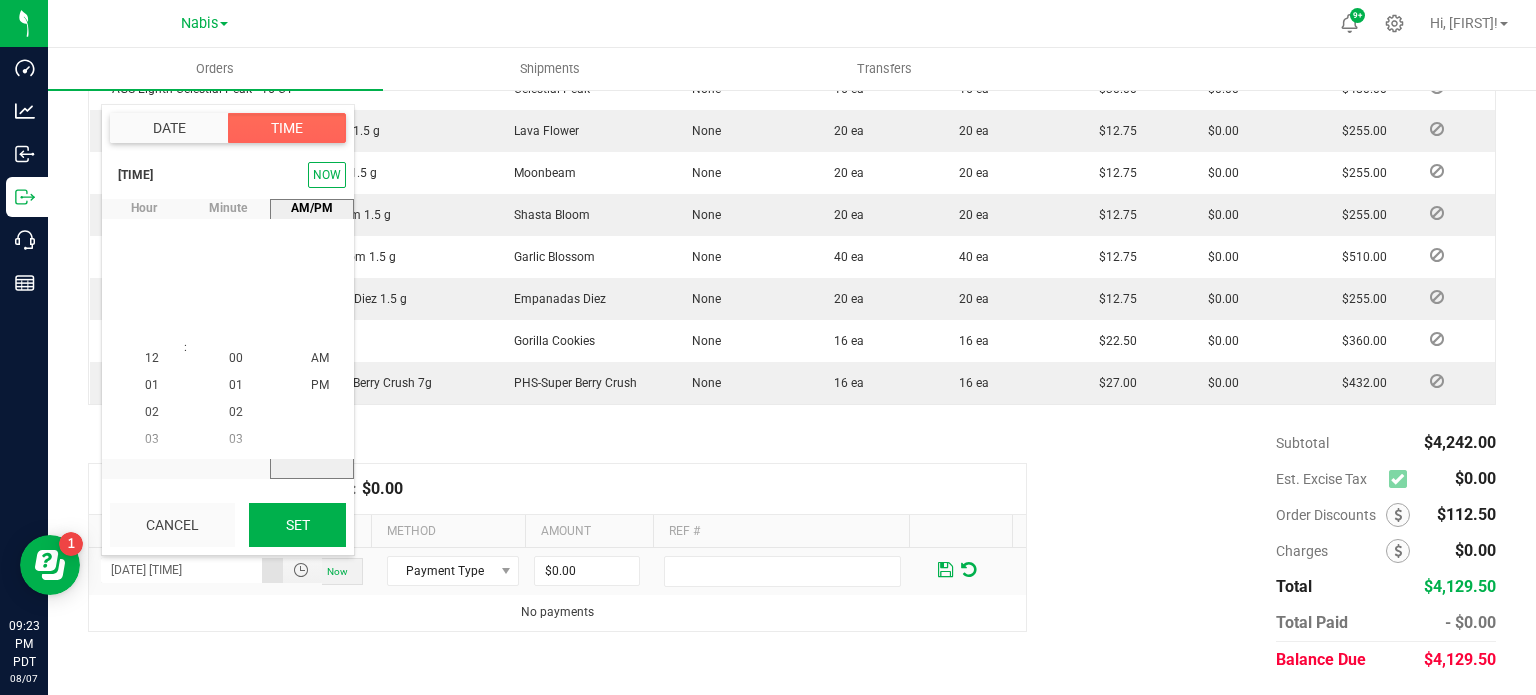 scroll, scrollTop: 570, scrollLeft: 0, axis: vertical 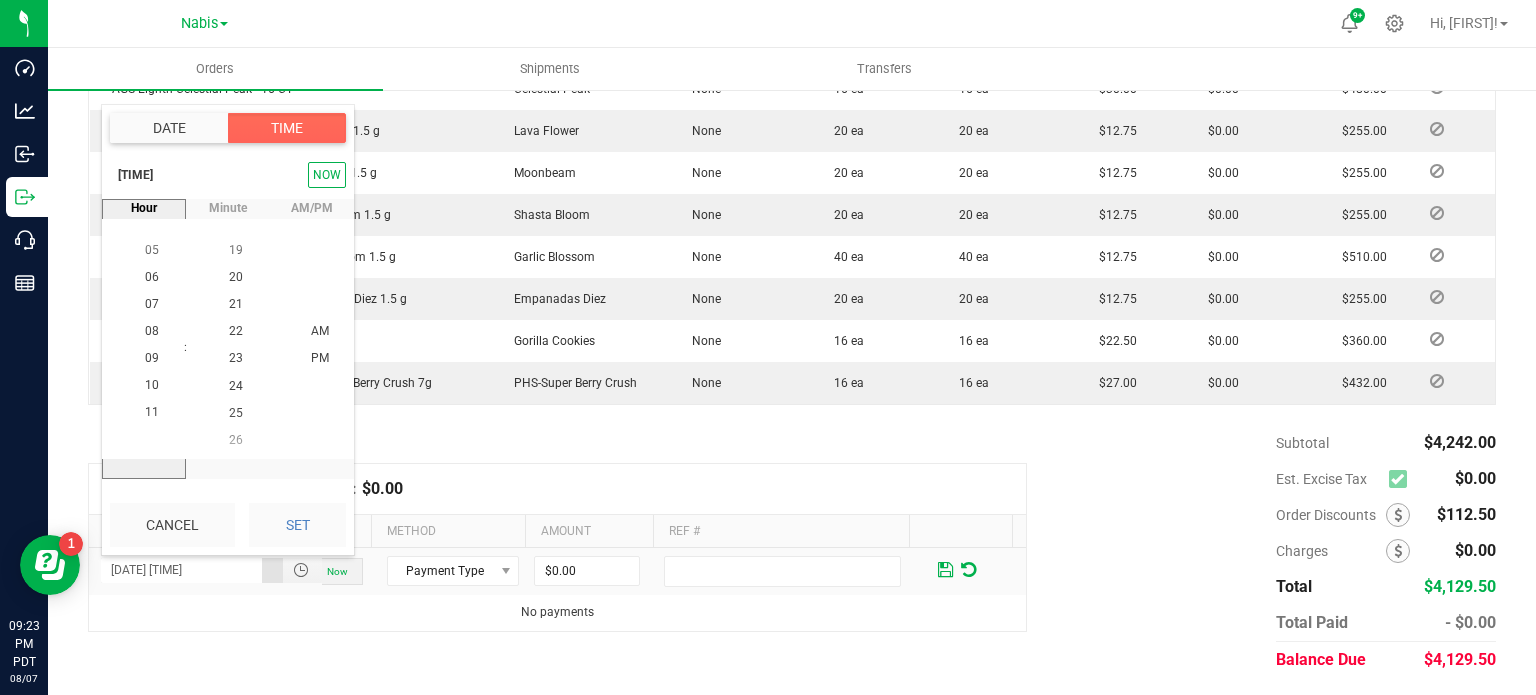 click on "Cancel   Set" at bounding box center (228, 525) 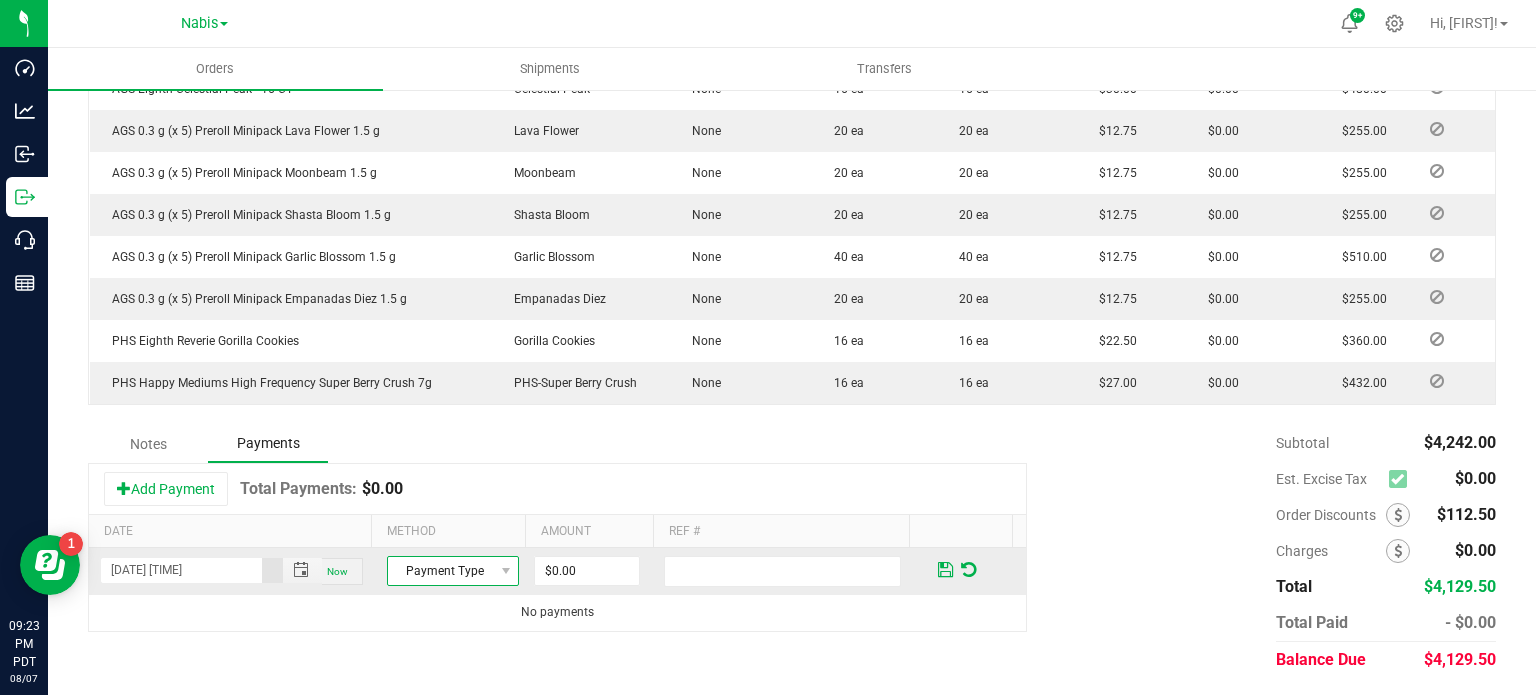 click on "Payment Type" at bounding box center [440, 571] 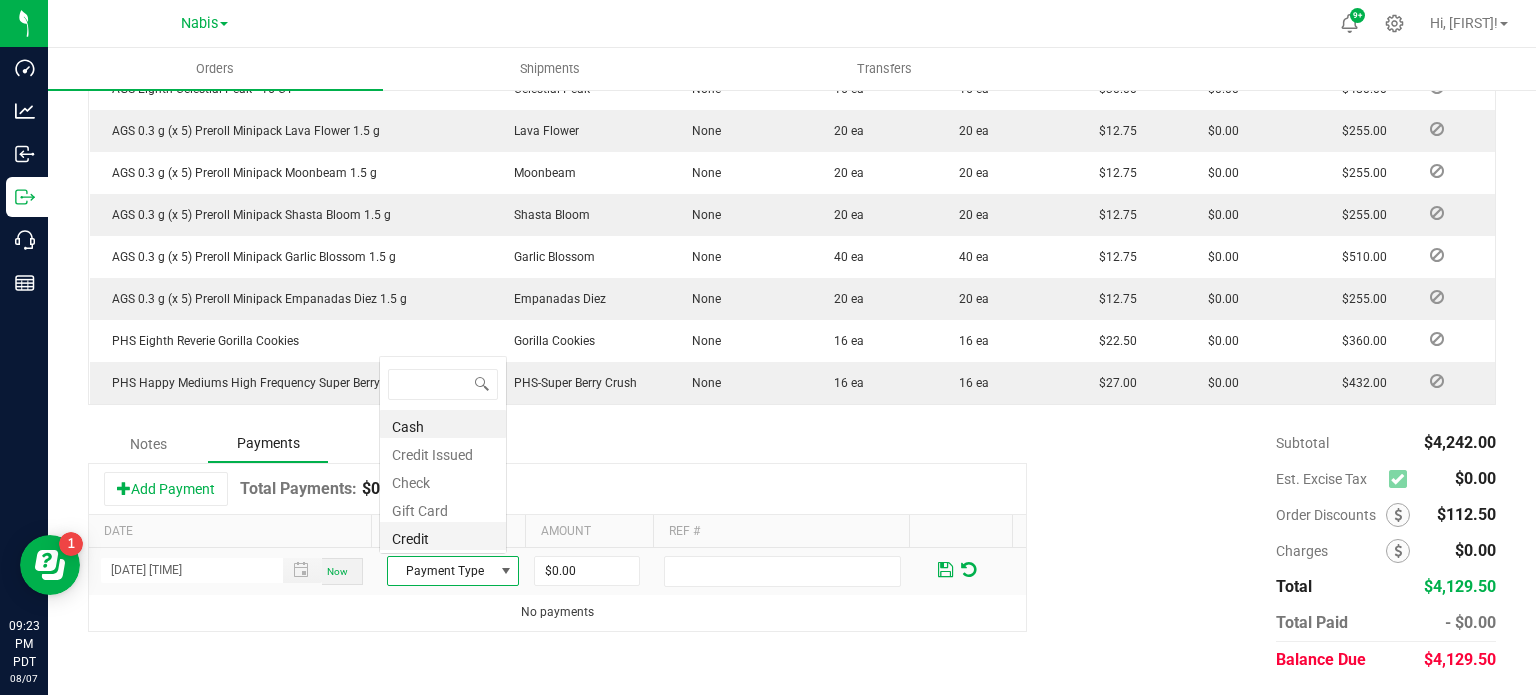 scroll, scrollTop: 0, scrollLeft: 0, axis: both 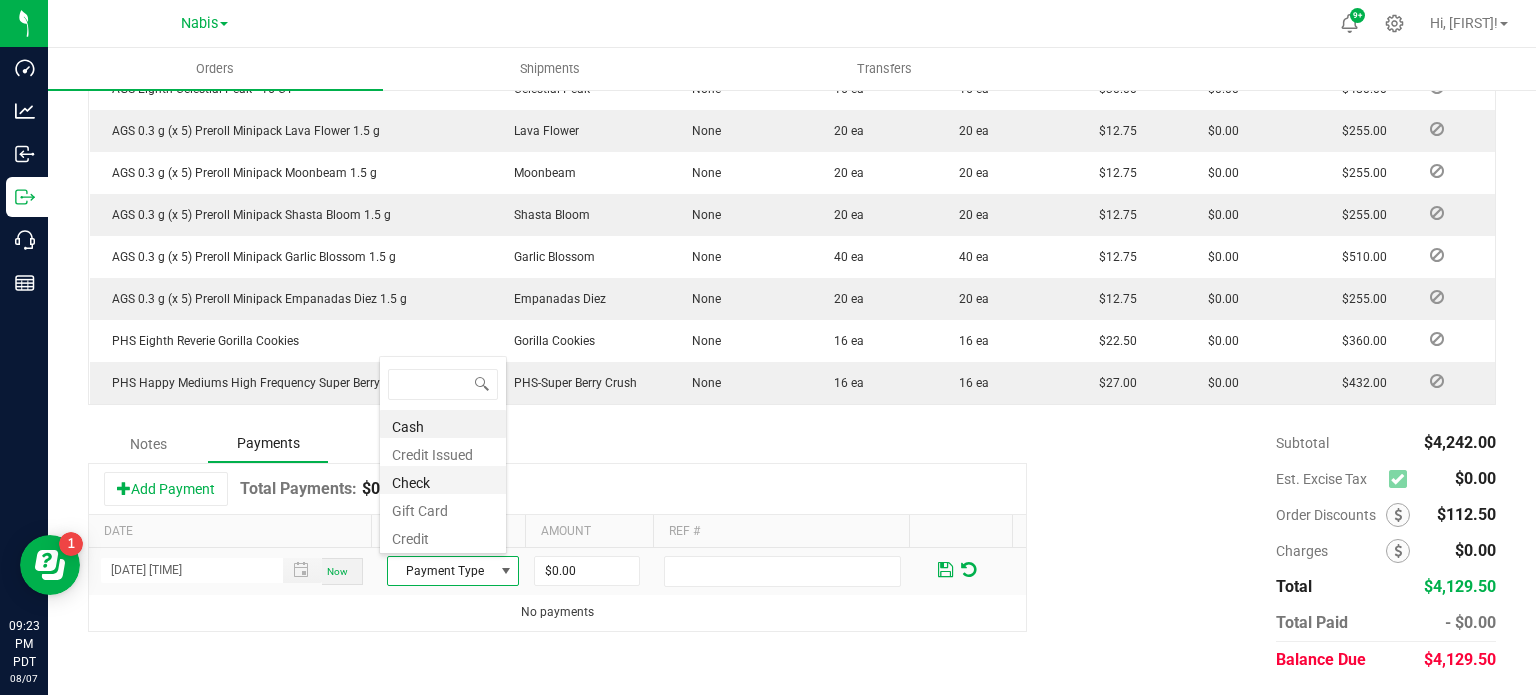 click on "Check" at bounding box center (443, 480) 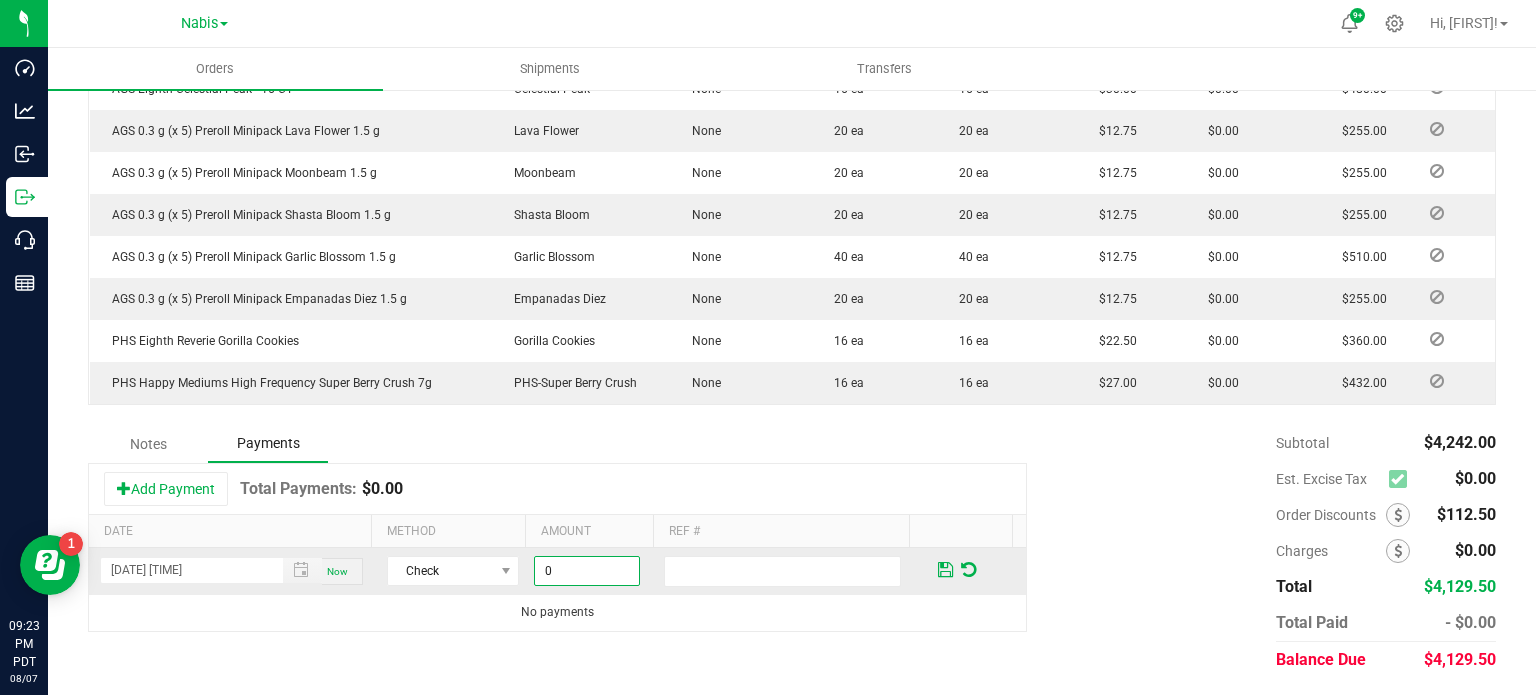 click on "0" at bounding box center (587, 571) 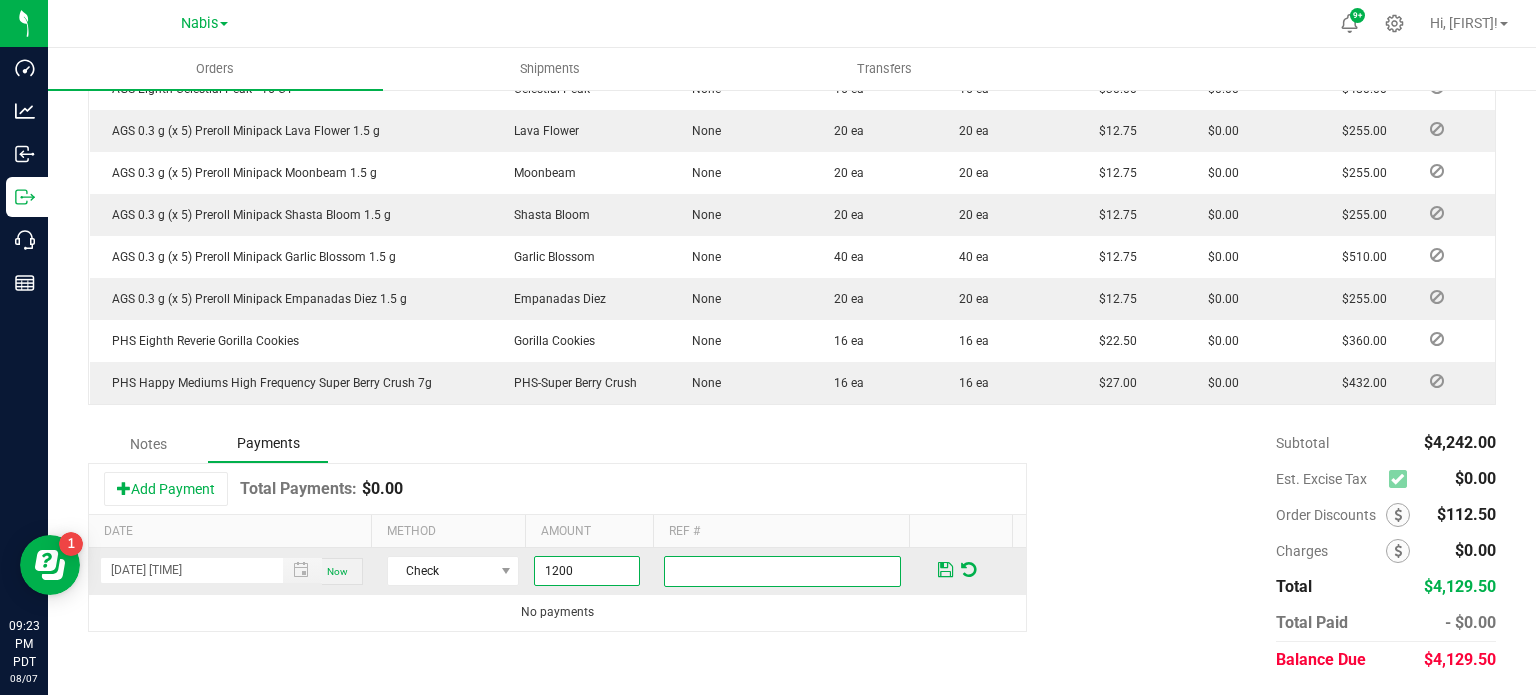 type on "$1,200.00" 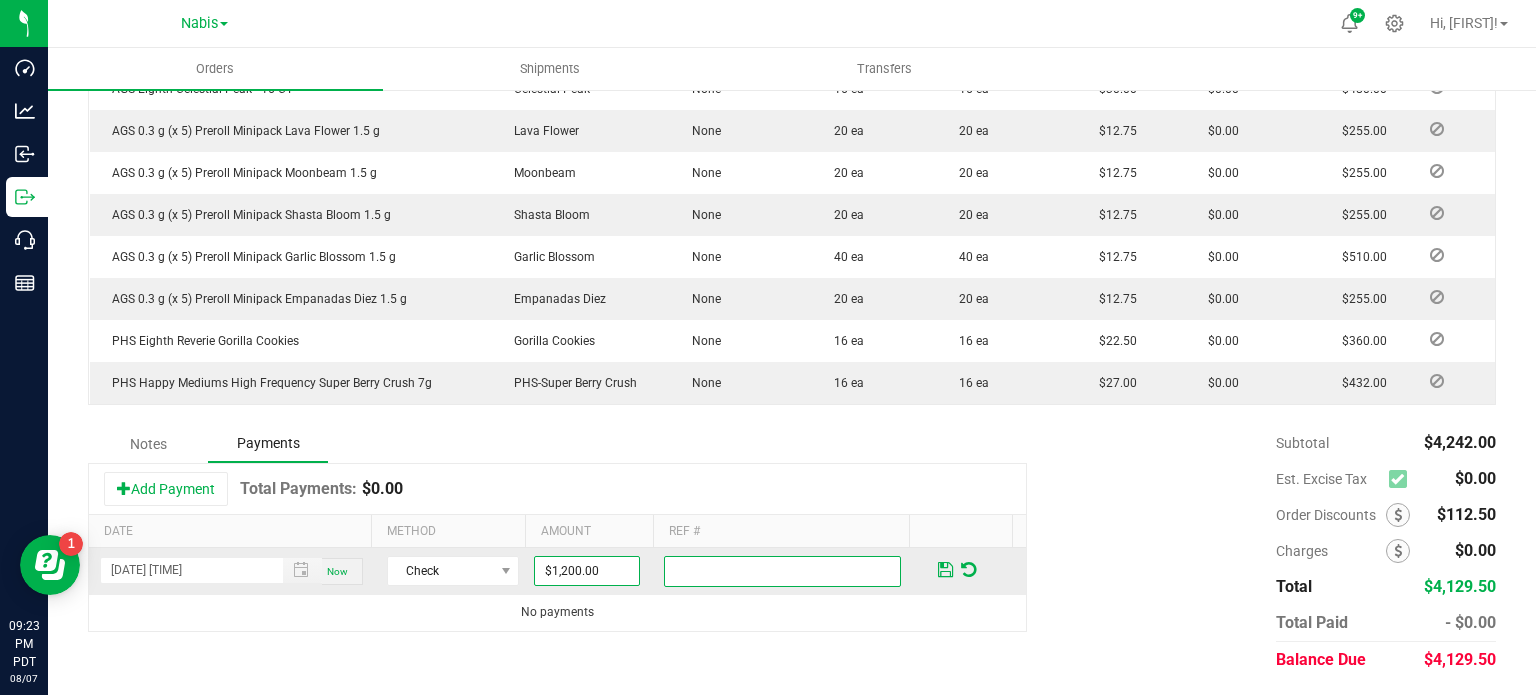 click at bounding box center (782, 571) 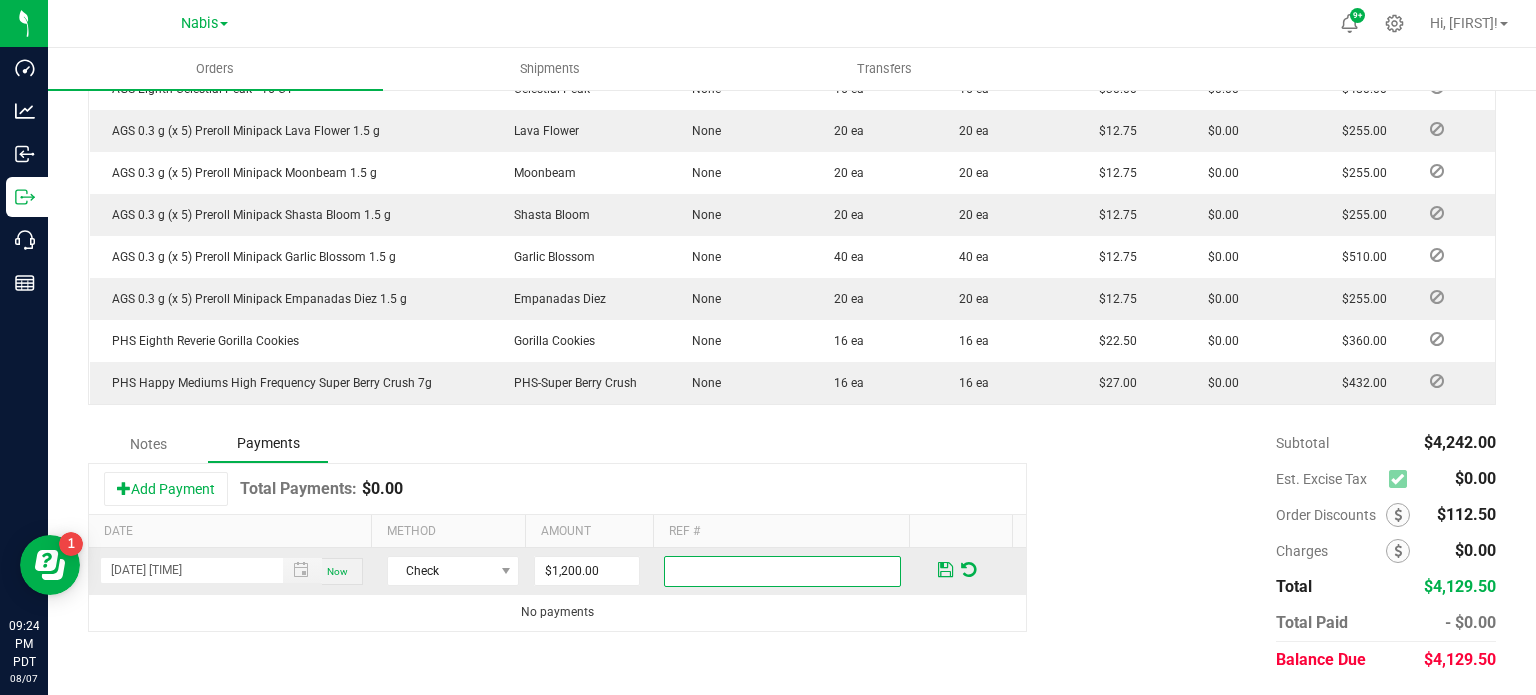 click at bounding box center (782, 571) 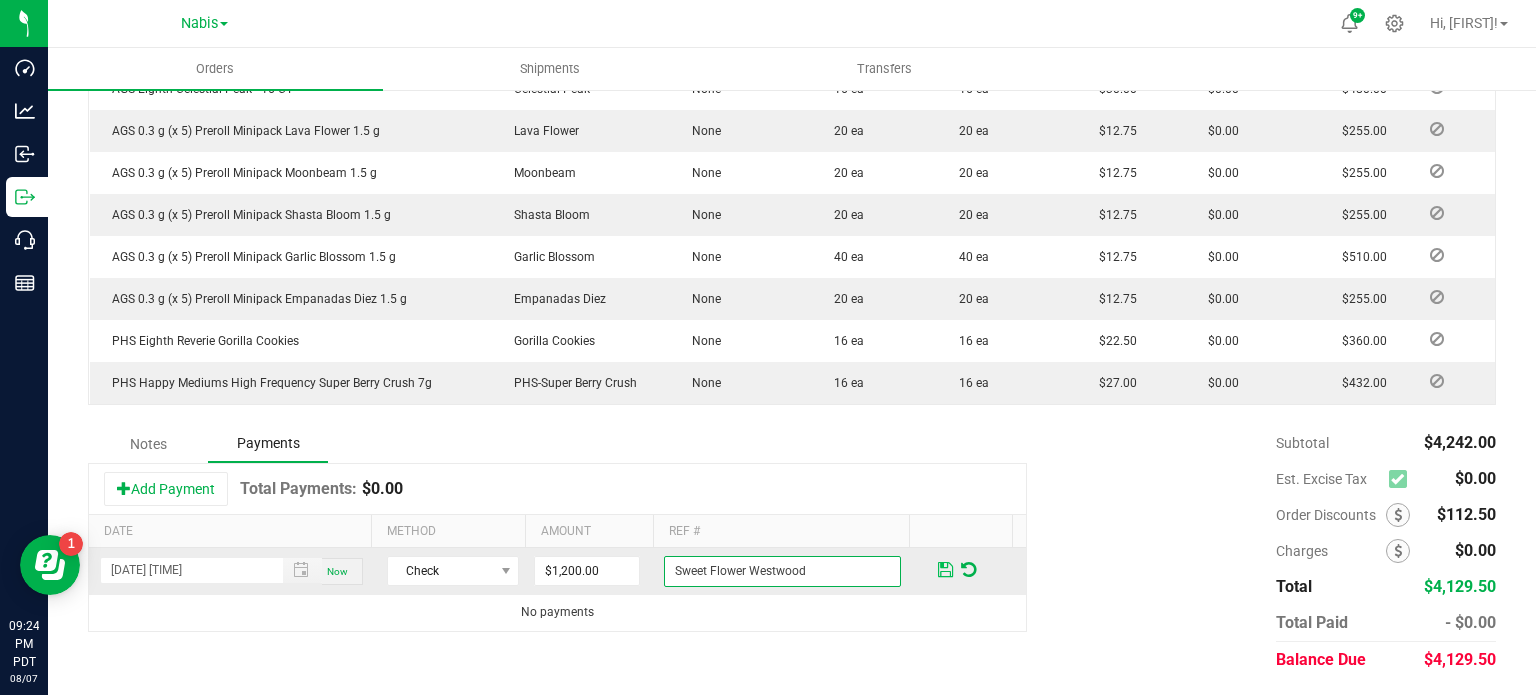 type on "Sweet Flower Westwood" 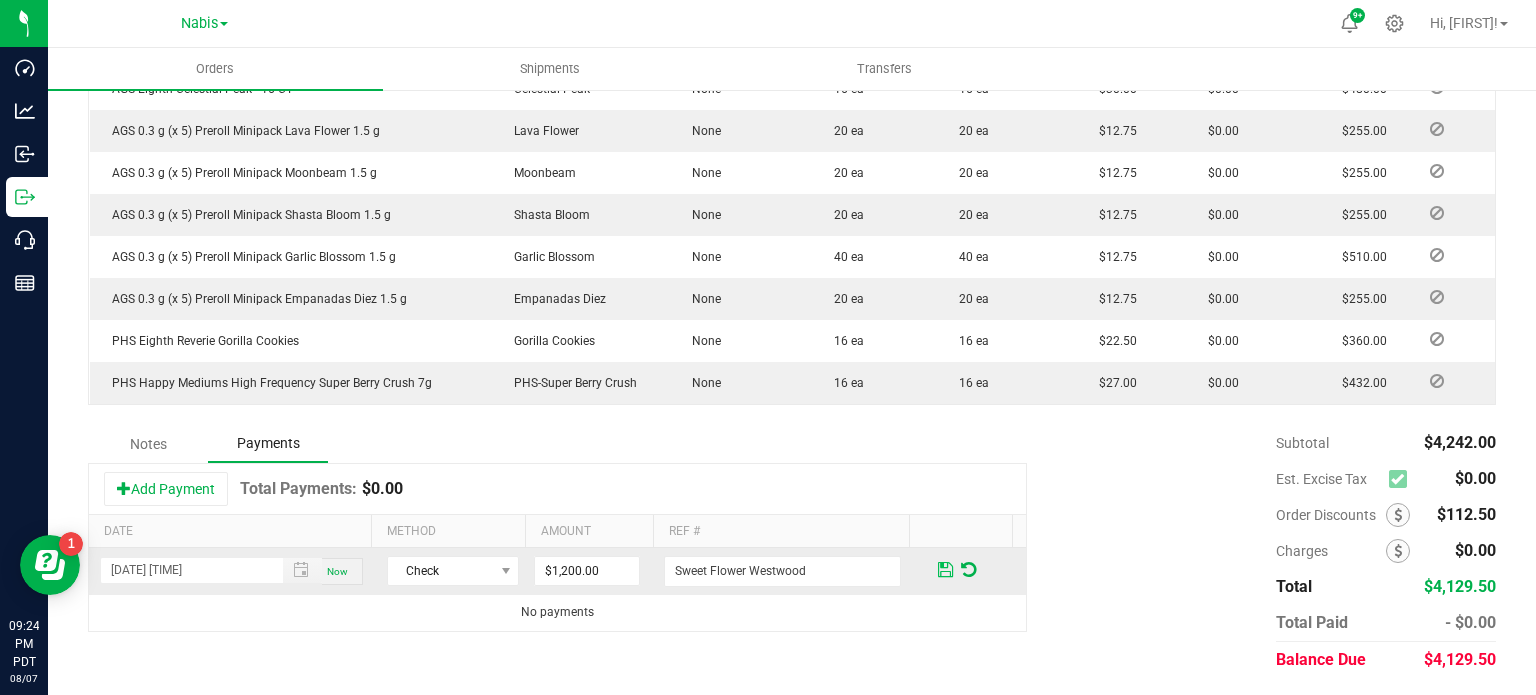 click at bounding box center [945, 570] 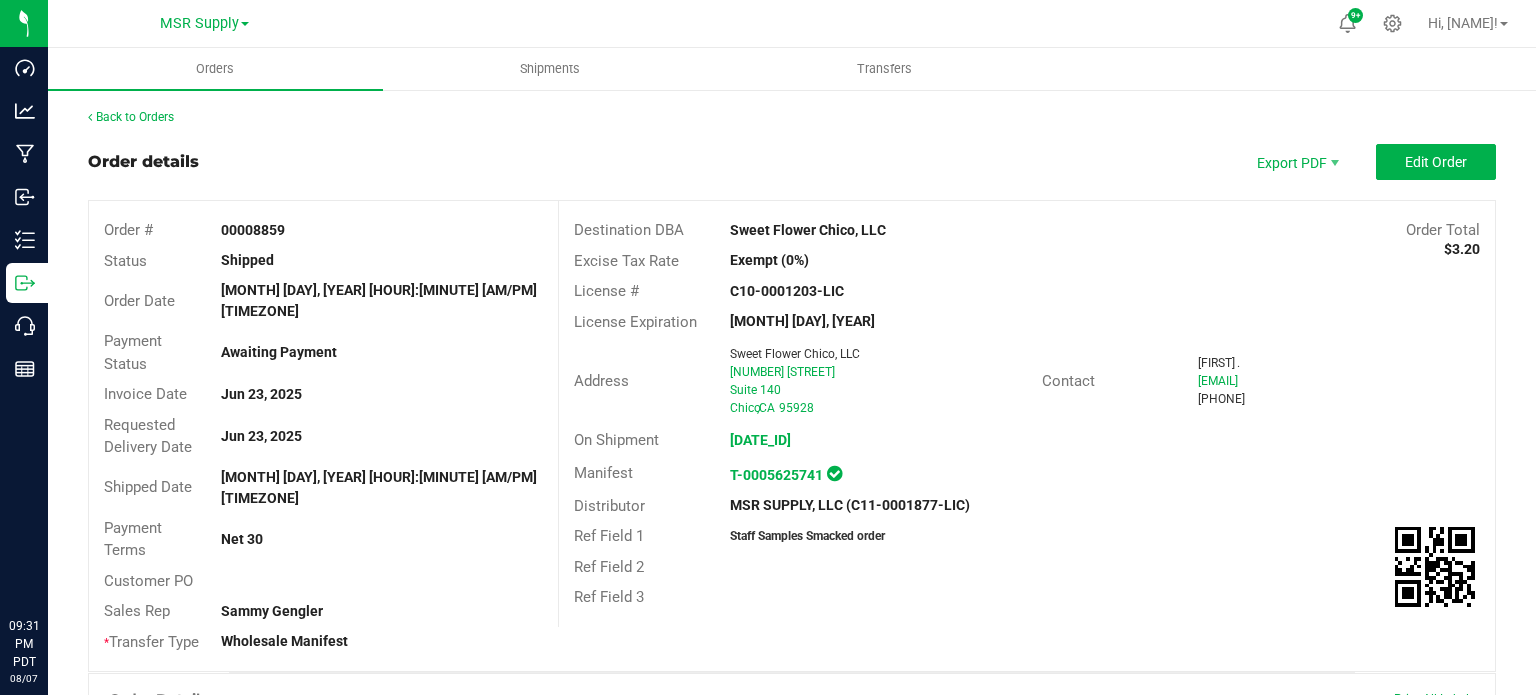 scroll, scrollTop: 0, scrollLeft: 0, axis: both 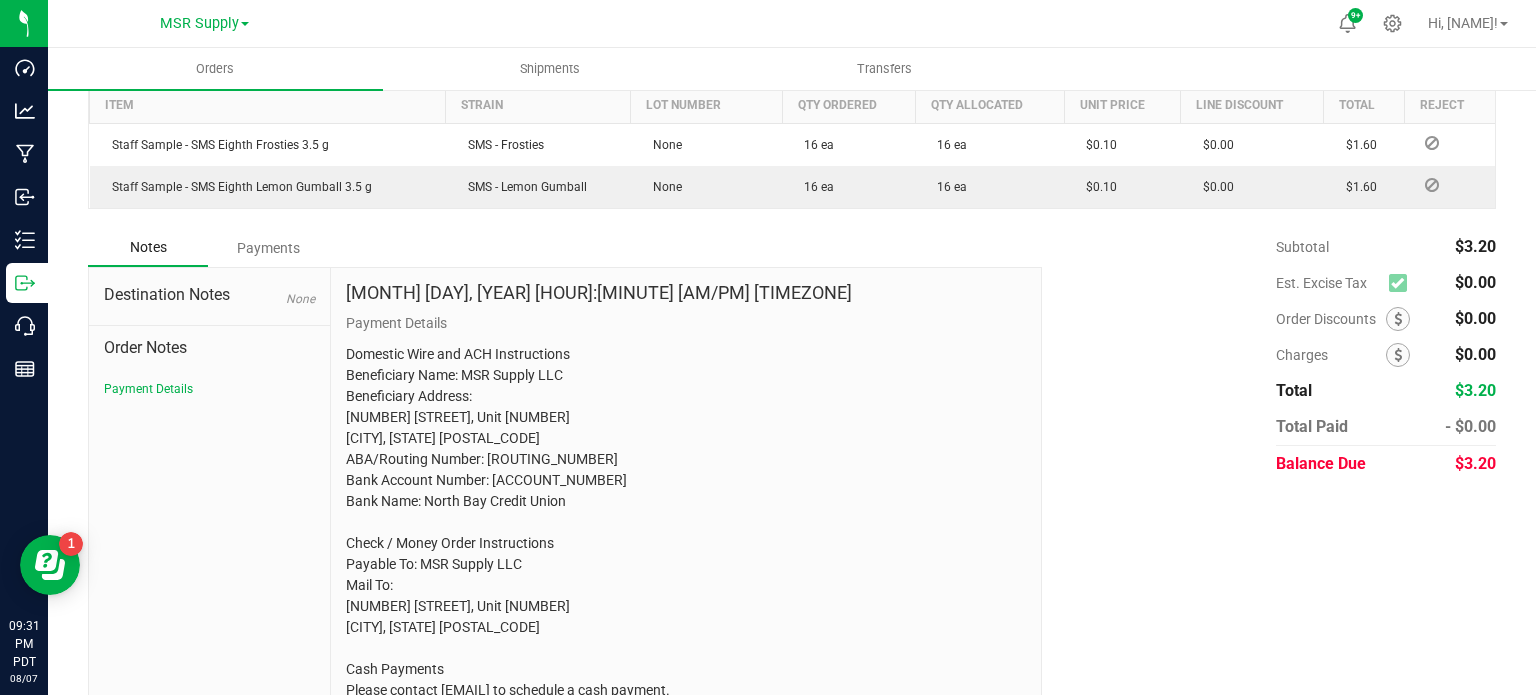 click on "Payments" at bounding box center (268, 248) 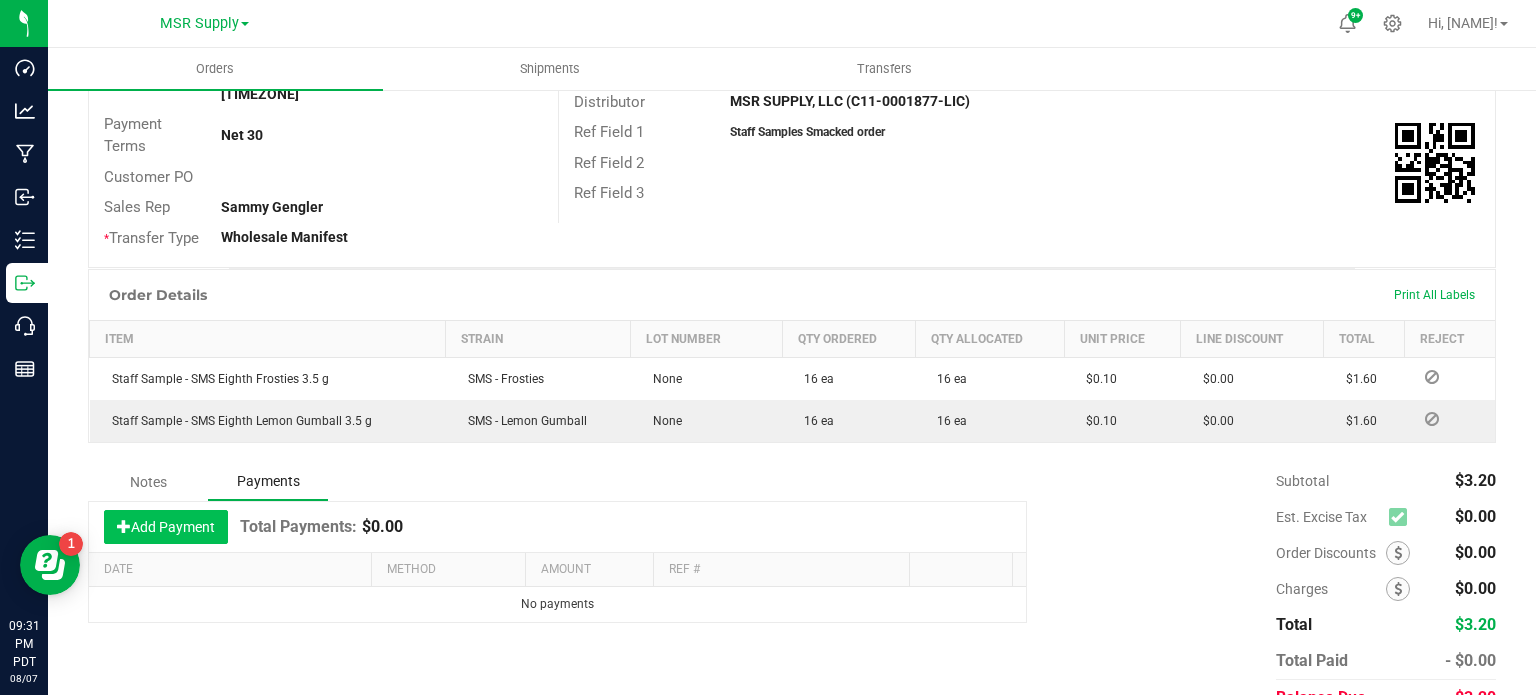 click on "Add Payment" at bounding box center (166, 527) 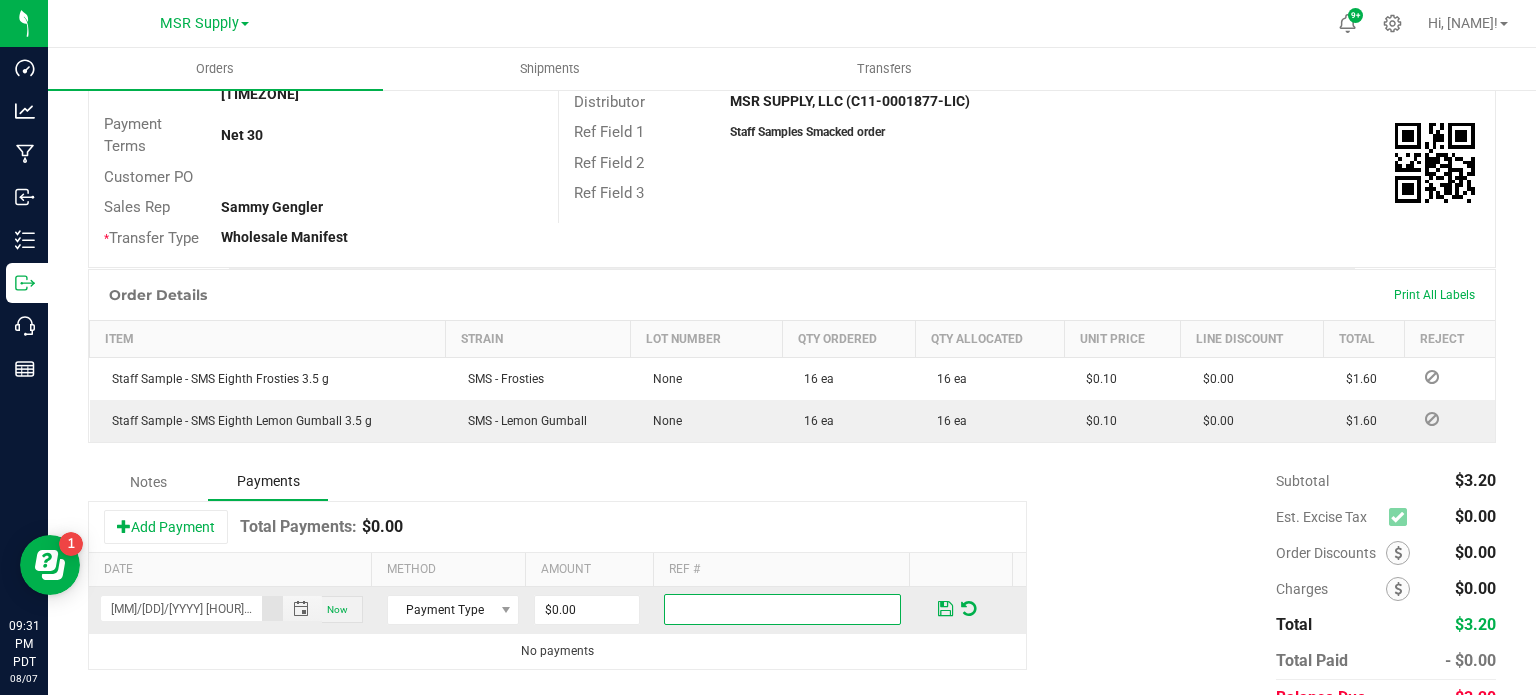 click at bounding box center [782, 609] 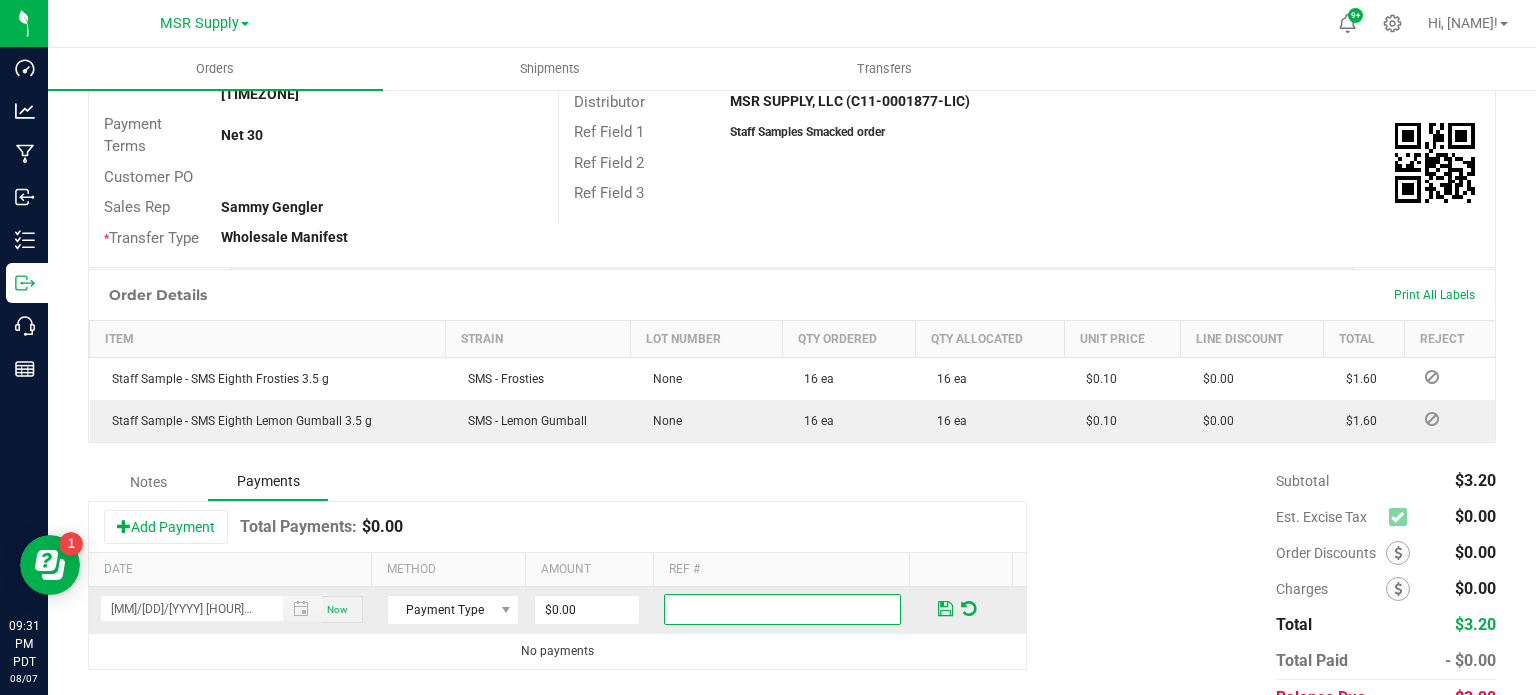 paste on "Sweet Flower Chico" 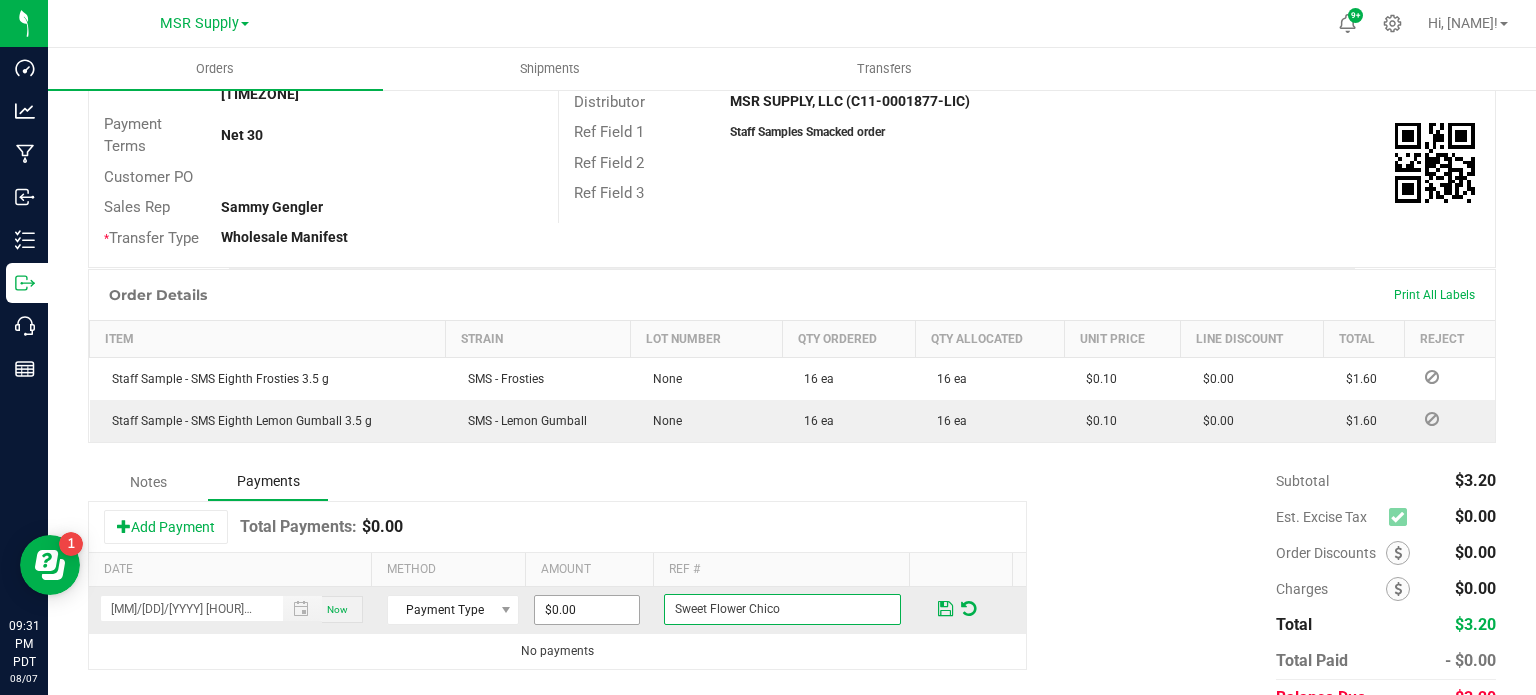 type on "Sweet Flower Chico" 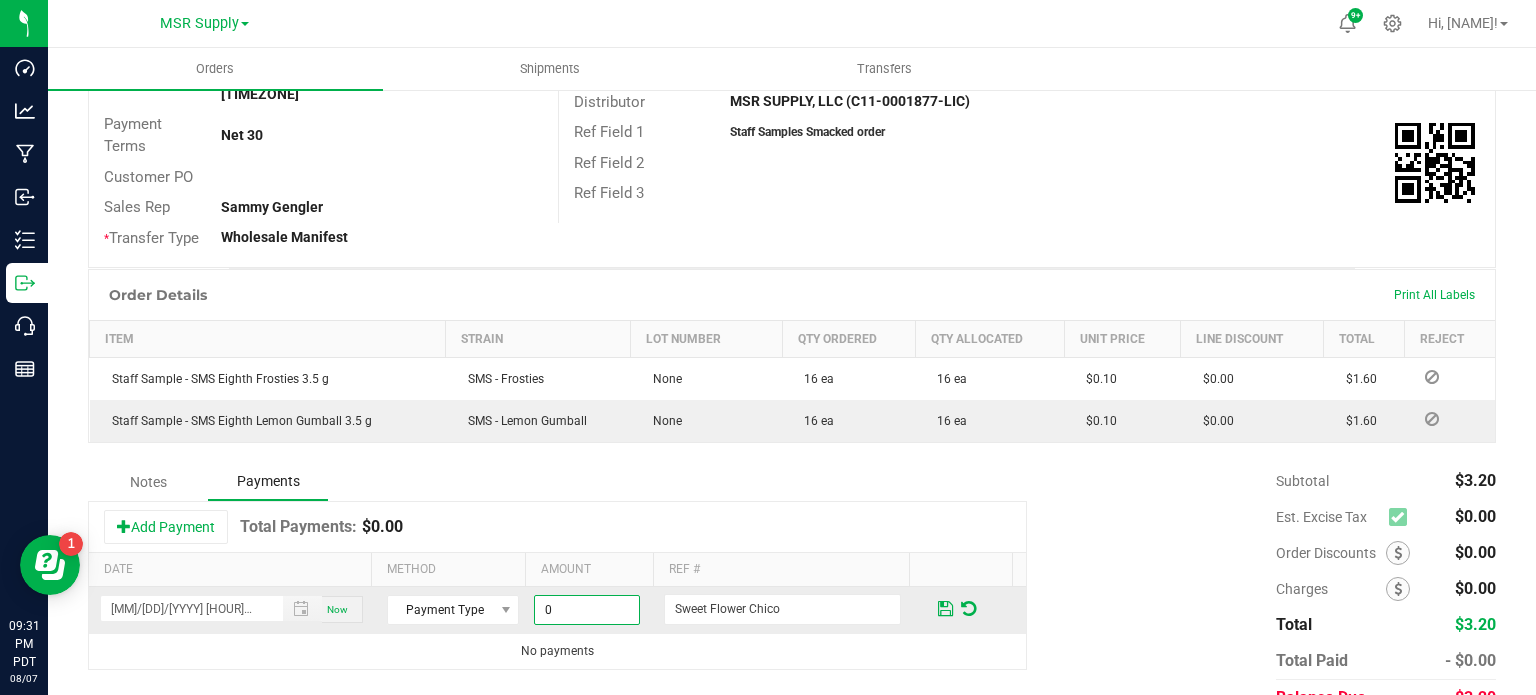 click on "0" at bounding box center [587, 610] 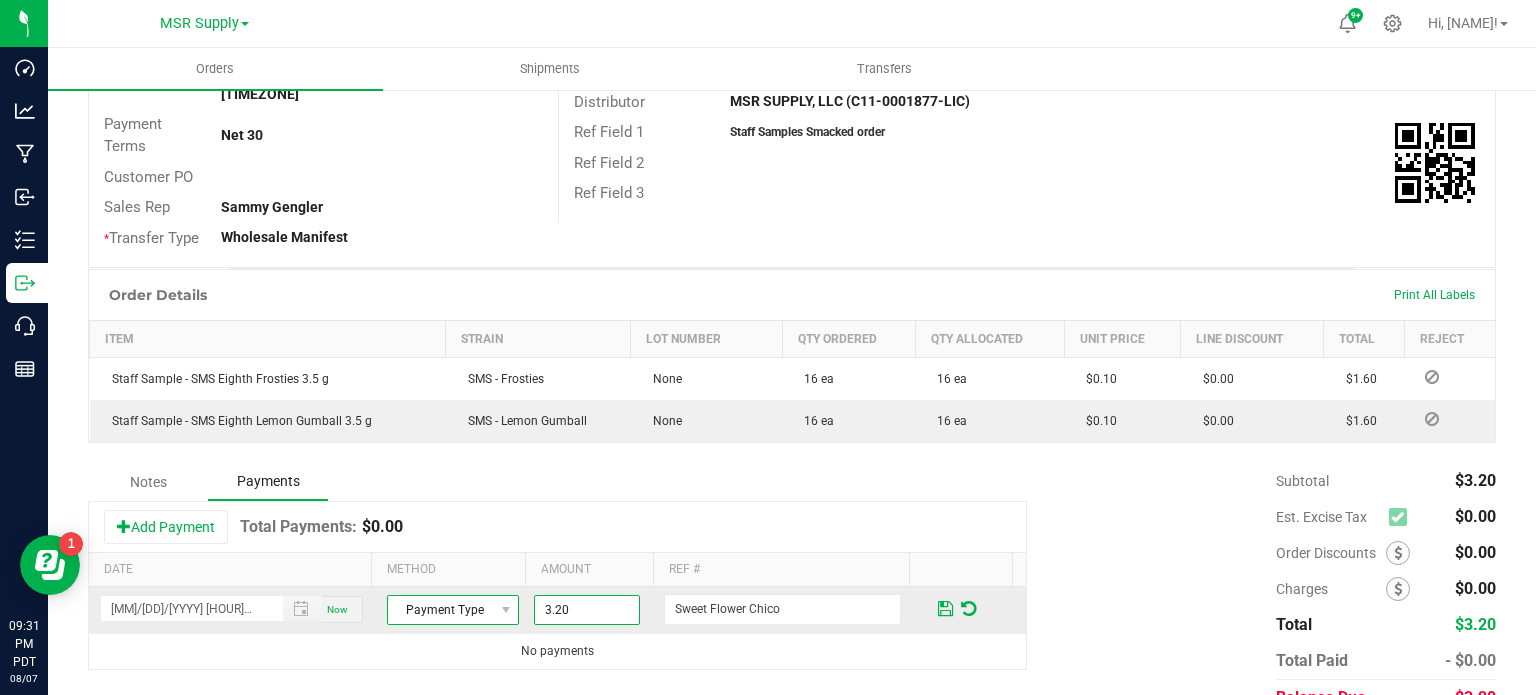 type on "$3.20" 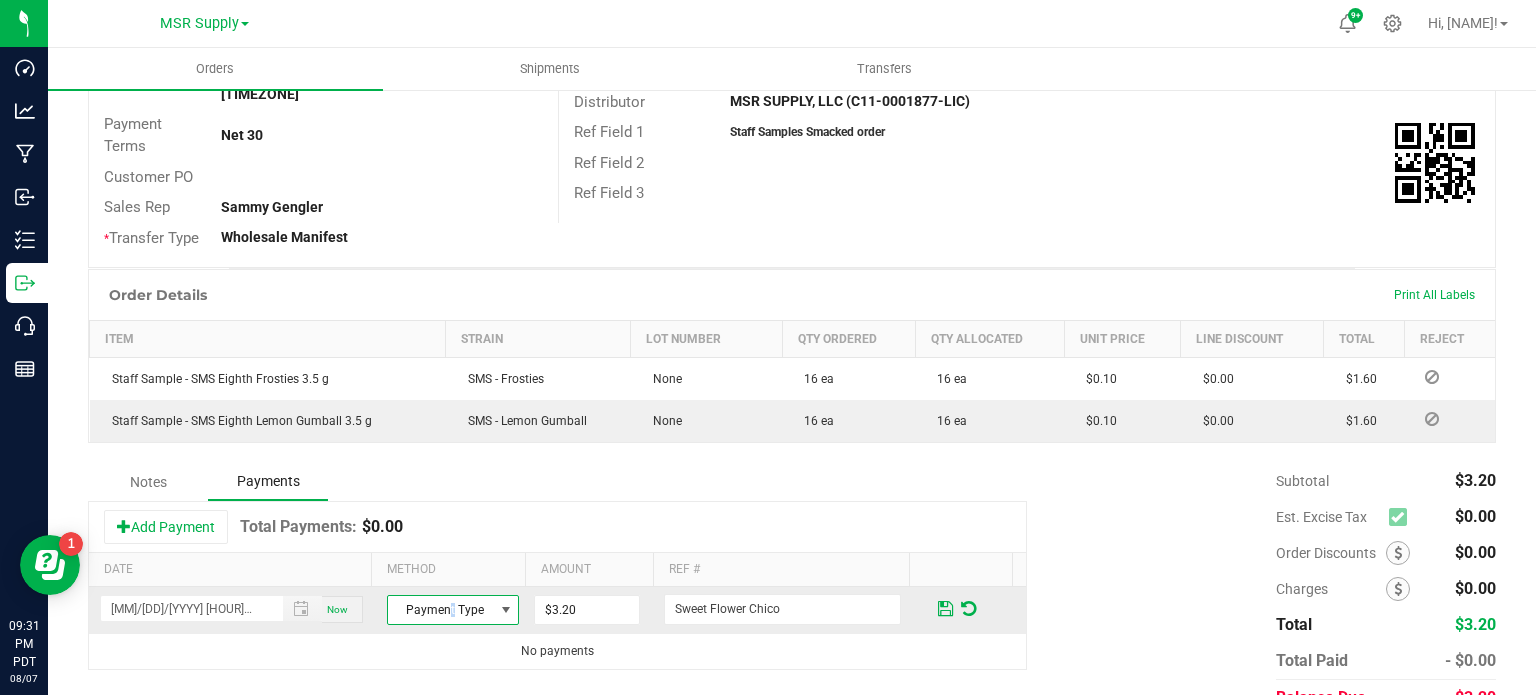 click on "Payment Type" at bounding box center [440, 610] 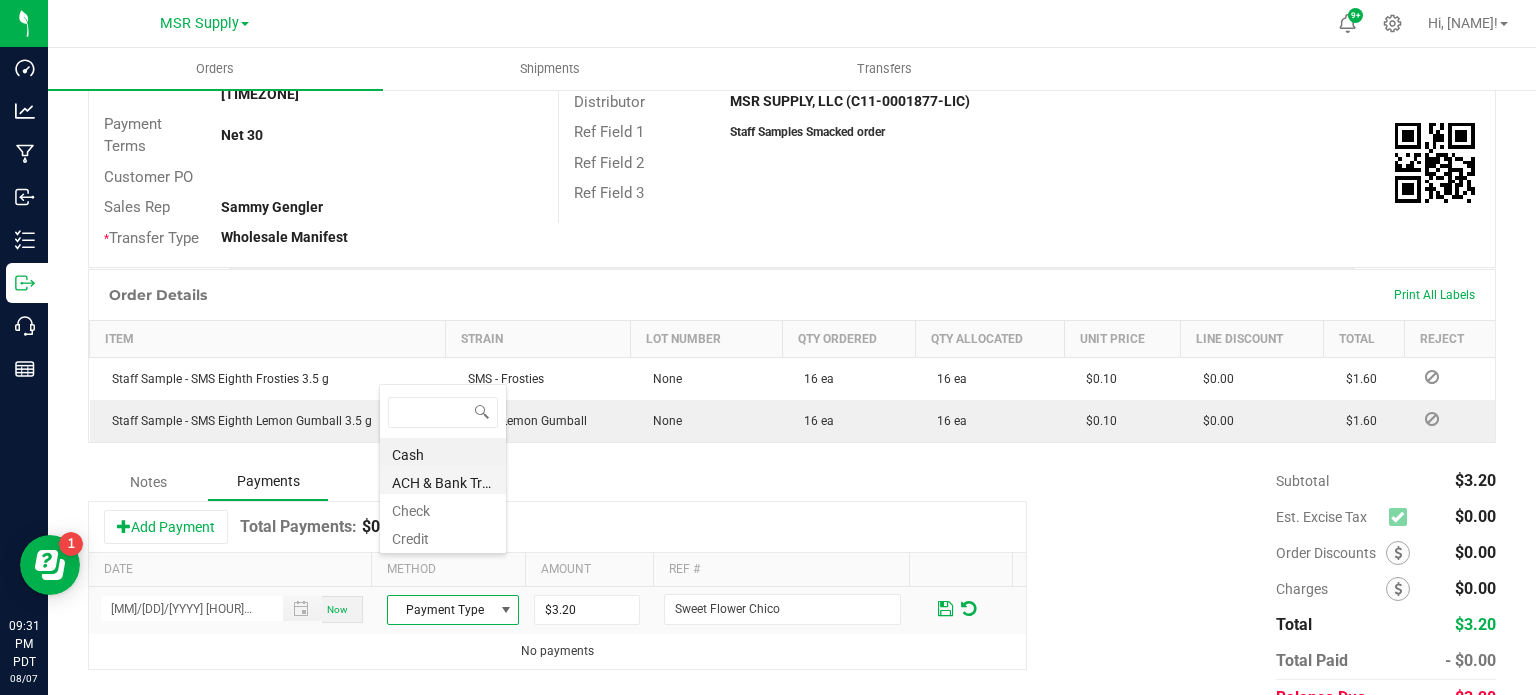 scroll, scrollTop: 99970, scrollLeft: 99872, axis: both 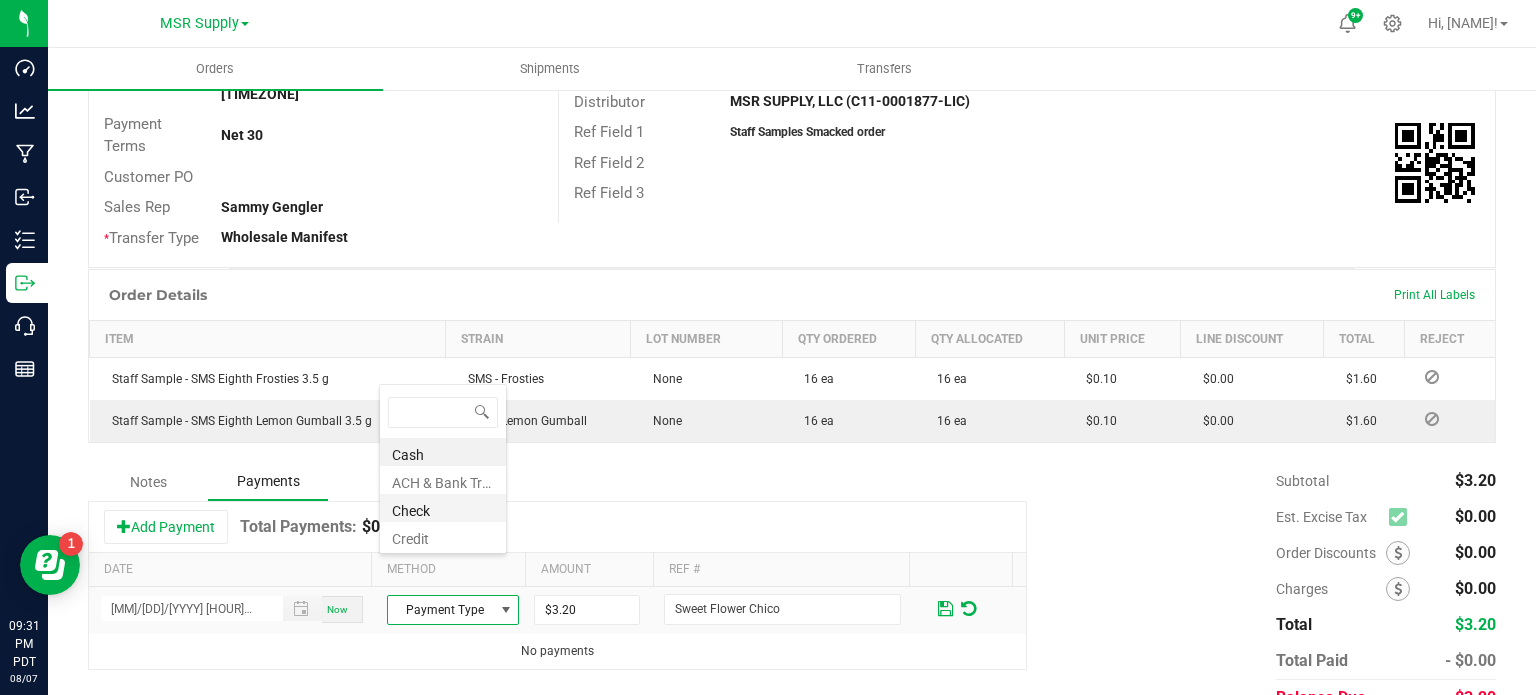 click on "Check" at bounding box center (443, 508) 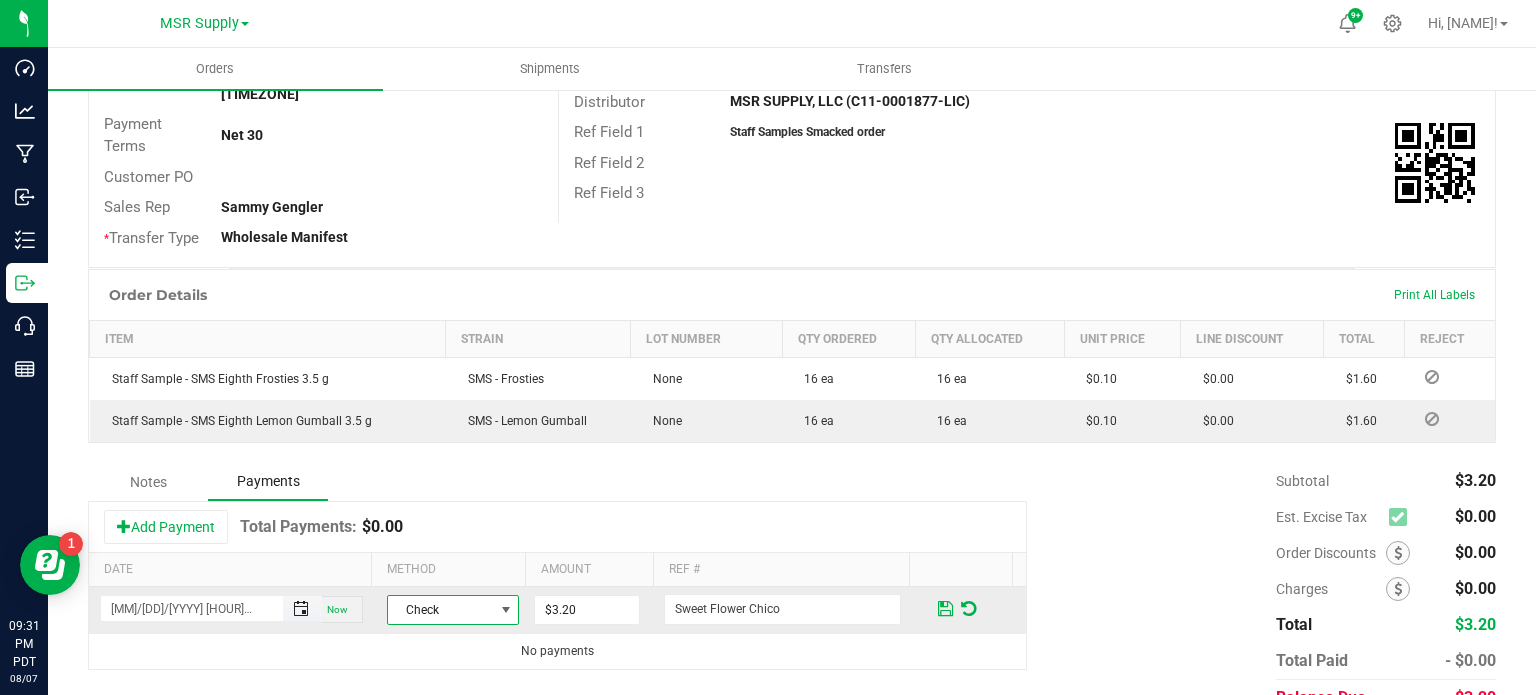 drag, startPoint x: 284, startPoint y: 567, endPoint x: 296, endPoint y: 565, distance: 12.165525 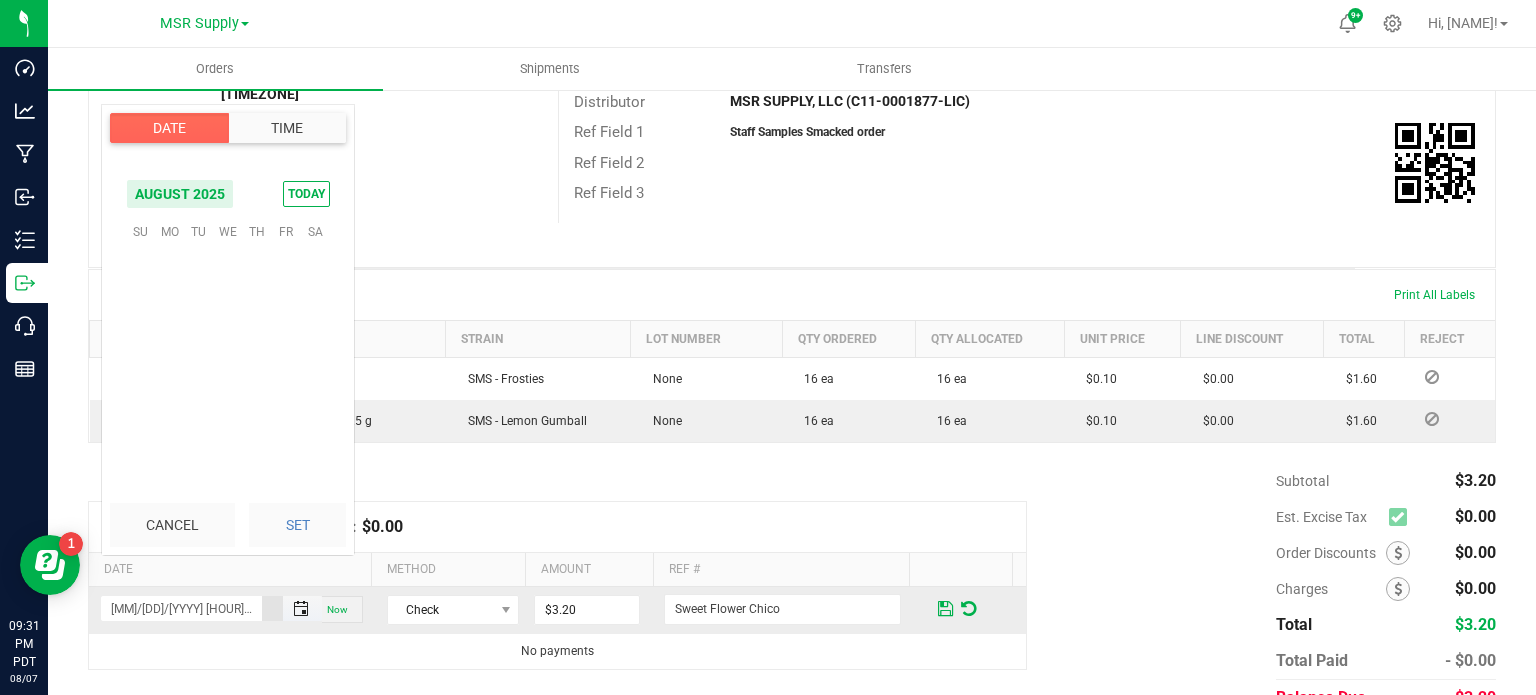 scroll, scrollTop: 0, scrollLeft: 0, axis: both 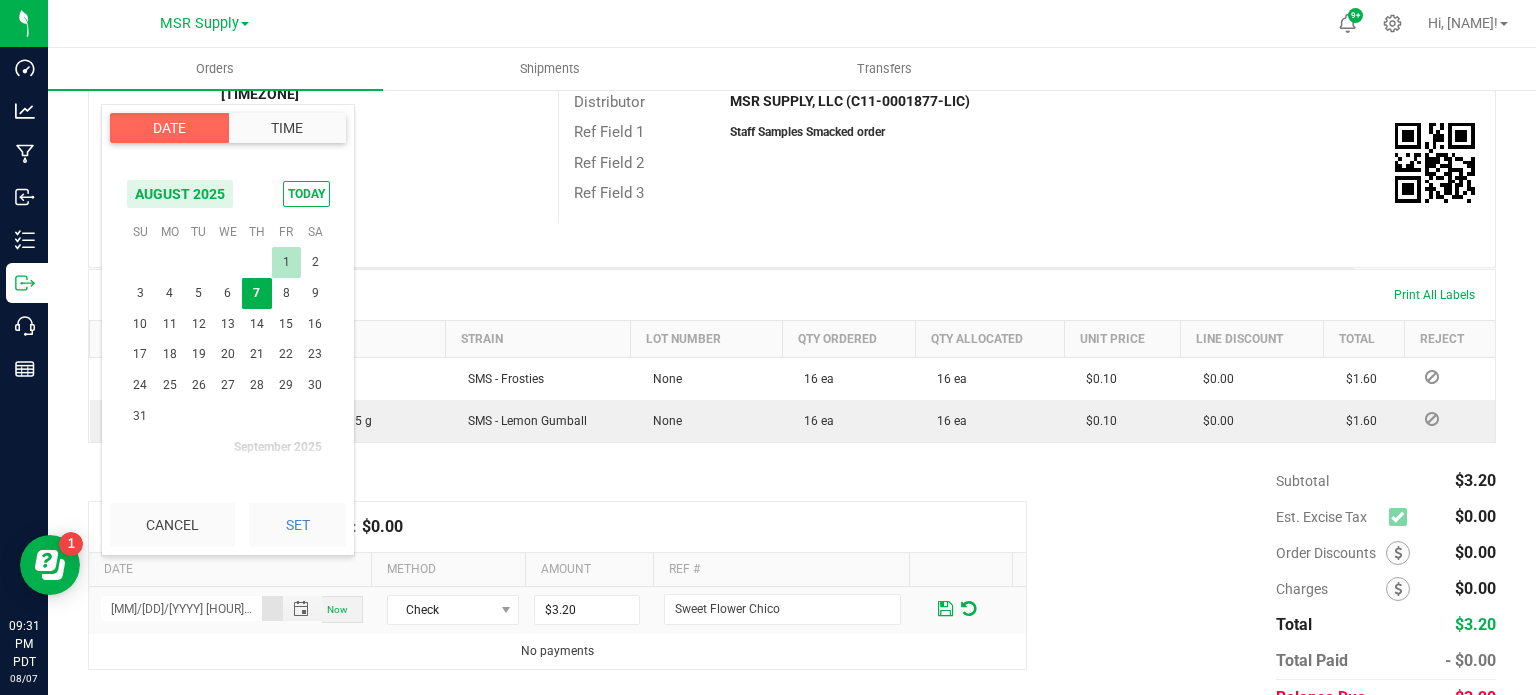 click on "1" at bounding box center (286, 262) 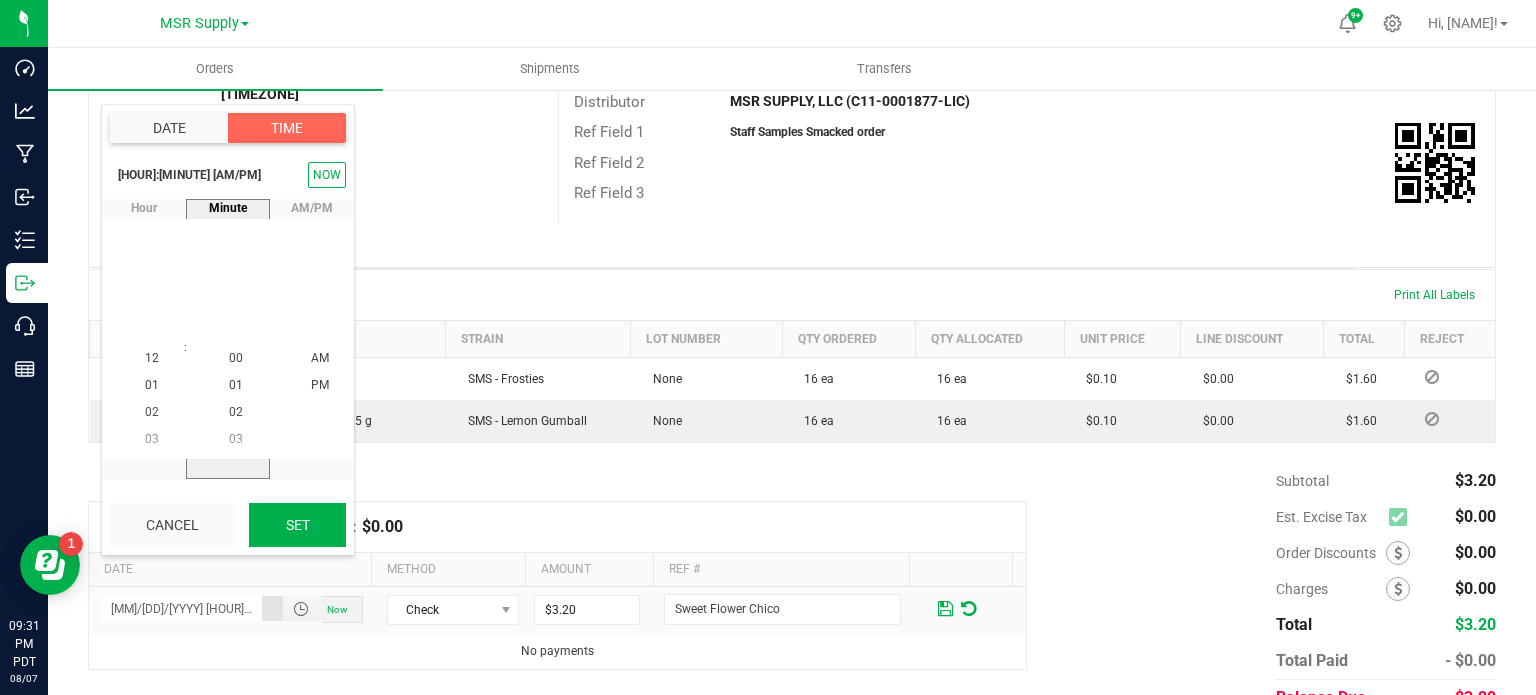 scroll, scrollTop: 570, scrollLeft: 0, axis: vertical 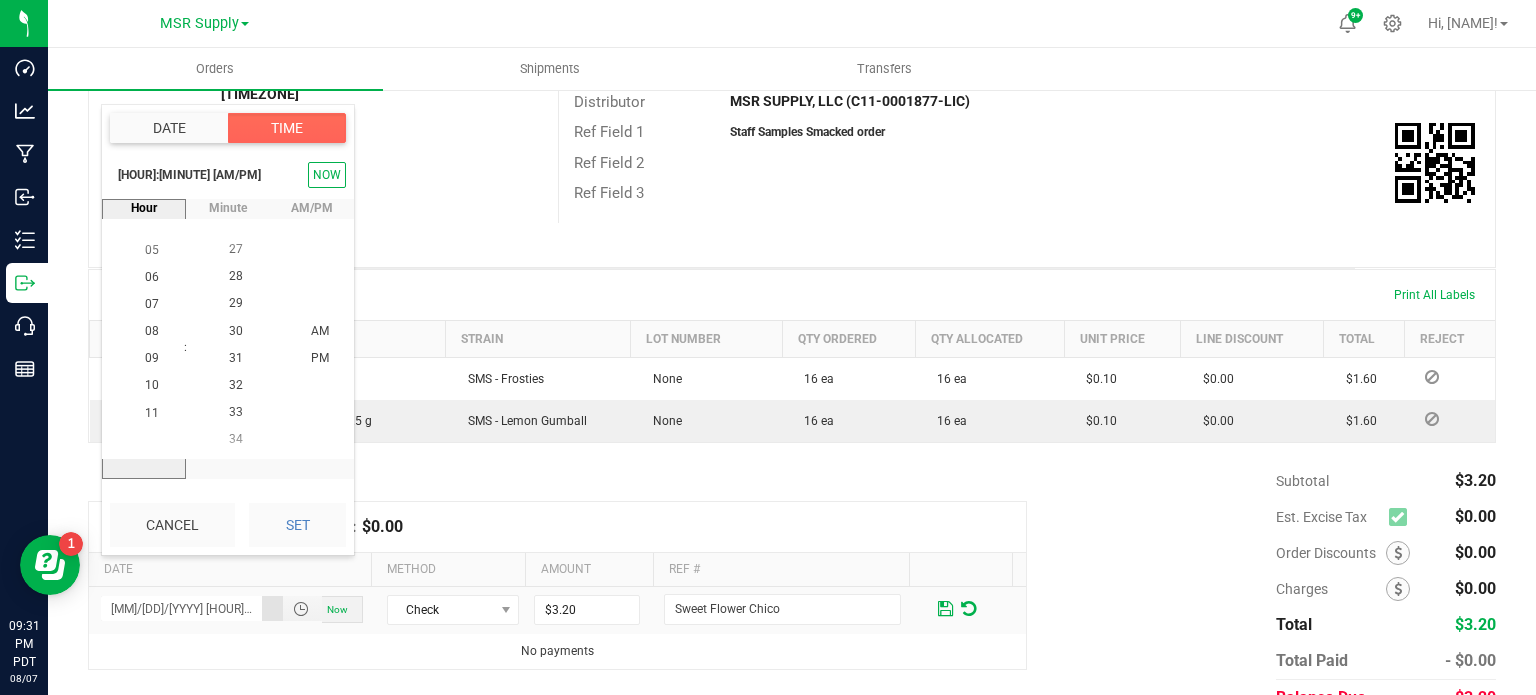 click on "Set" at bounding box center (297, 525) 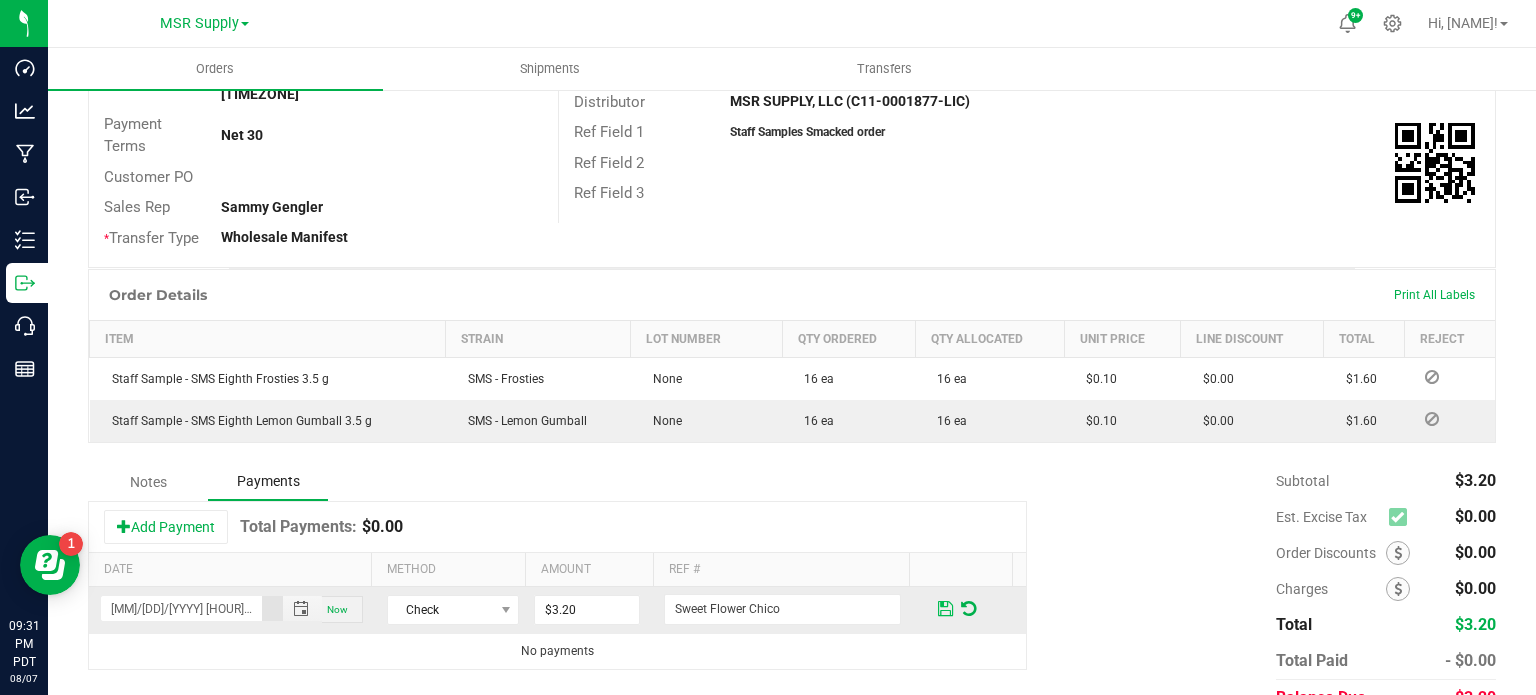 click at bounding box center [945, 609] 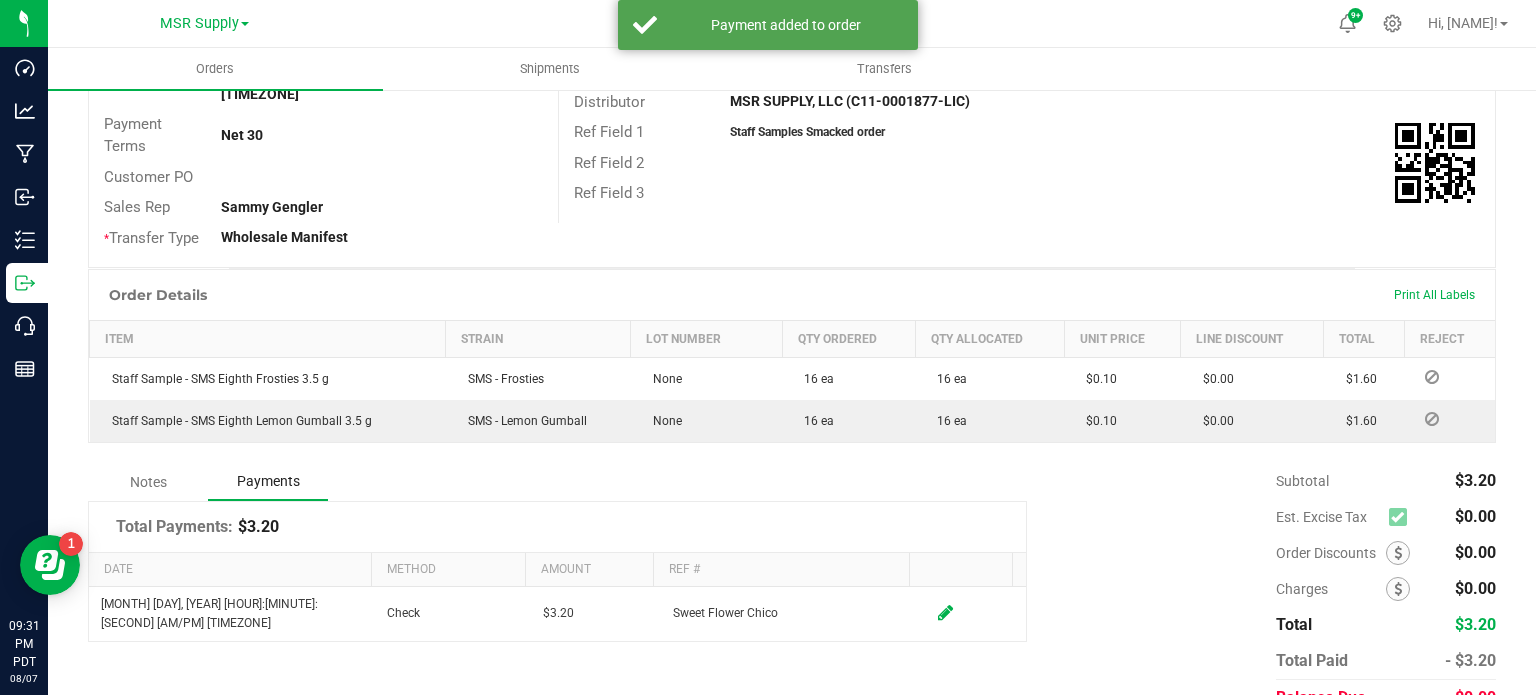 scroll, scrollTop: 0, scrollLeft: 0, axis: both 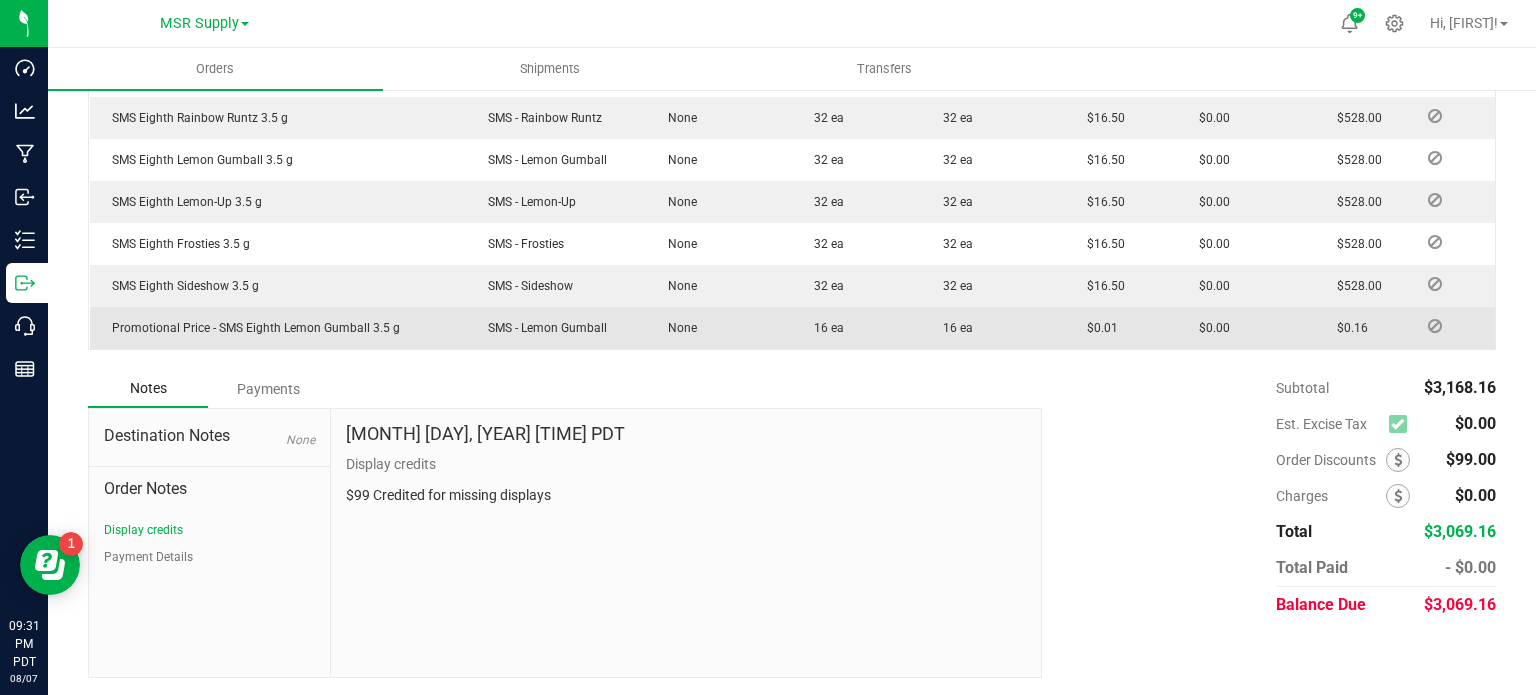 drag, startPoint x: 291, startPoint y: 384, endPoint x: 306, endPoint y: 382, distance: 15.132746 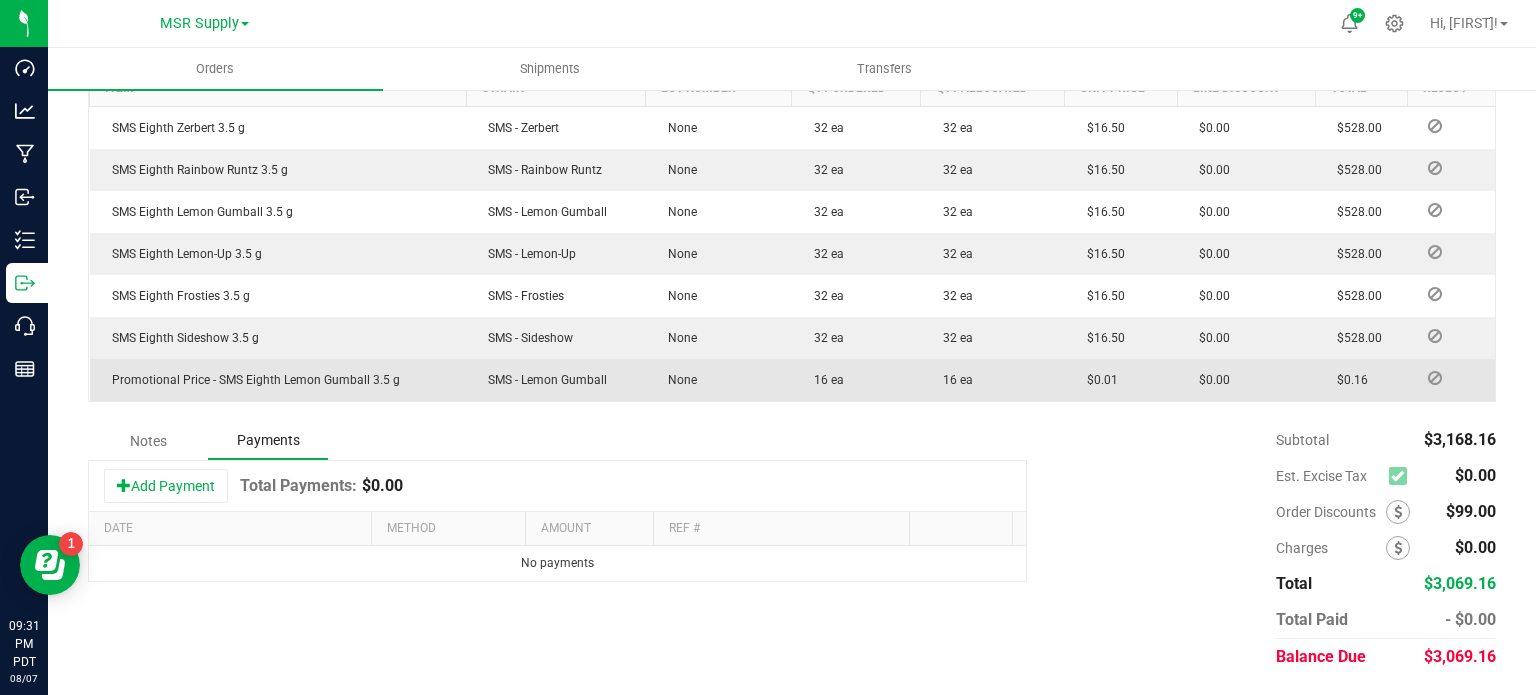scroll, scrollTop: 614, scrollLeft: 0, axis: vertical 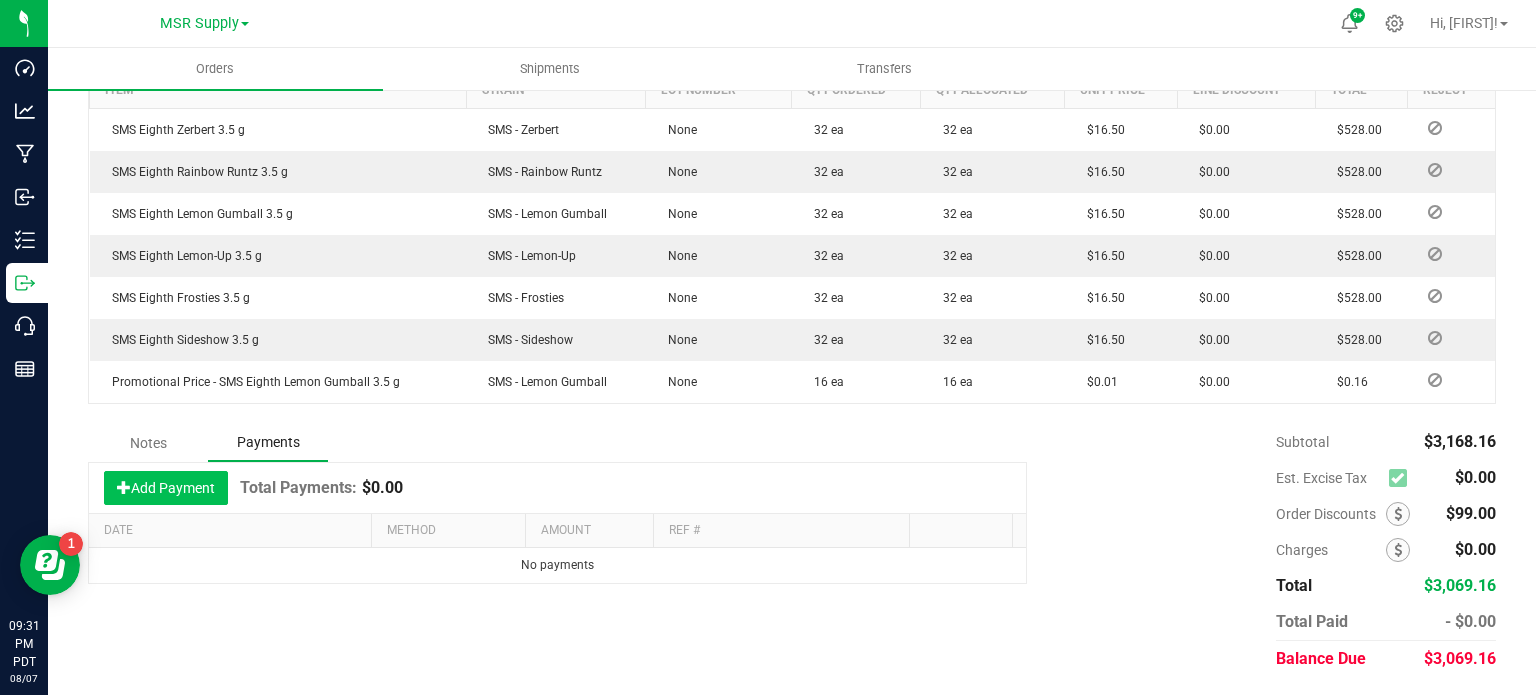 click on "Add Payment" at bounding box center (166, 488) 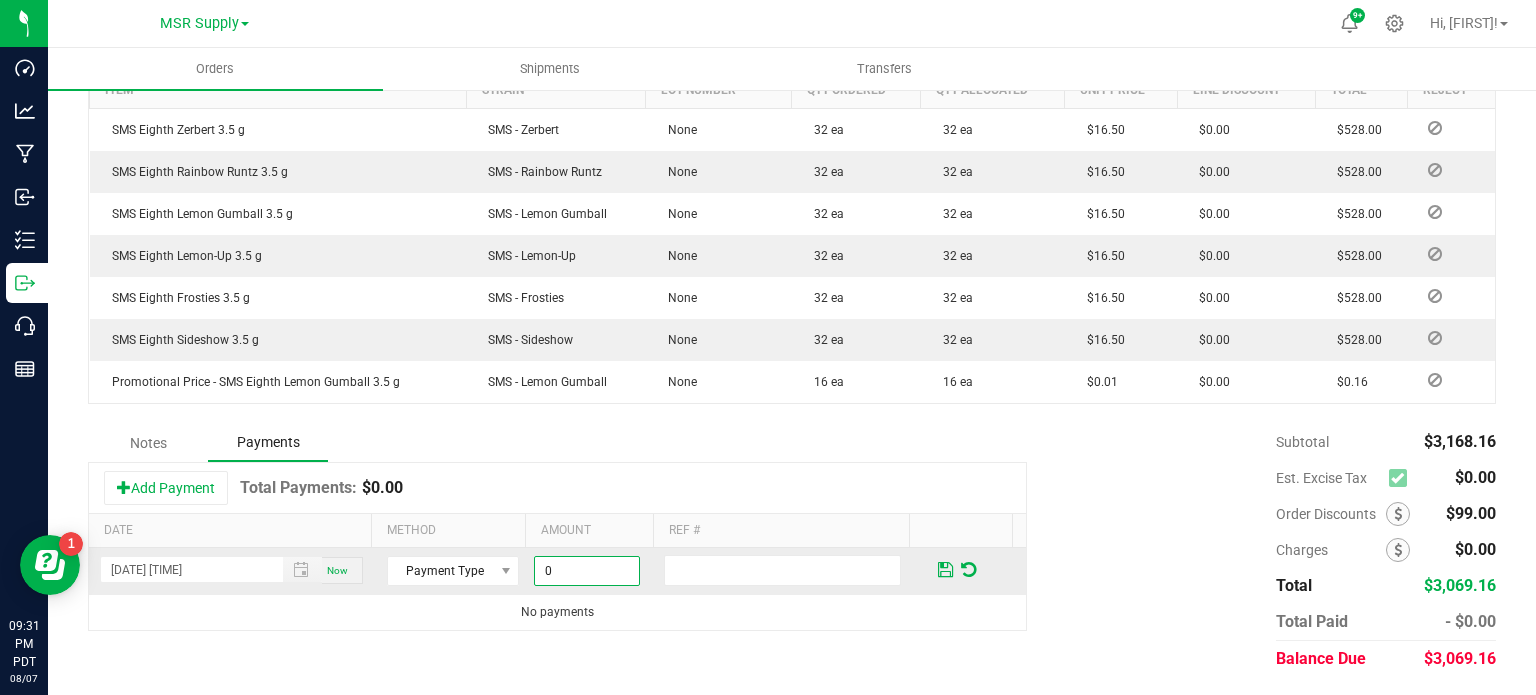 click on "0" at bounding box center [587, 571] 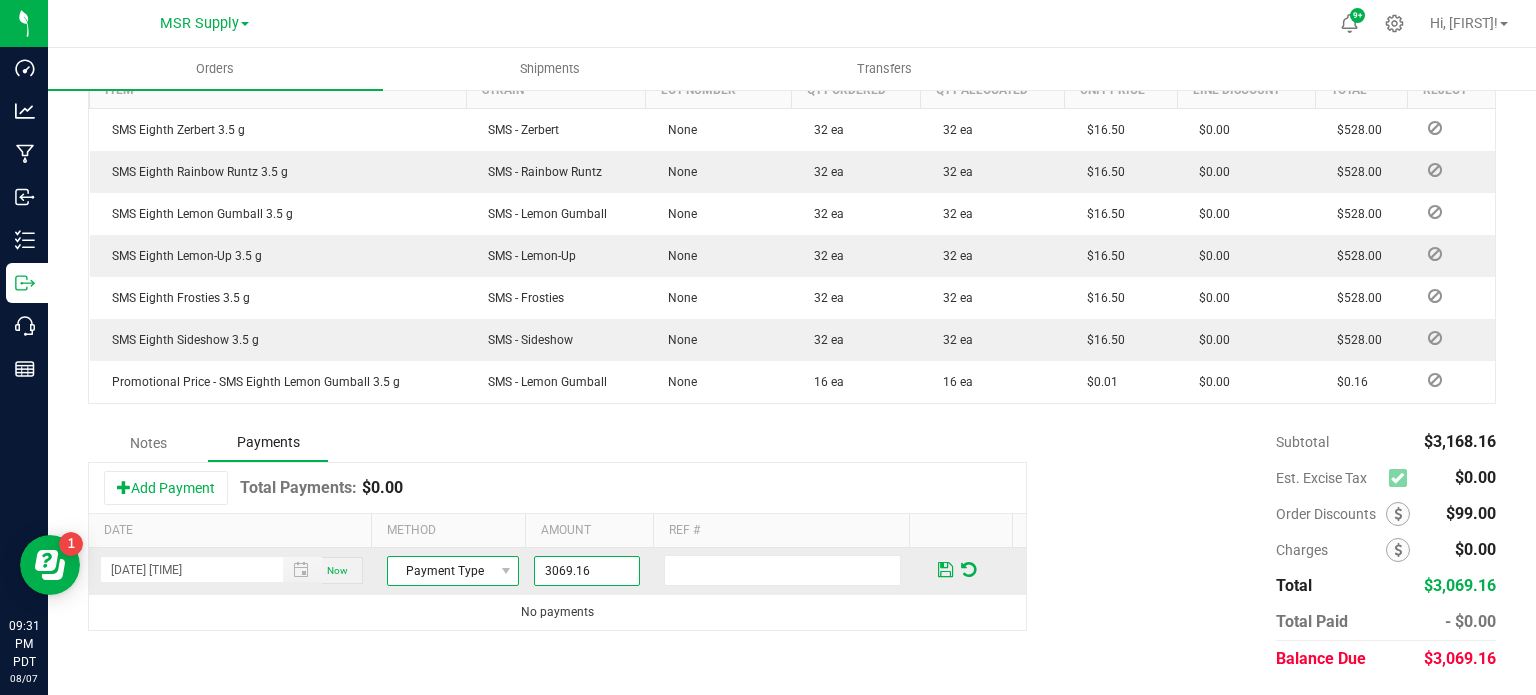 type on "$3,069.16" 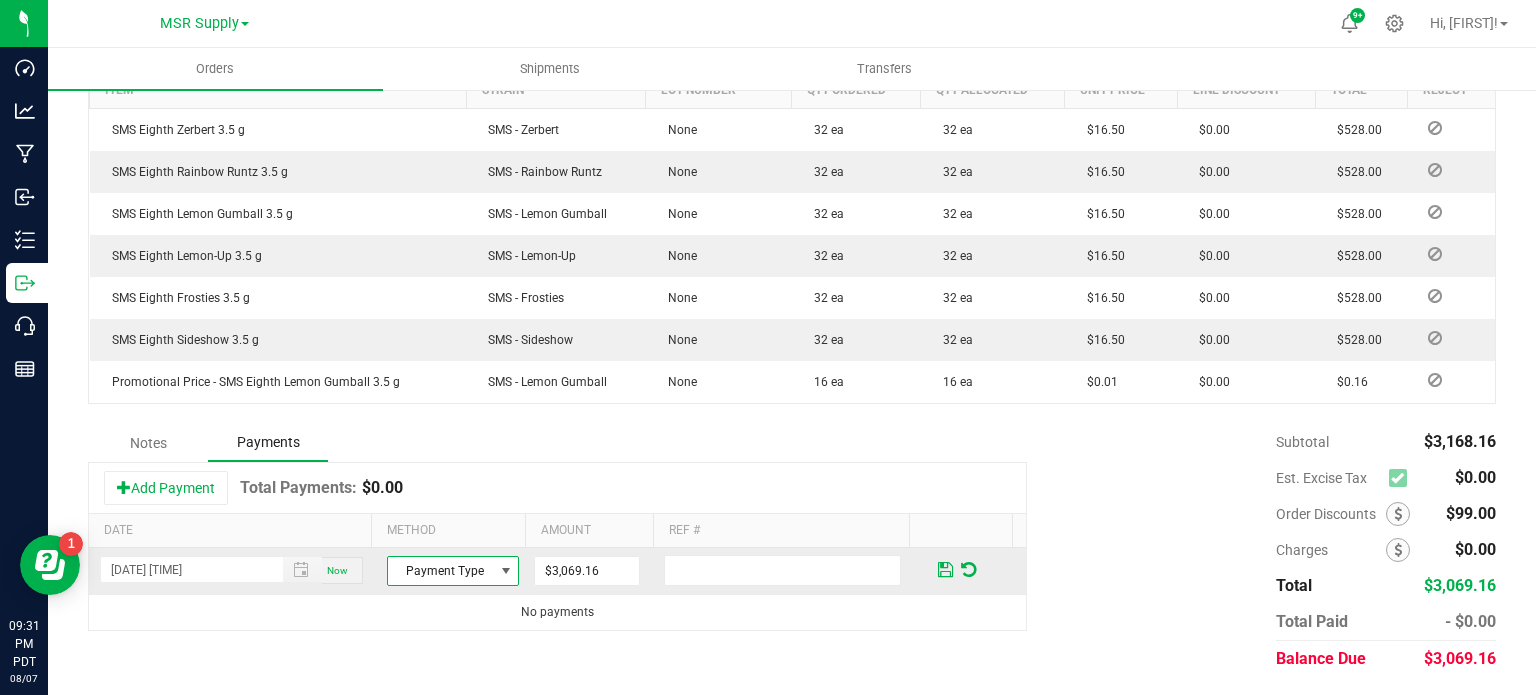 click on "Payment Type" at bounding box center [440, 571] 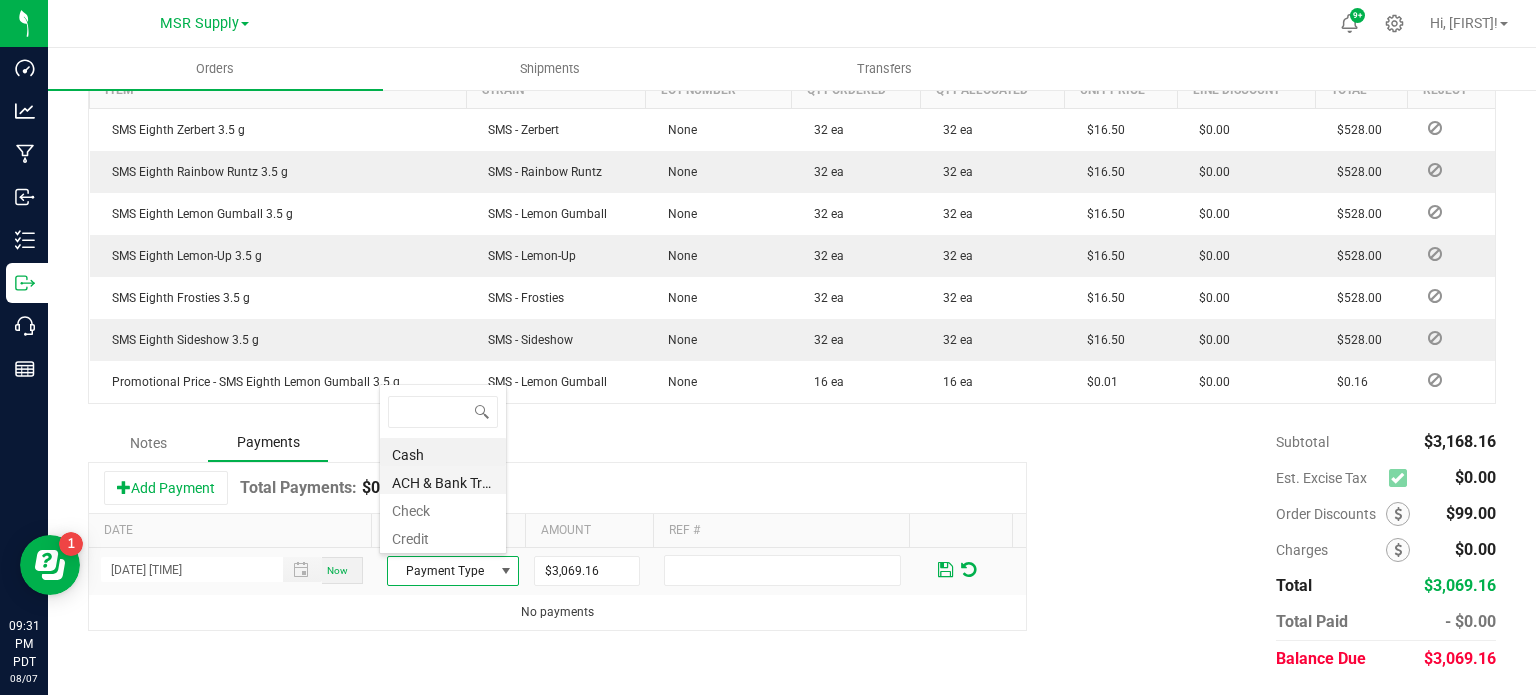 scroll, scrollTop: 99970, scrollLeft: 99872, axis: both 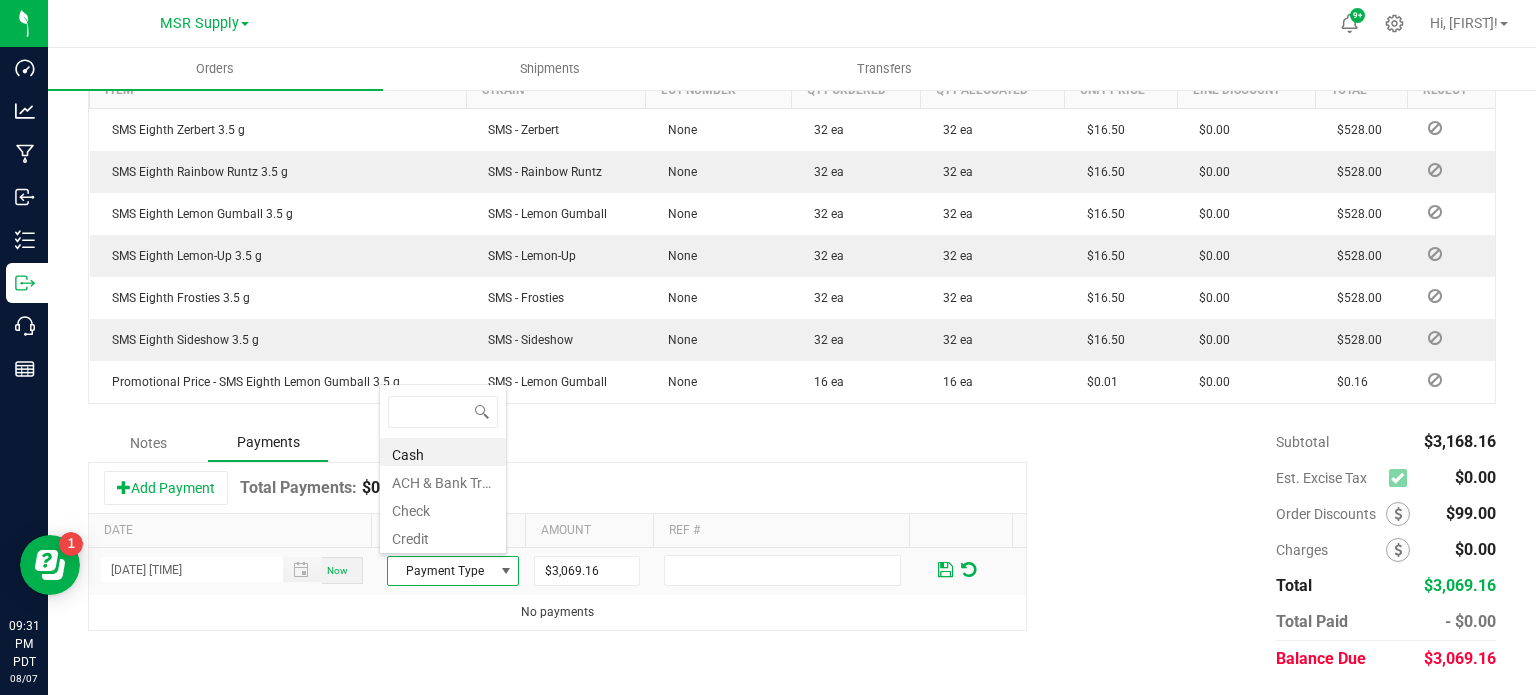 click on "Check" at bounding box center (443, 508) 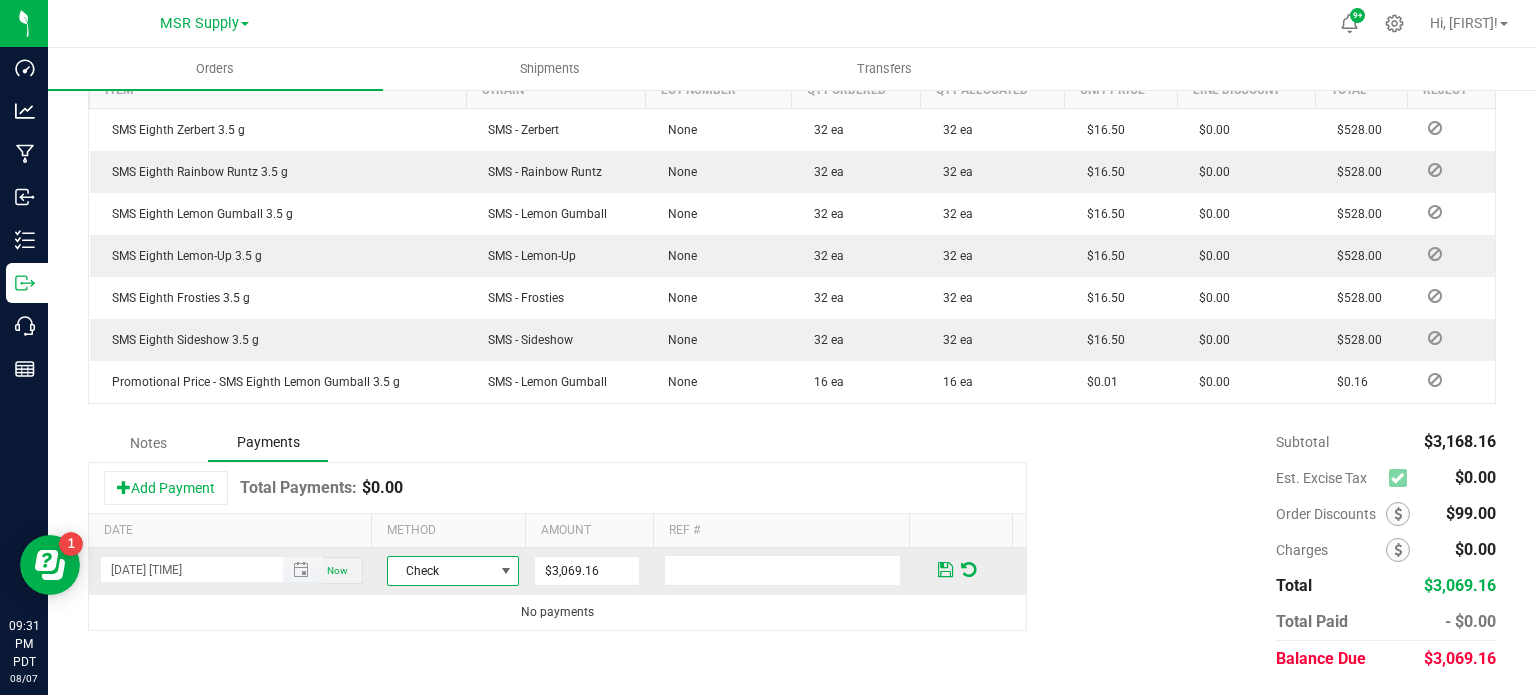 click at bounding box center [301, 570] 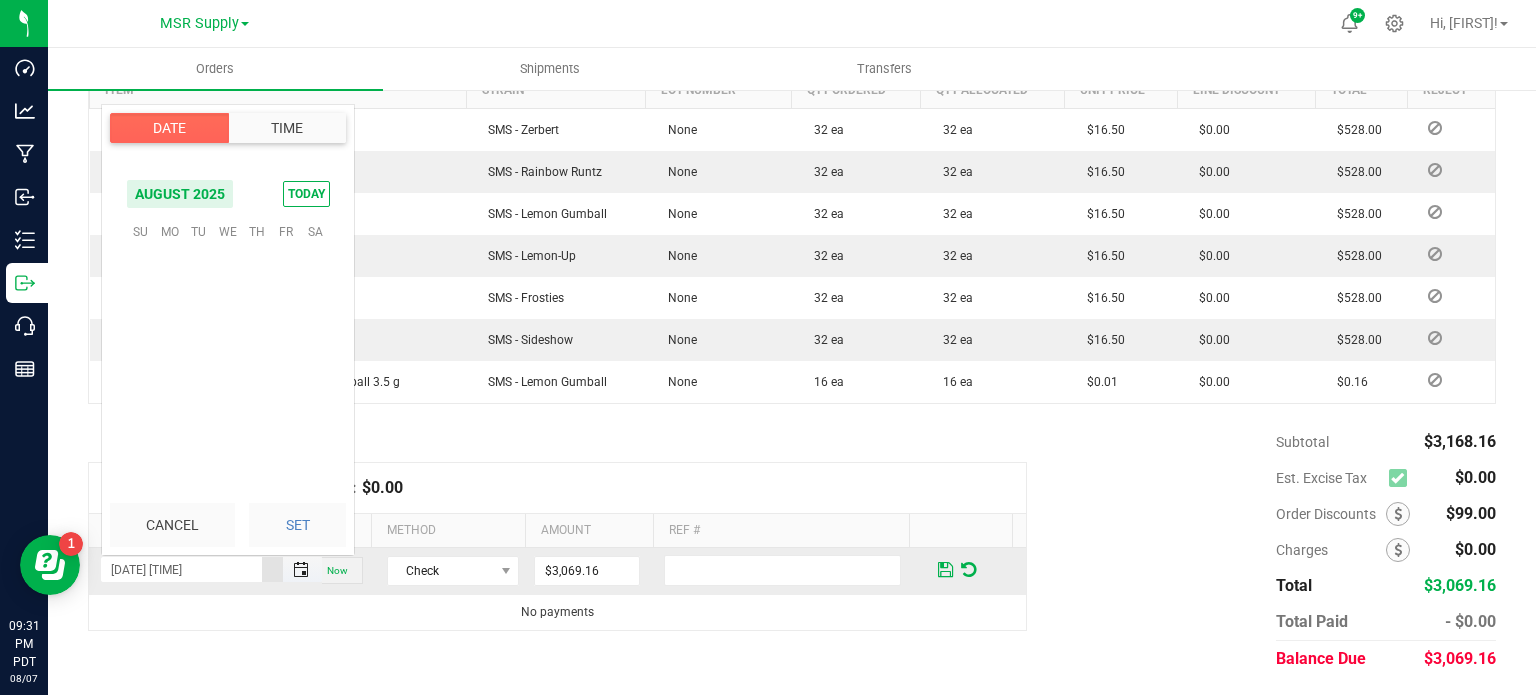 scroll, scrollTop: 0, scrollLeft: 0, axis: both 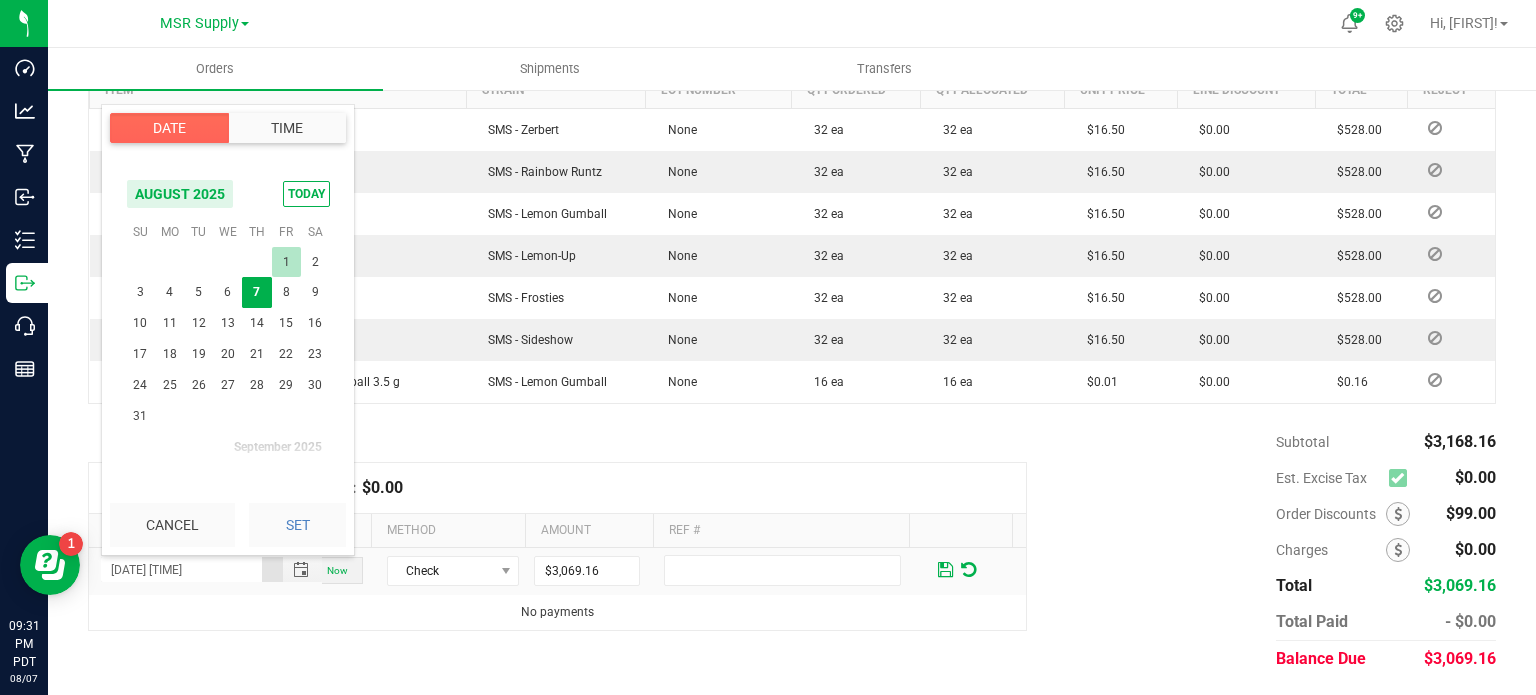 click on "1" at bounding box center [286, 262] 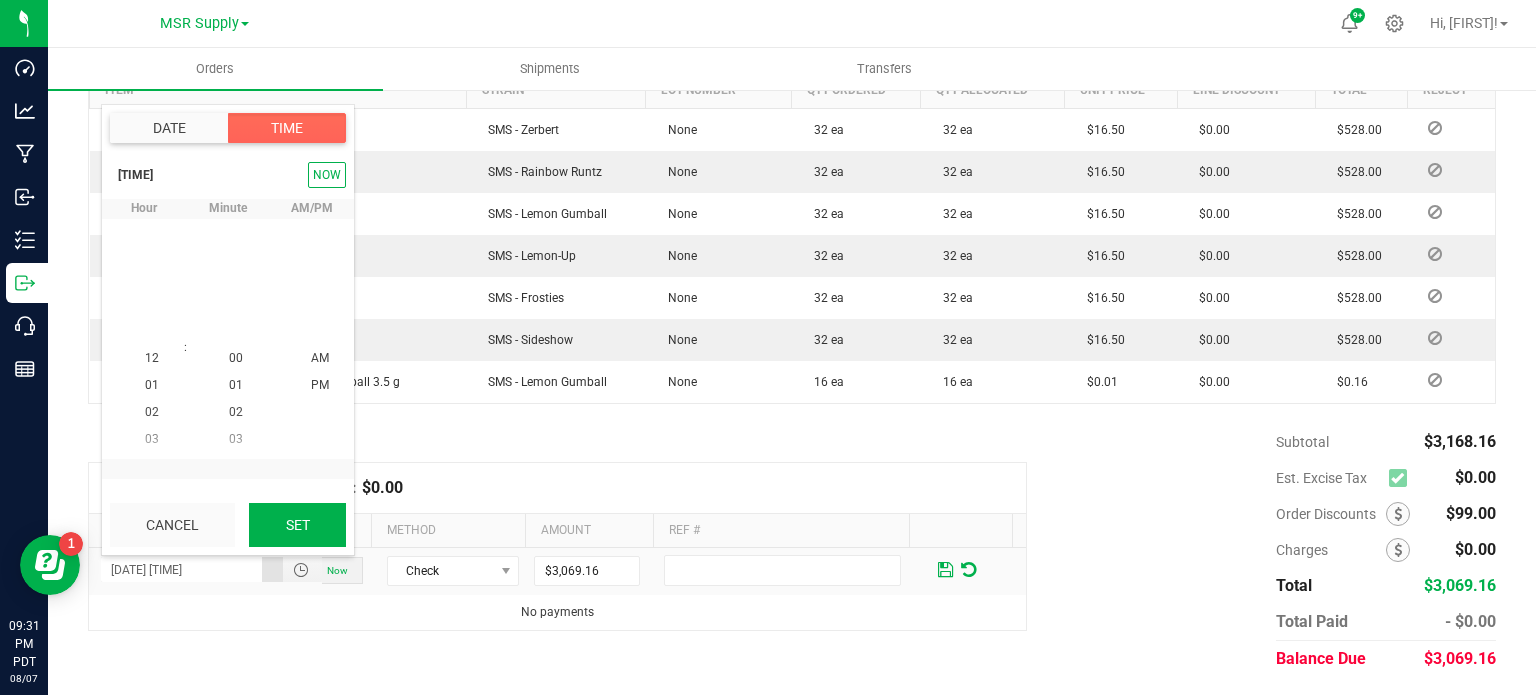 scroll, scrollTop: 570, scrollLeft: 0, axis: vertical 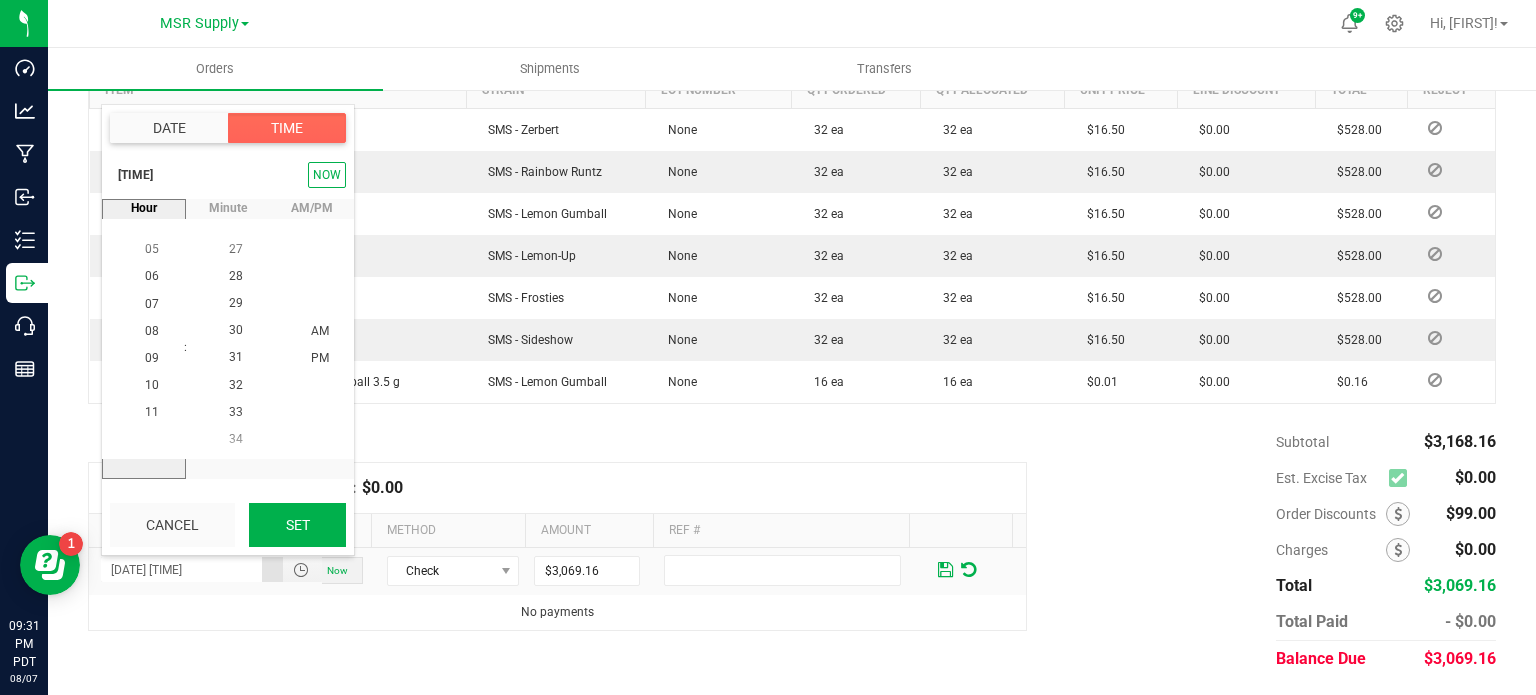 click on "Set" at bounding box center (297, 525) 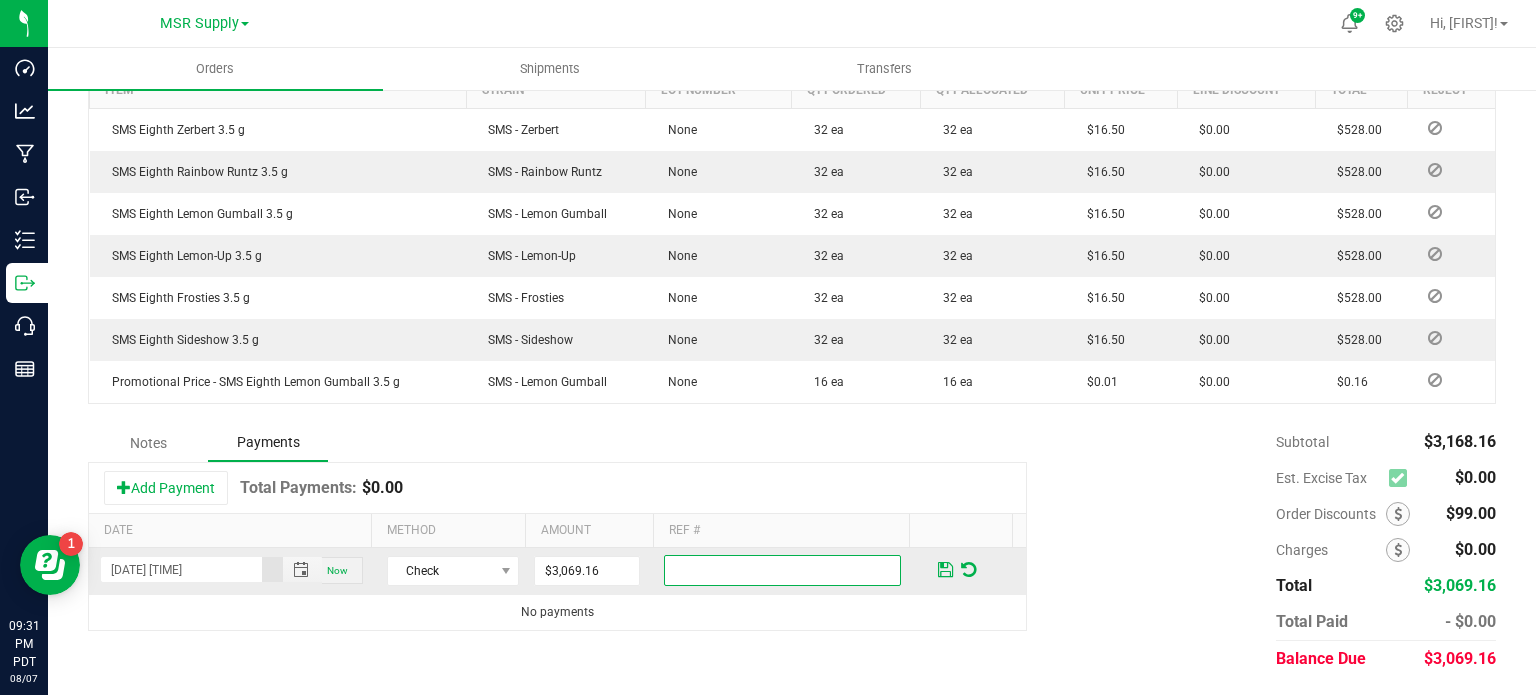 click at bounding box center (782, 570) 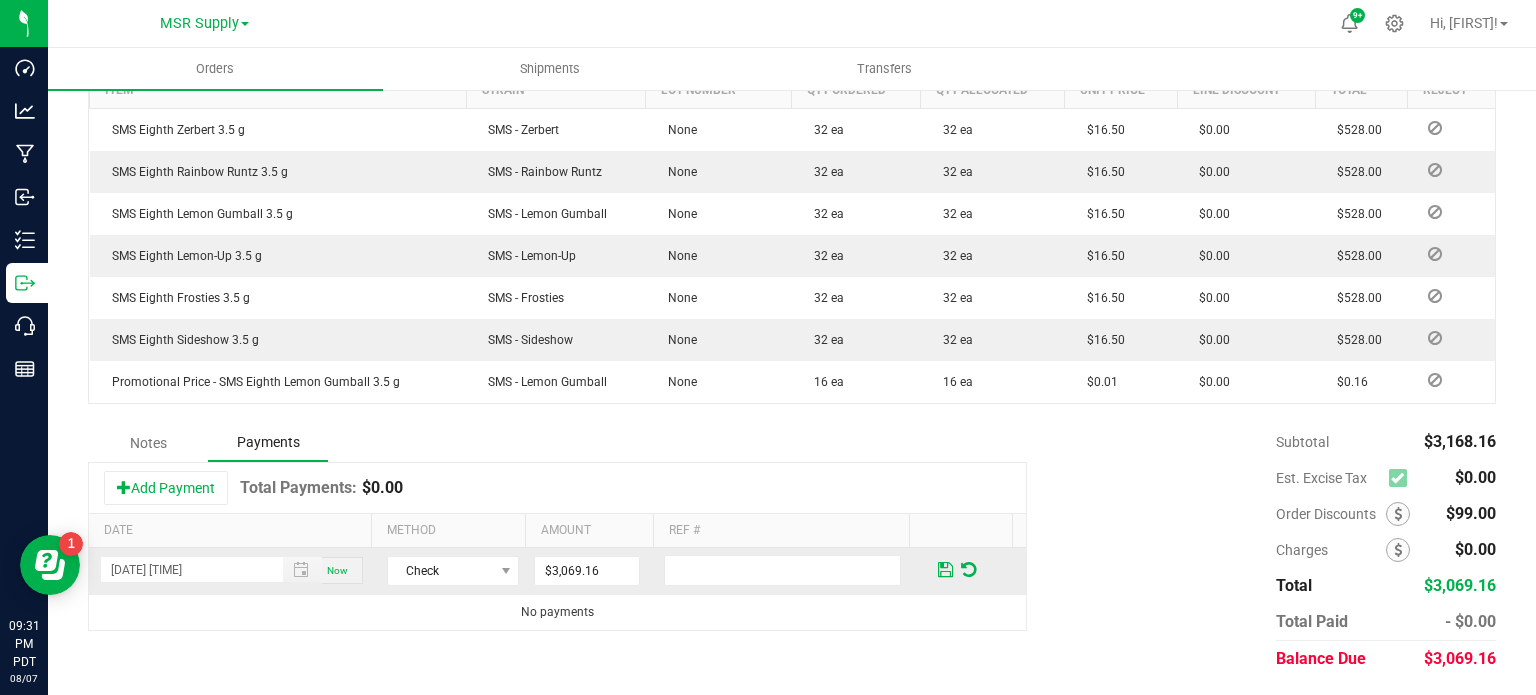 click at bounding box center [791, 571] 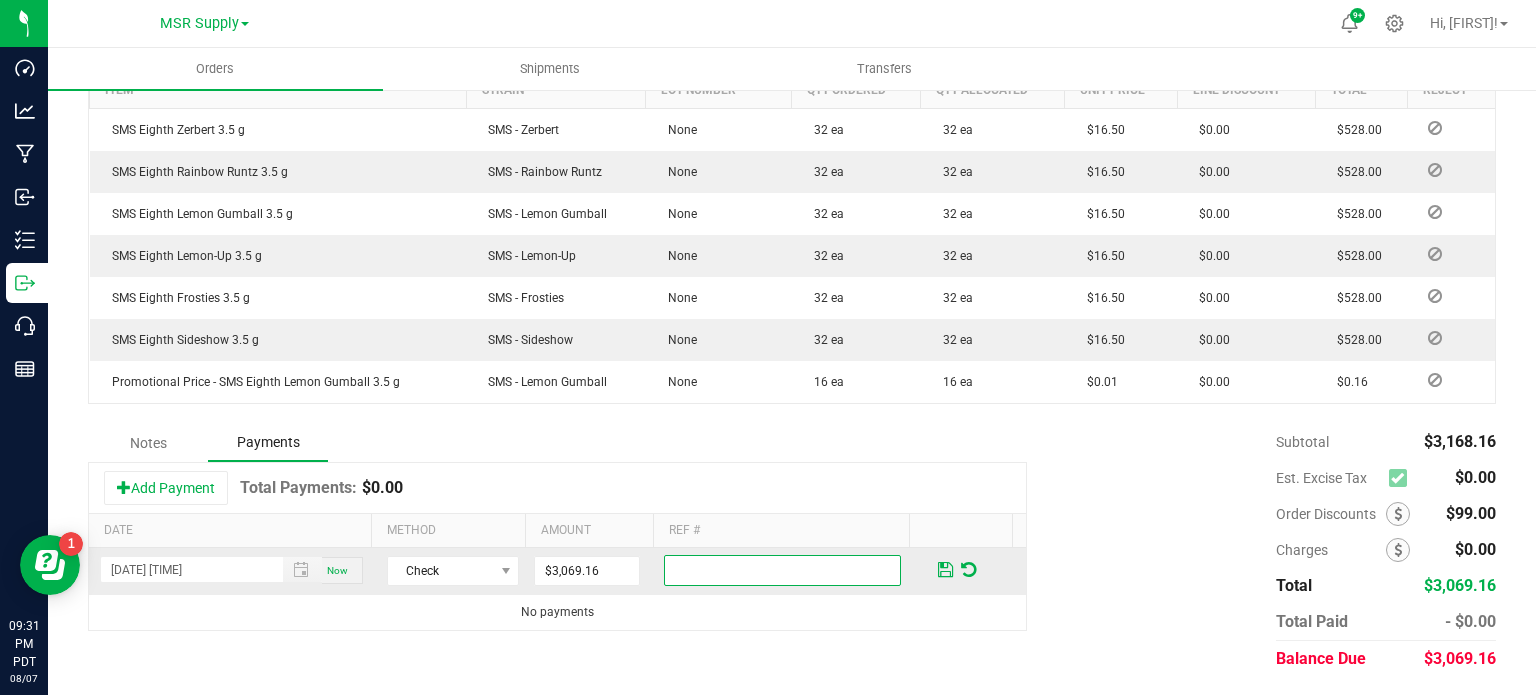 click at bounding box center [782, 570] 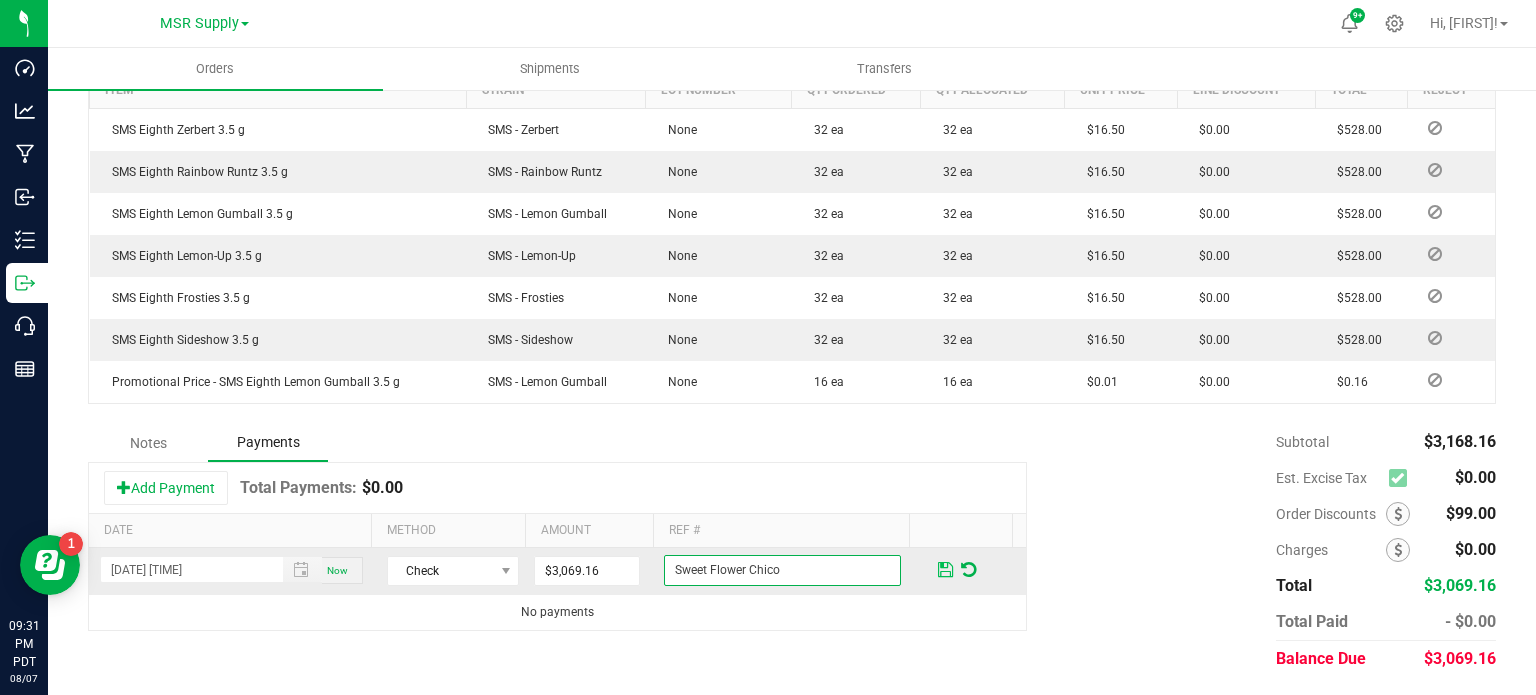 type on "Sweet Flower Chico" 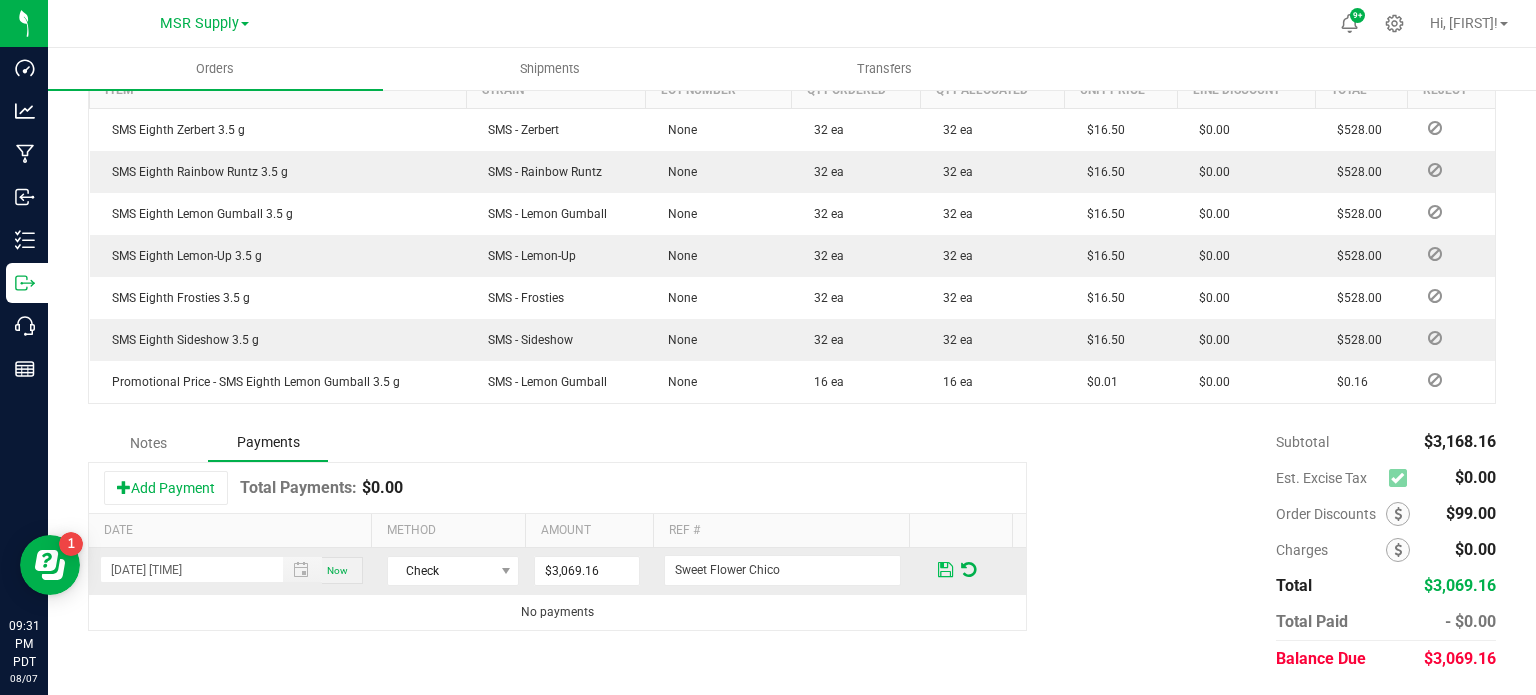 click at bounding box center (945, 570) 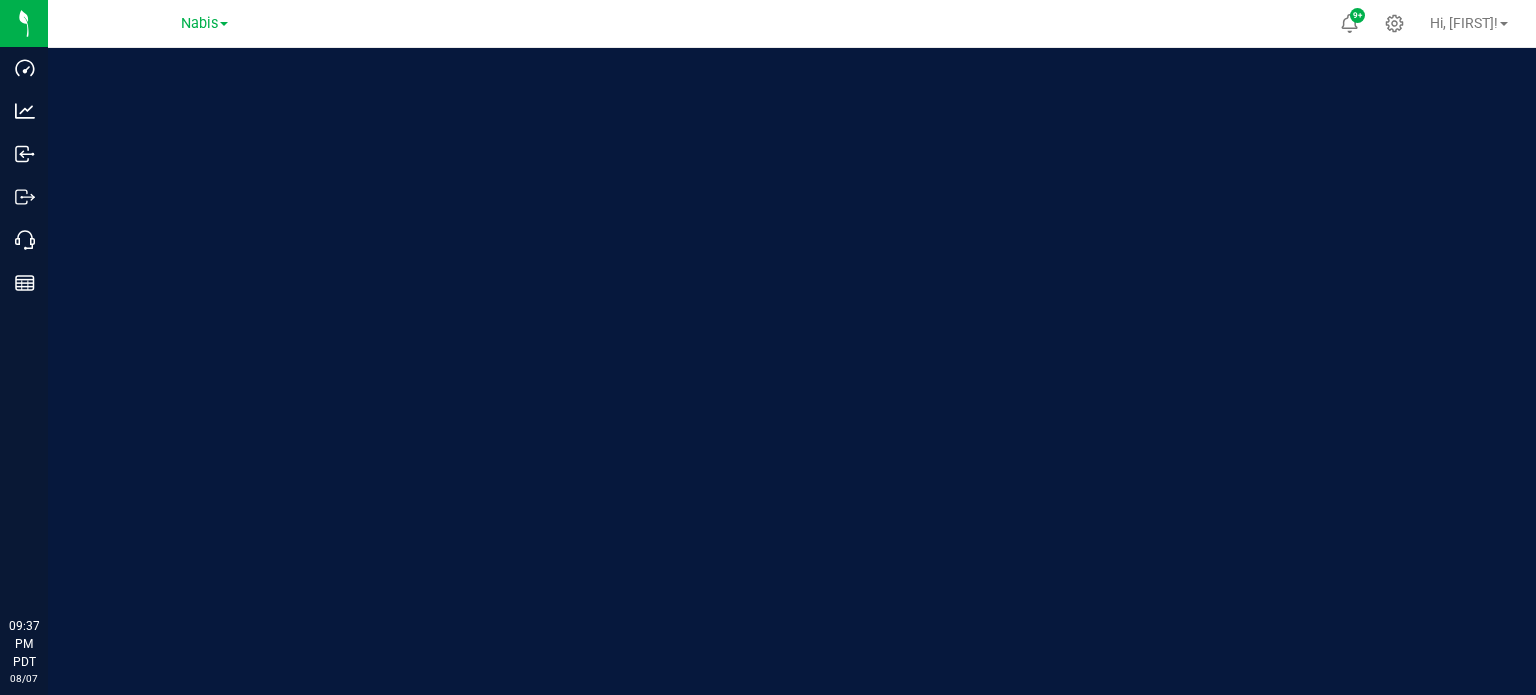 scroll, scrollTop: 0, scrollLeft: 0, axis: both 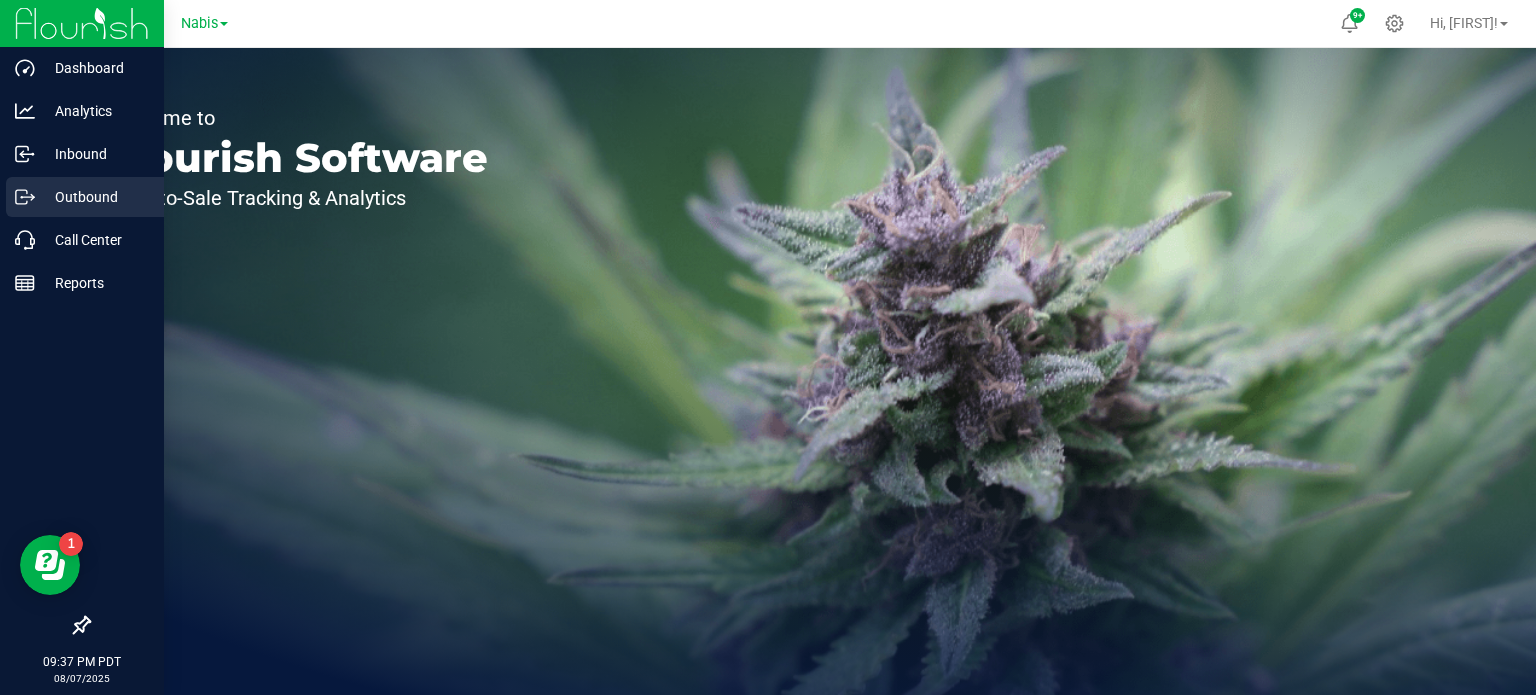 click 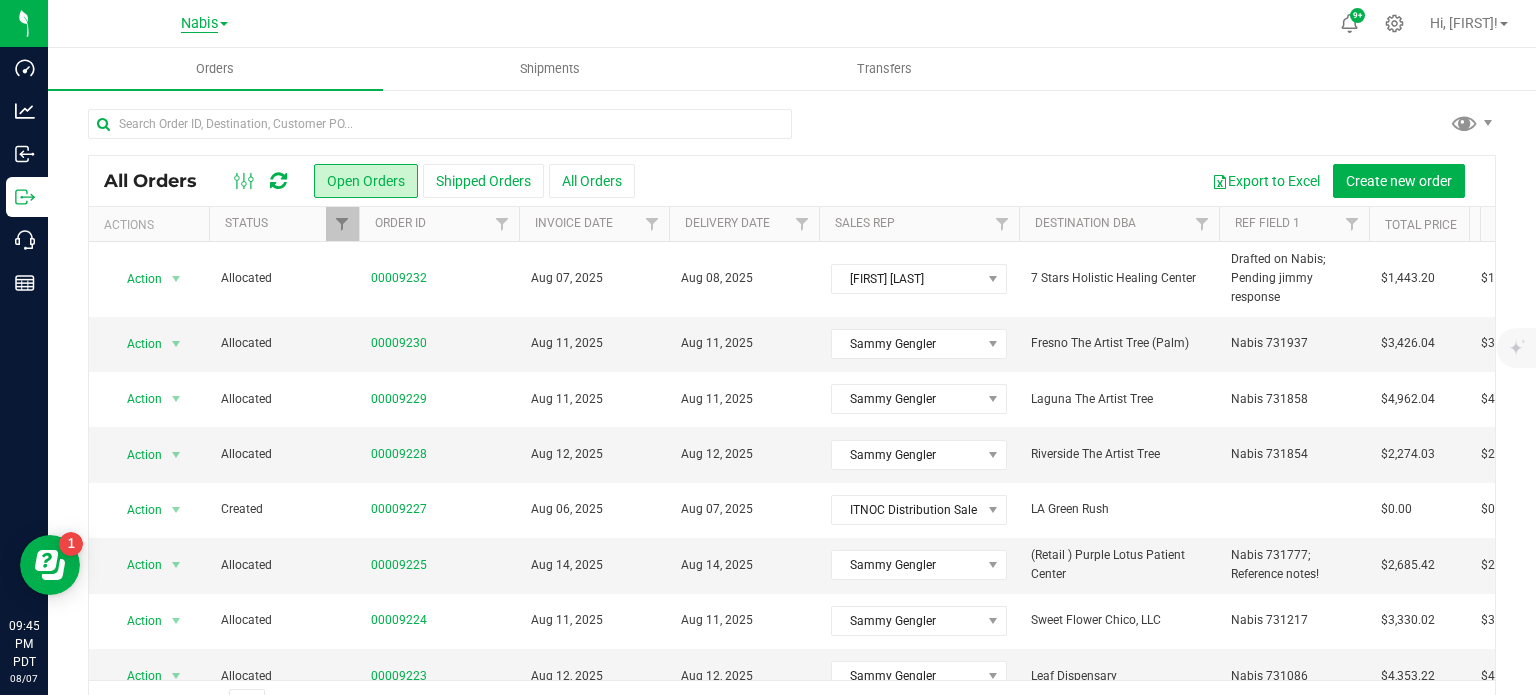 click on "Nabis" at bounding box center [199, 24] 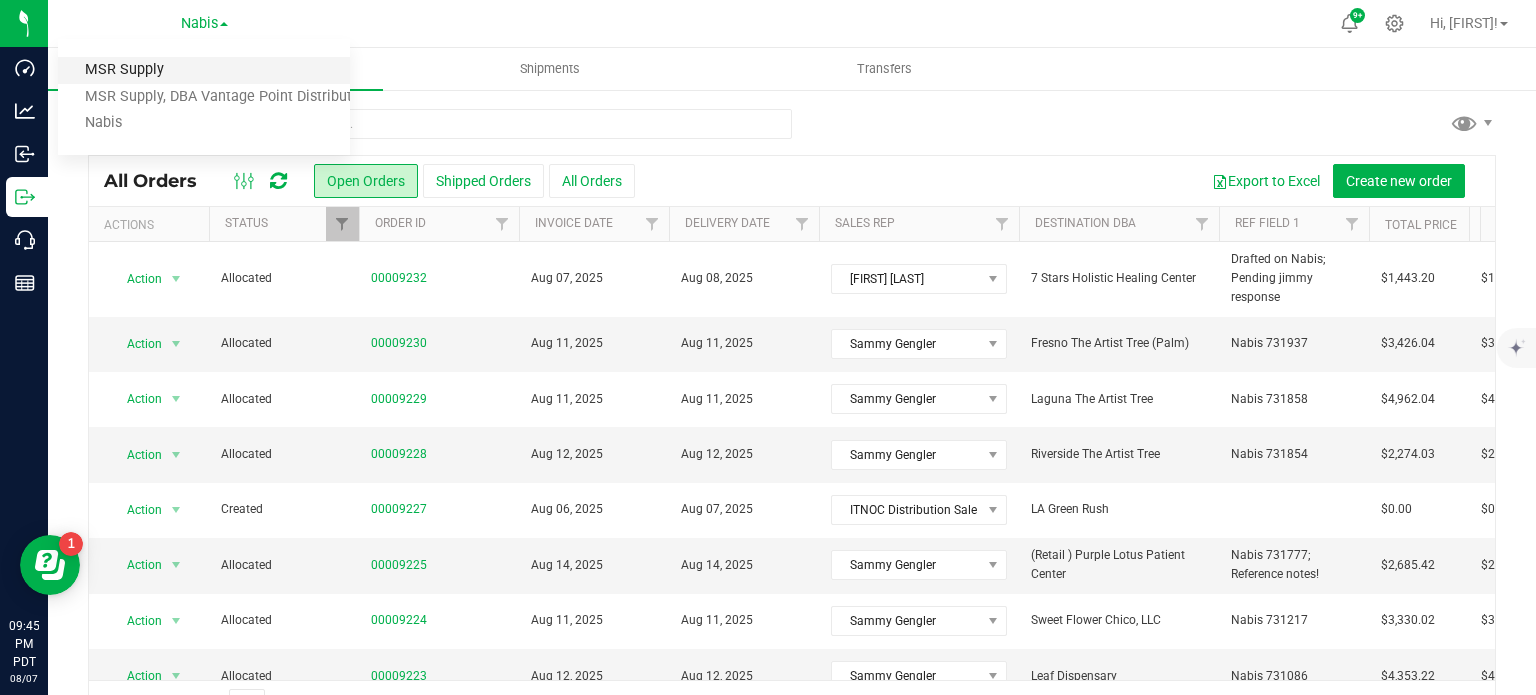 click on "MSR Supply" at bounding box center (204, 70) 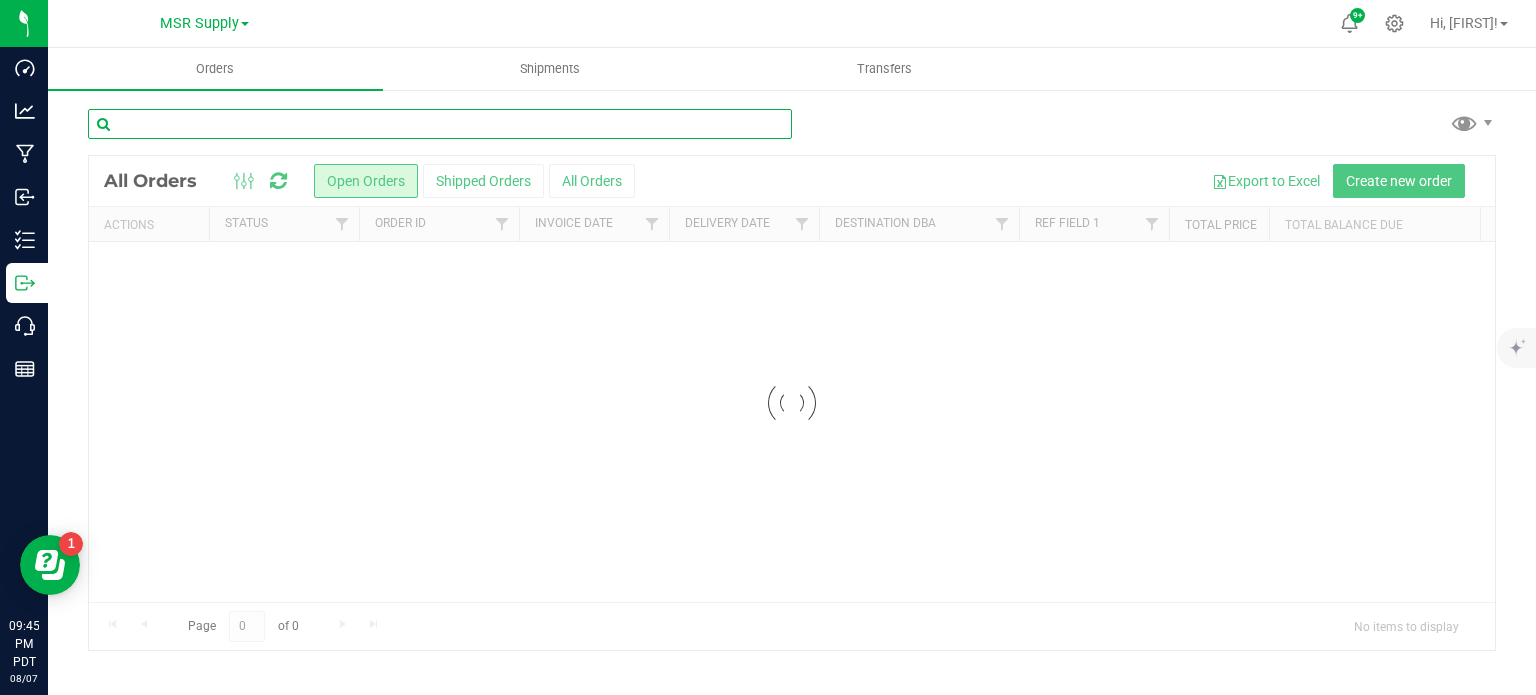 click at bounding box center (440, 124) 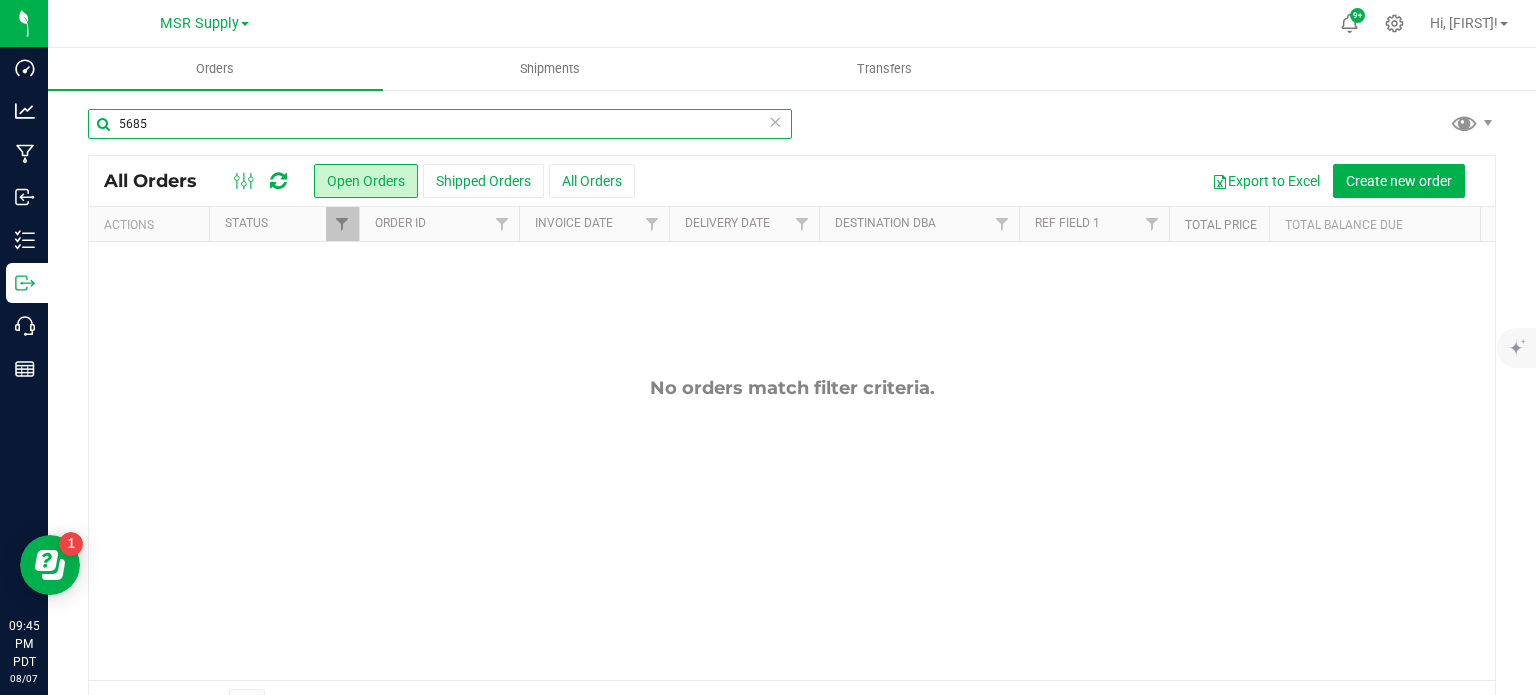 type on "5685" 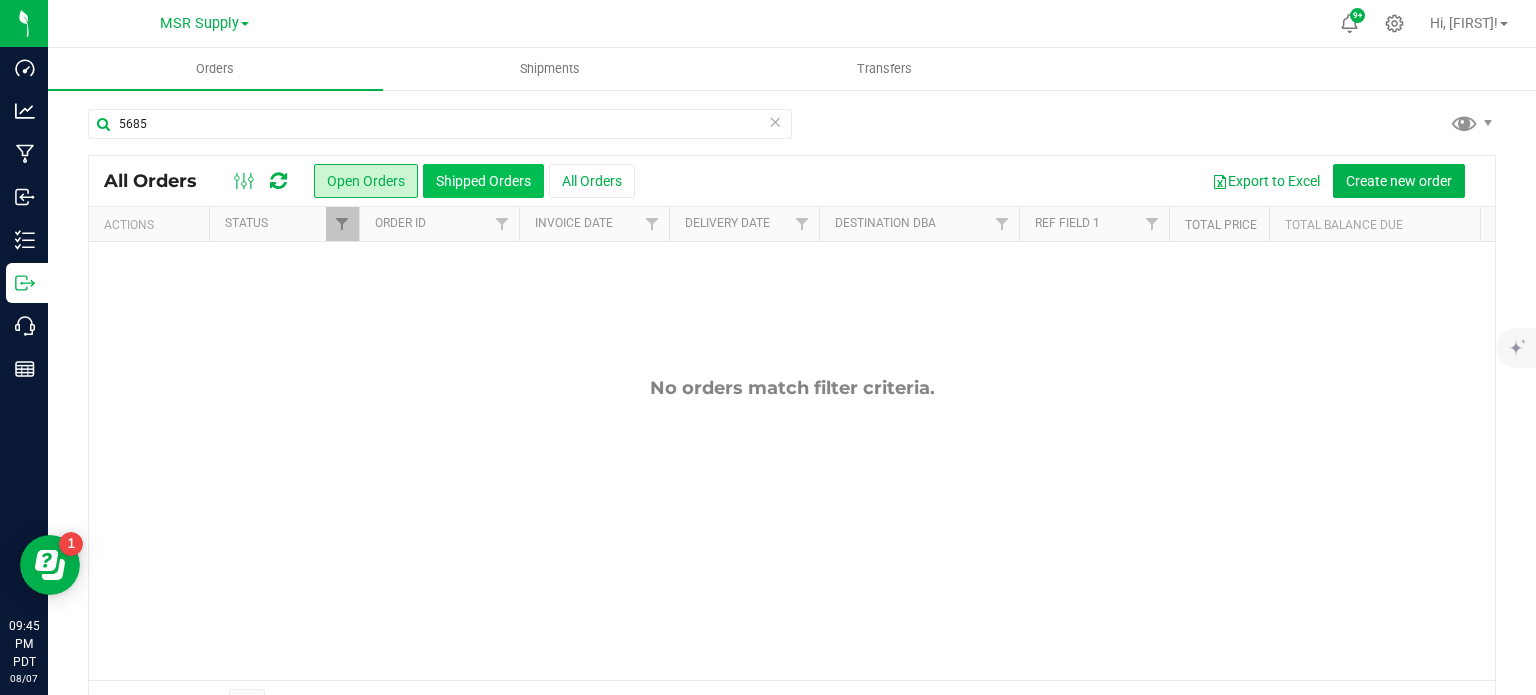 click on "Shipped Orders" at bounding box center [483, 181] 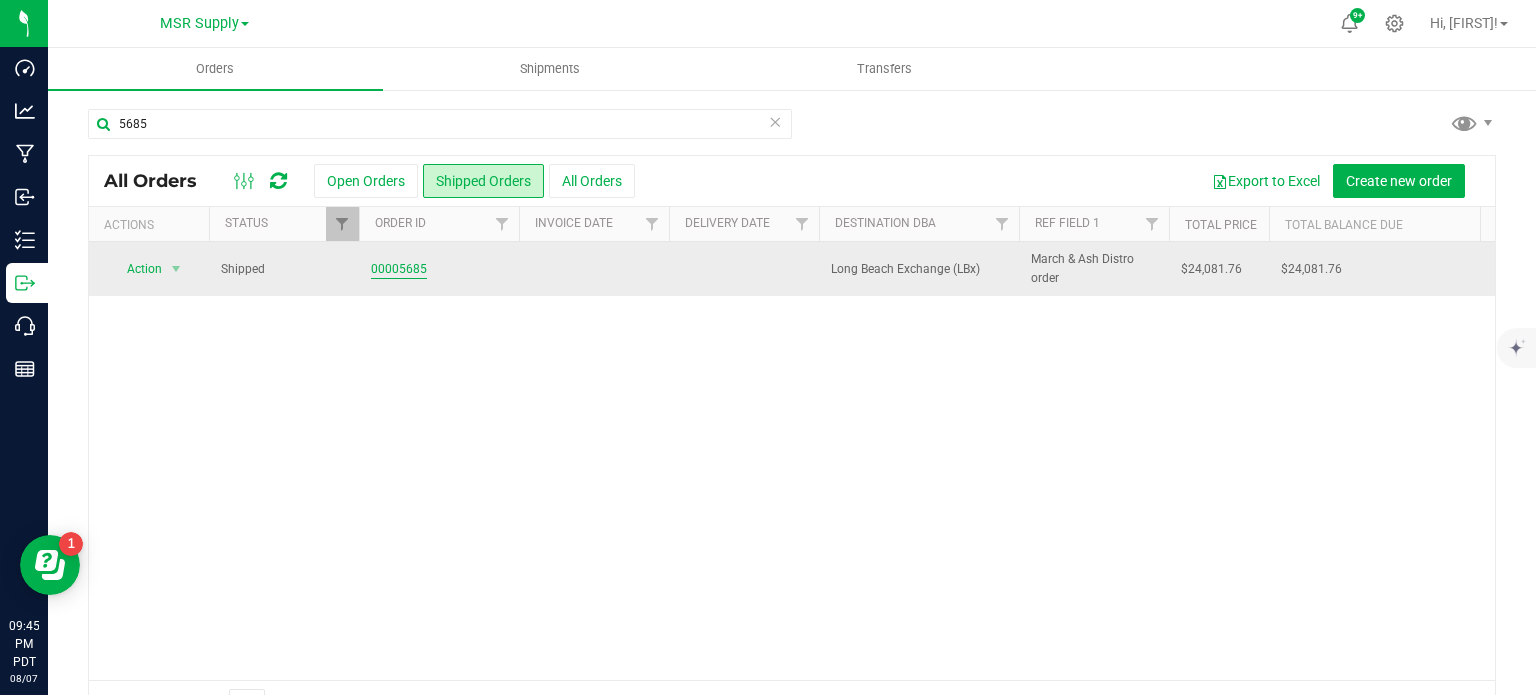 click on "00005685" at bounding box center (399, 269) 